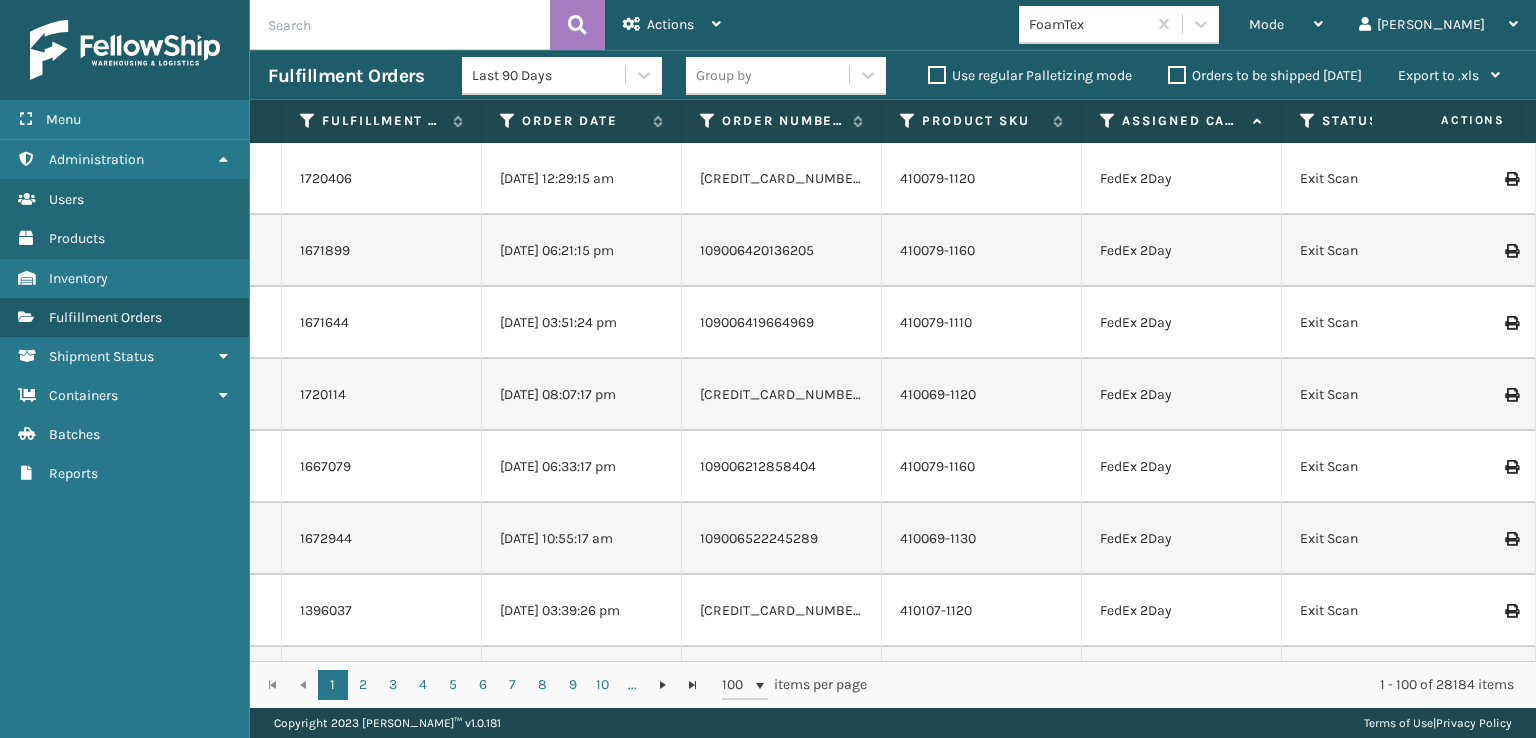 scroll, scrollTop: 0, scrollLeft: 0, axis: both 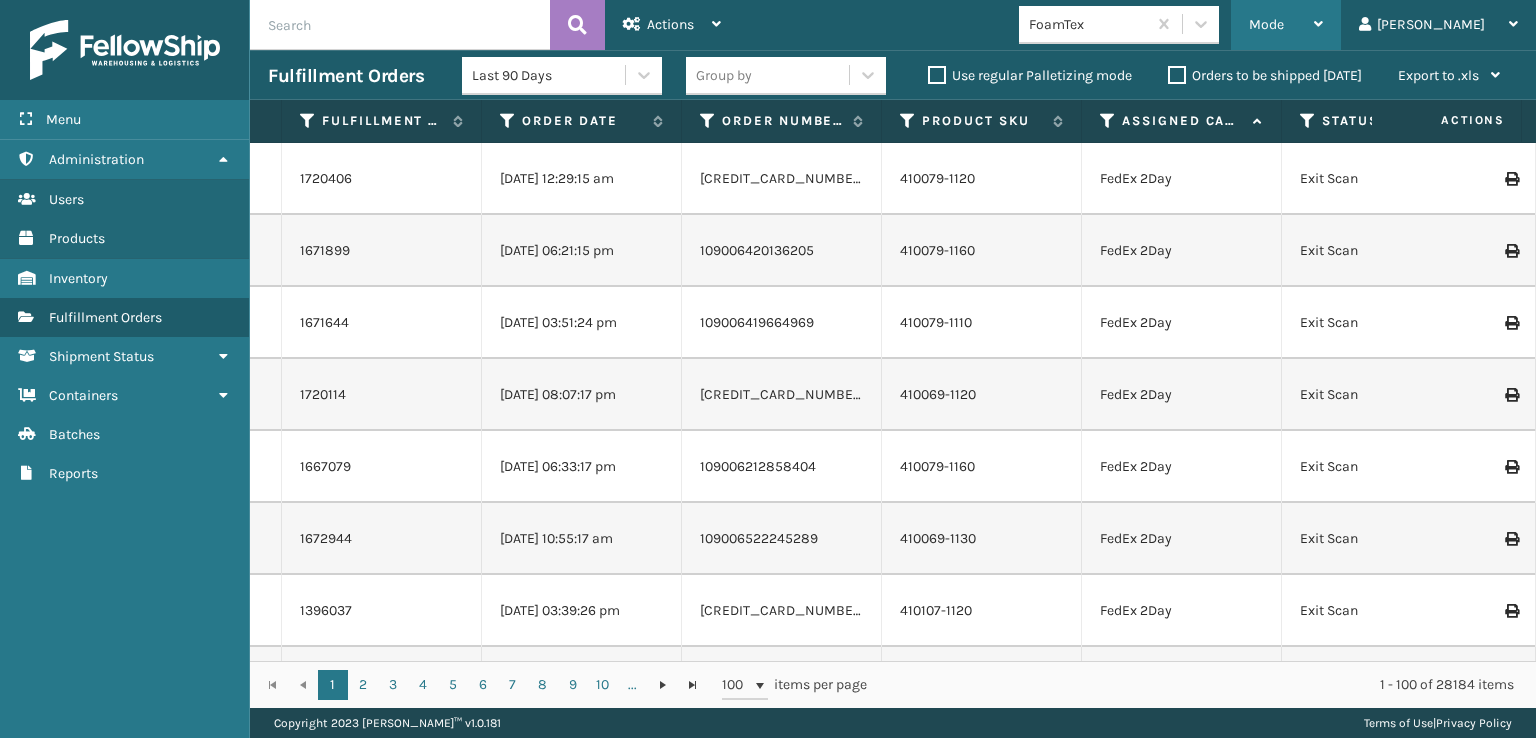 click on "Mode" at bounding box center (1286, 25) 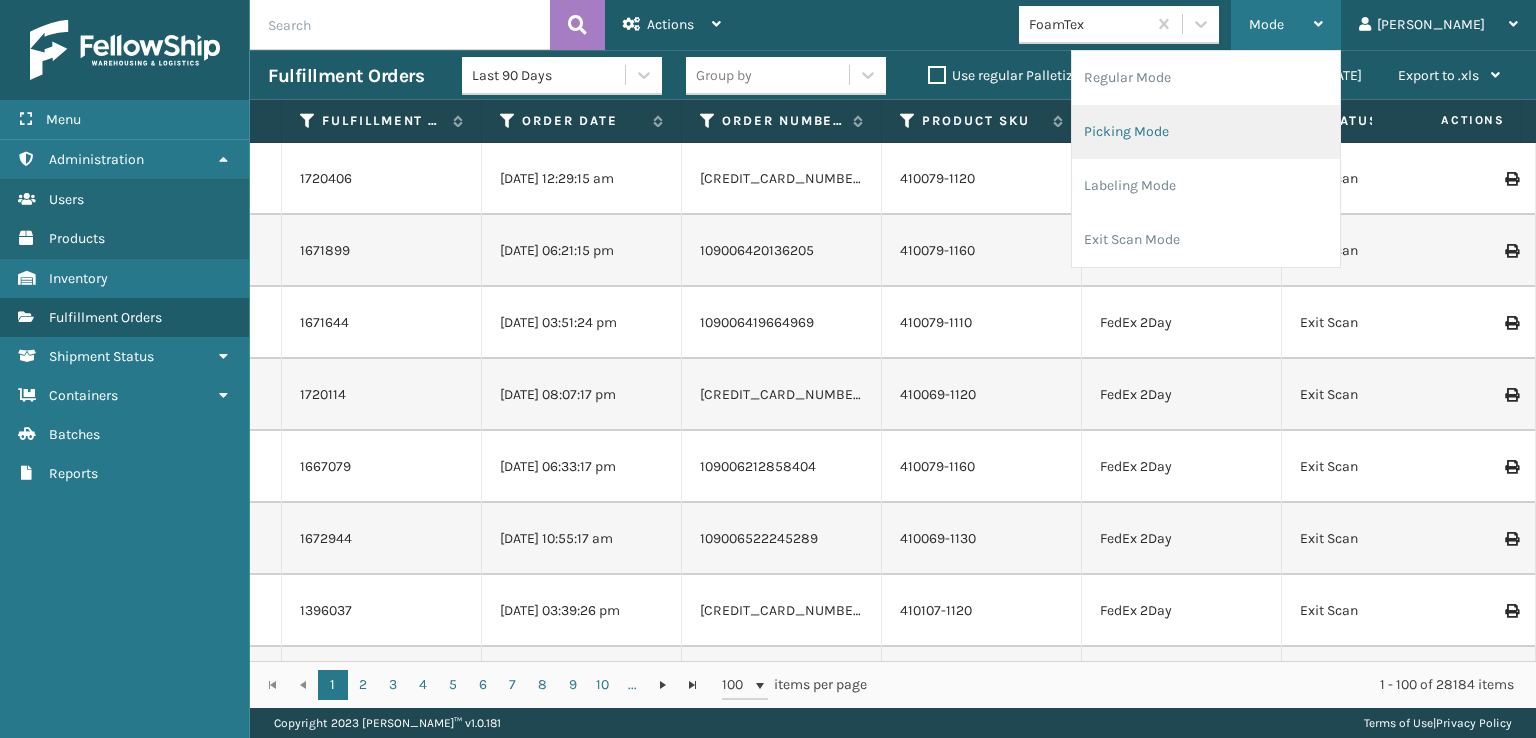 click on "Picking Mode" at bounding box center [1206, 132] 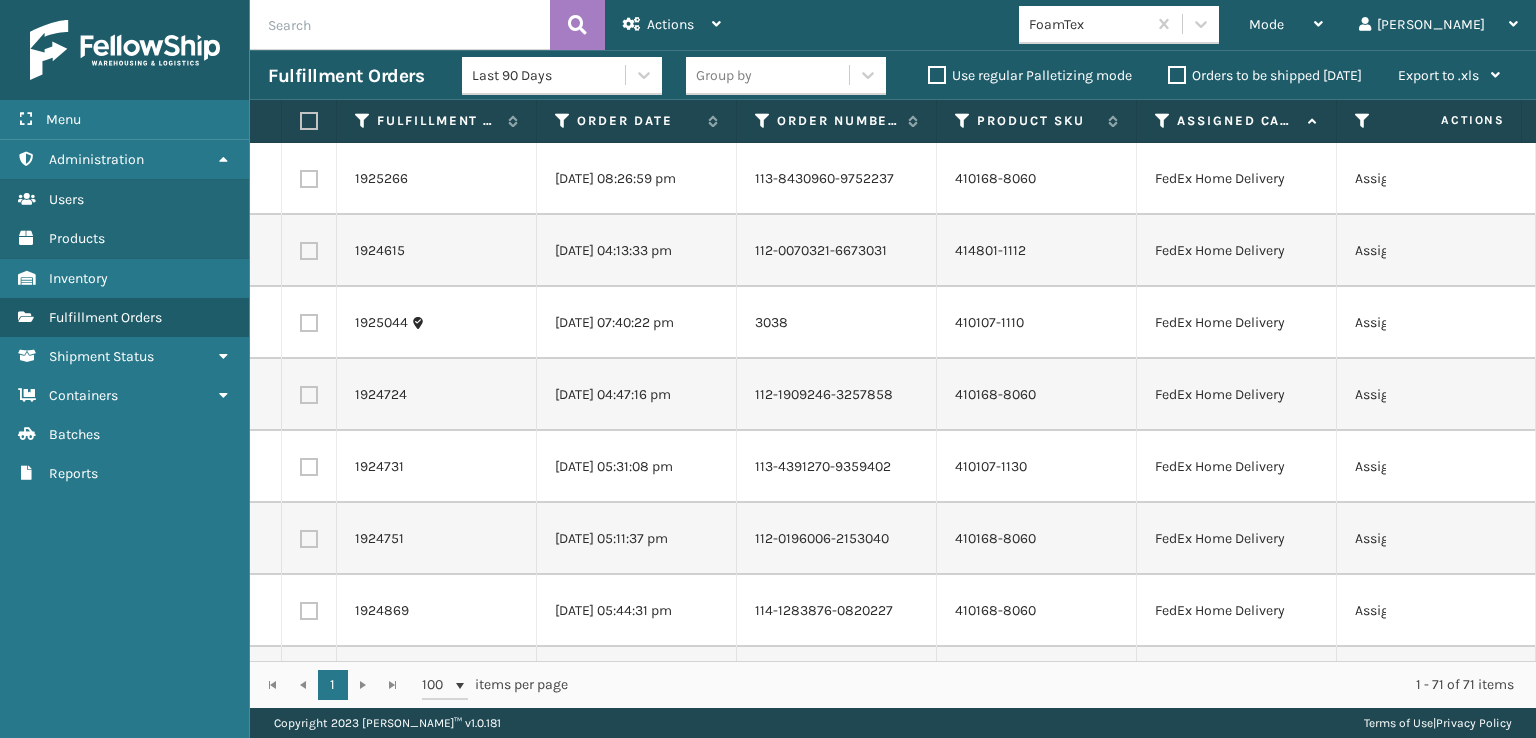 click at bounding box center [309, 179] 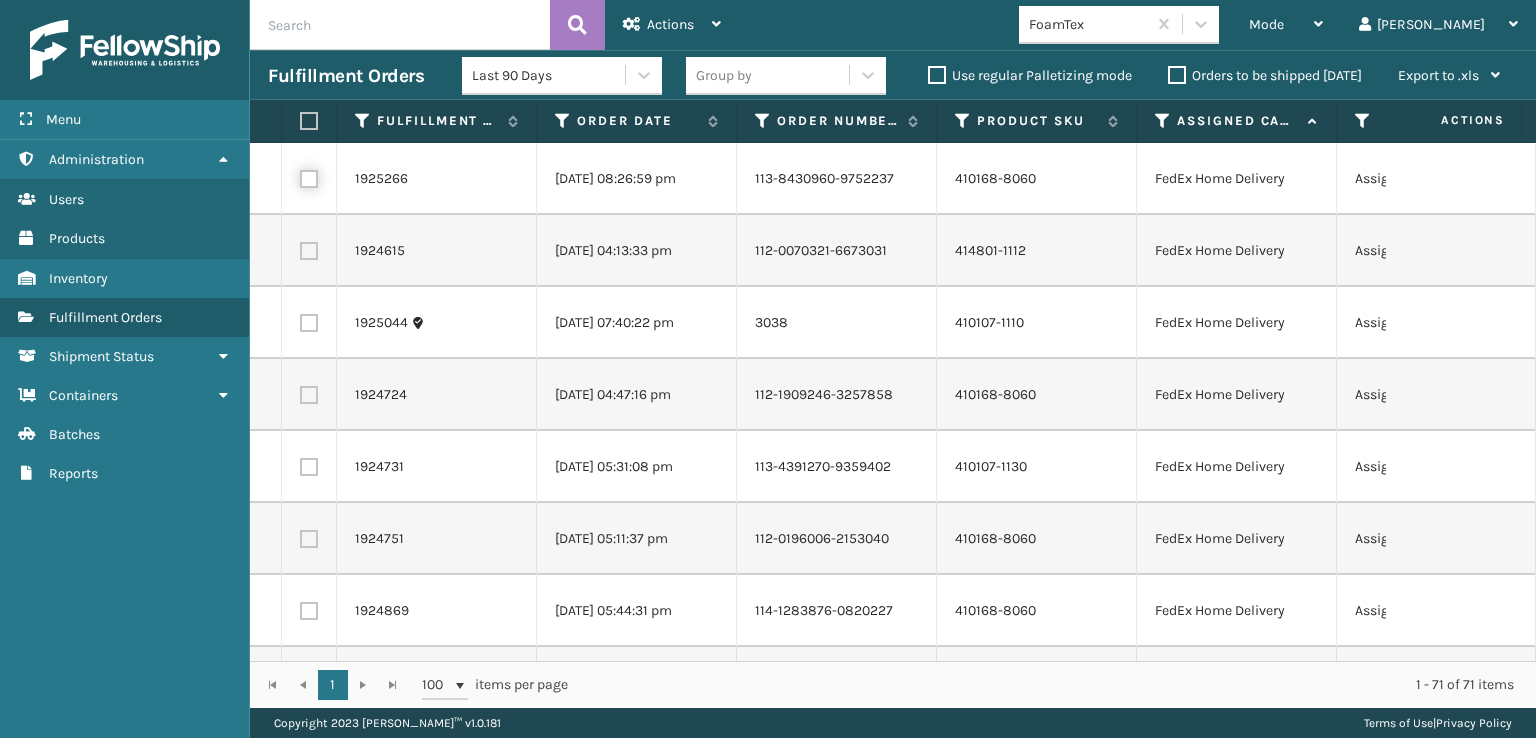 click at bounding box center [300, 176] 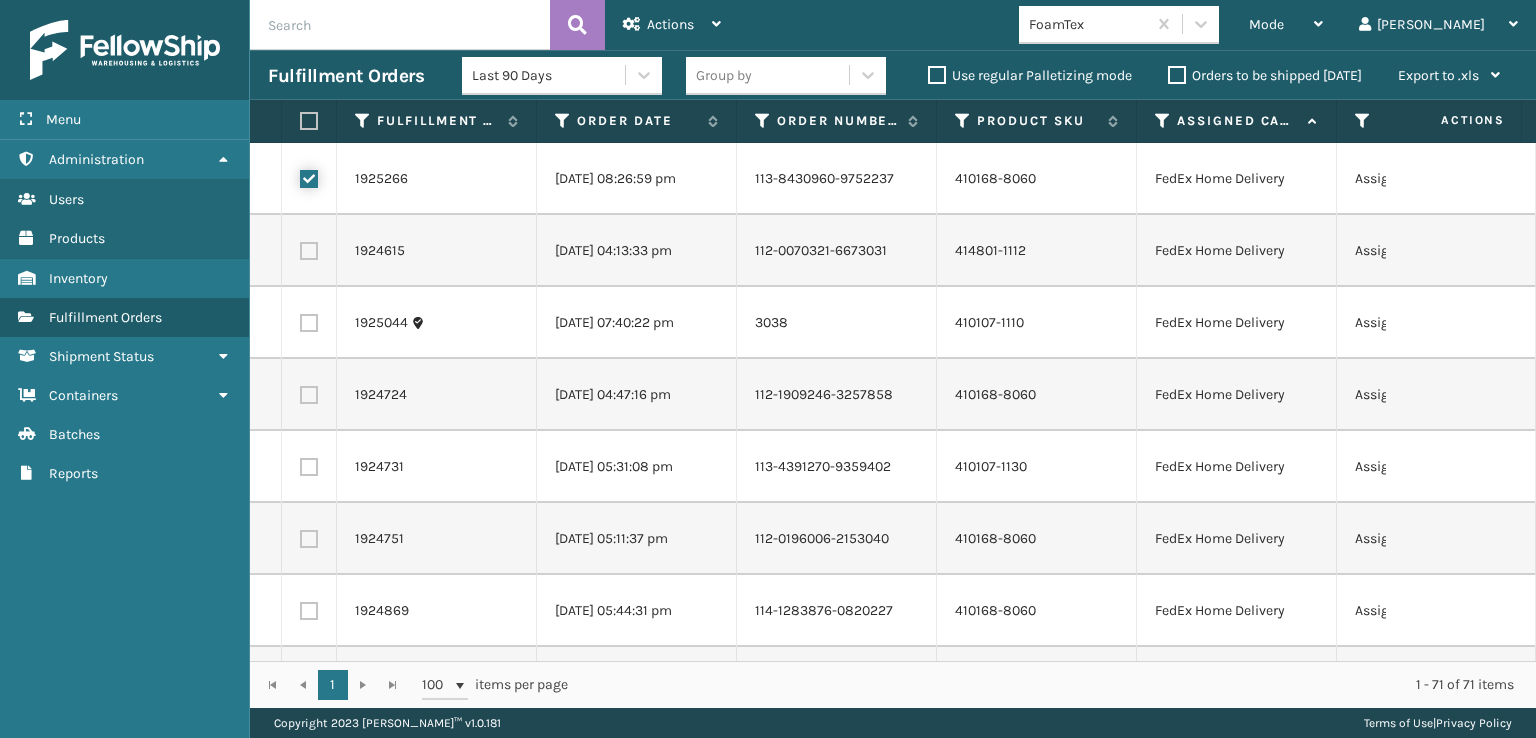 checkbox on "true" 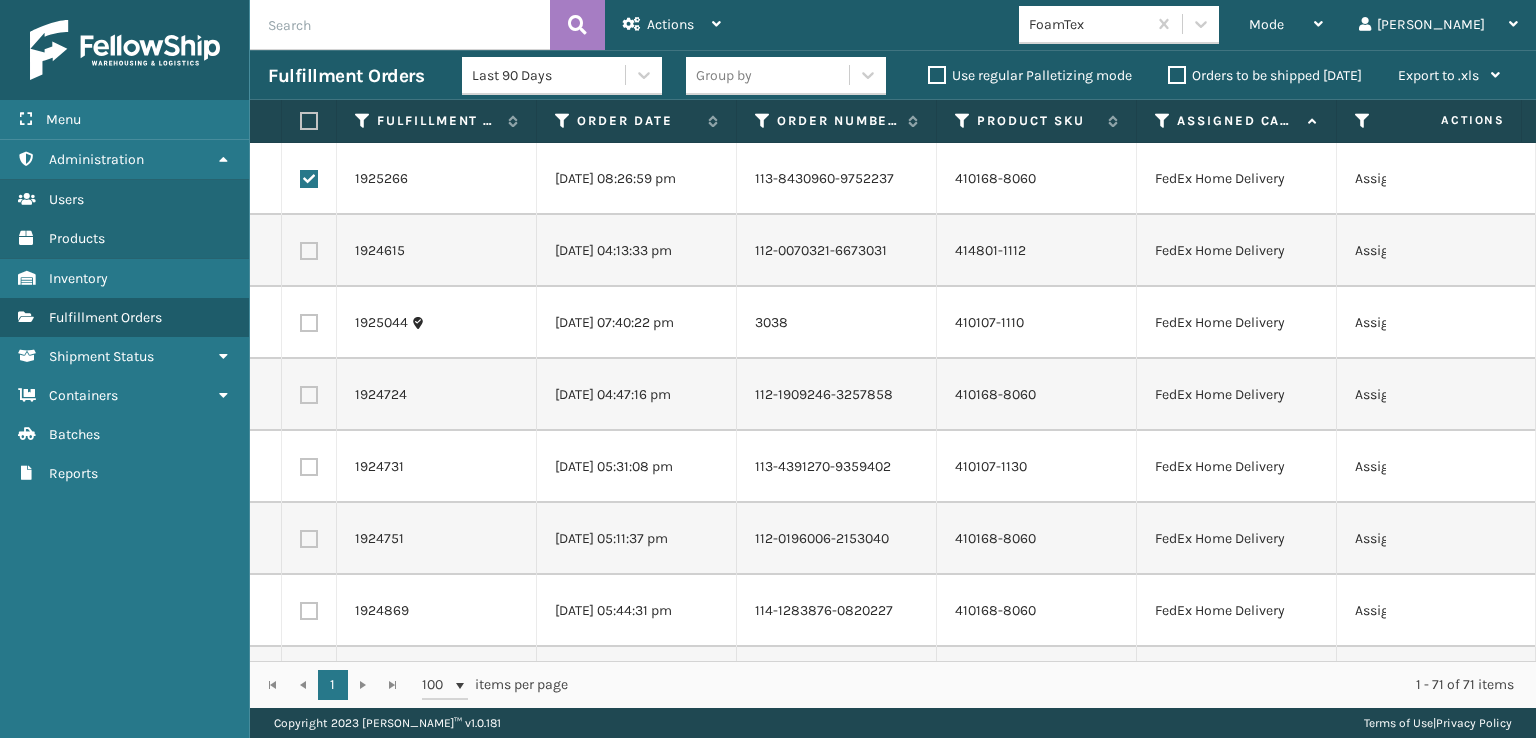 click at bounding box center [309, 251] 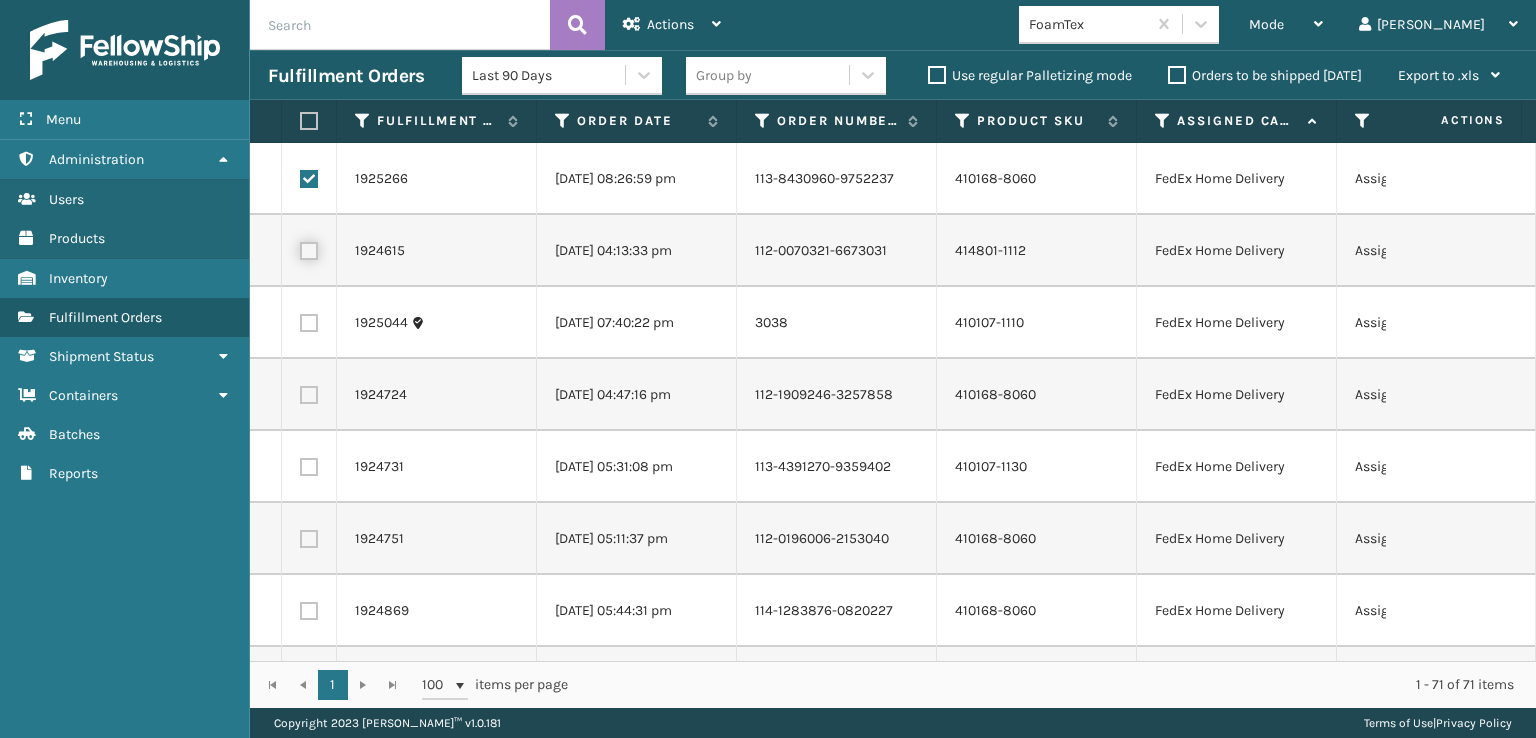 click at bounding box center [300, 248] 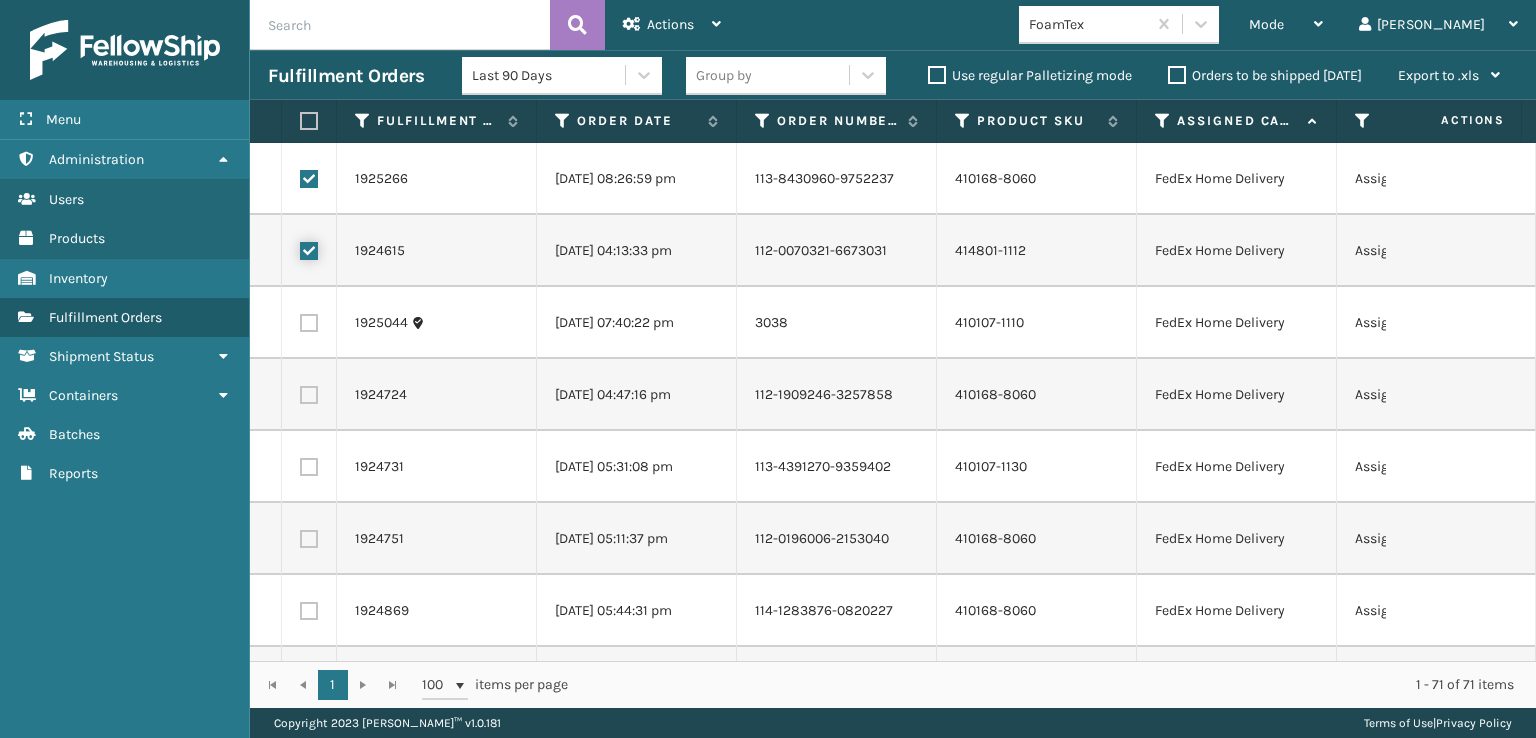 checkbox on "true" 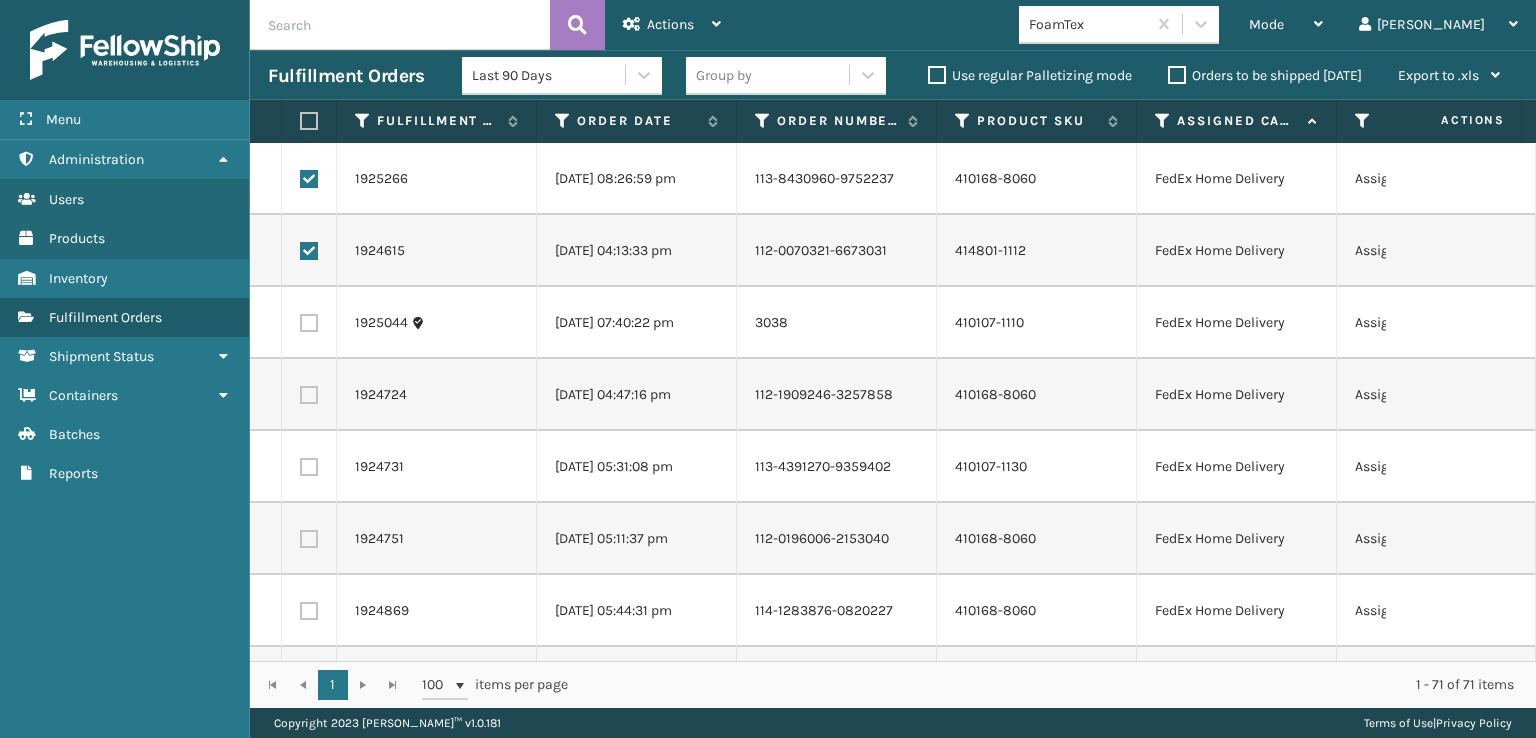 click at bounding box center (309, 323) 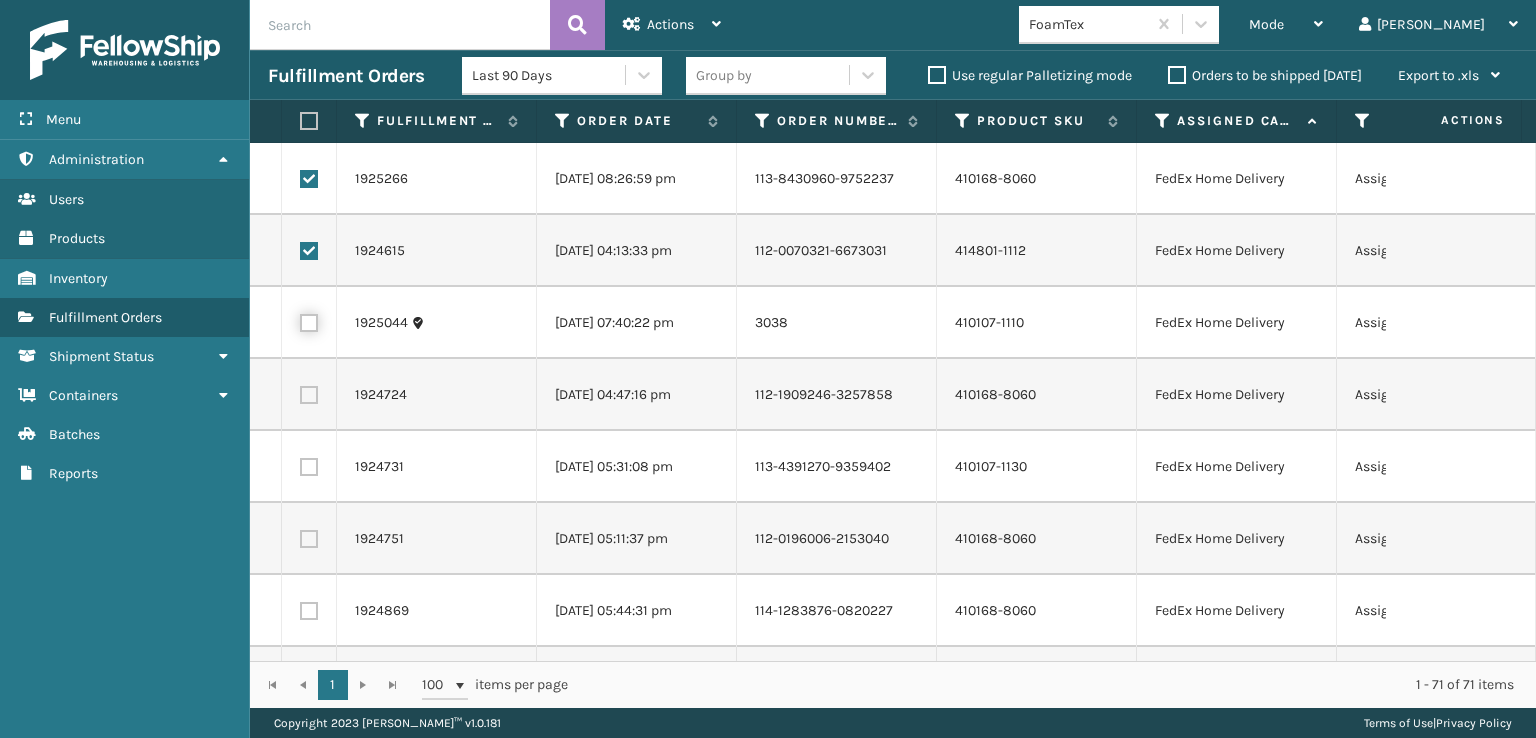 click at bounding box center (300, 320) 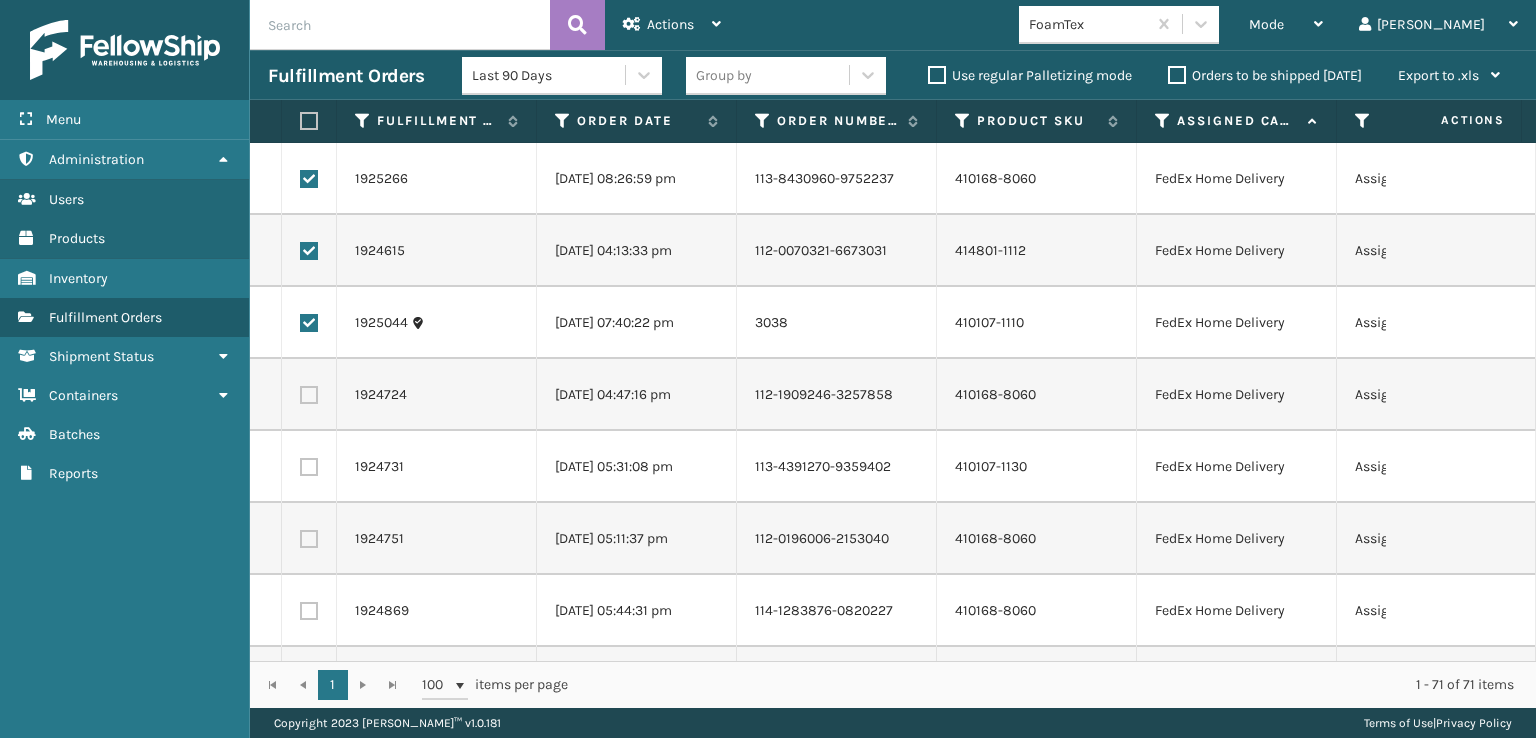 click at bounding box center (309, 395) 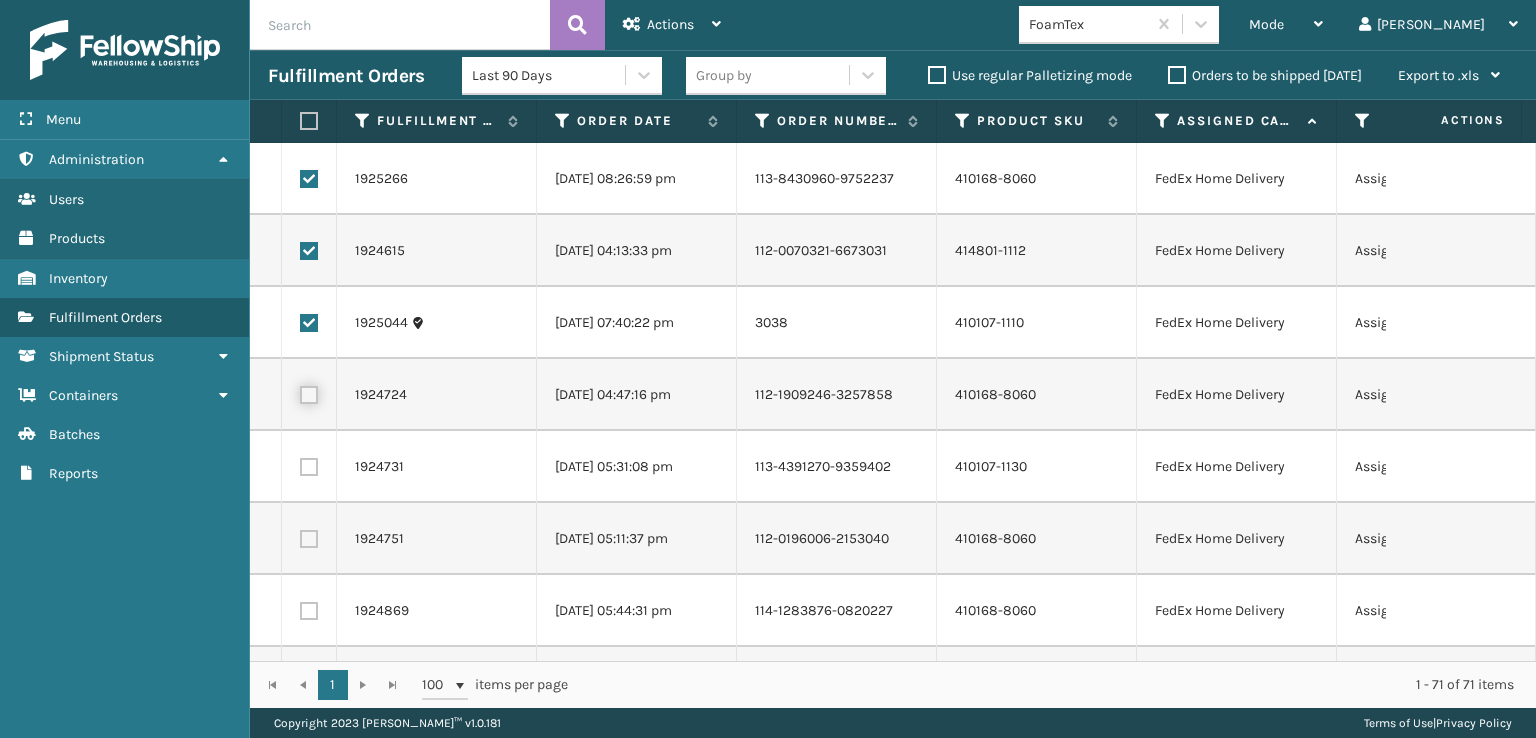 click at bounding box center [300, 392] 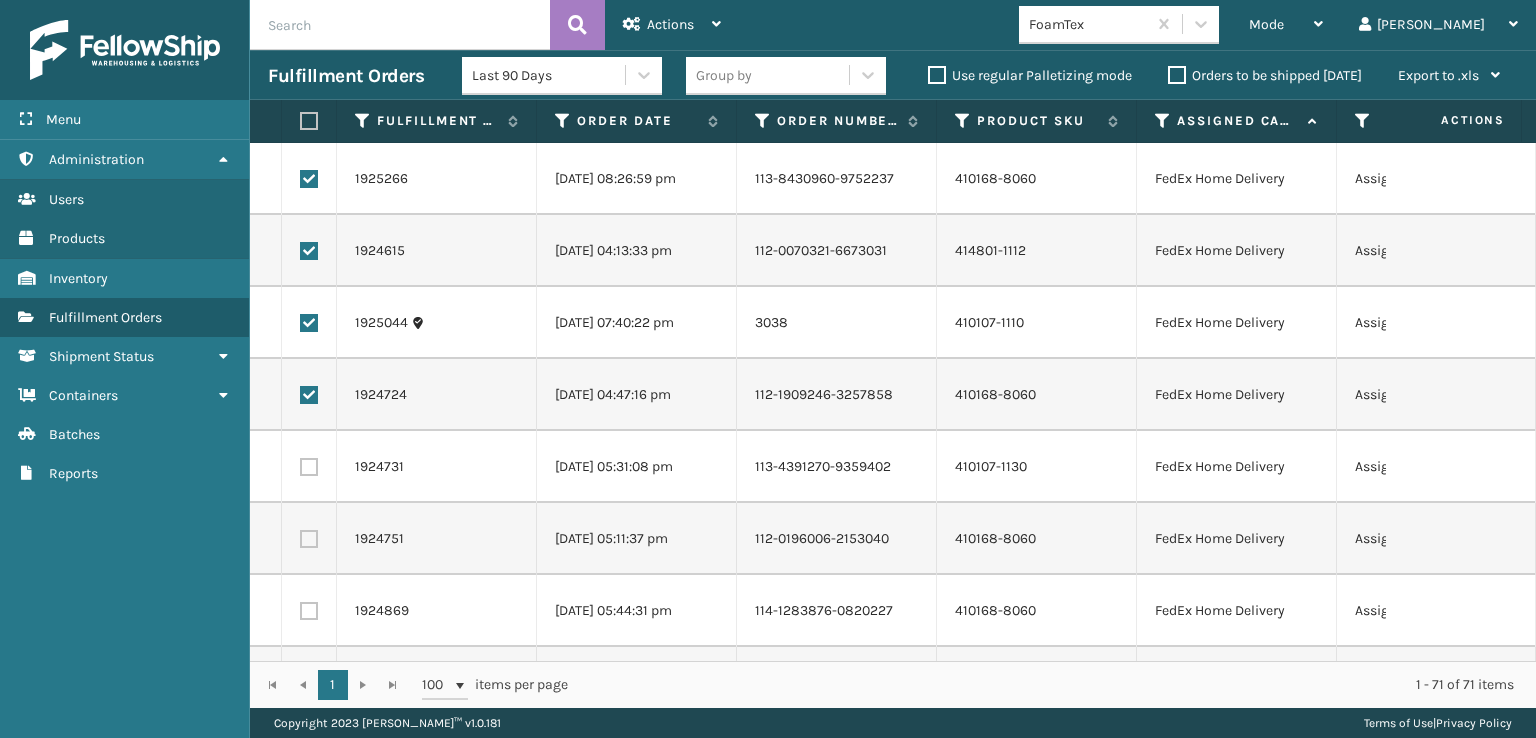 click at bounding box center (309, 467) 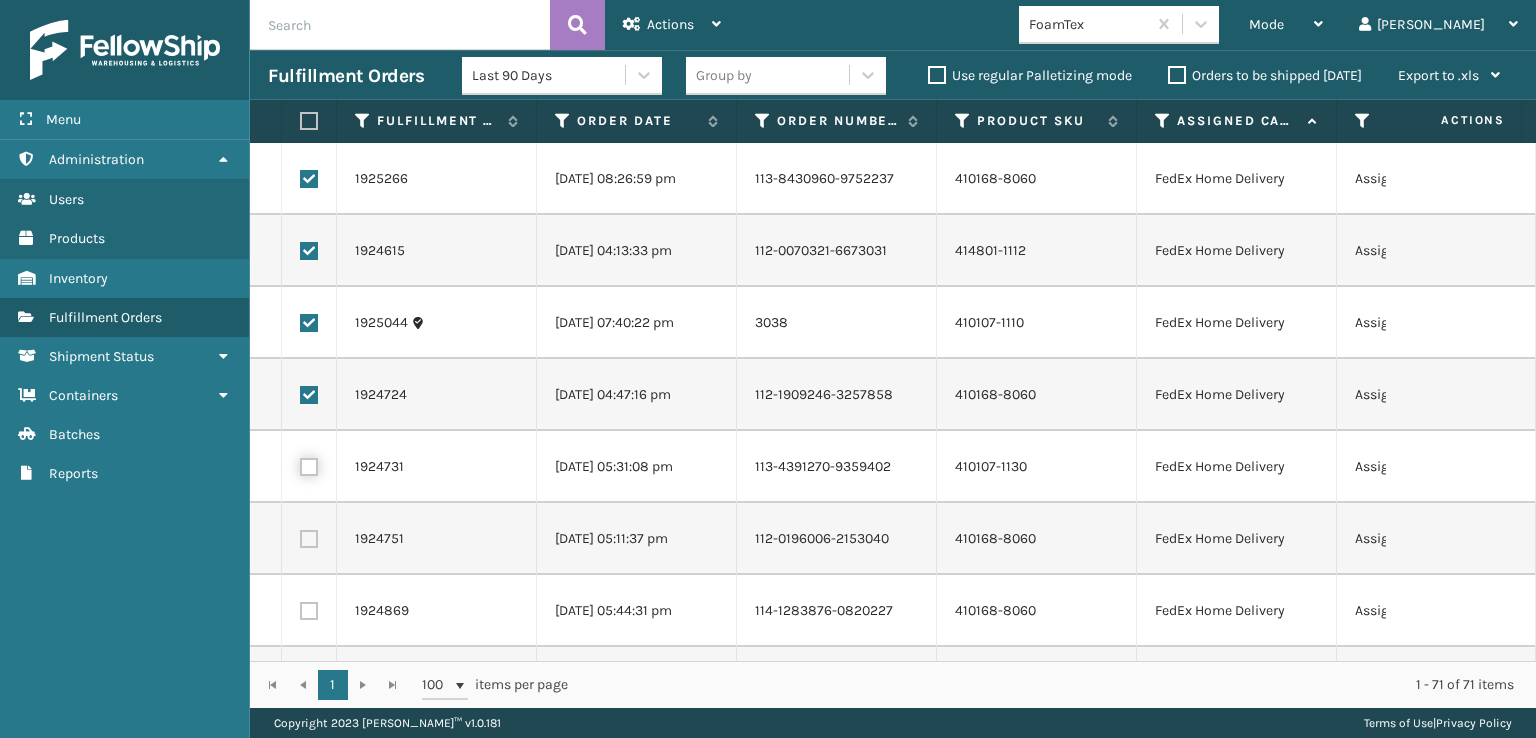 click at bounding box center (300, 464) 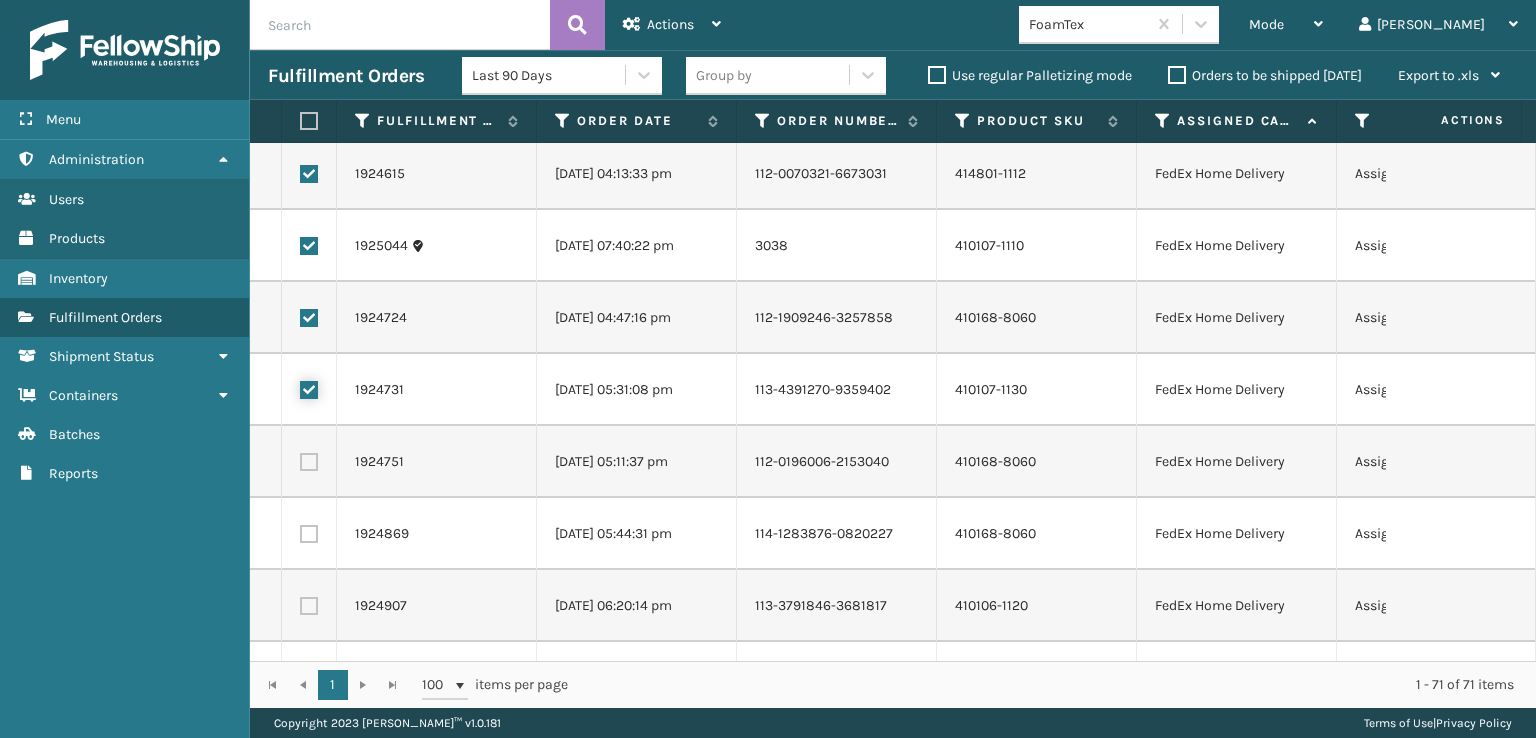 scroll, scrollTop: 200, scrollLeft: 0, axis: vertical 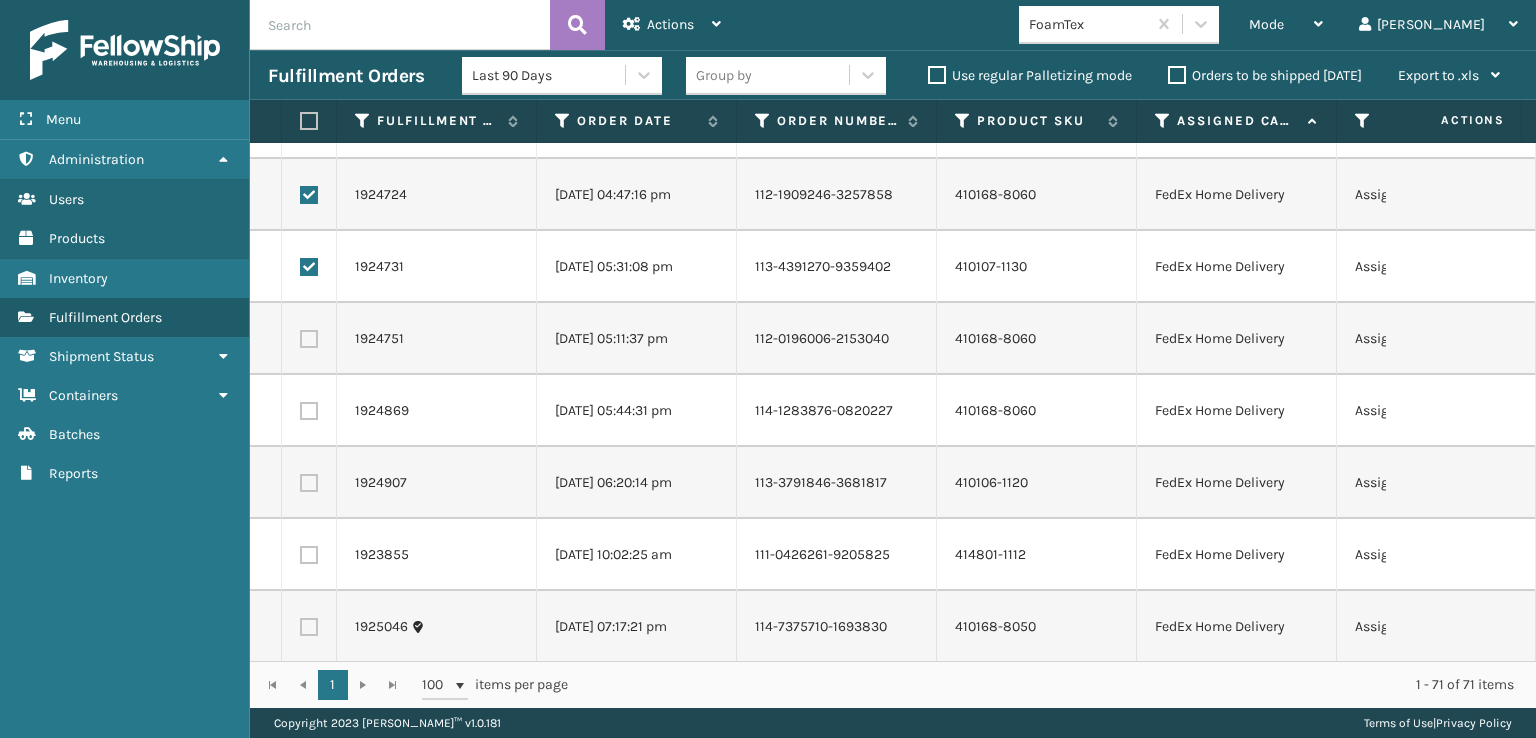 click at bounding box center [309, 339] 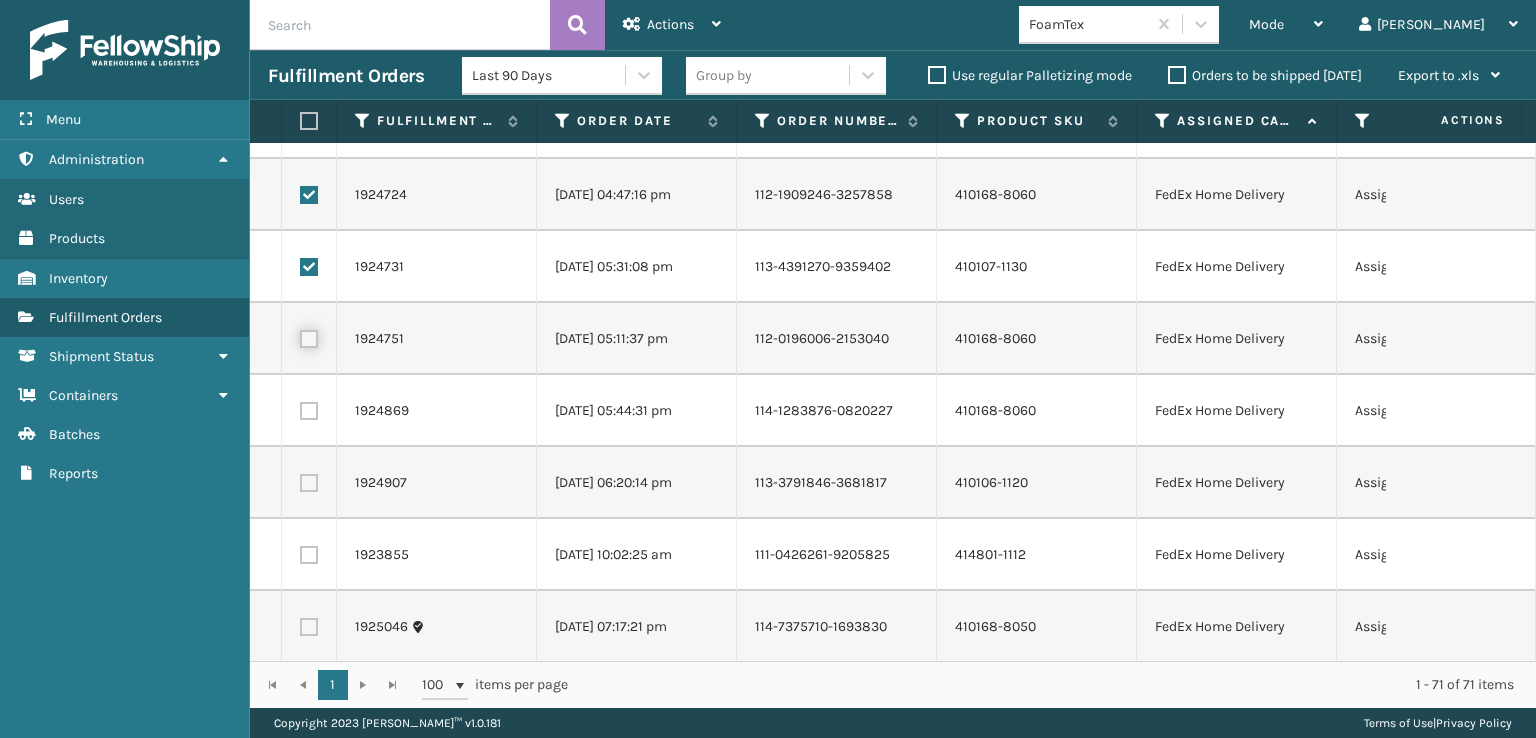 click at bounding box center (300, 336) 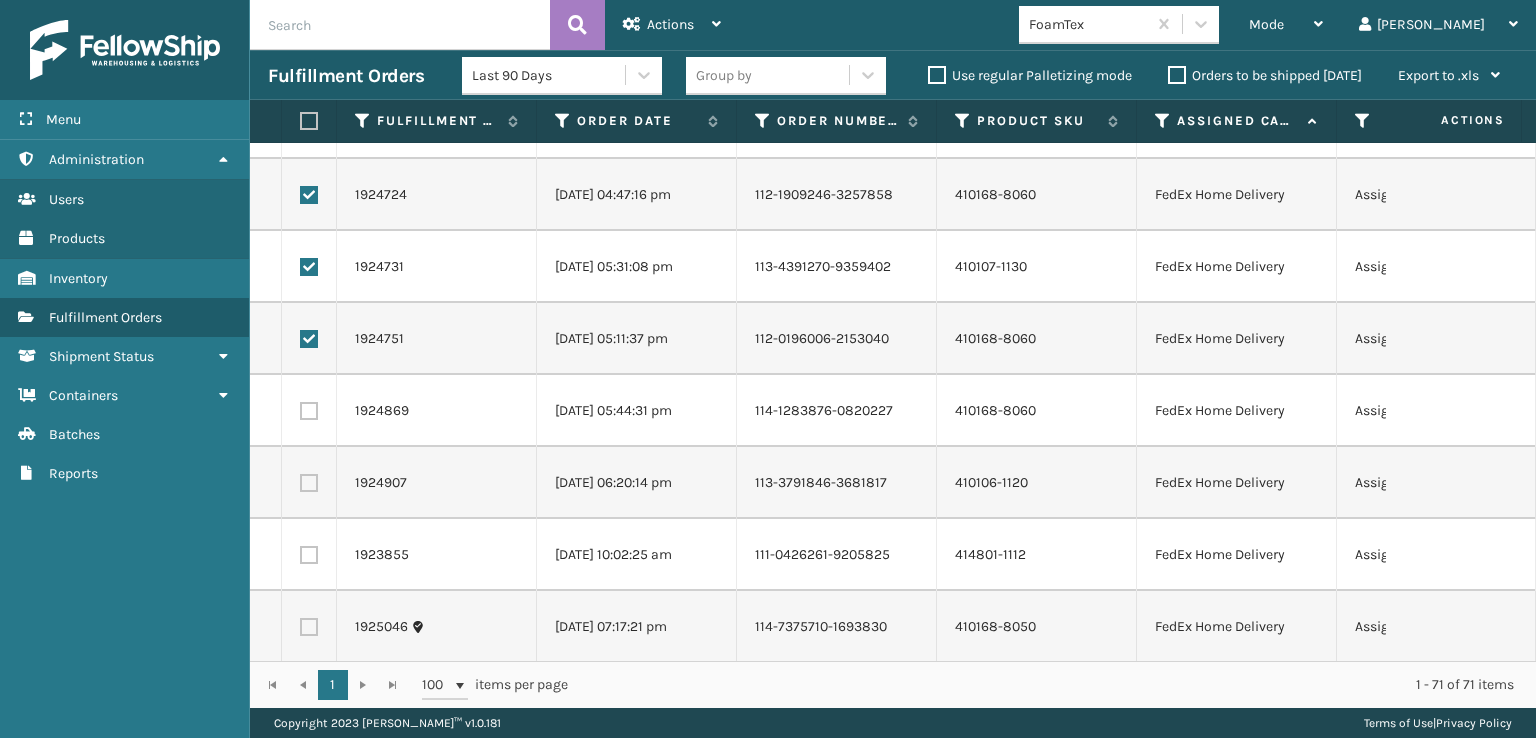 click at bounding box center (309, 411) 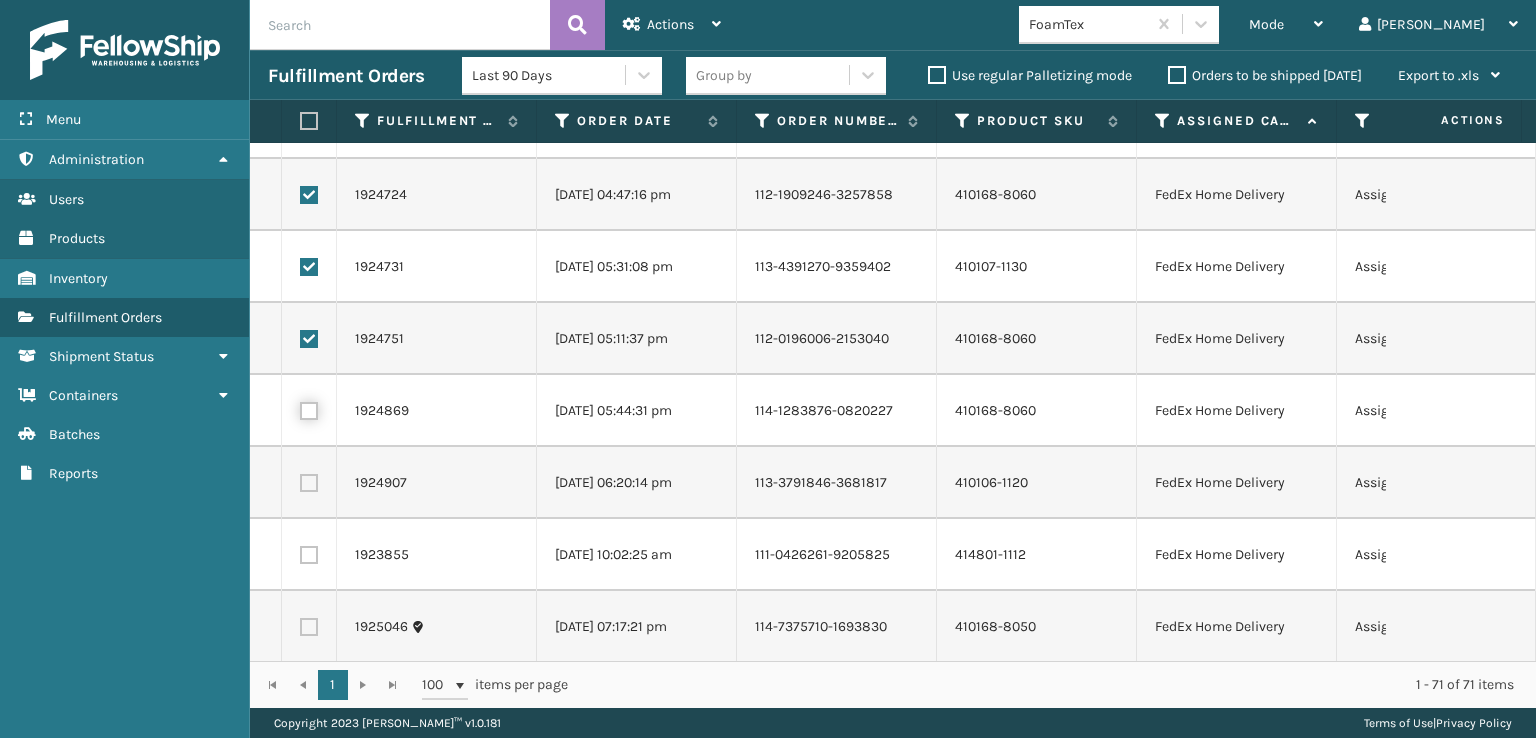 click at bounding box center (300, 408) 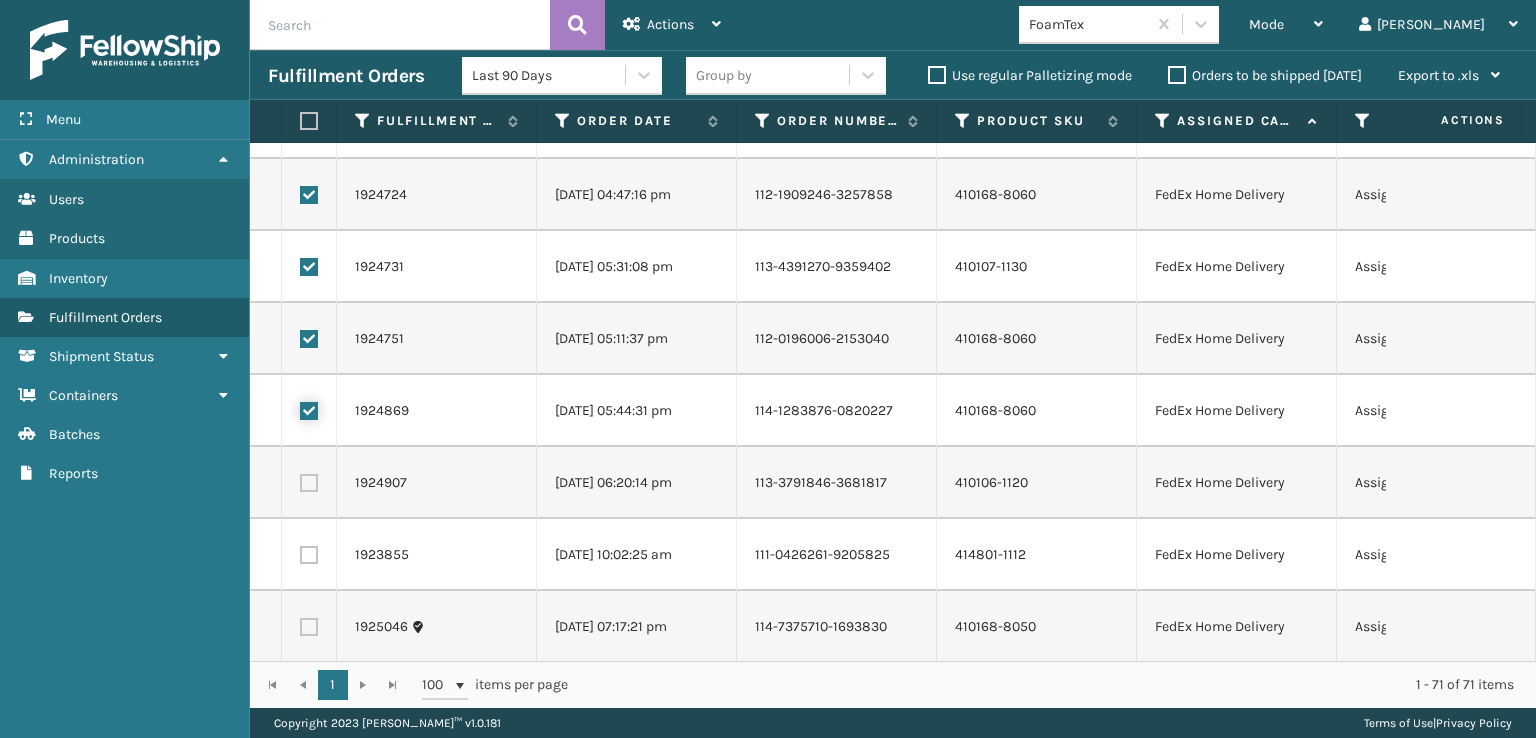 checkbox on "true" 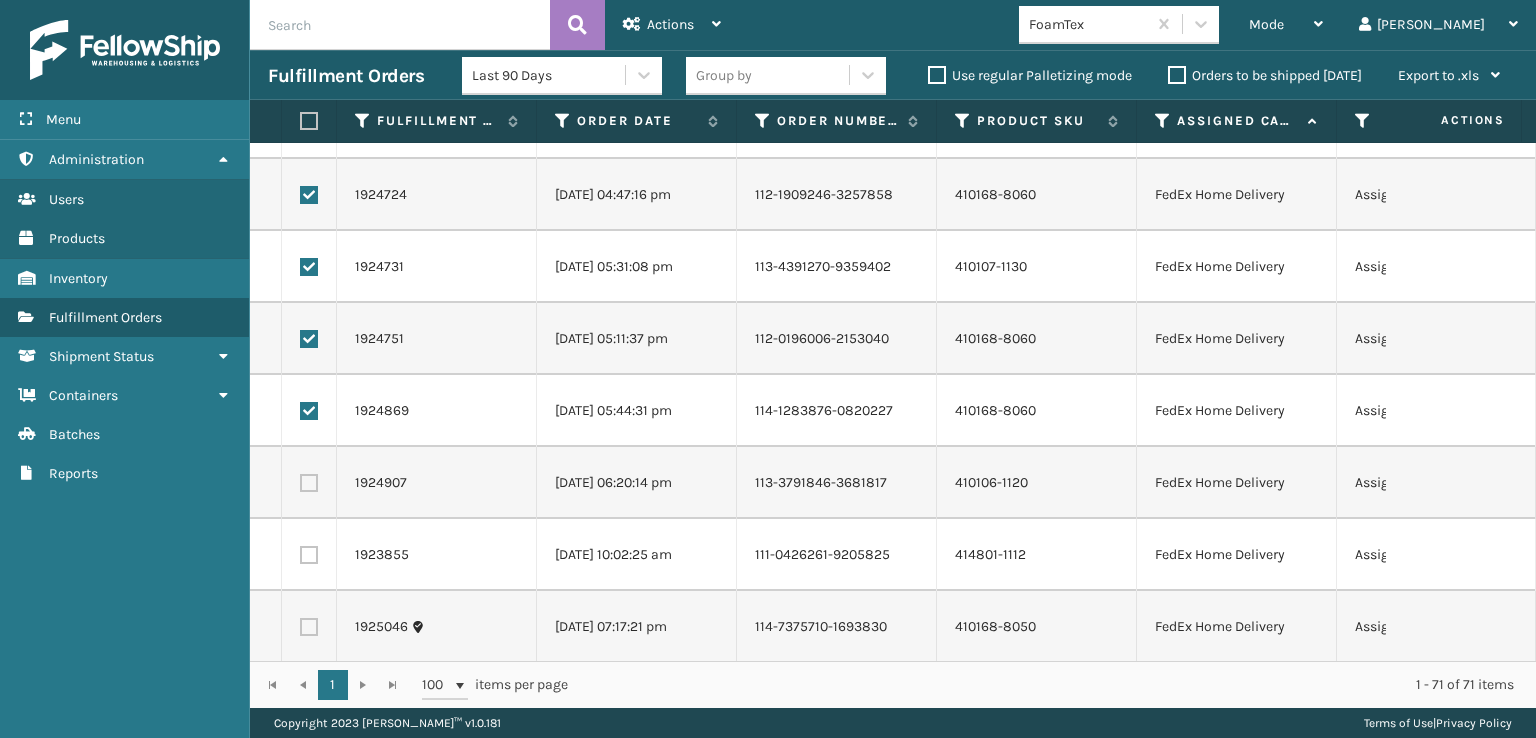 click at bounding box center (309, 483) 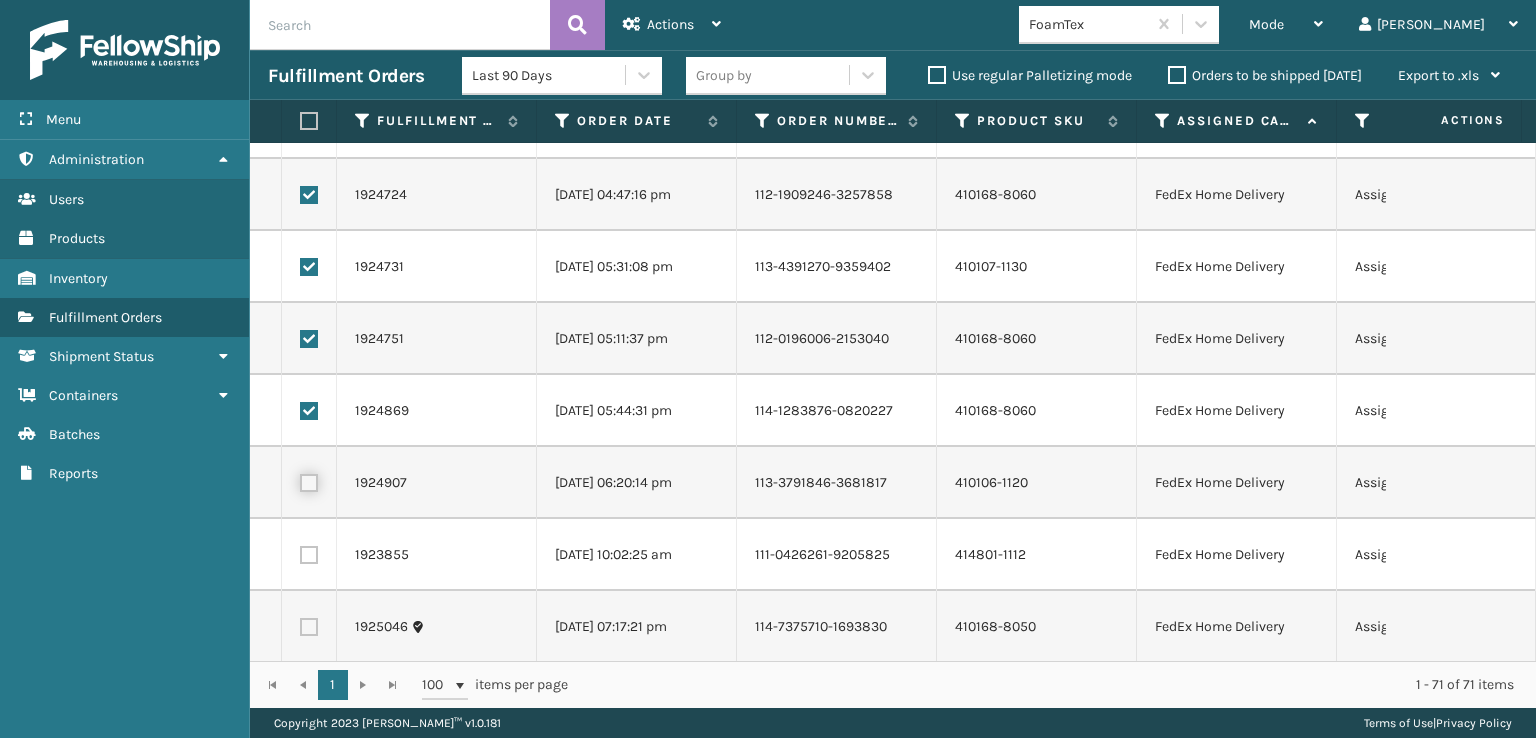 click at bounding box center (300, 480) 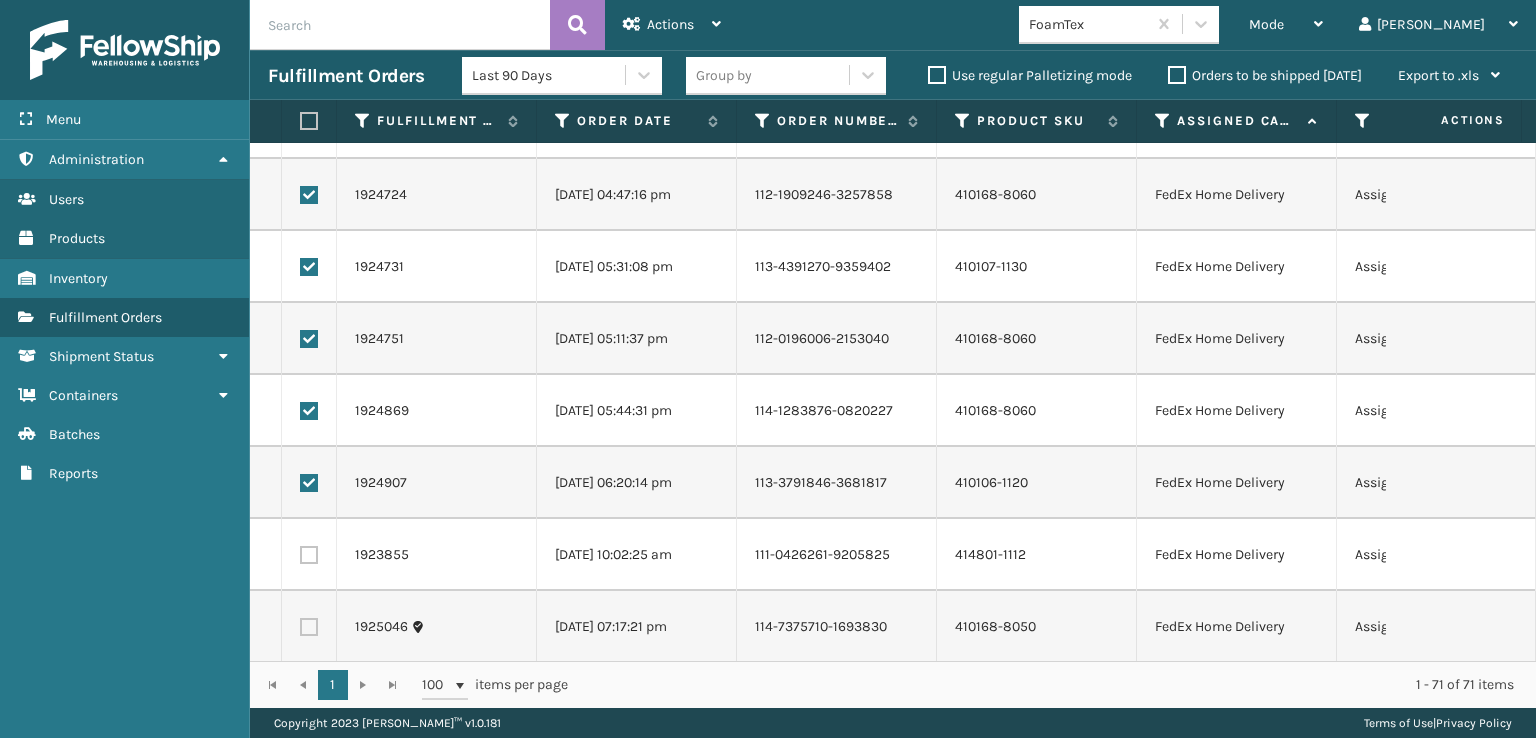 click at bounding box center [309, 555] 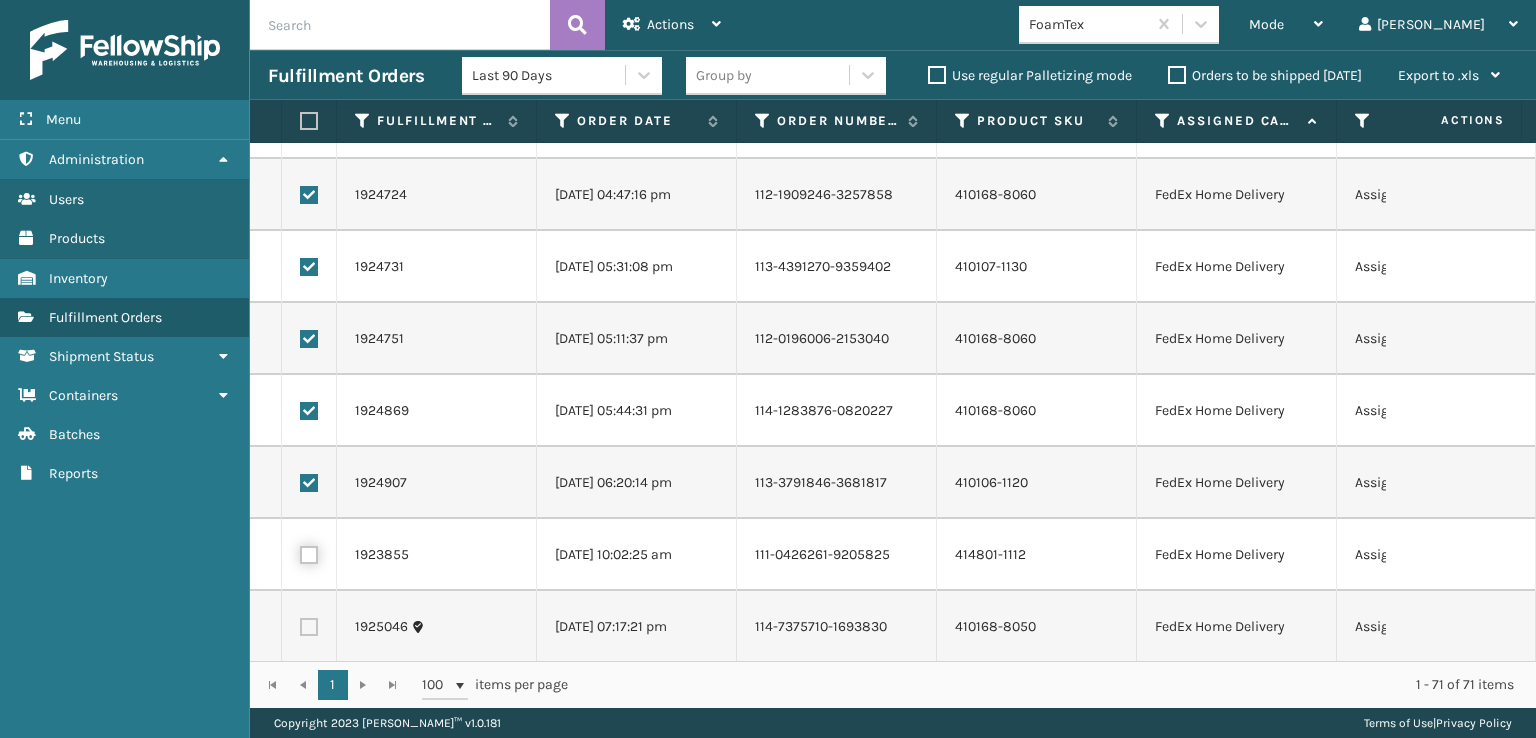 click at bounding box center (300, 552) 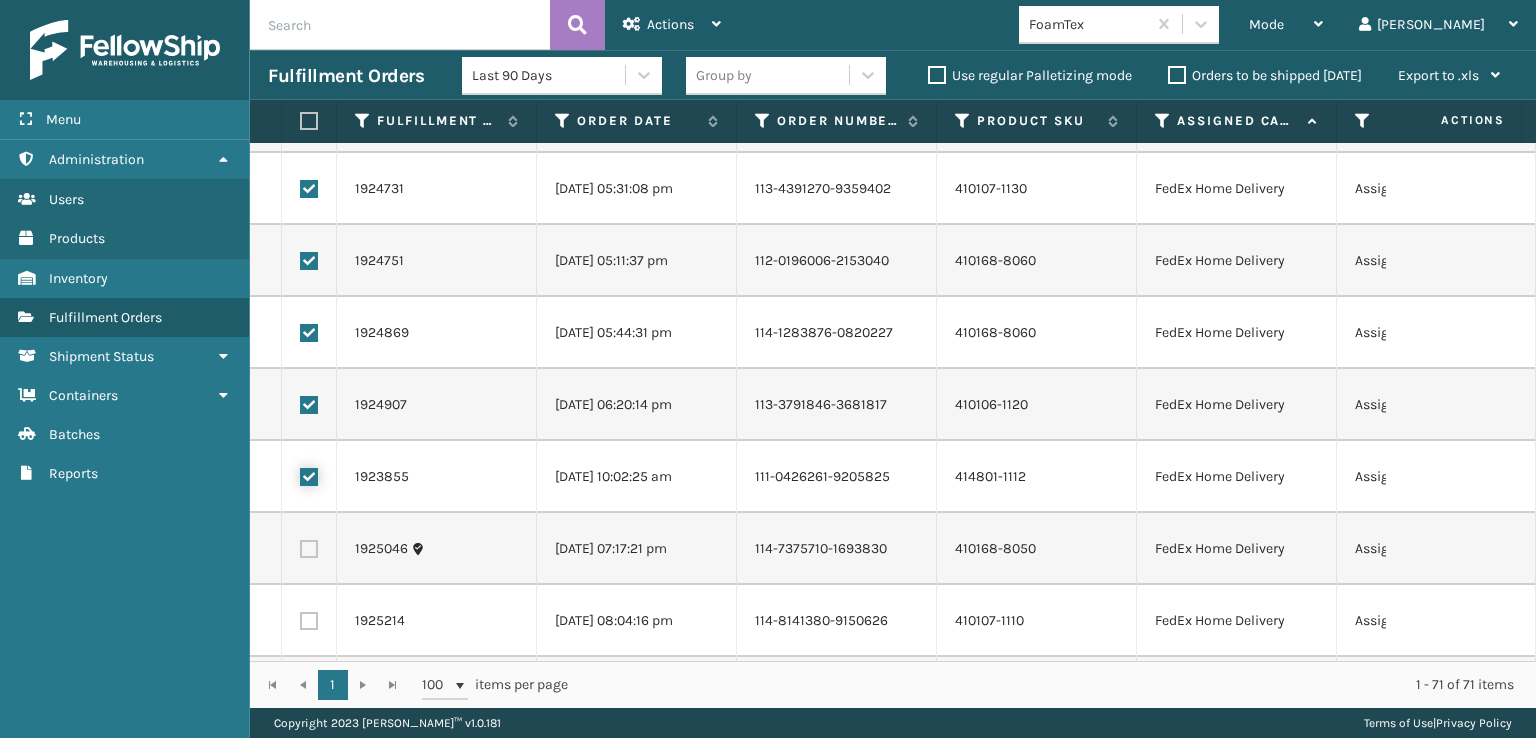 scroll, scrollTop: 400, scrollLeft: 0, axis: vertical 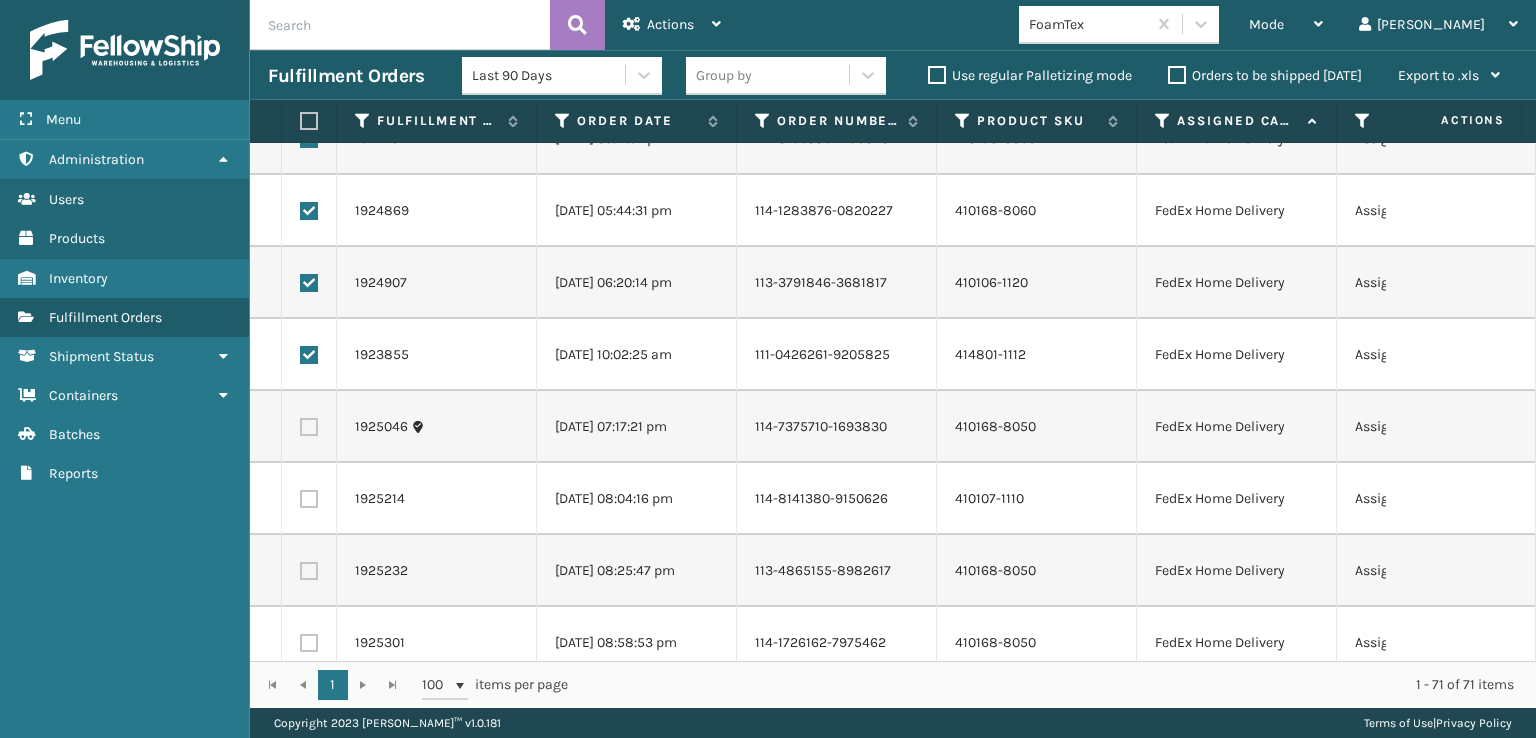 click at bounding box center (309, 427) 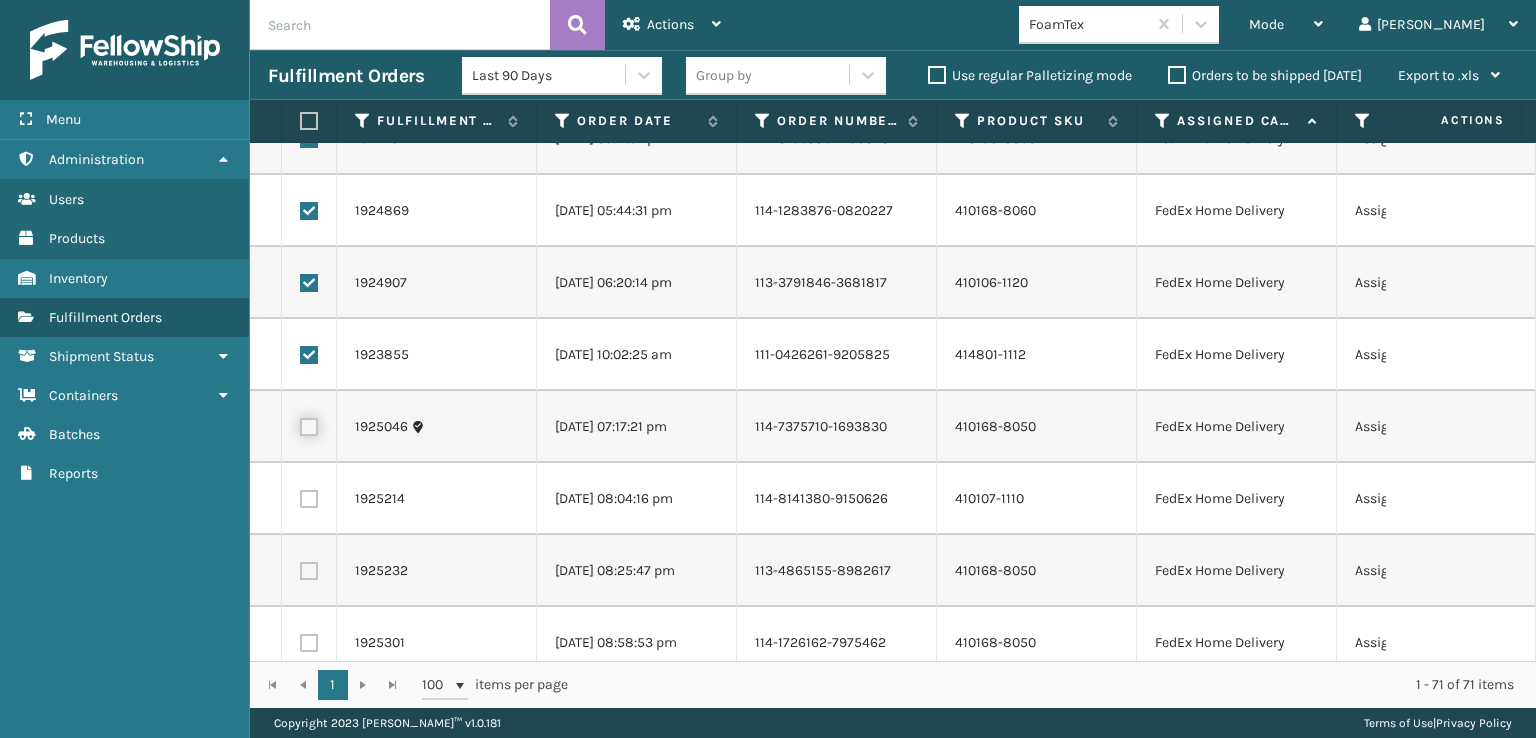 click at bounding box center [300, 424] 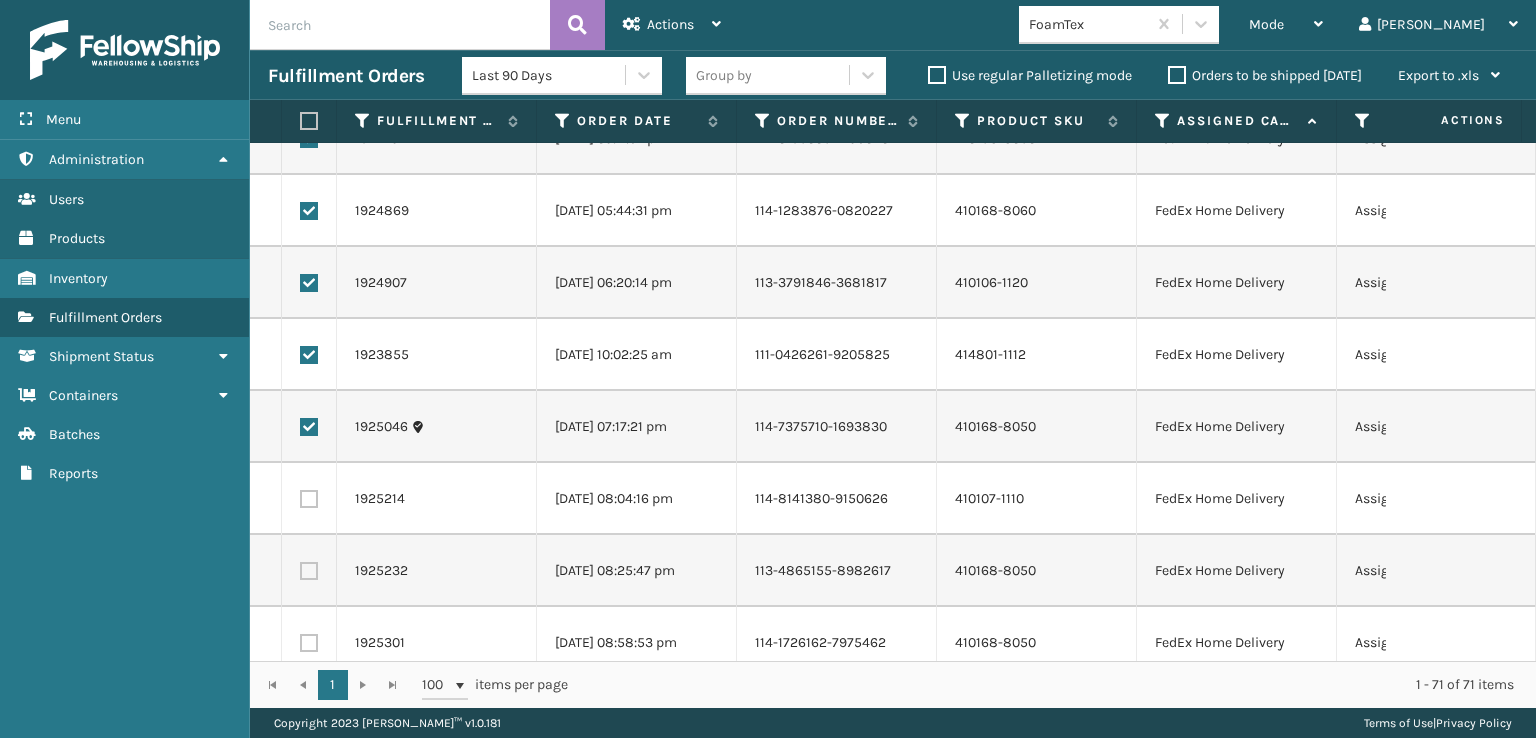 drag, startPoint x: 313, startPoint y: 507, endPoint x: 318, endPoint y: 529, distance: 22.561028 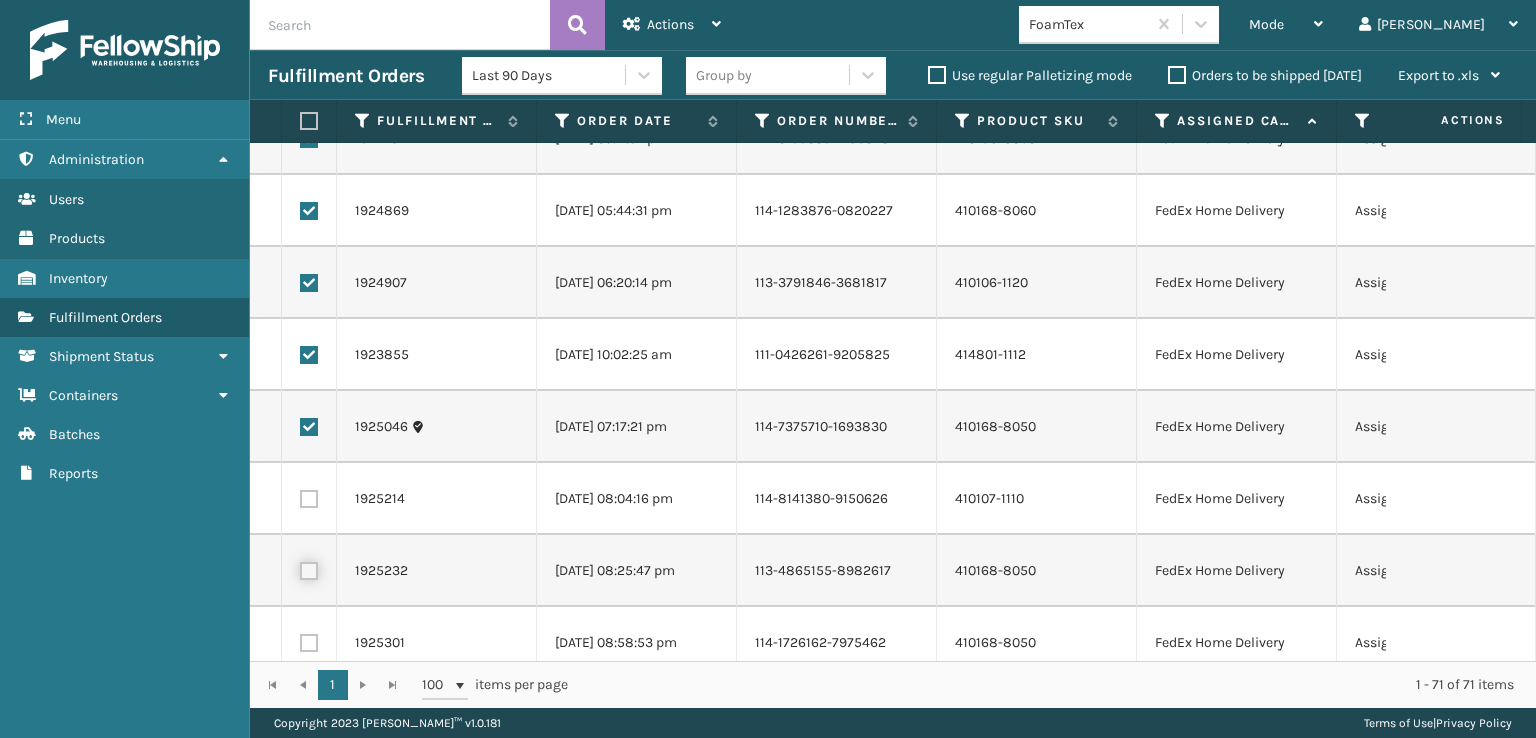 click at bounding box center [300, 568] 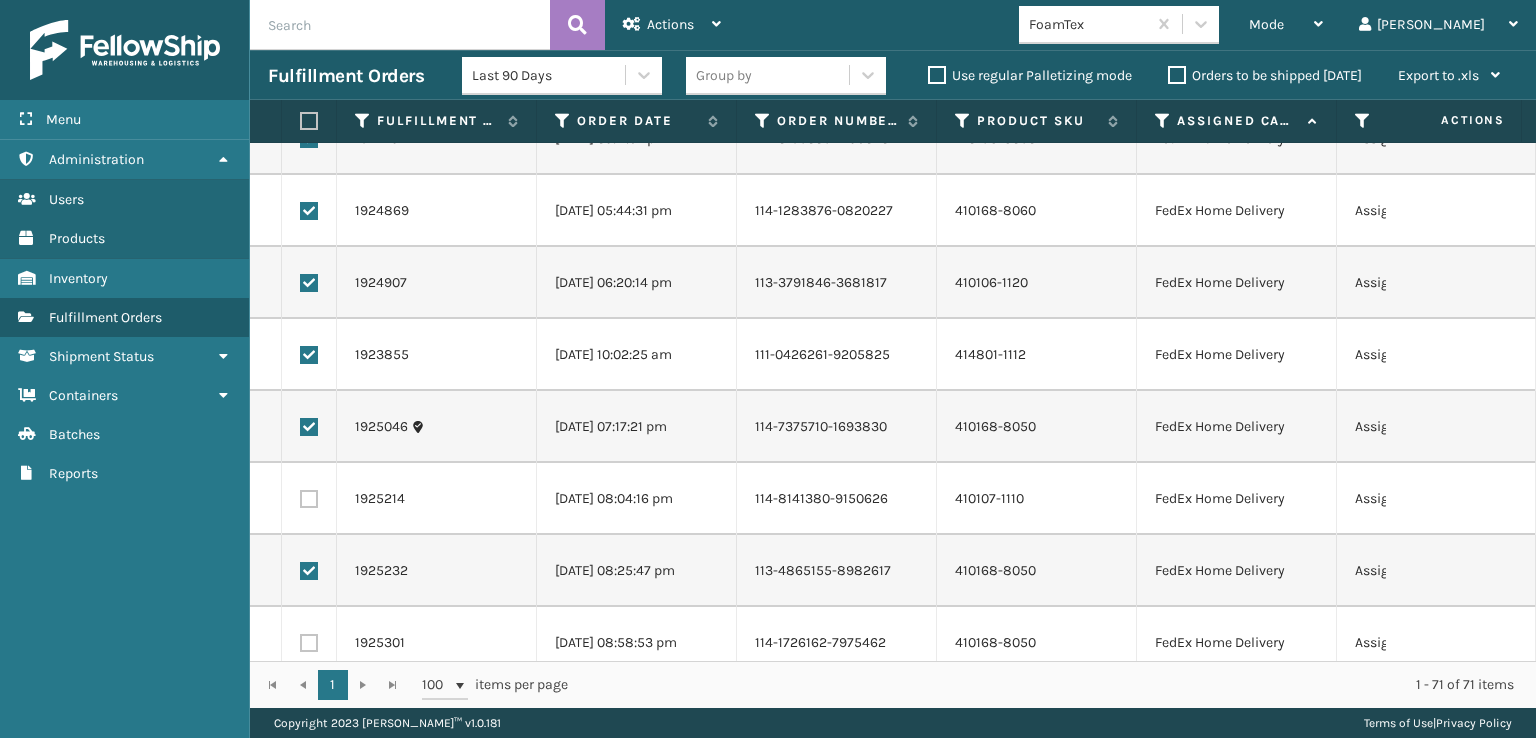 click at bounding box center [309, 499] 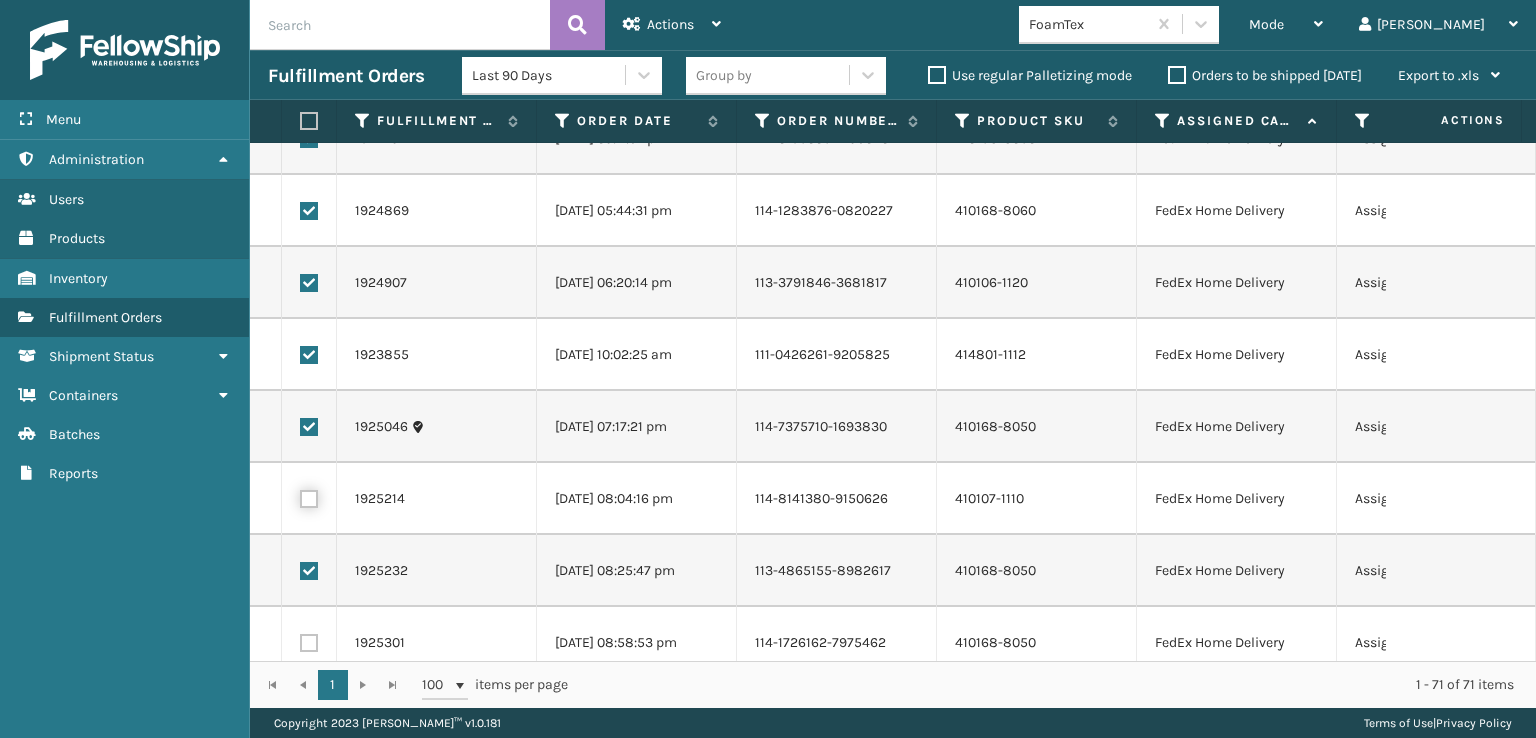 click at bounding box center [300, 496] 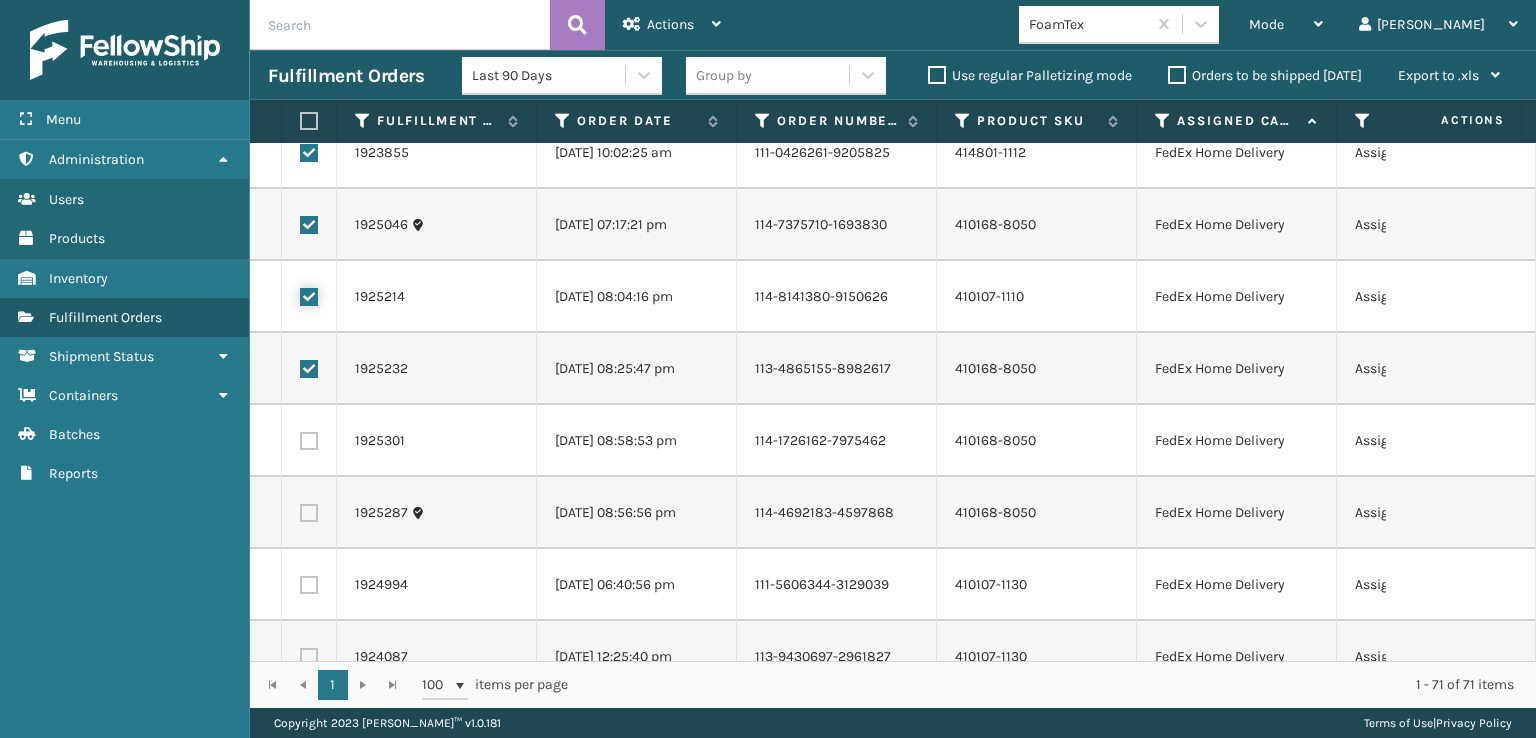 scroll, scrollTop: 700, scrollLeft: 0, axis: vertical 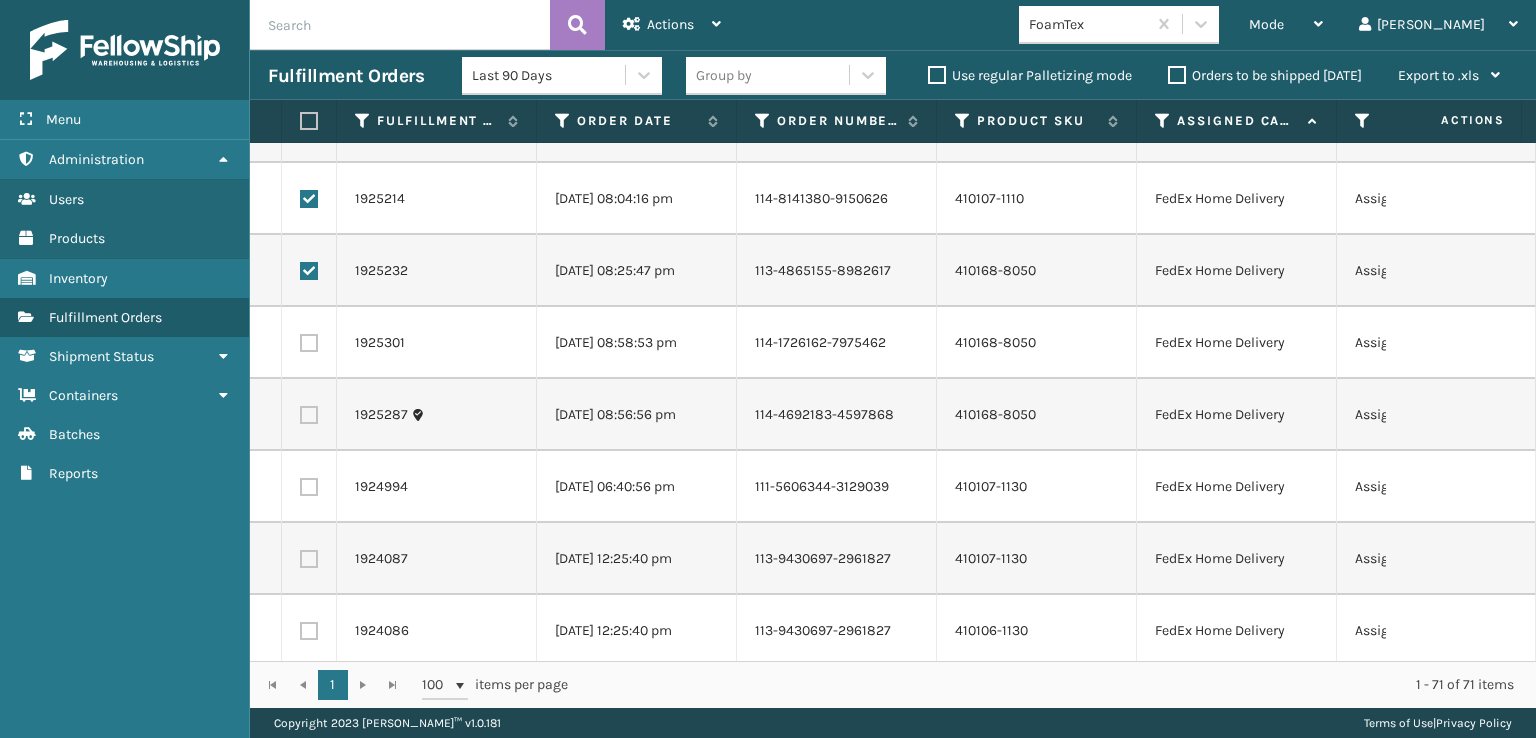 click at bounding box center (309, 343) 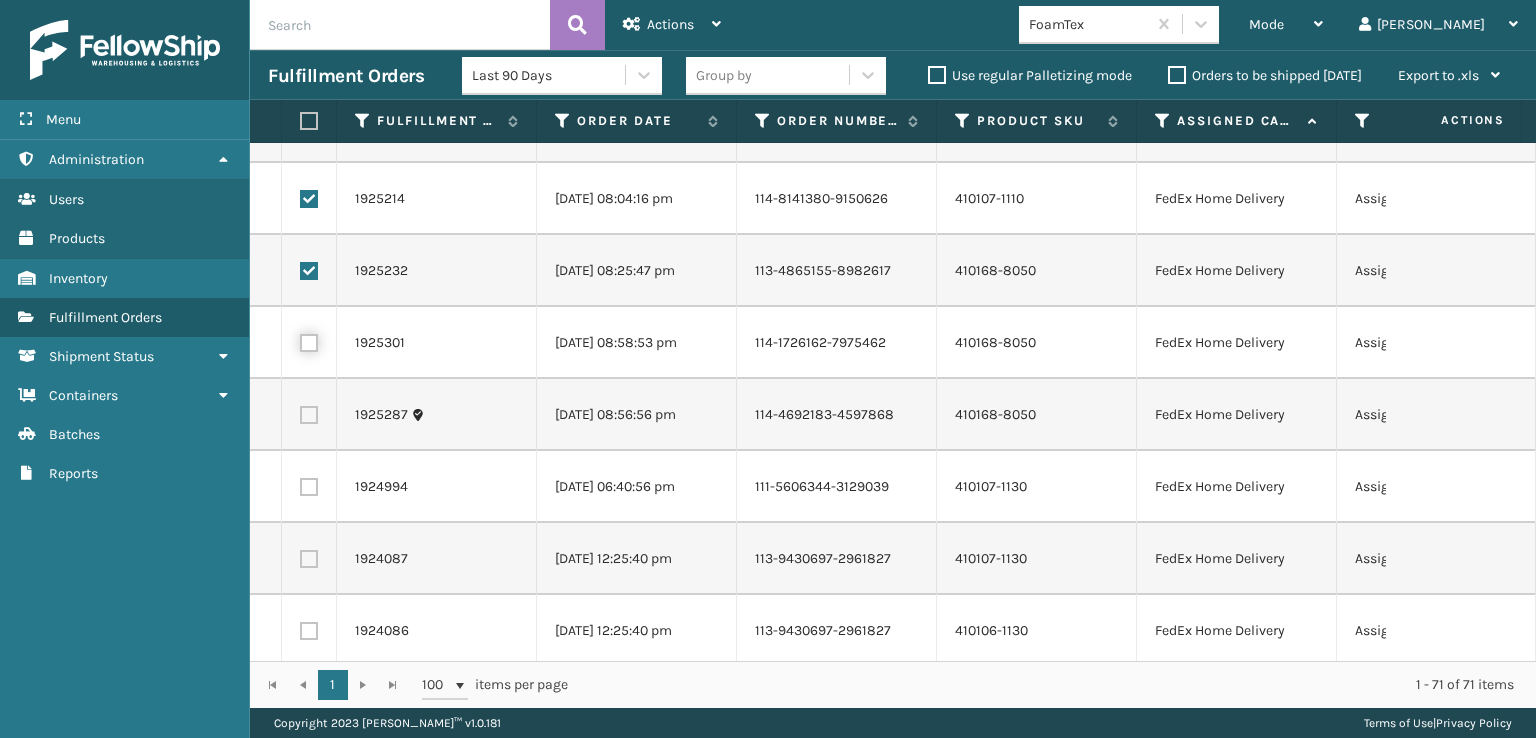 click at bounding box center (300, 340) 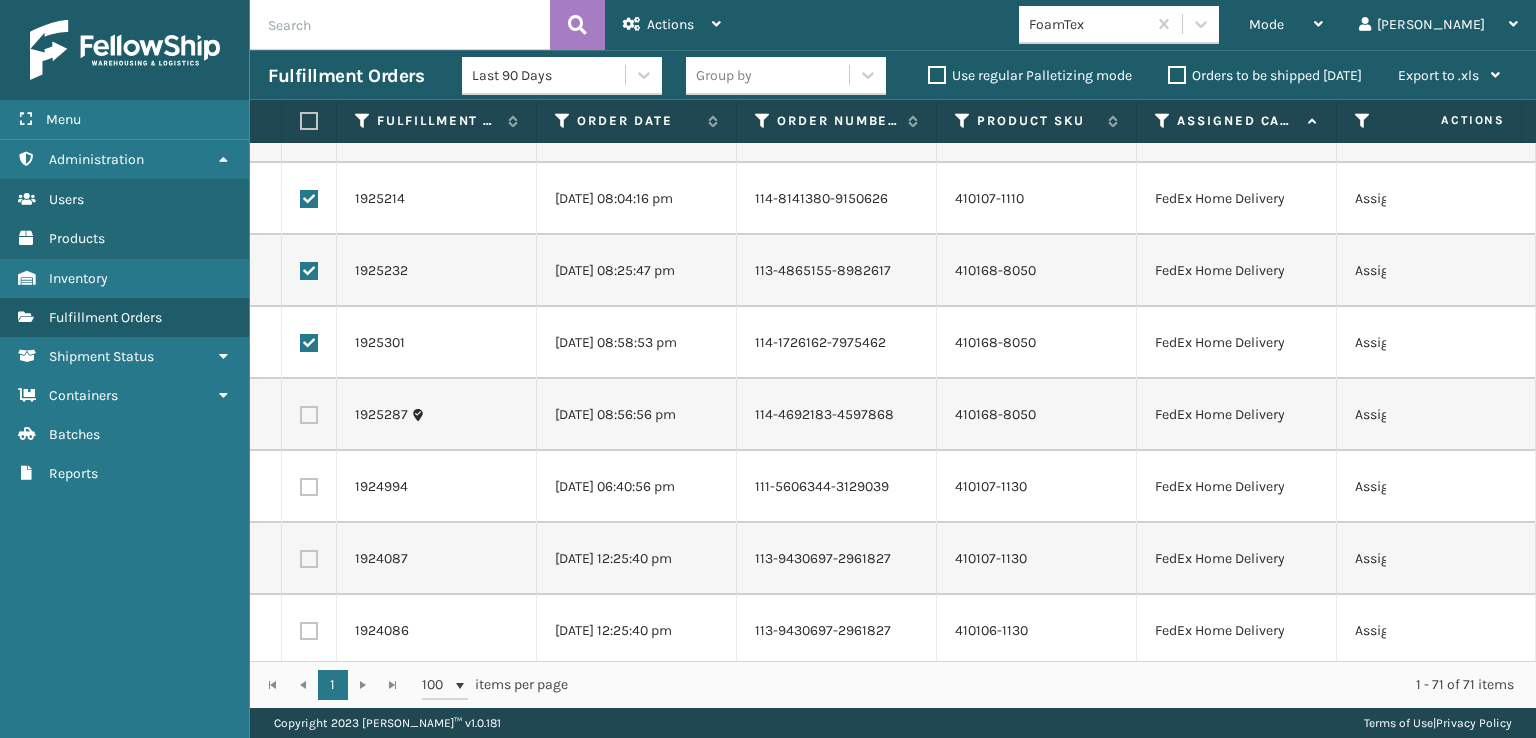 click at bounding box center (309, 415) 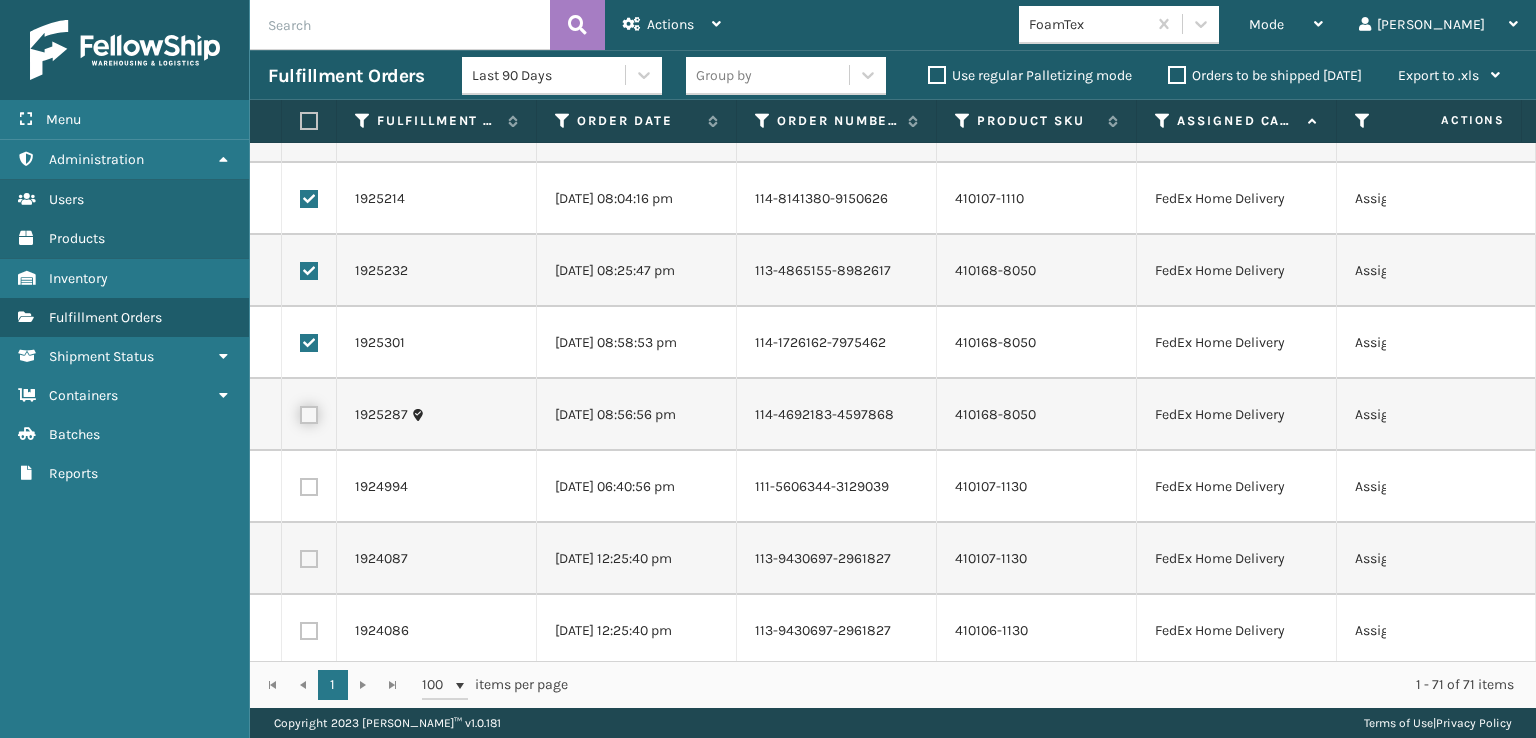 click at bounding box center [300, 412] 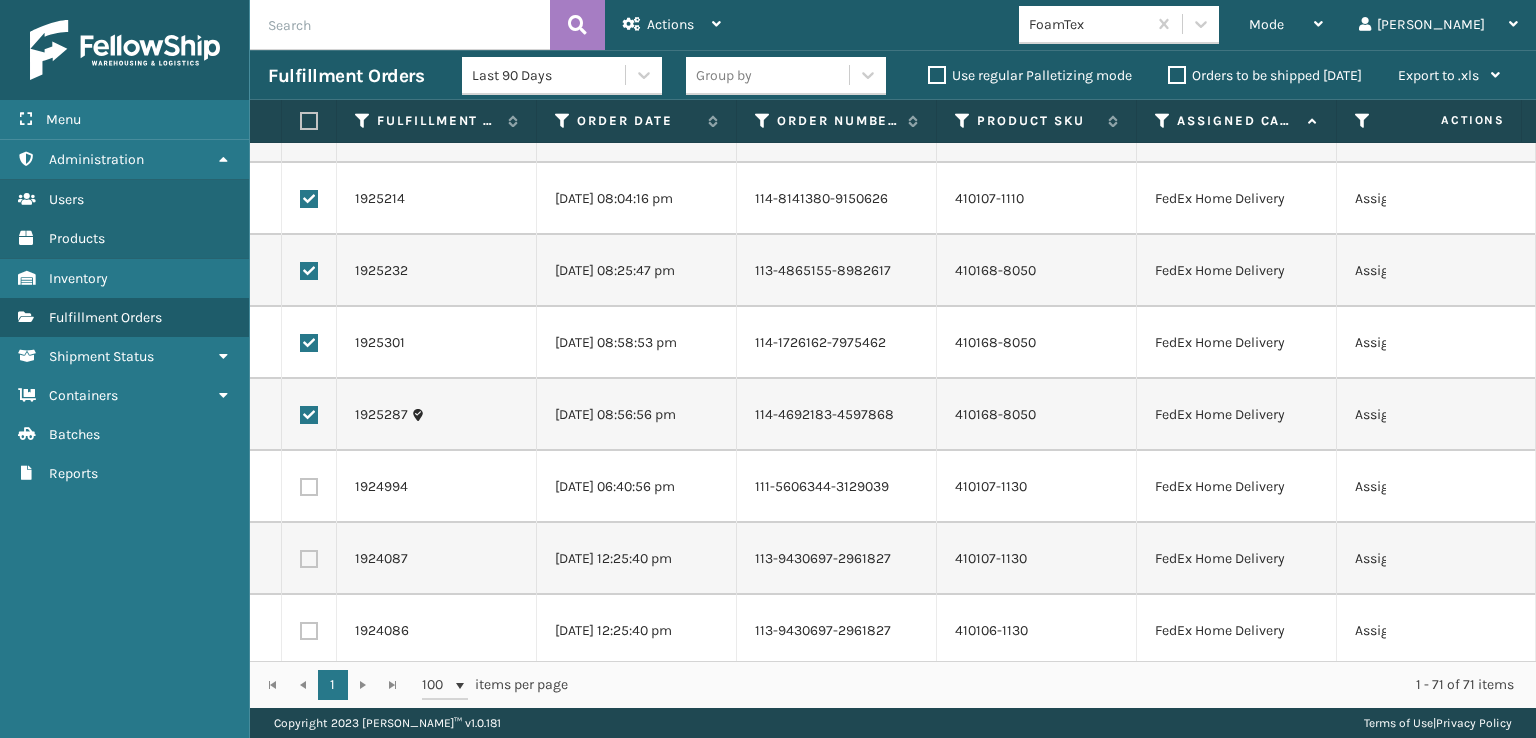 click at bounding box center [309, 487] 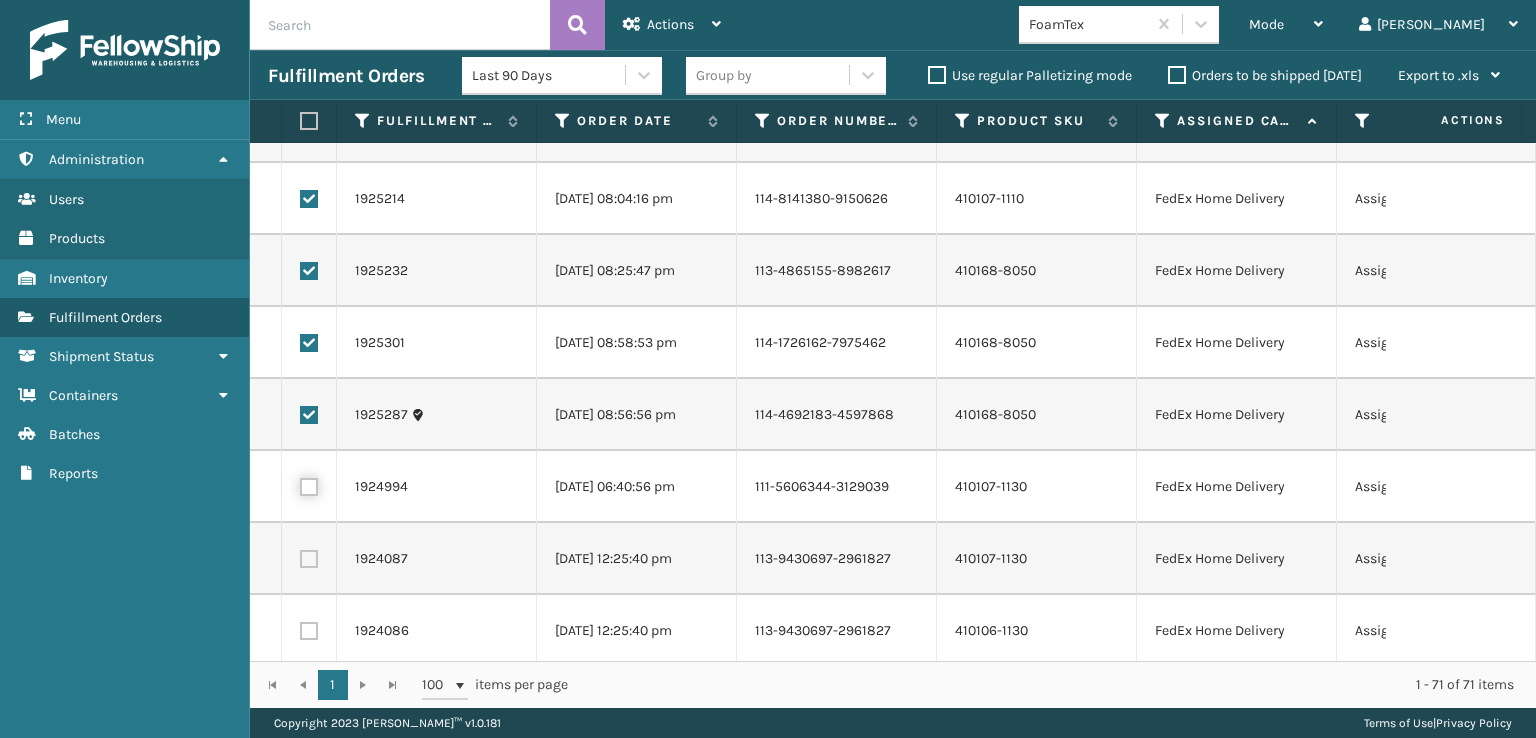 click at bounding box center (300, 484) 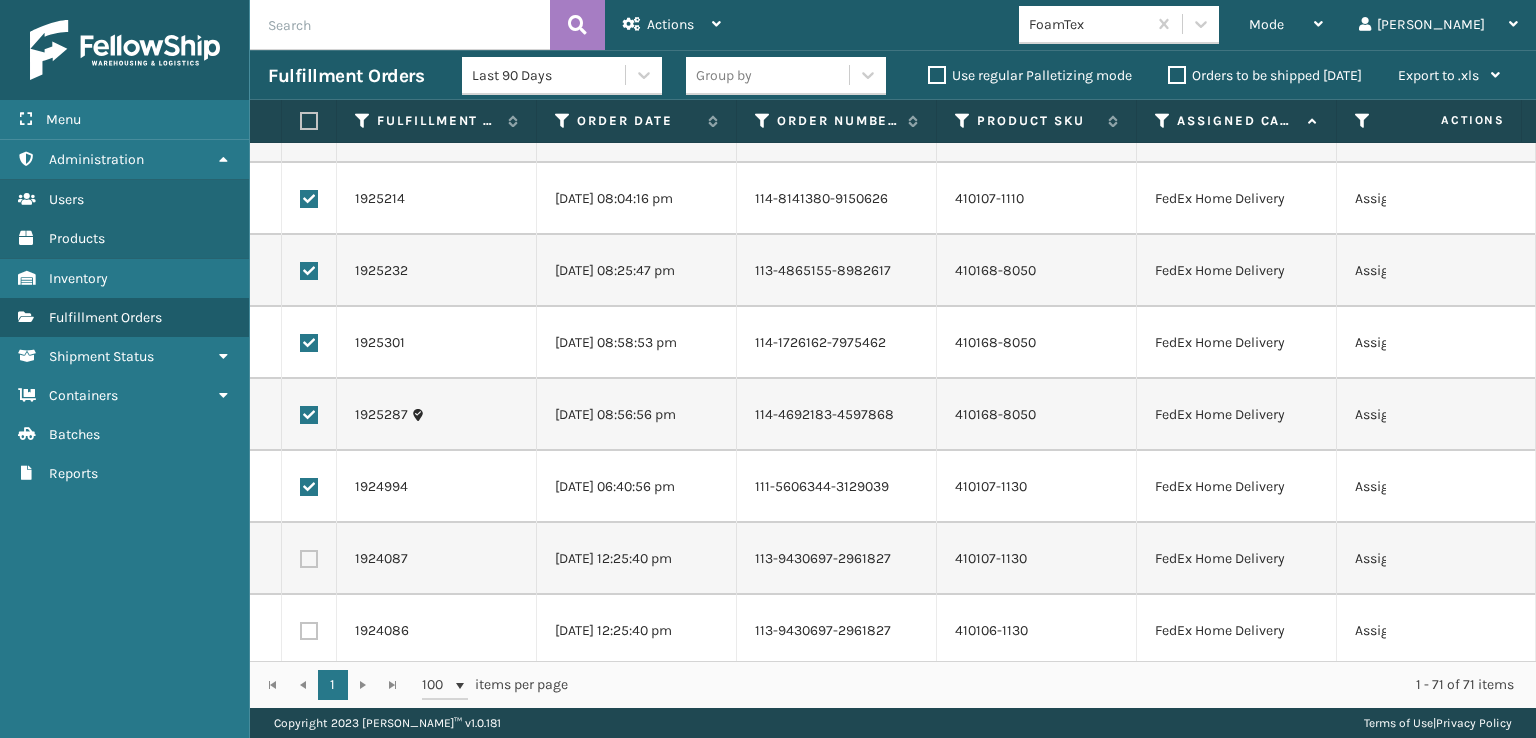 click at bounding box center (309, 559) 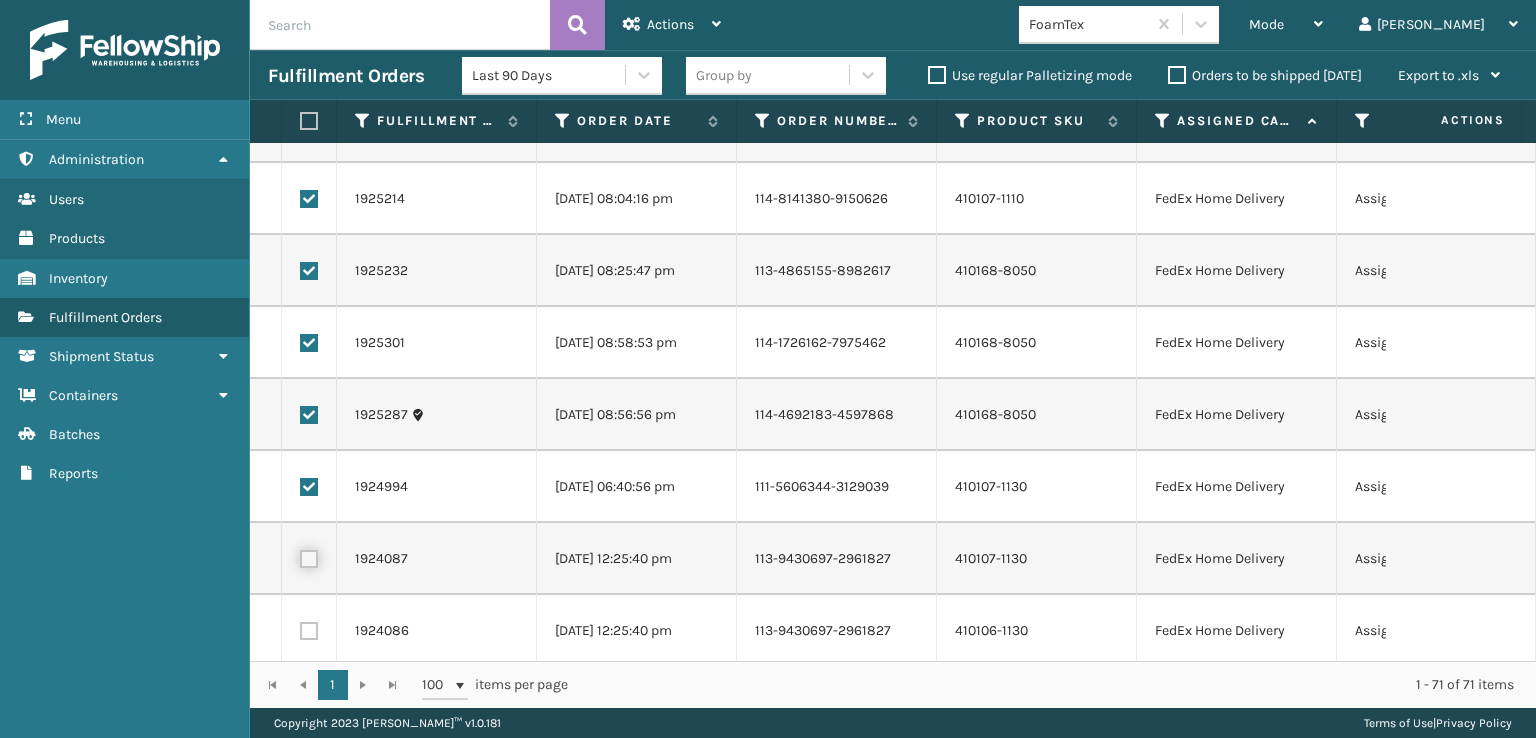 click at bounding box center (300, 556) 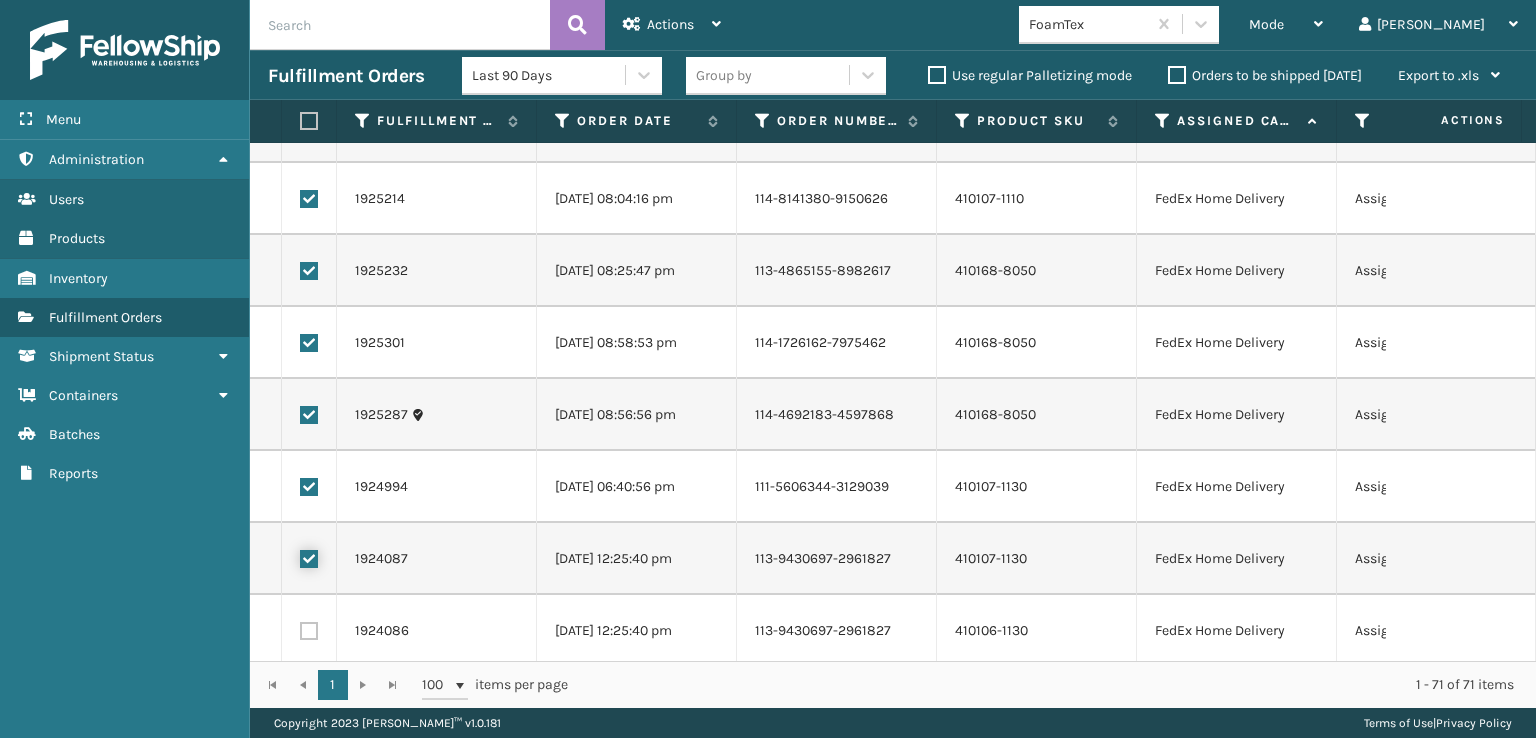 checkbox on "true" 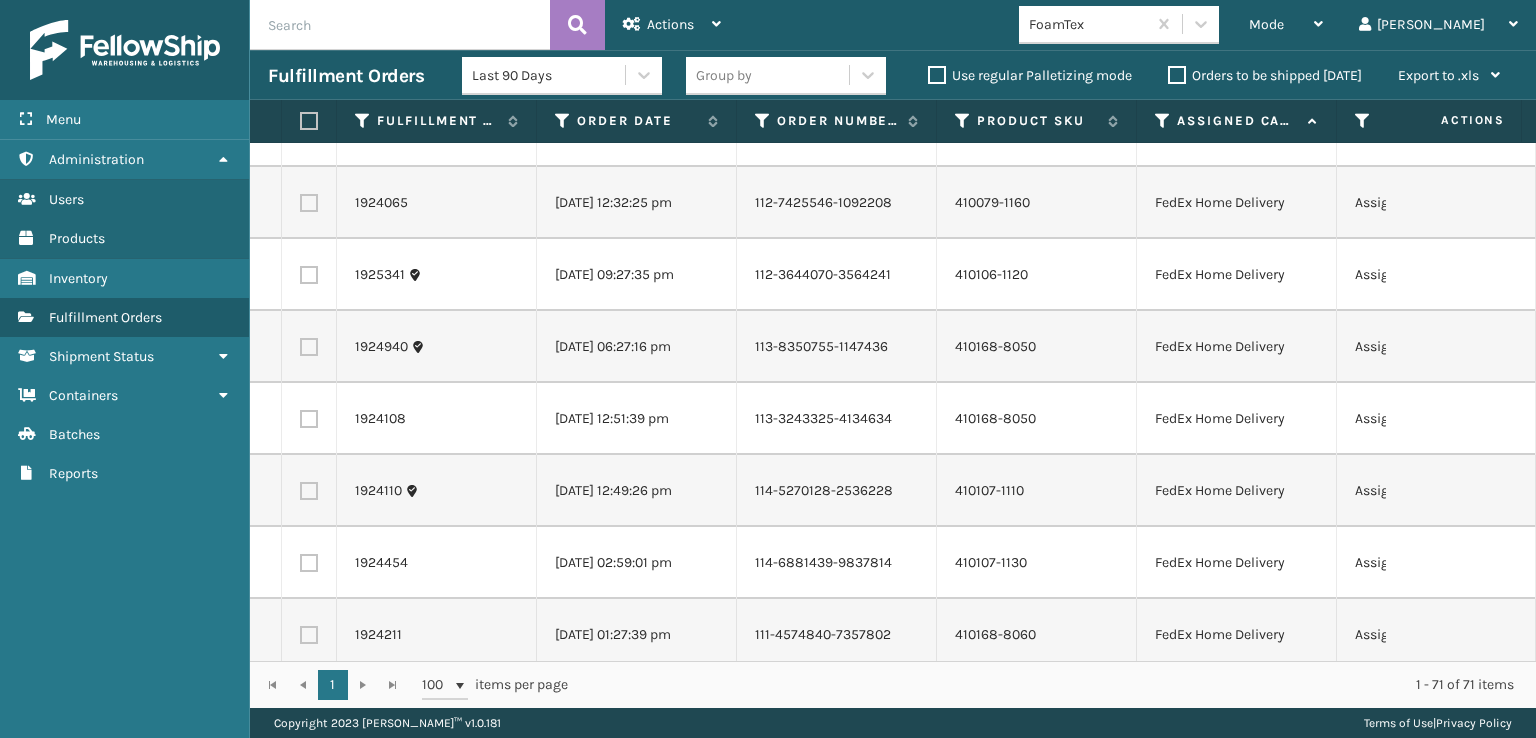 scroll, scrollTop: 1100, scrollLeft: 0, axis: vertical 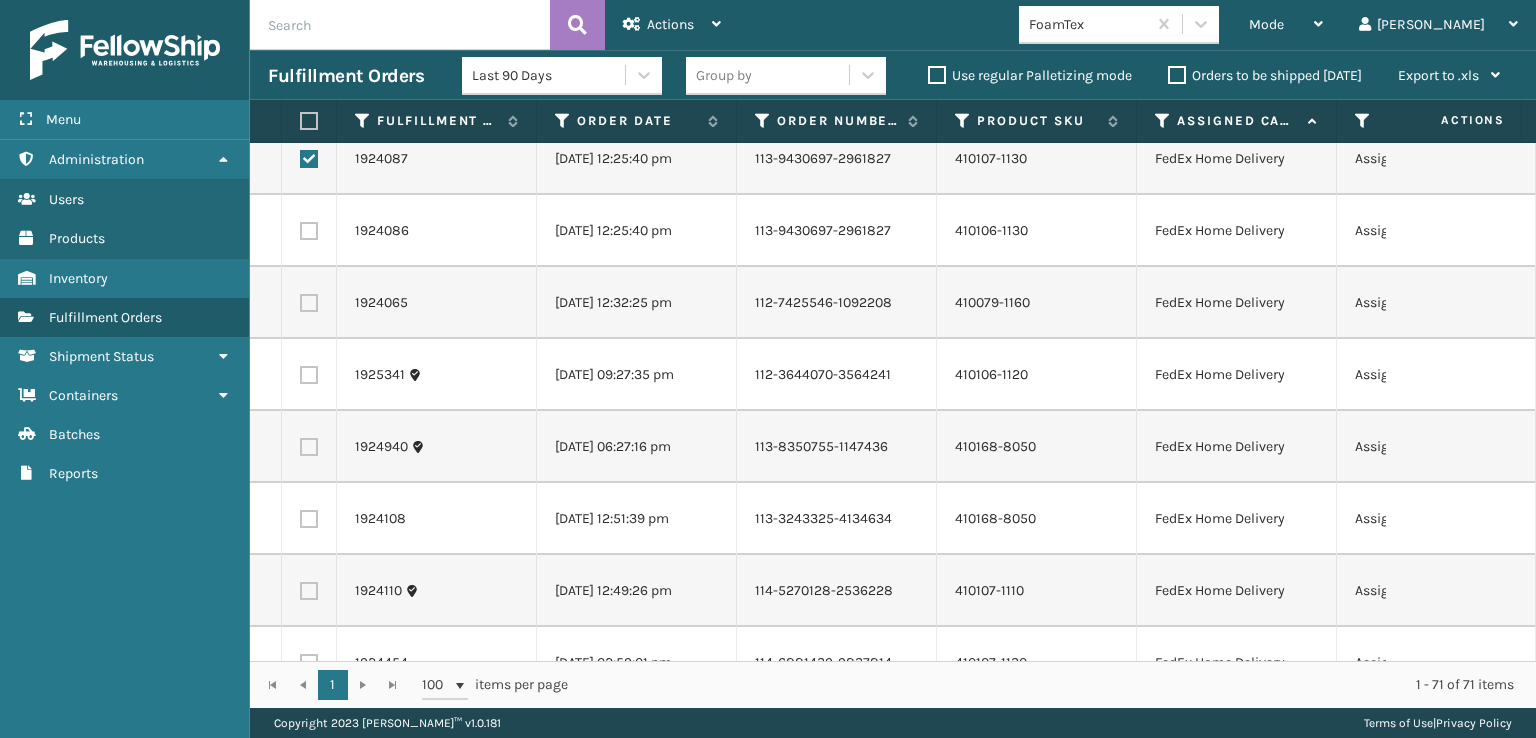 click at bounding box center [309, 231] 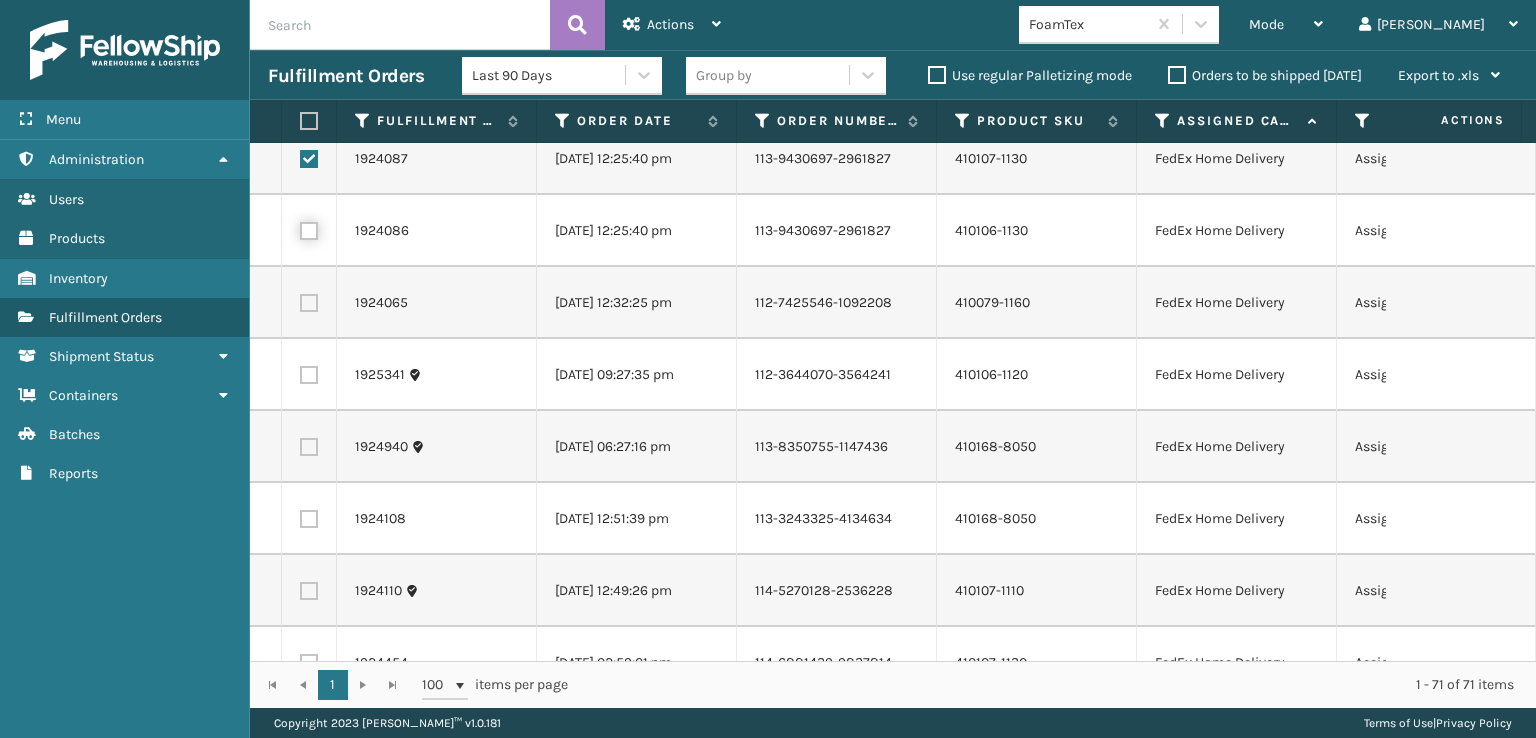 click at bounding box center [300, 228] 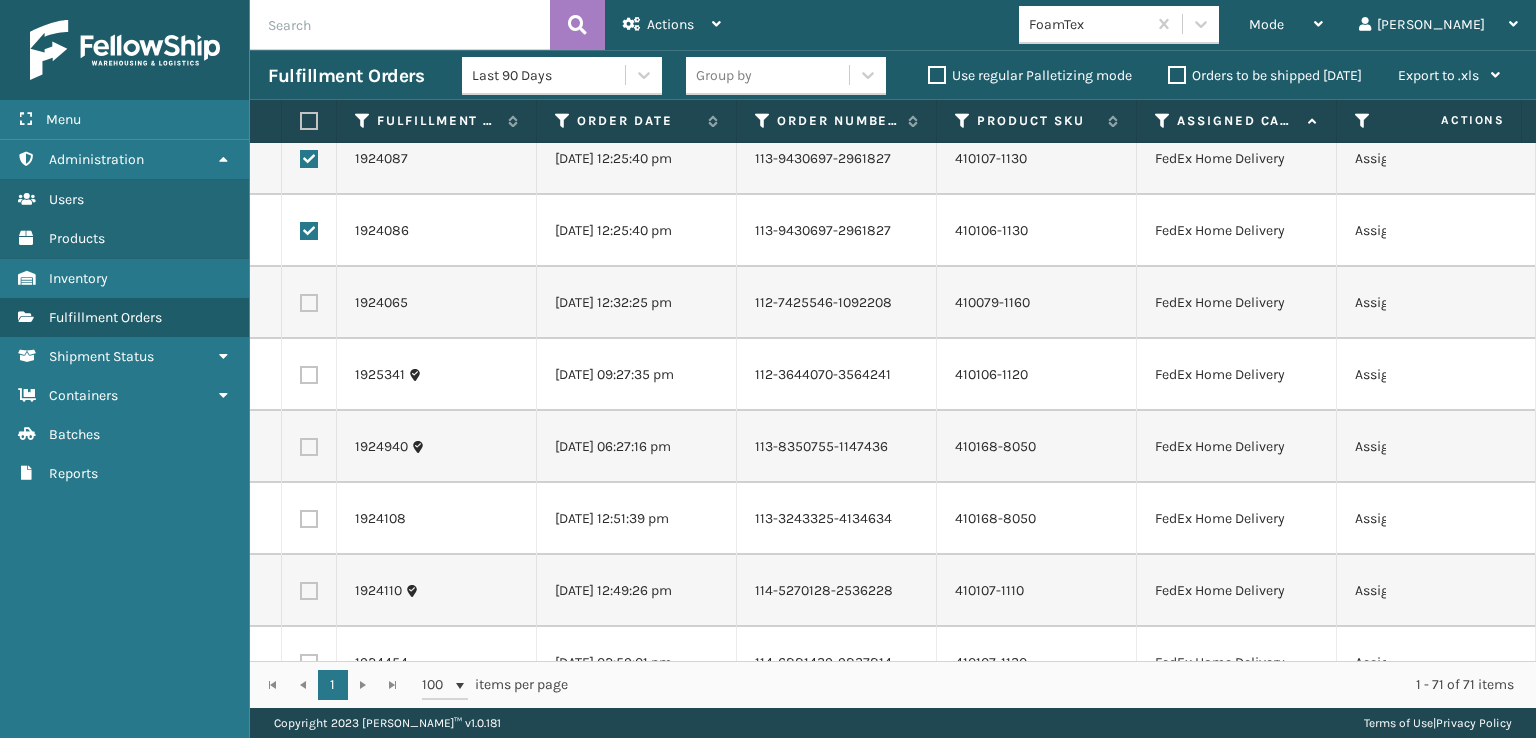 click at bounding box center [309, 303] 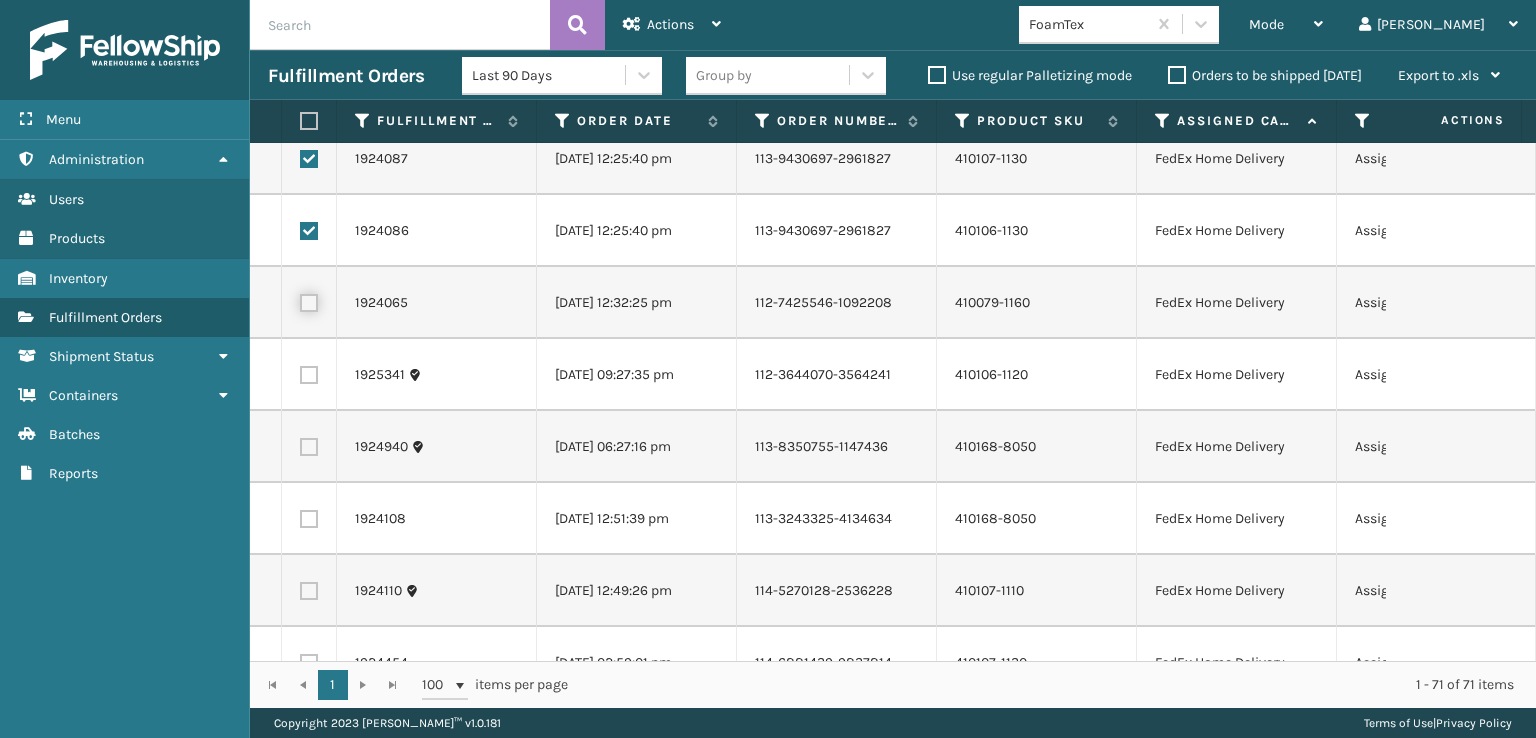 click at bounding box center (300, 300) 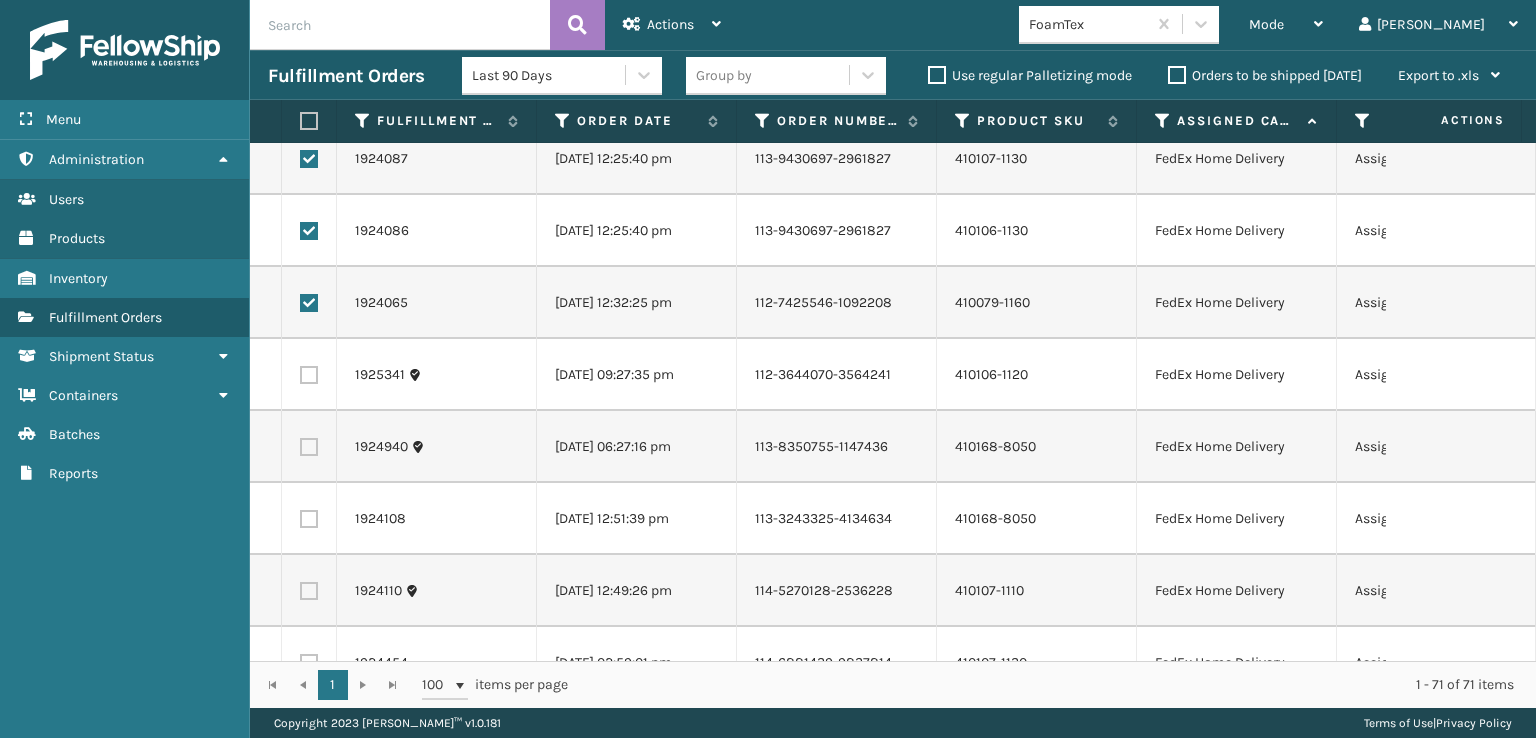 click at bounding box center (309, 375) 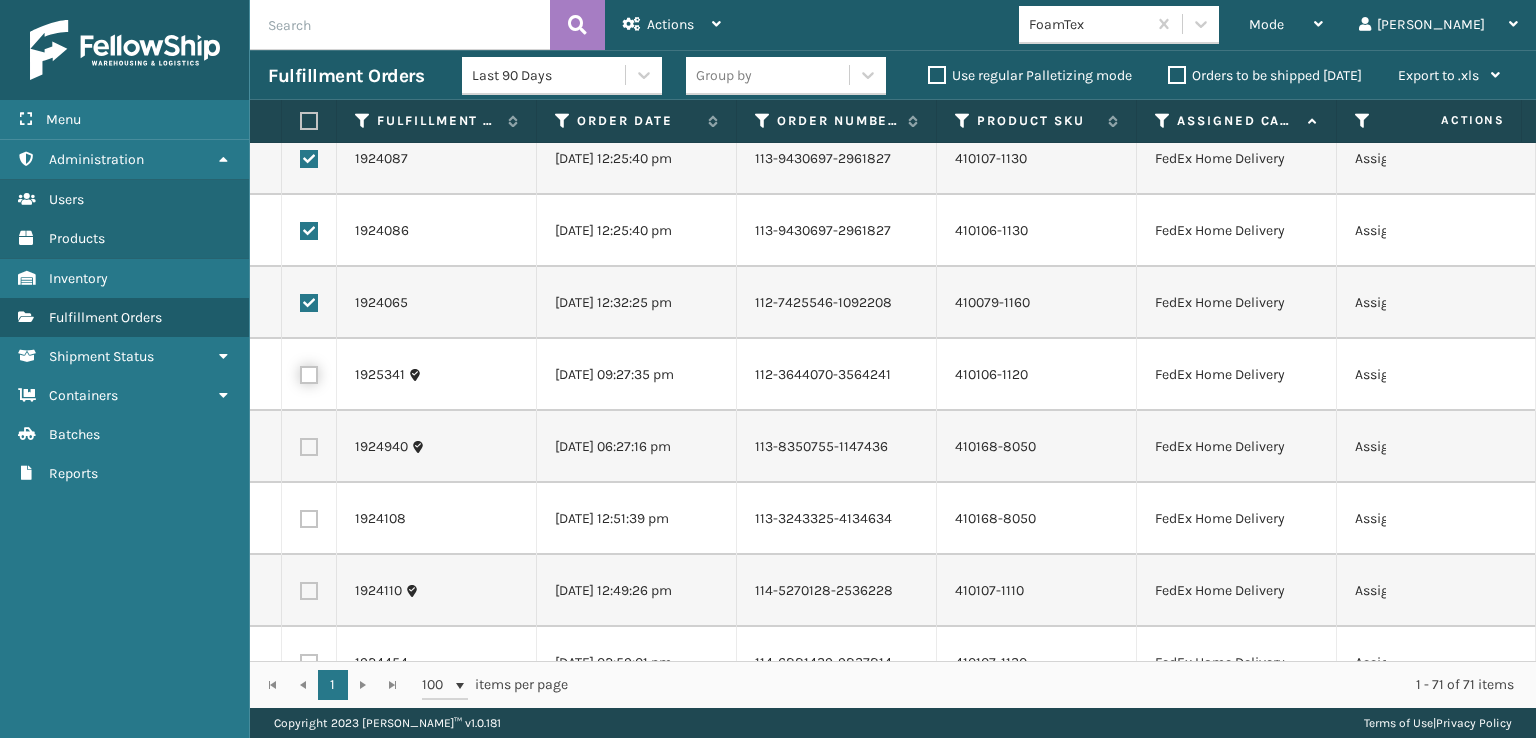 click at bounding box center [300, 372] 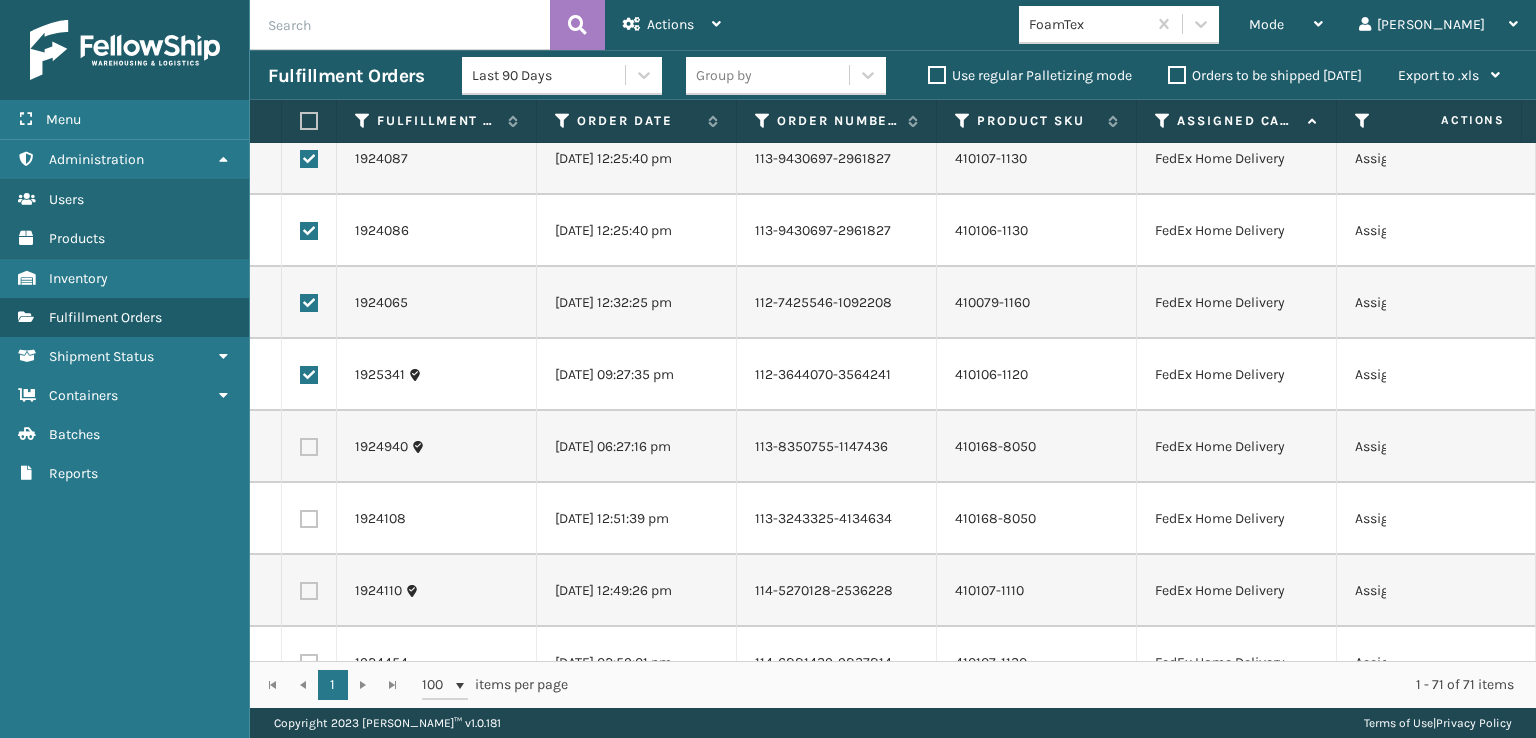 click at bounding box center (309, 447) 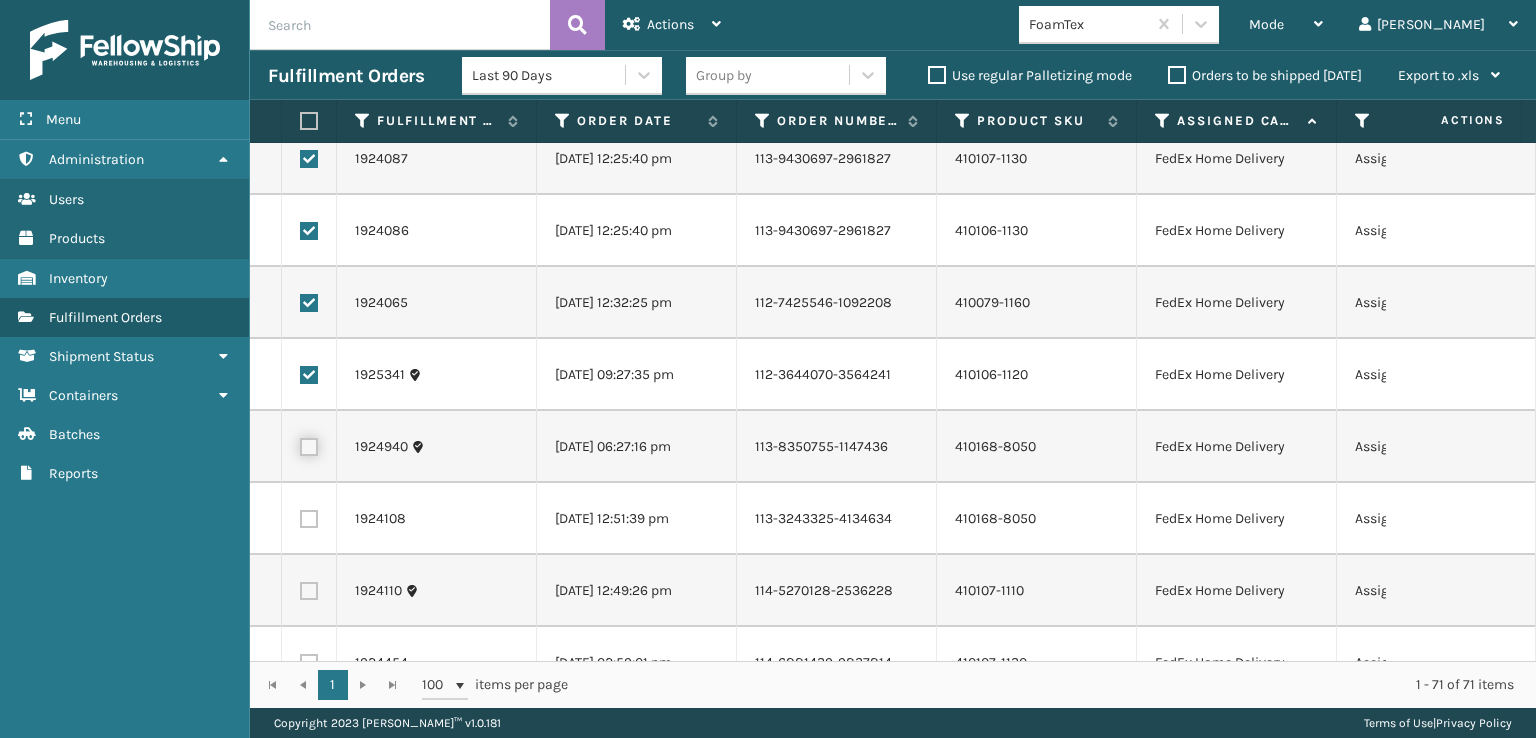 click at bounding box center [300, 444] 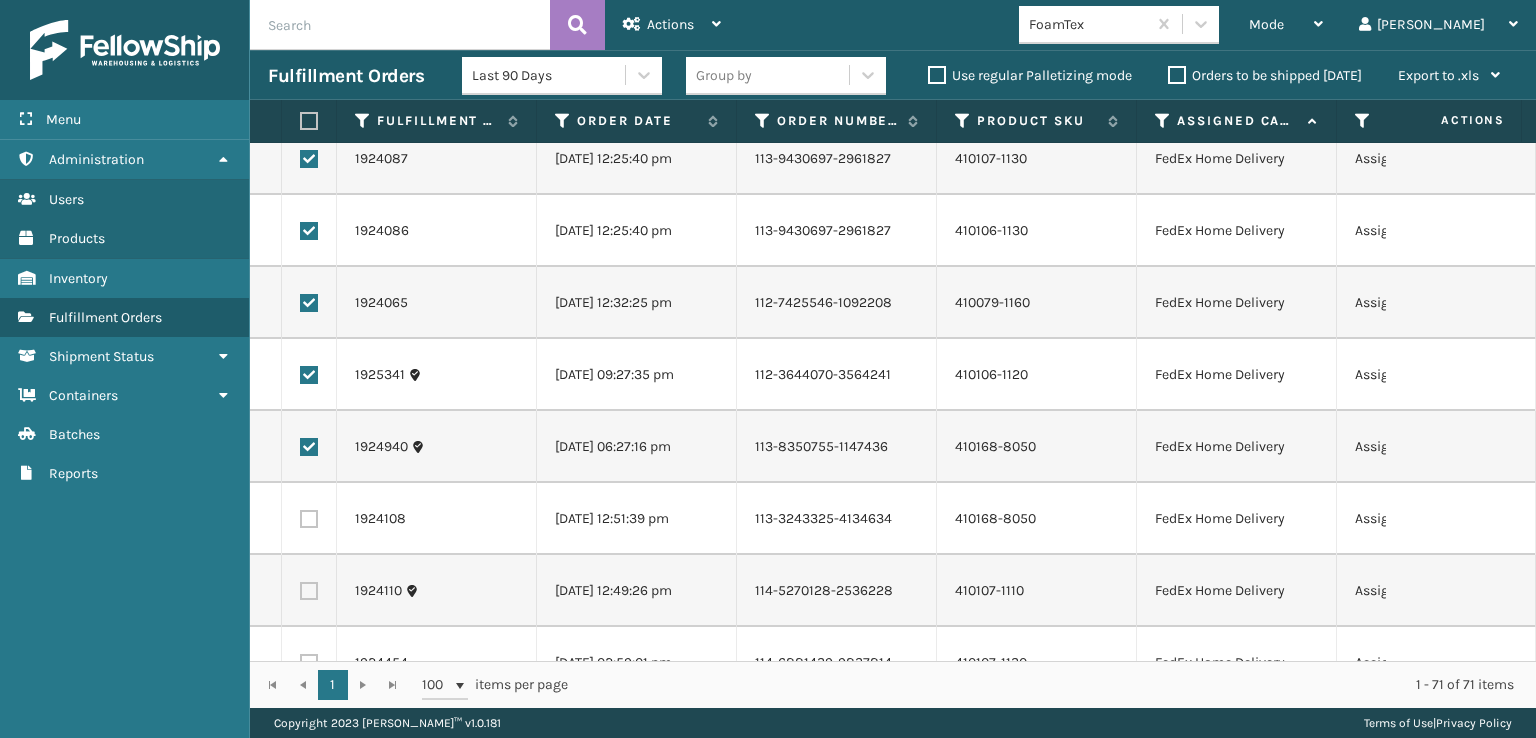 click at bounding box center (309, 519) 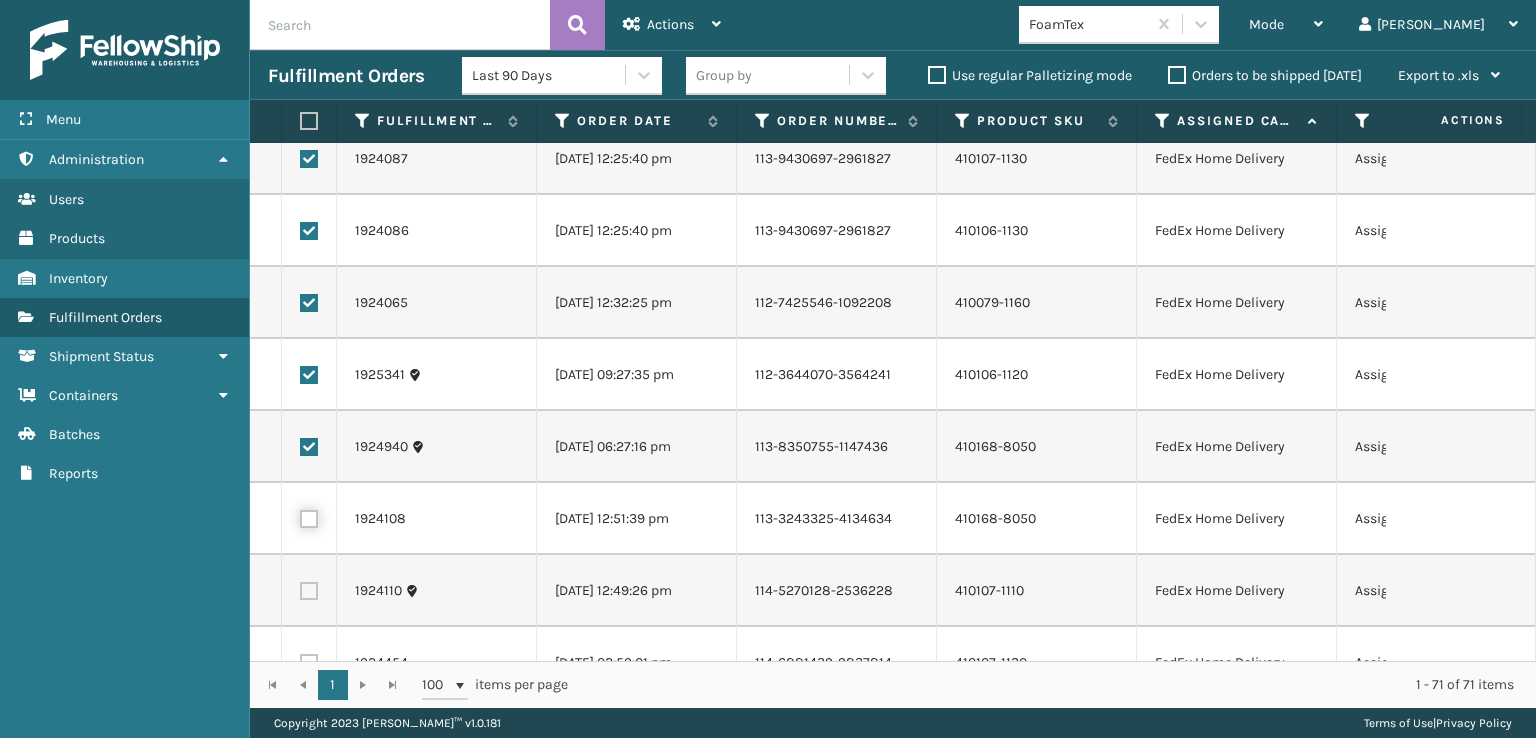 click at bounding box center [300, 516] 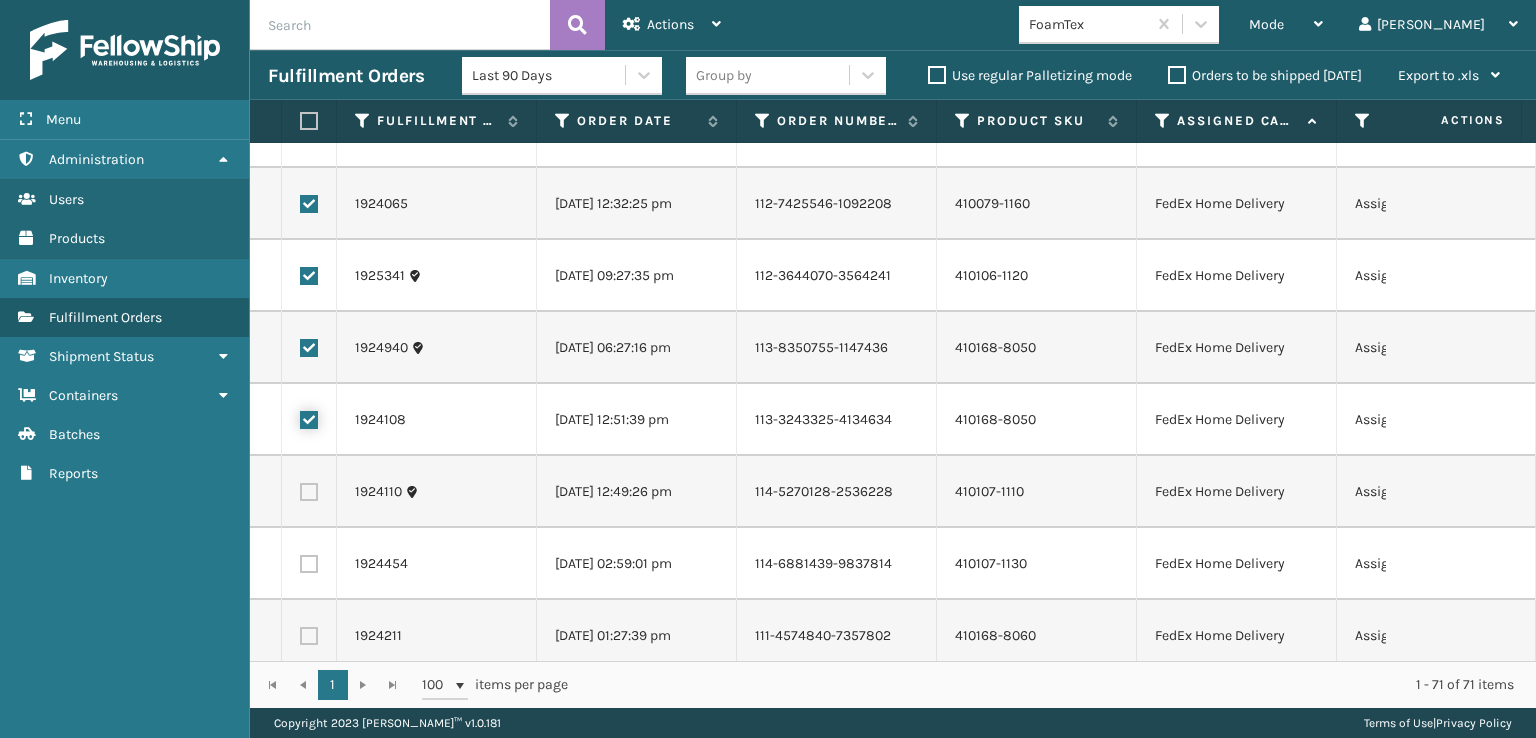 scroll, scrollTop: 1300, scrollLeft: 0, axis: vertical 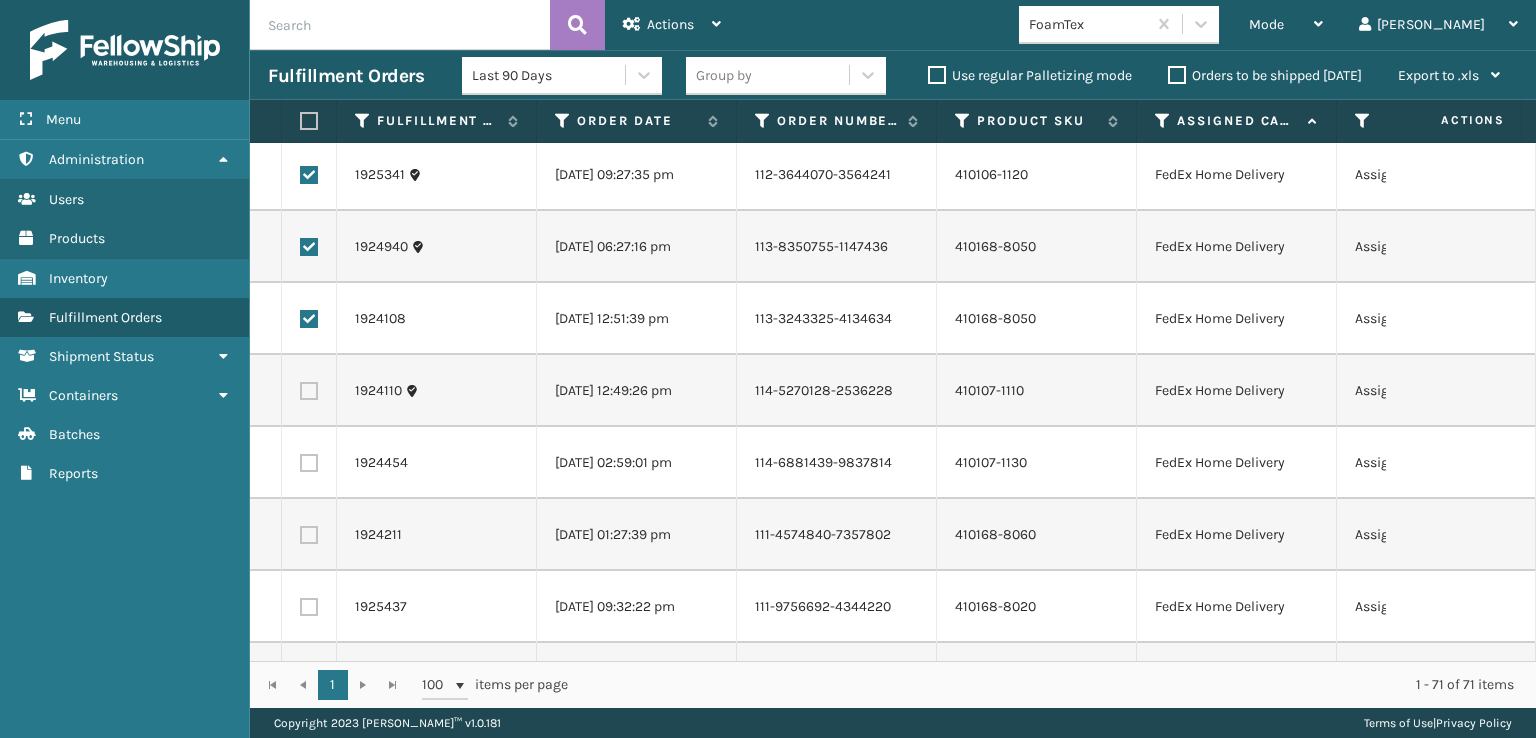 click at bounding box center (309, 391) 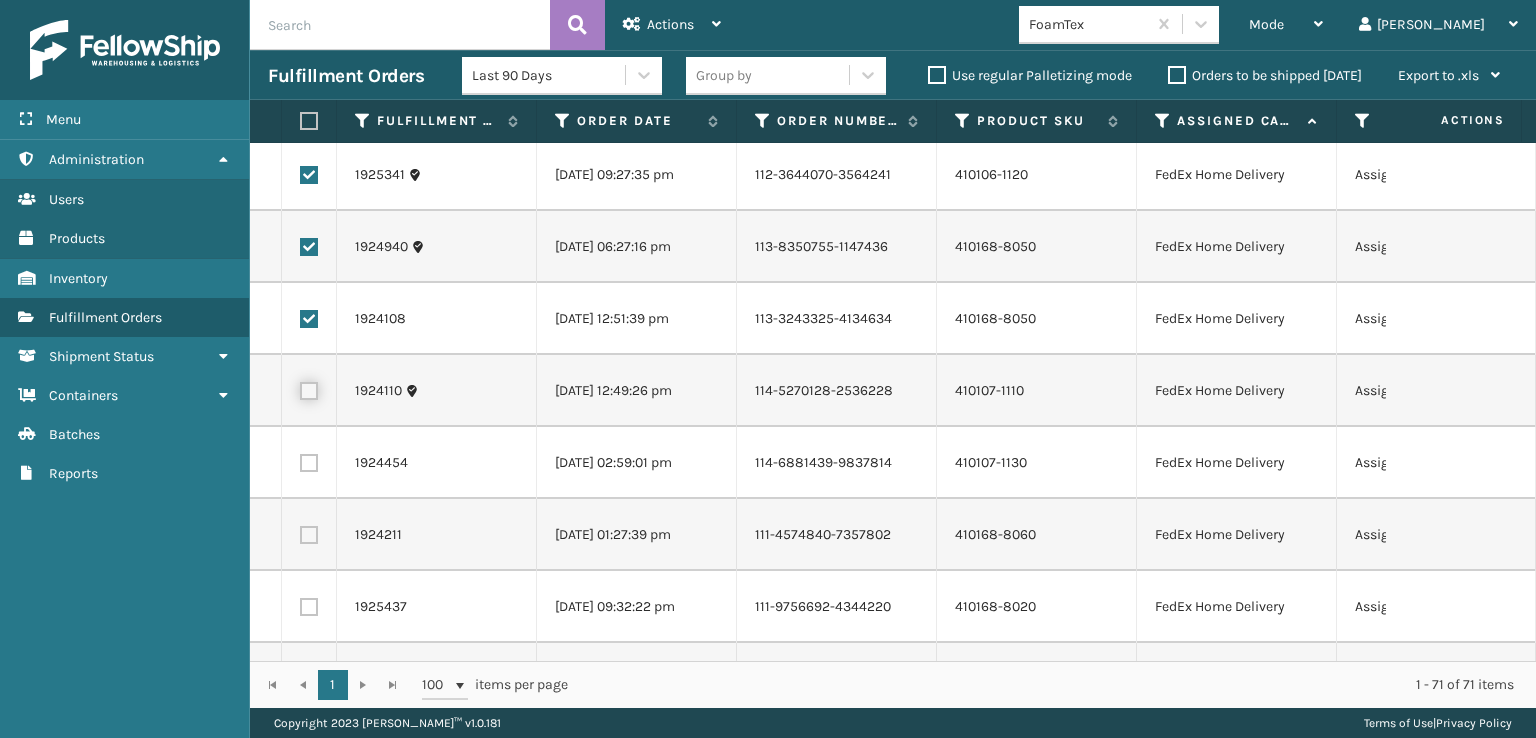 click at bounding box center (300, 388) 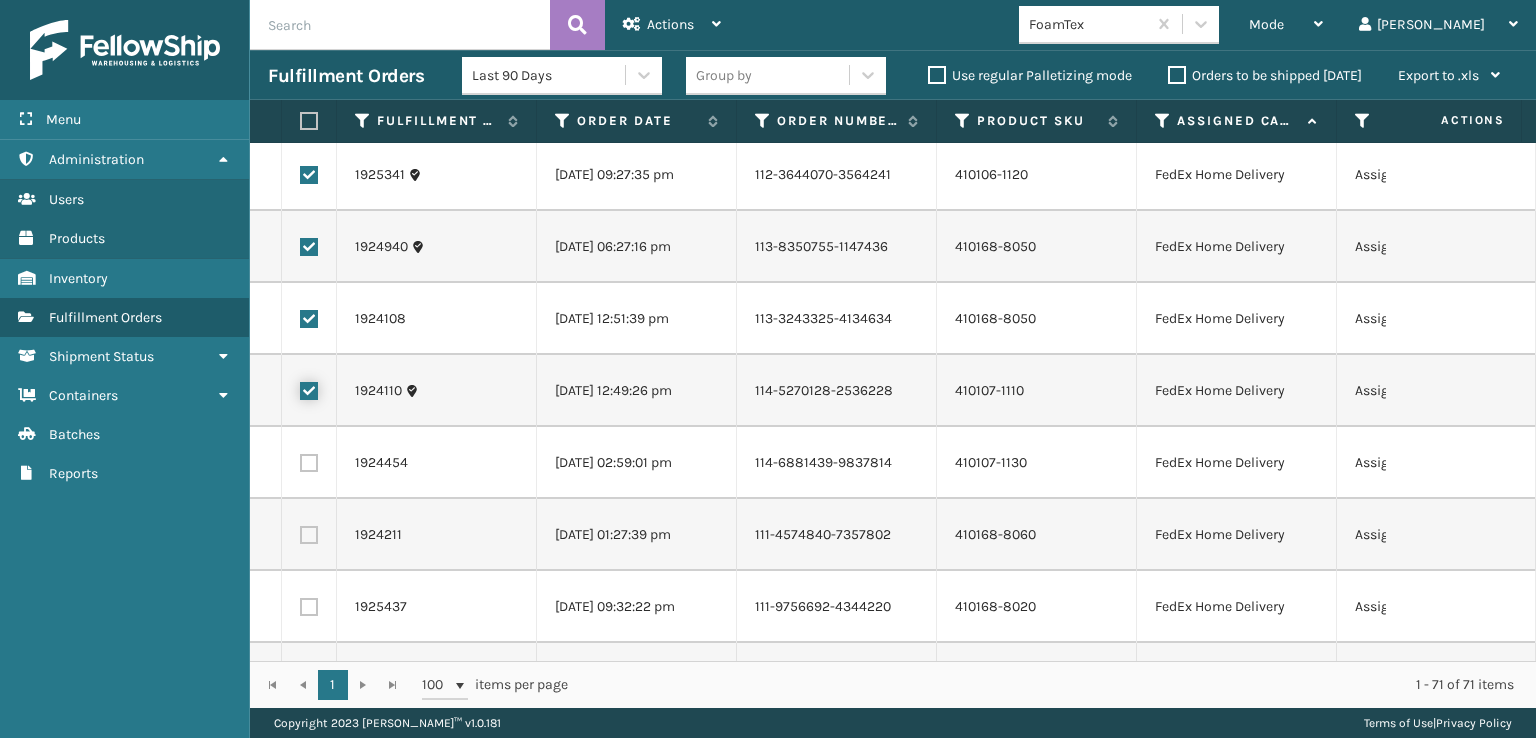 checkbox on "true" 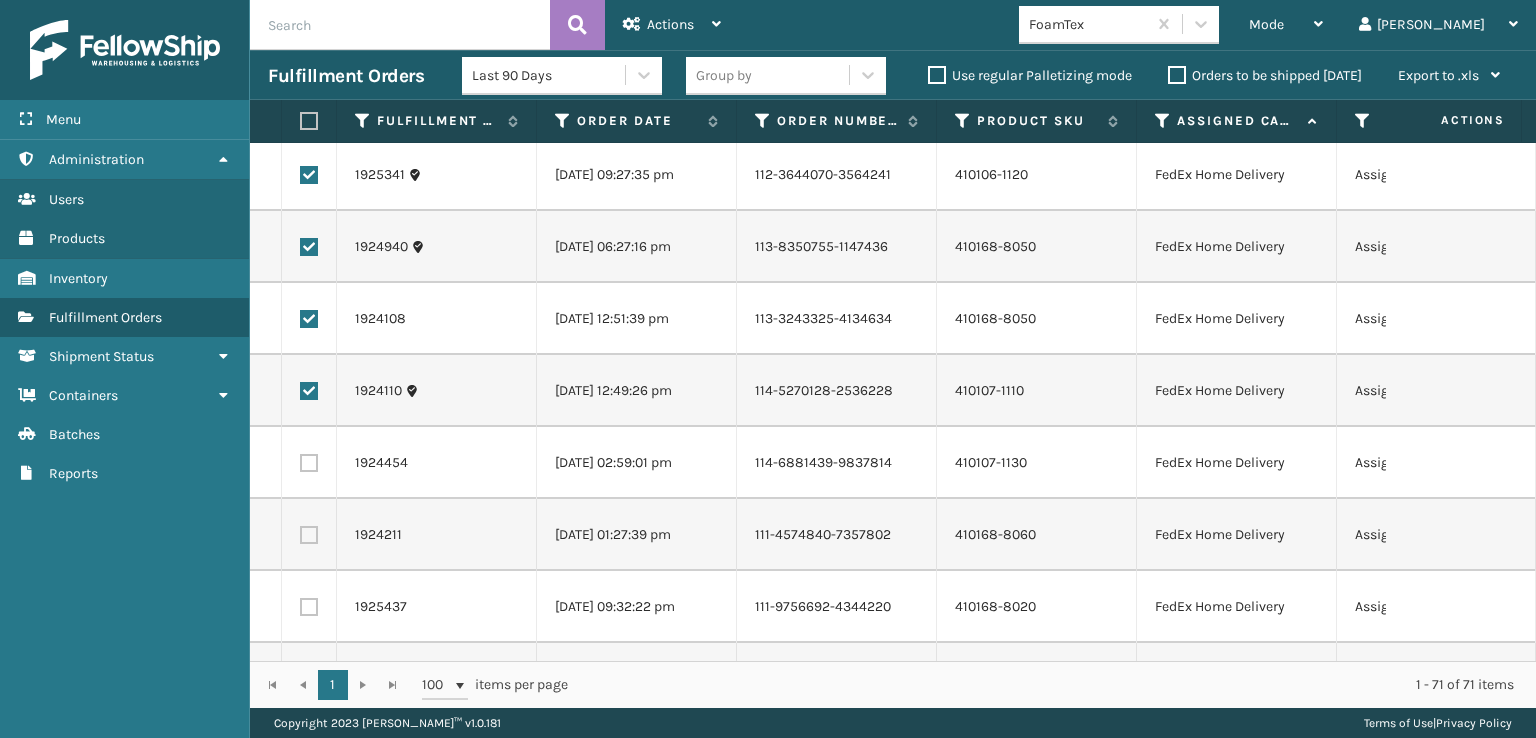 click at bounding box center (309, 463) 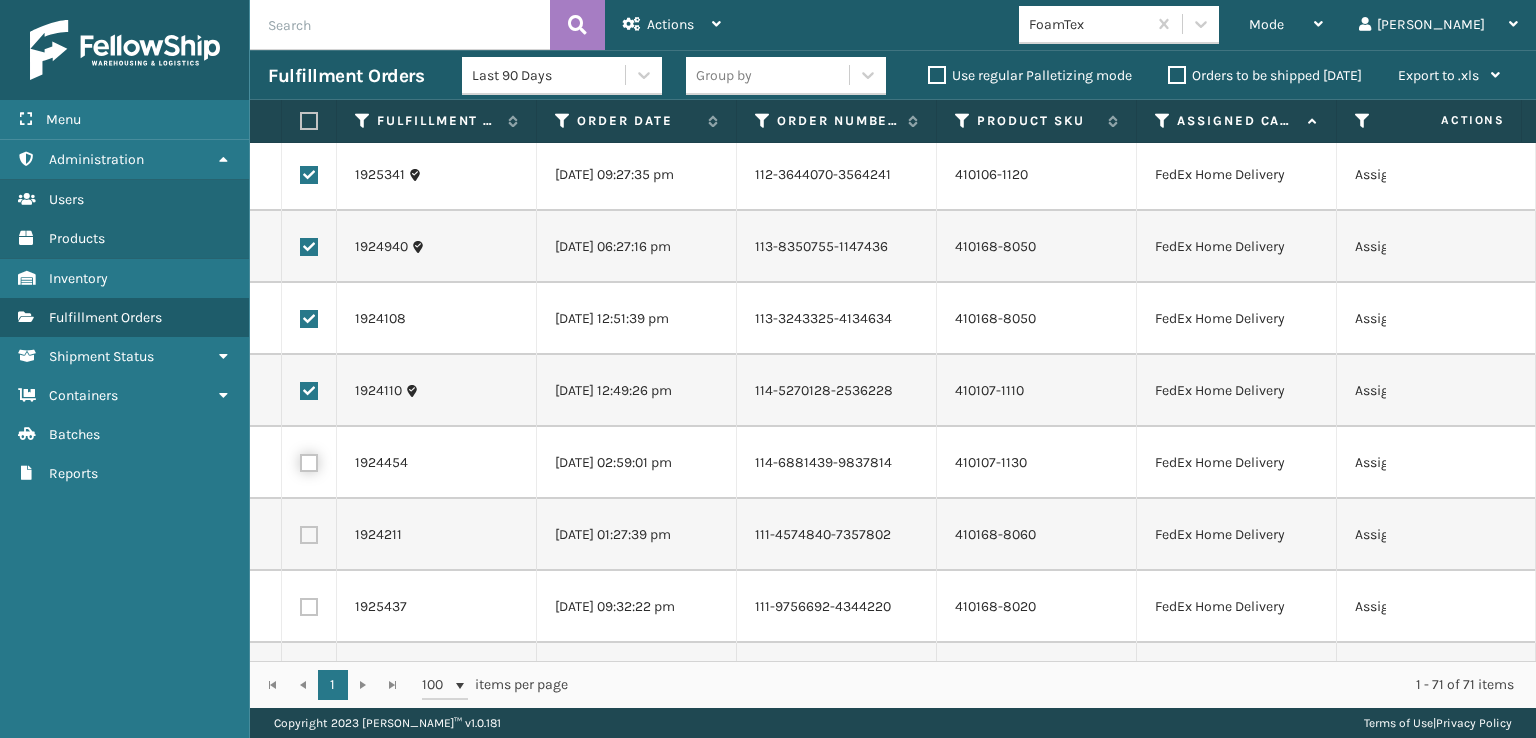 click at bounding box center [300, 460] 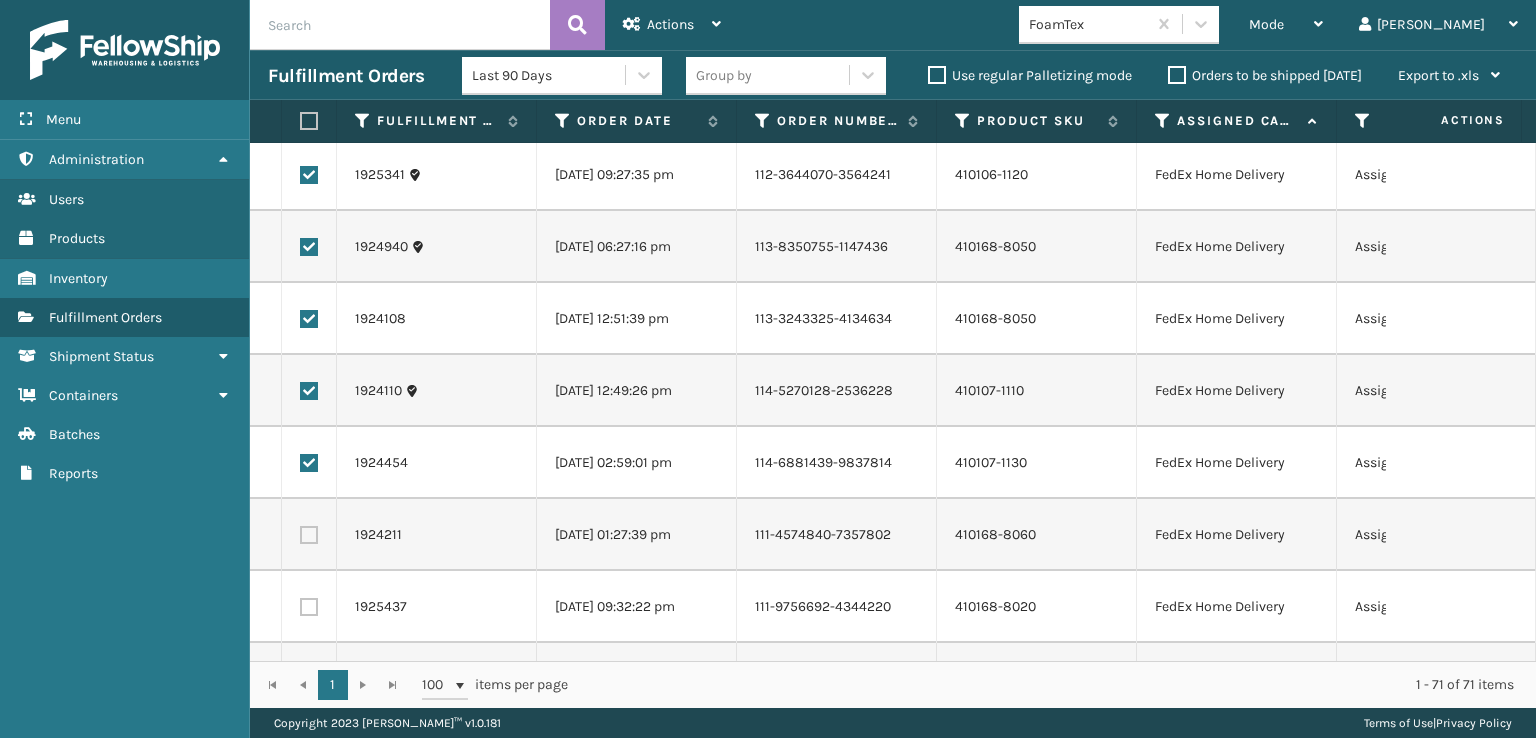 click at bounding box center (309, 535) 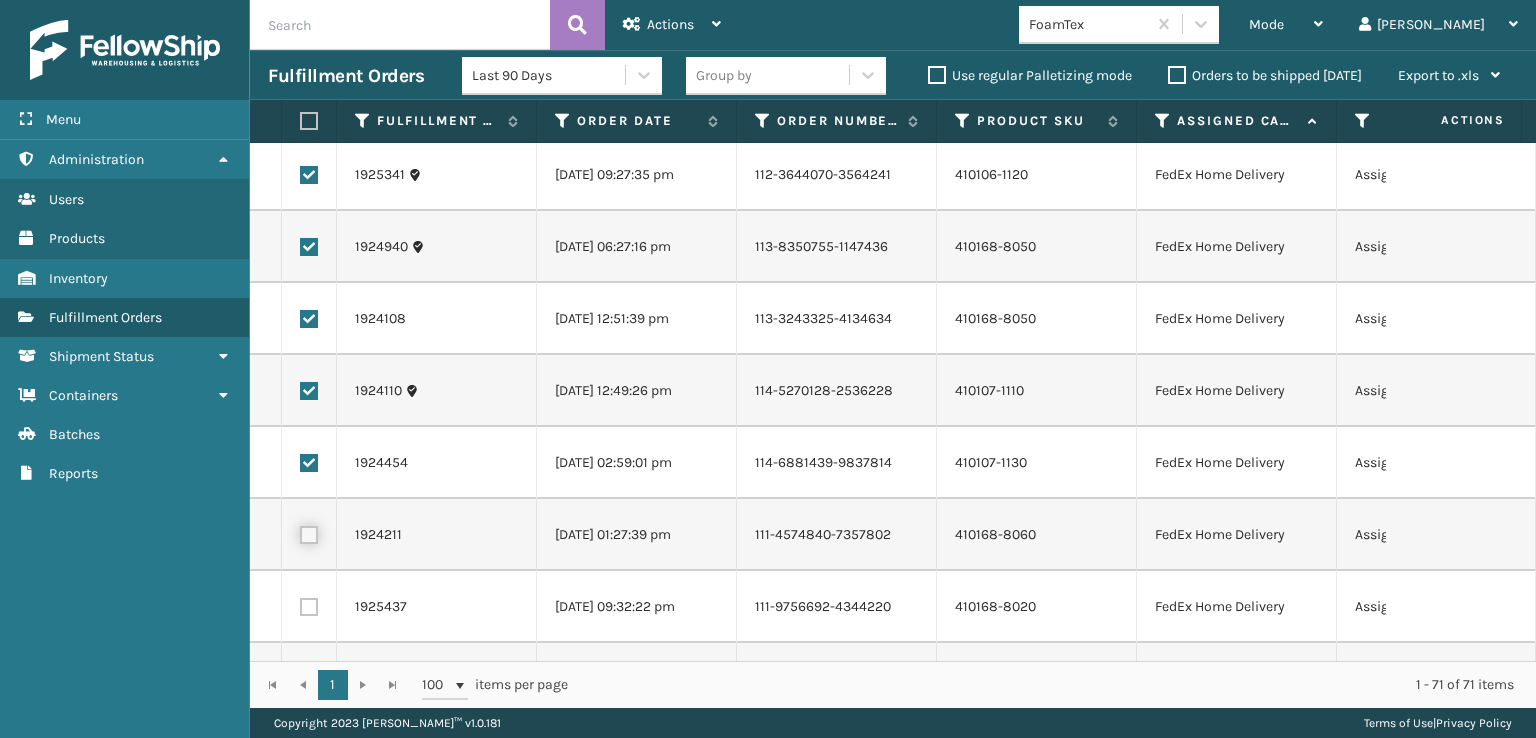 click at bounding box center [300, 532] 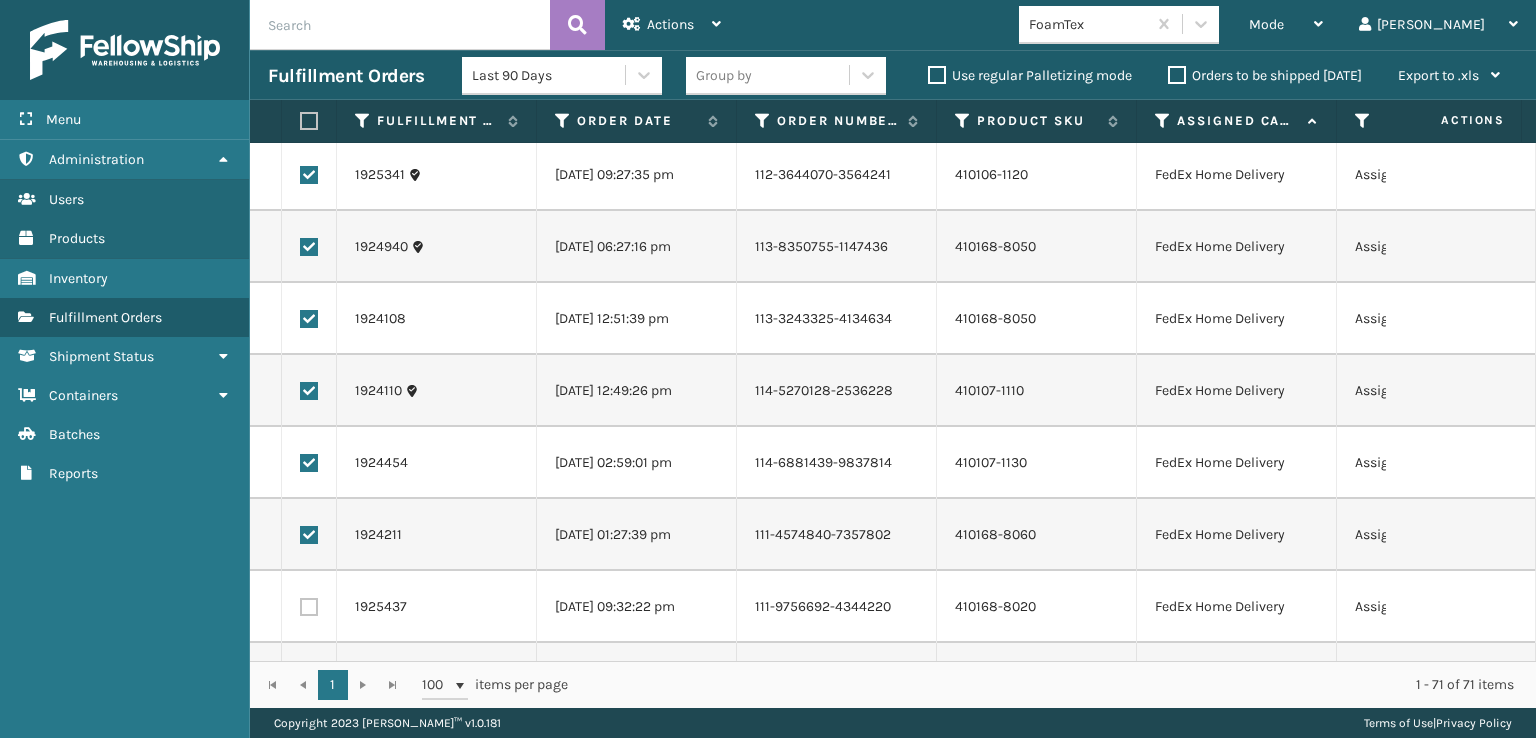click at bounding box center (309, 607) 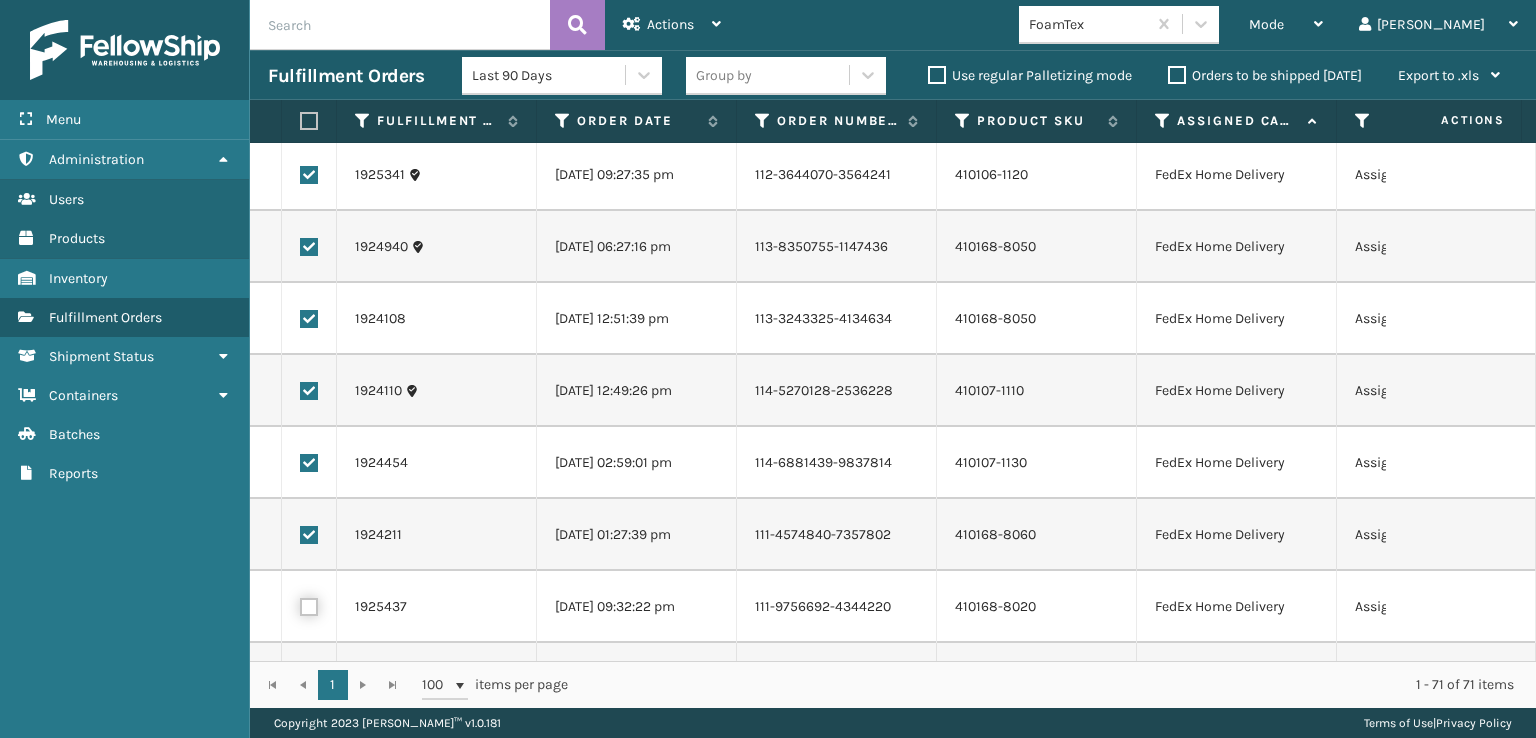 click at bounding box center (300, 604) 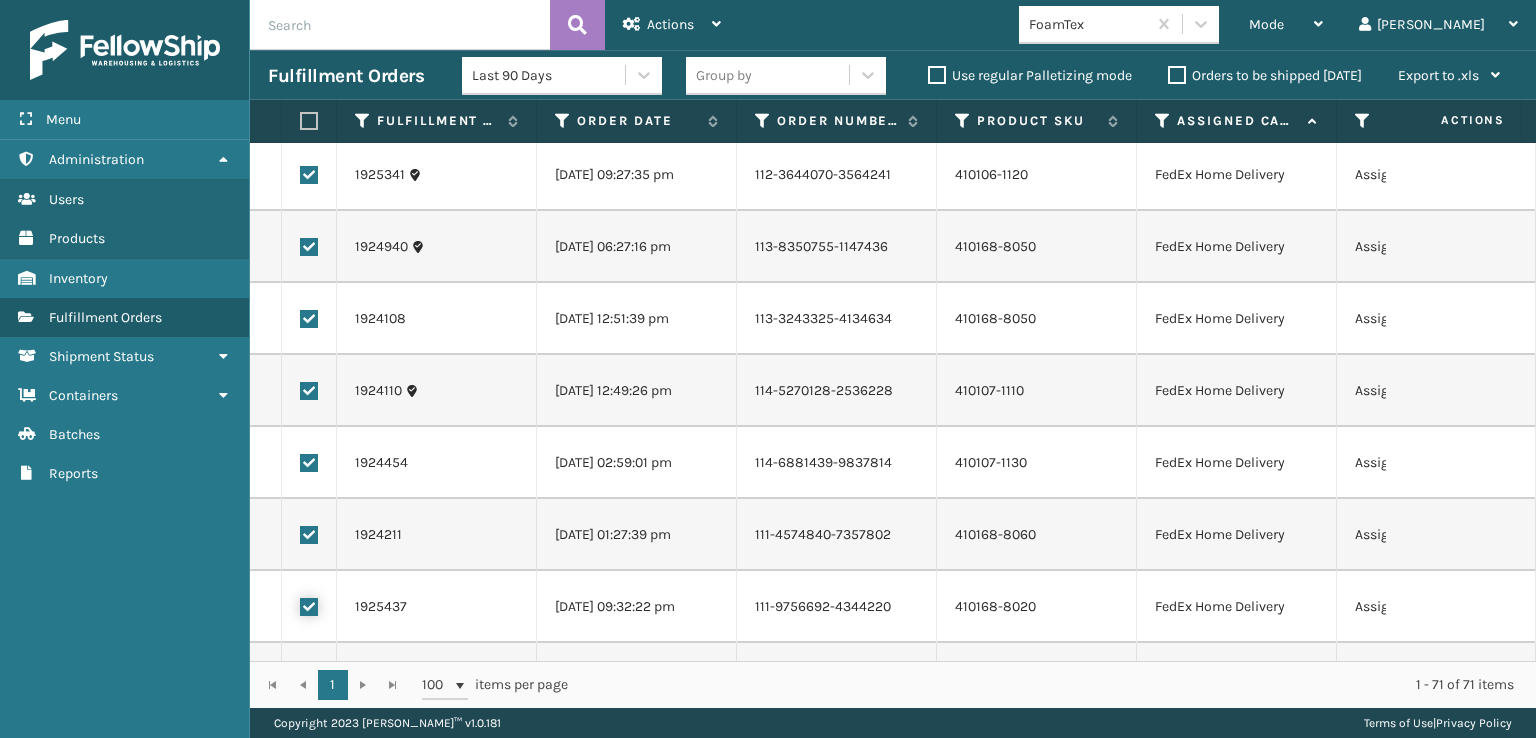 checkbox on "true" 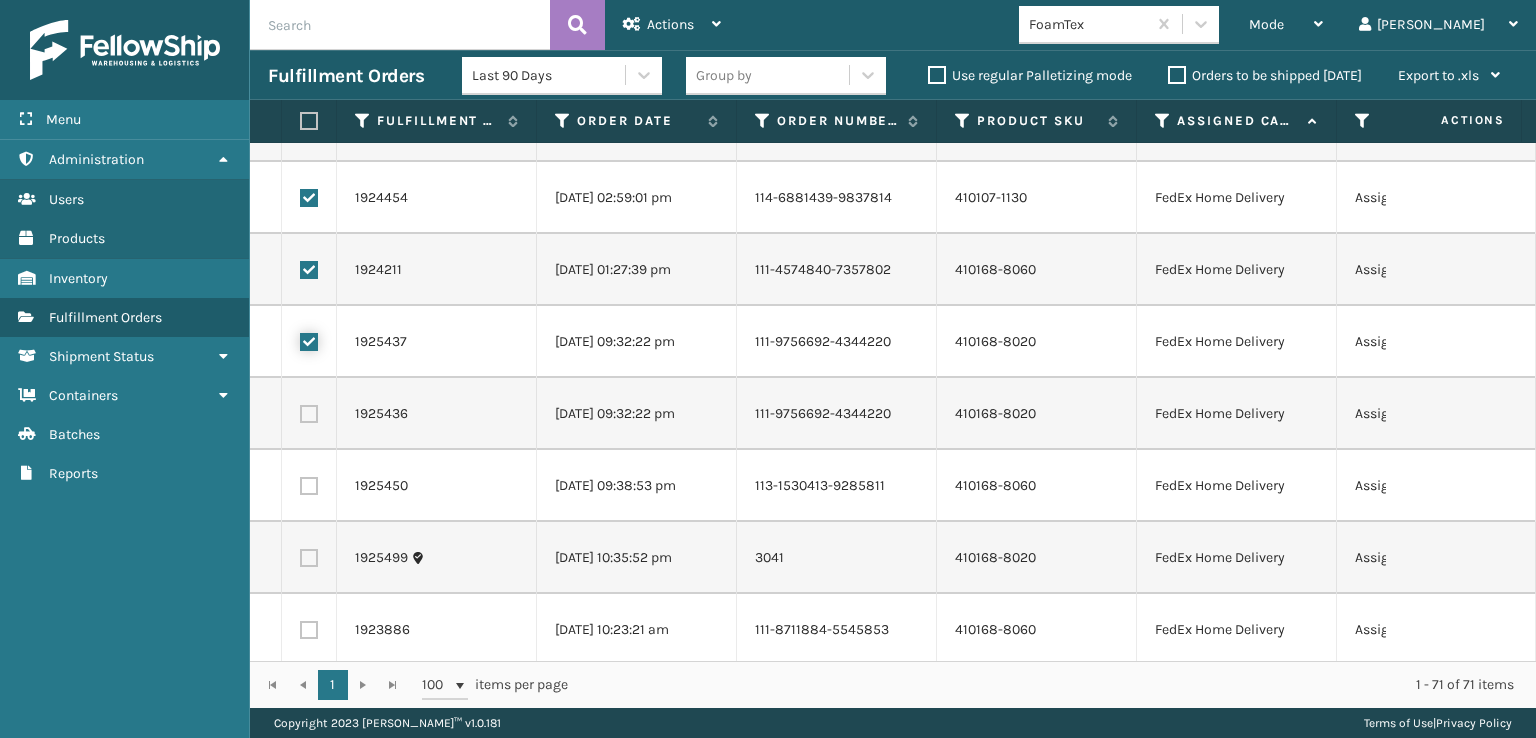 scroll, scrollTop: 1600, scrollLeft: 0, axis: vertical 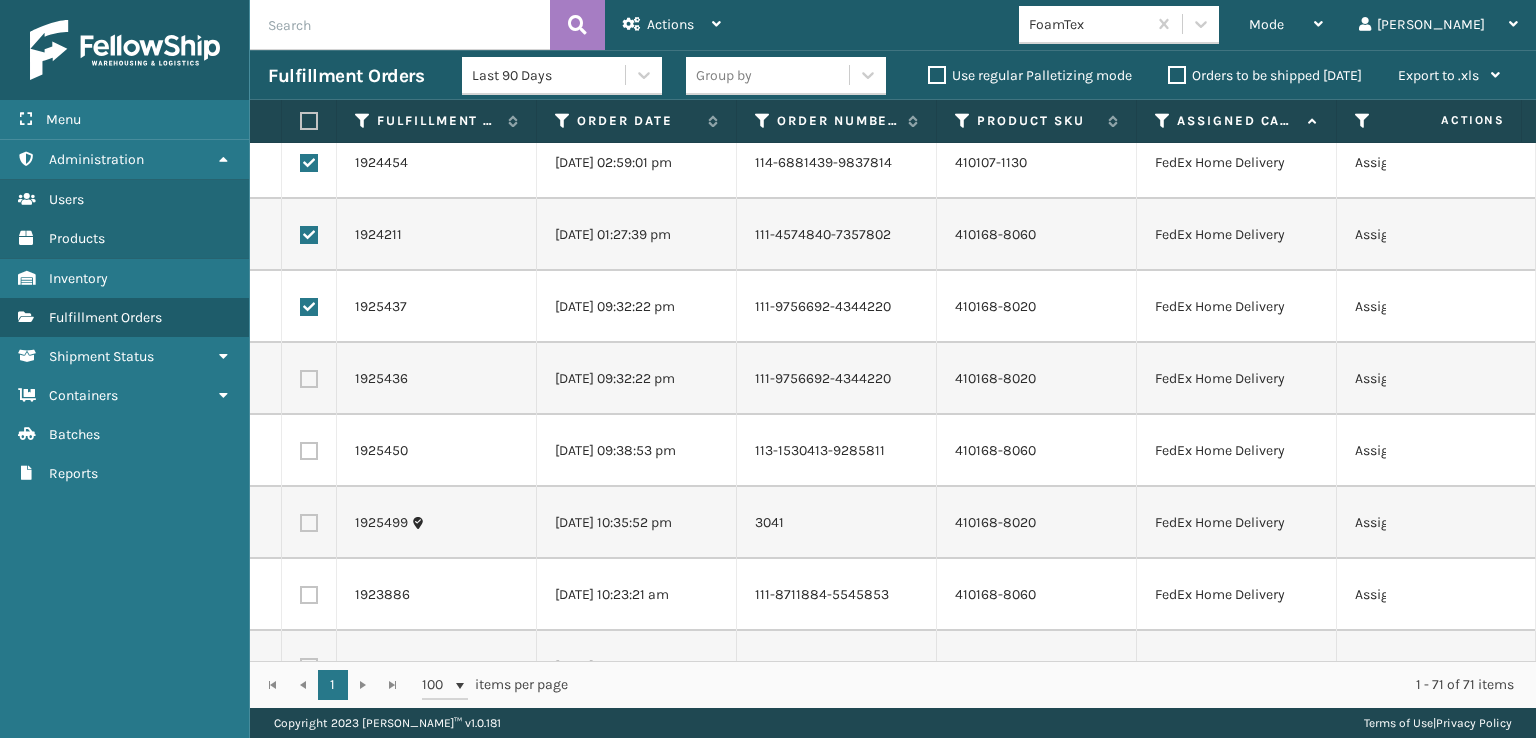 click at bounding box center (309, 379) 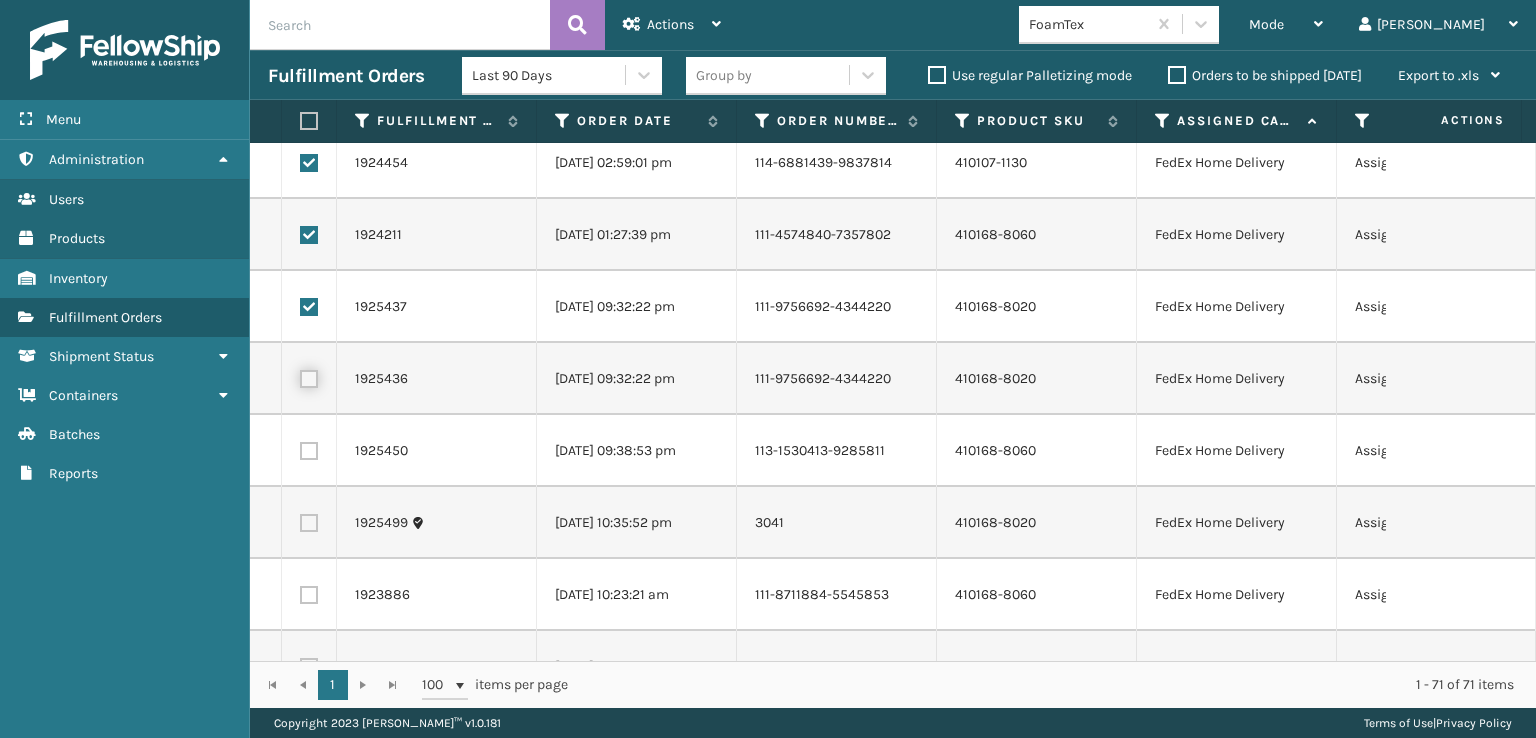 click at bounding box center [300, 376] 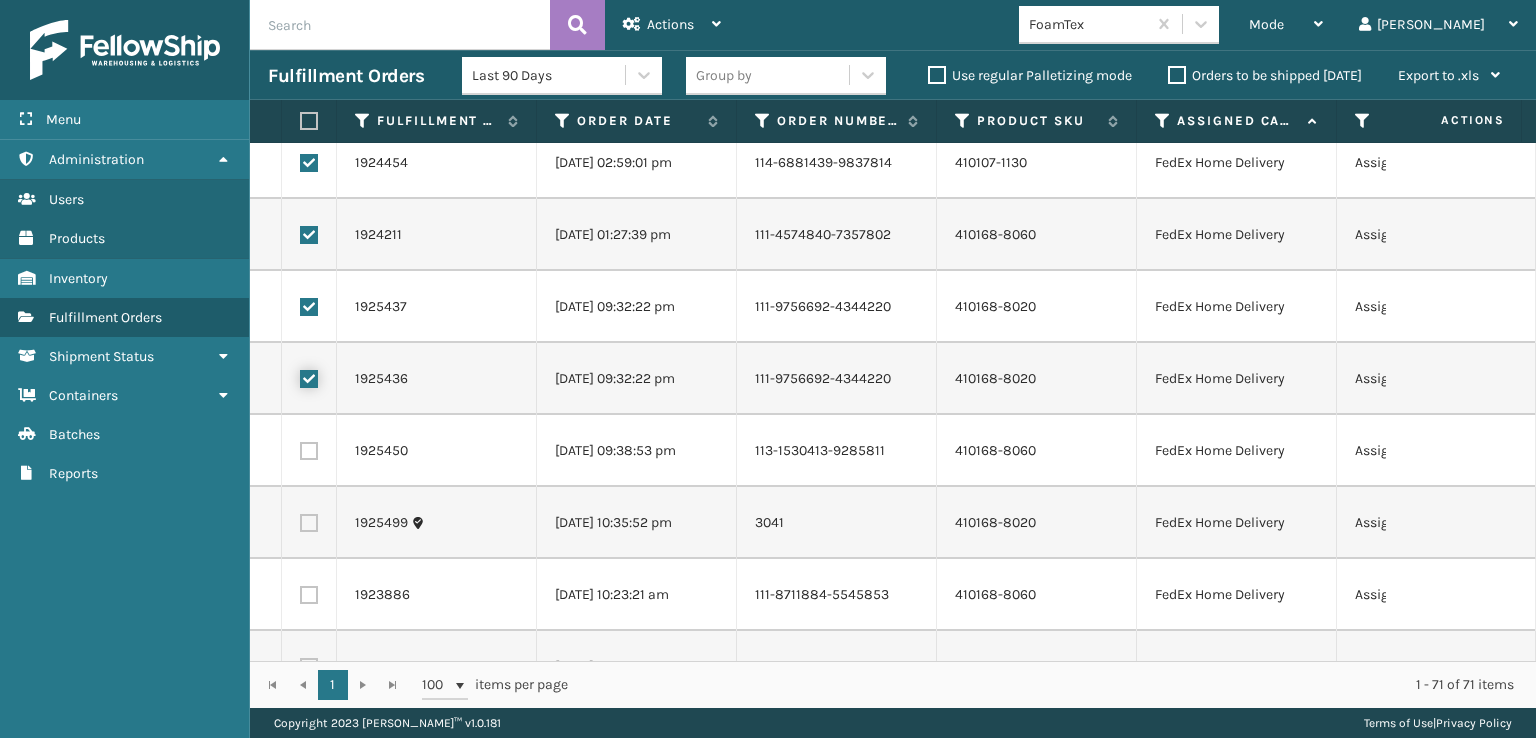 checkbox on "true" 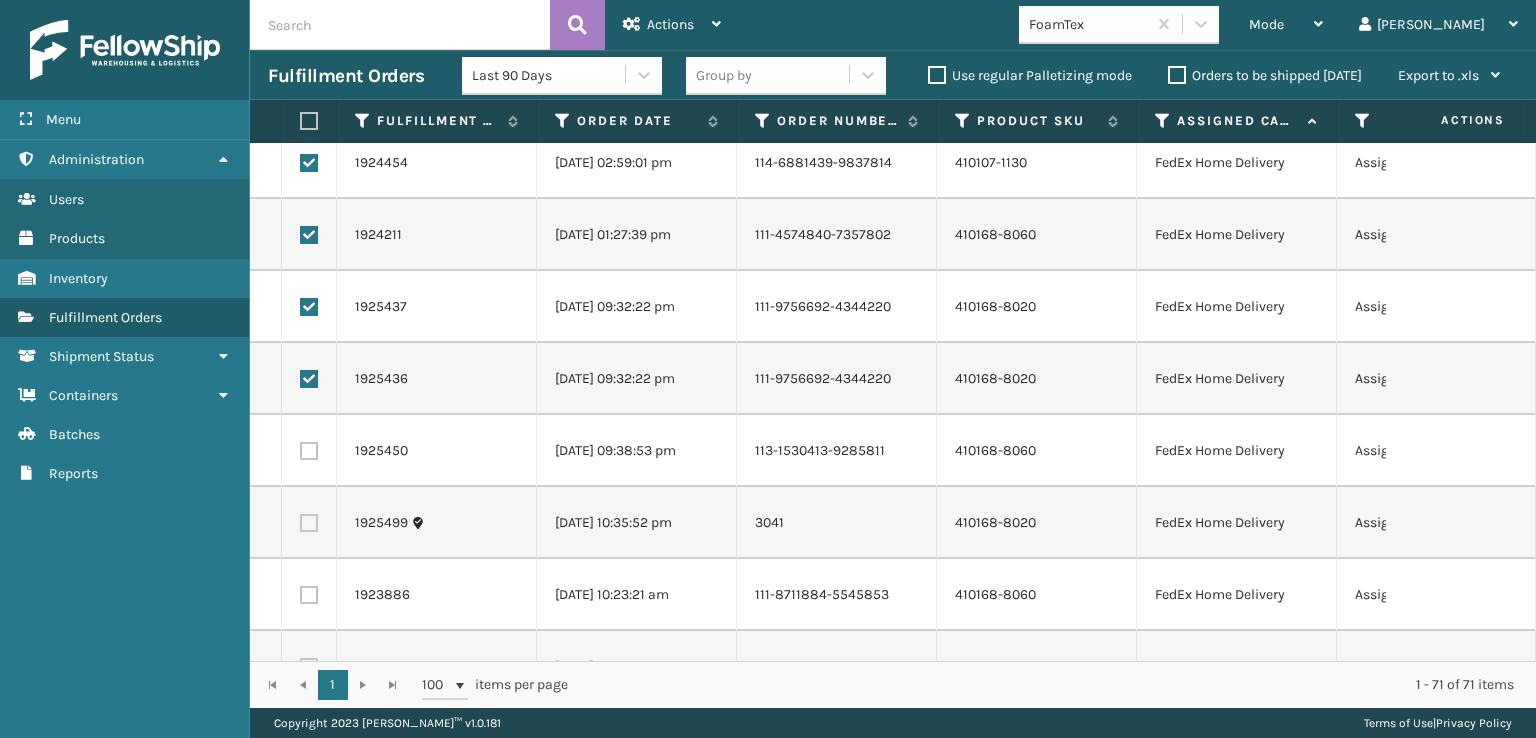 click at bounding box center (309, 451) 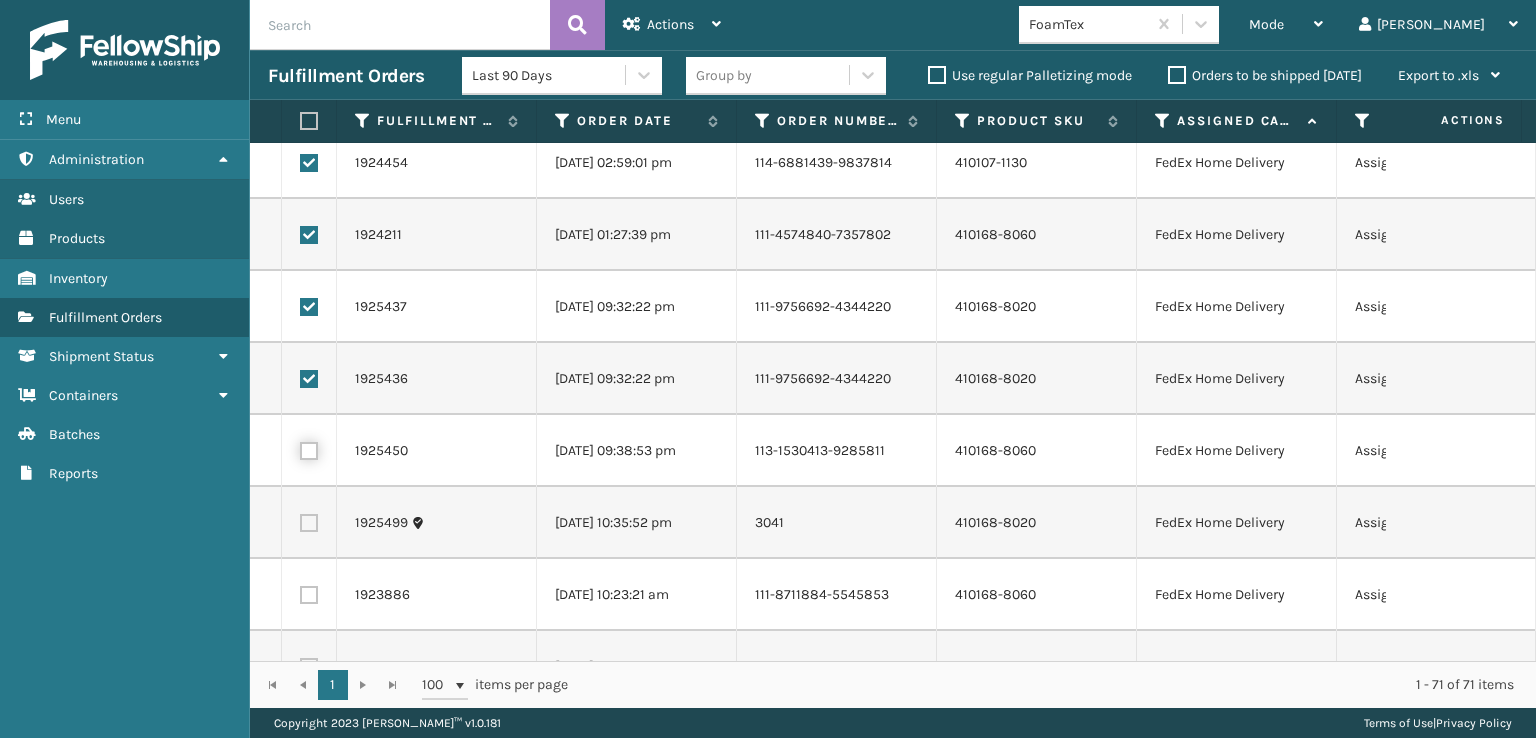 click at bounding box center (300, 448) 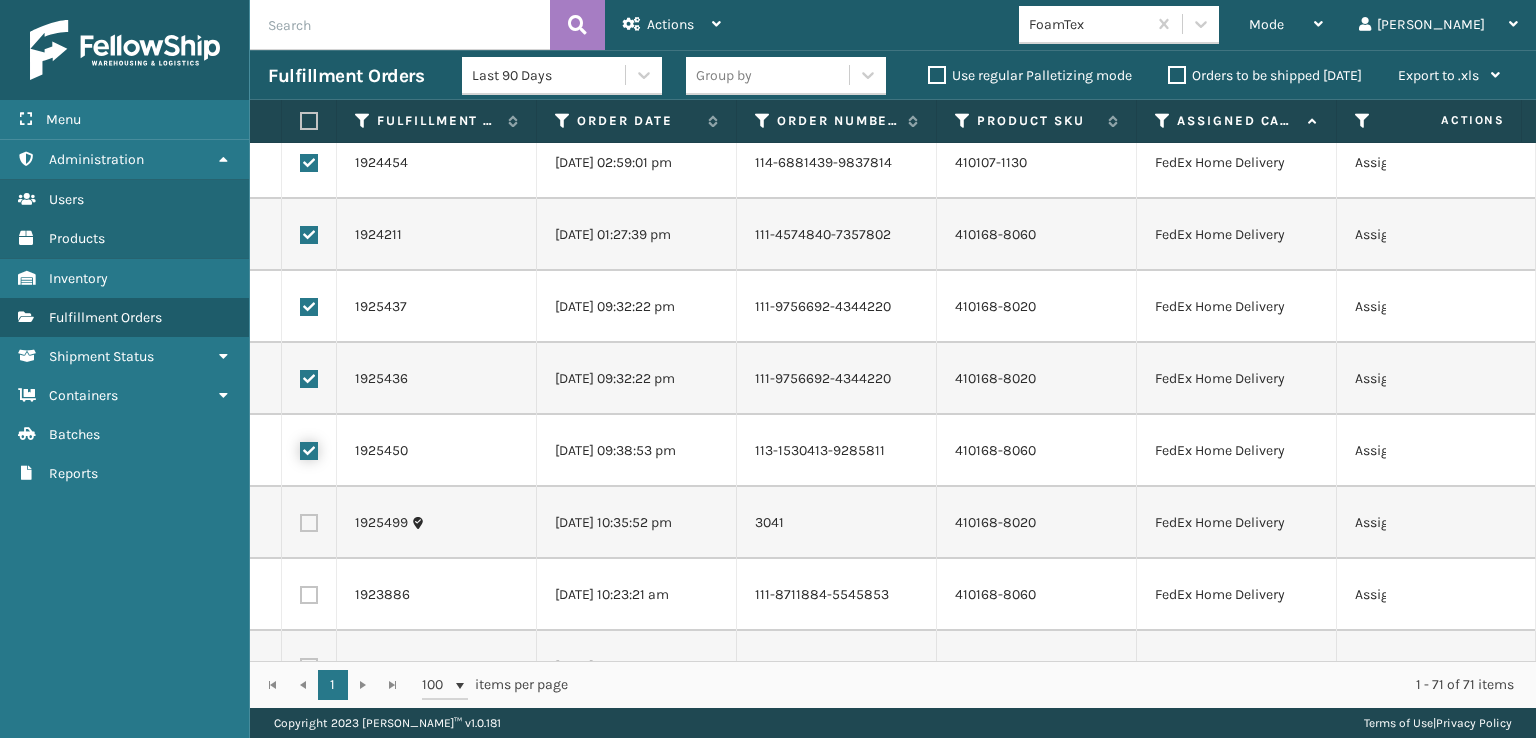 checkbox on "true" 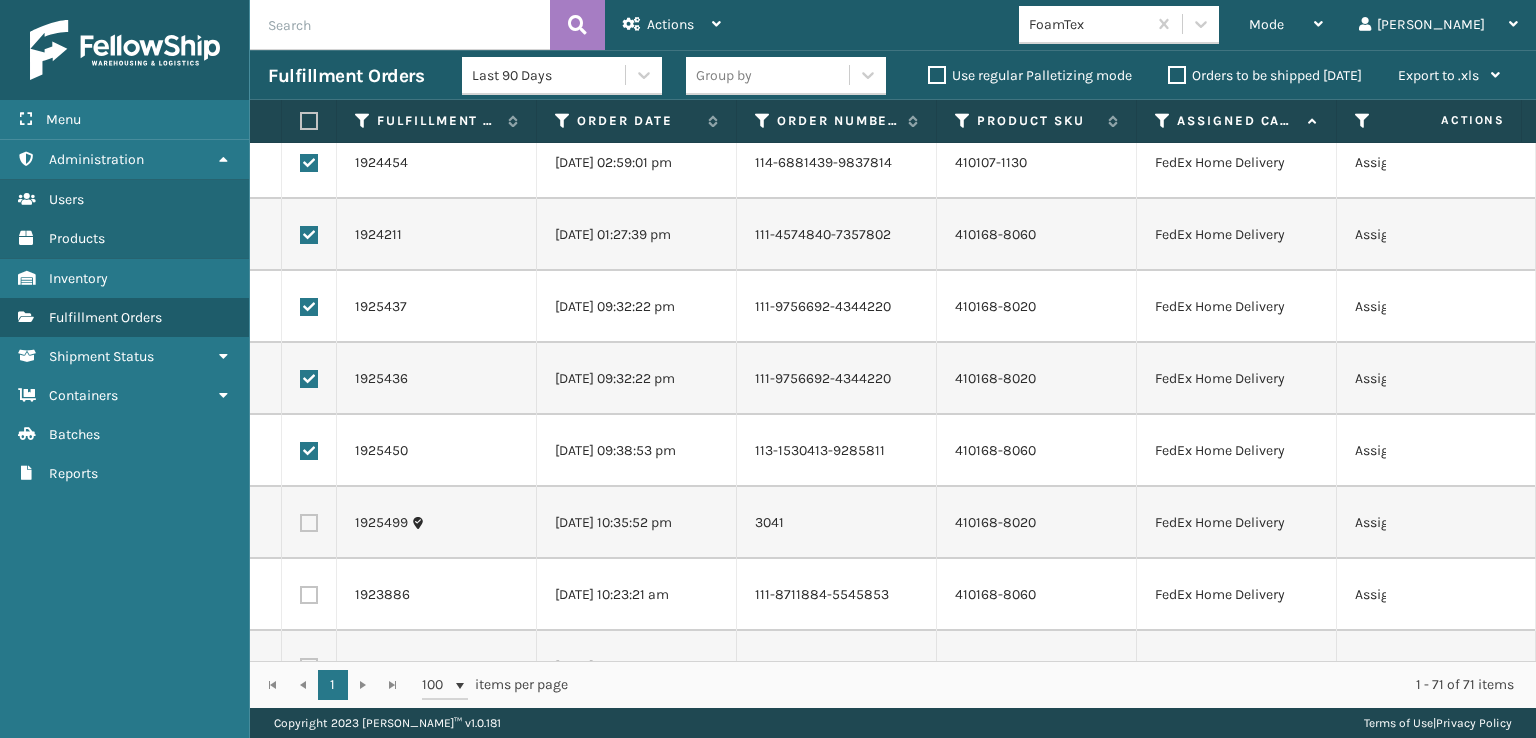 click at bounding box center [309, 523] 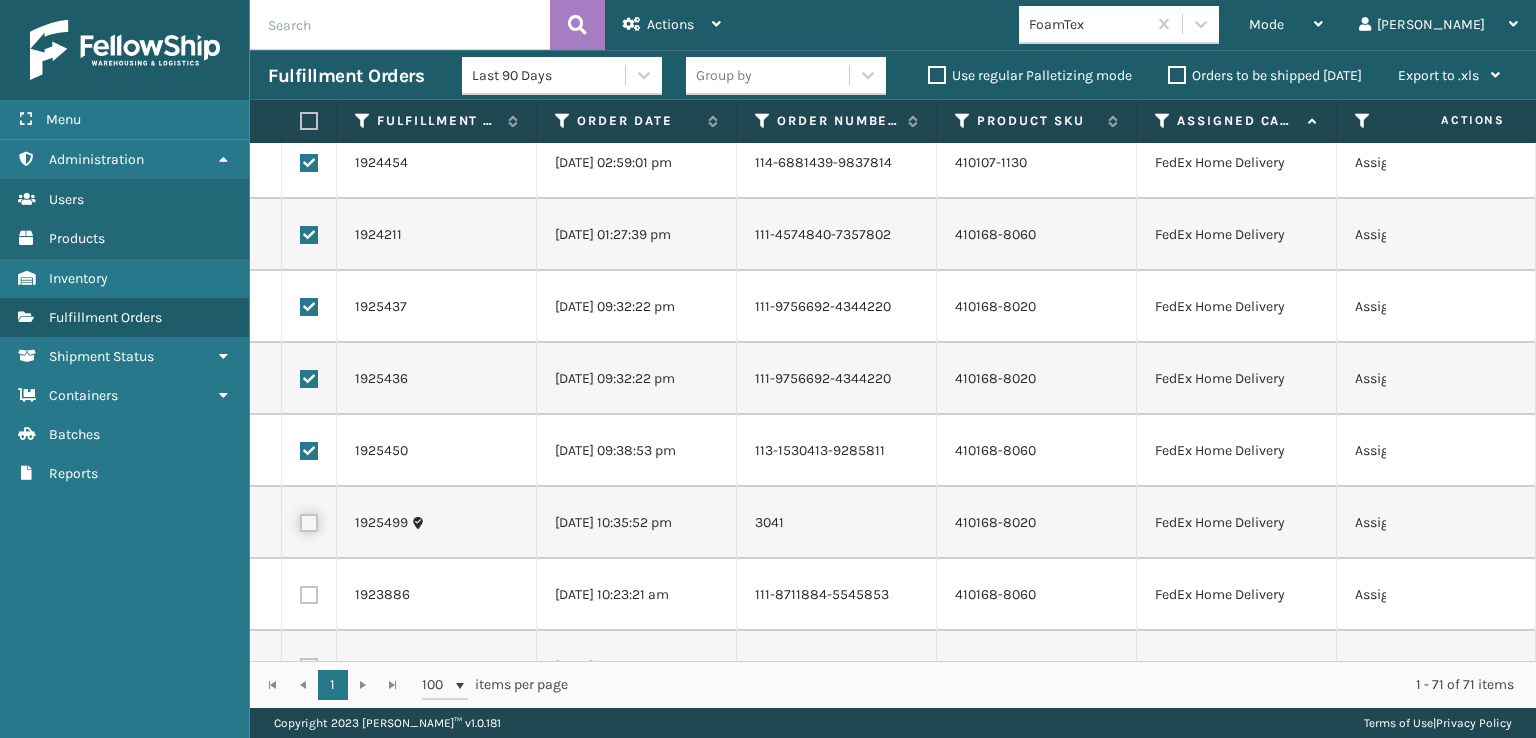 click at bounding box center (300, 520) 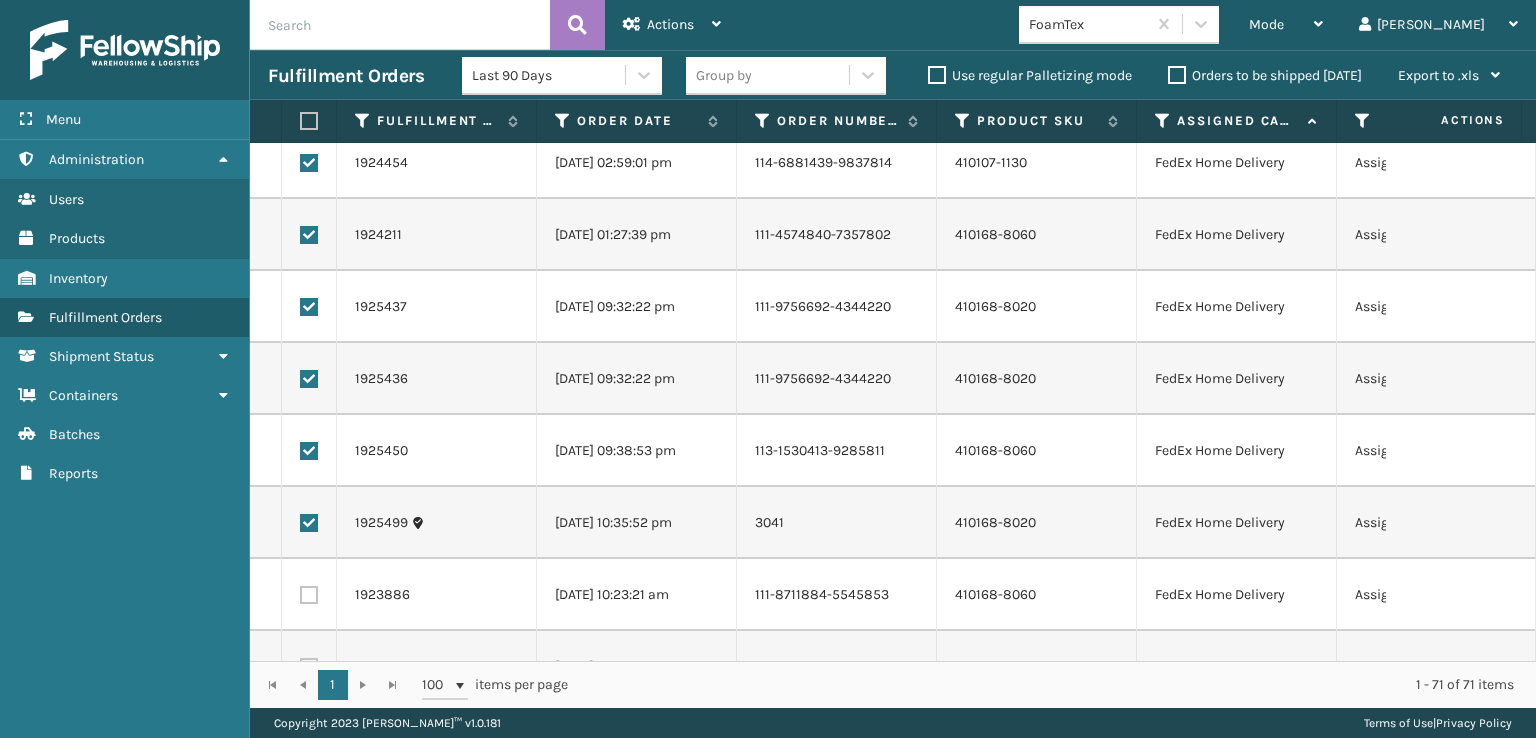click at bounding box center (309, 595) 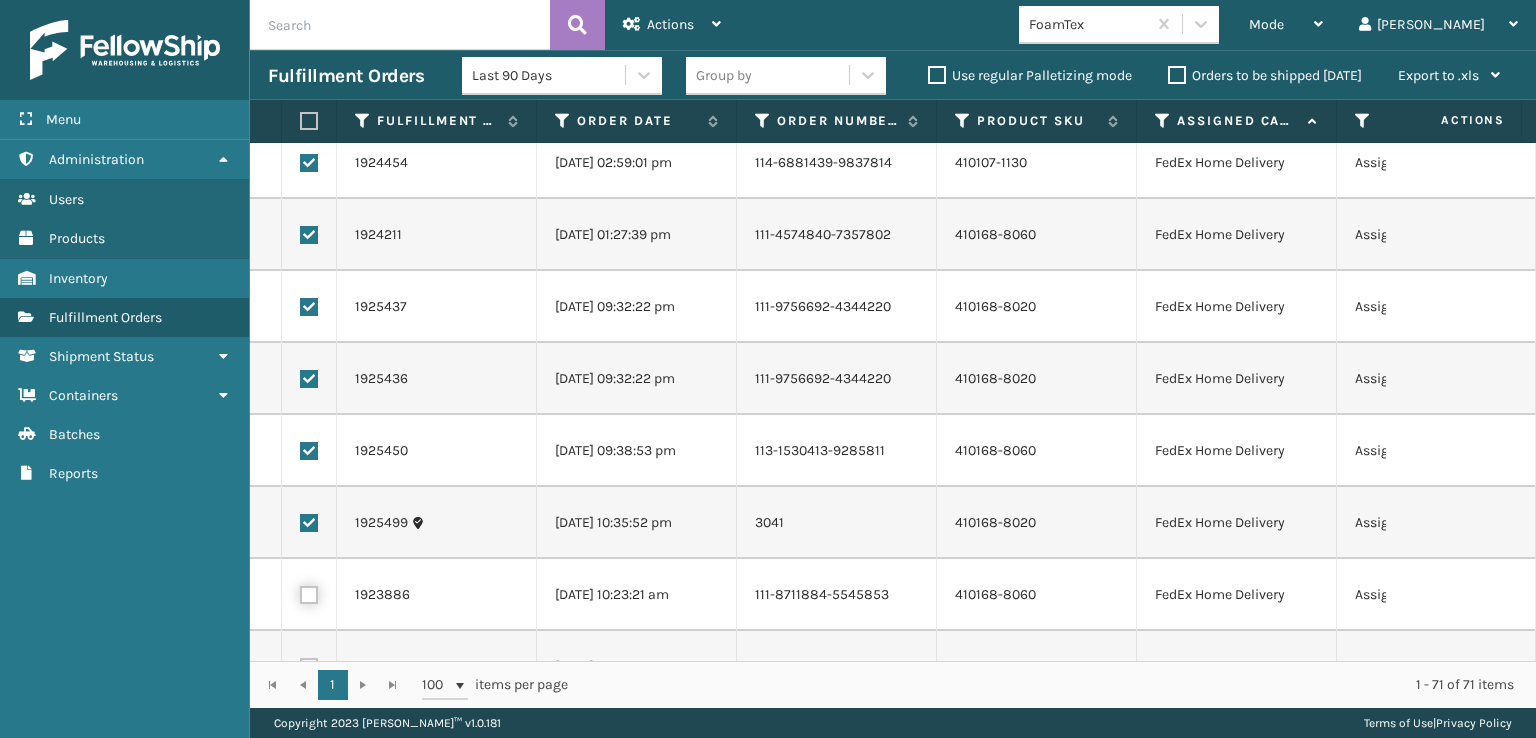 click at bounding box center [300, 592] 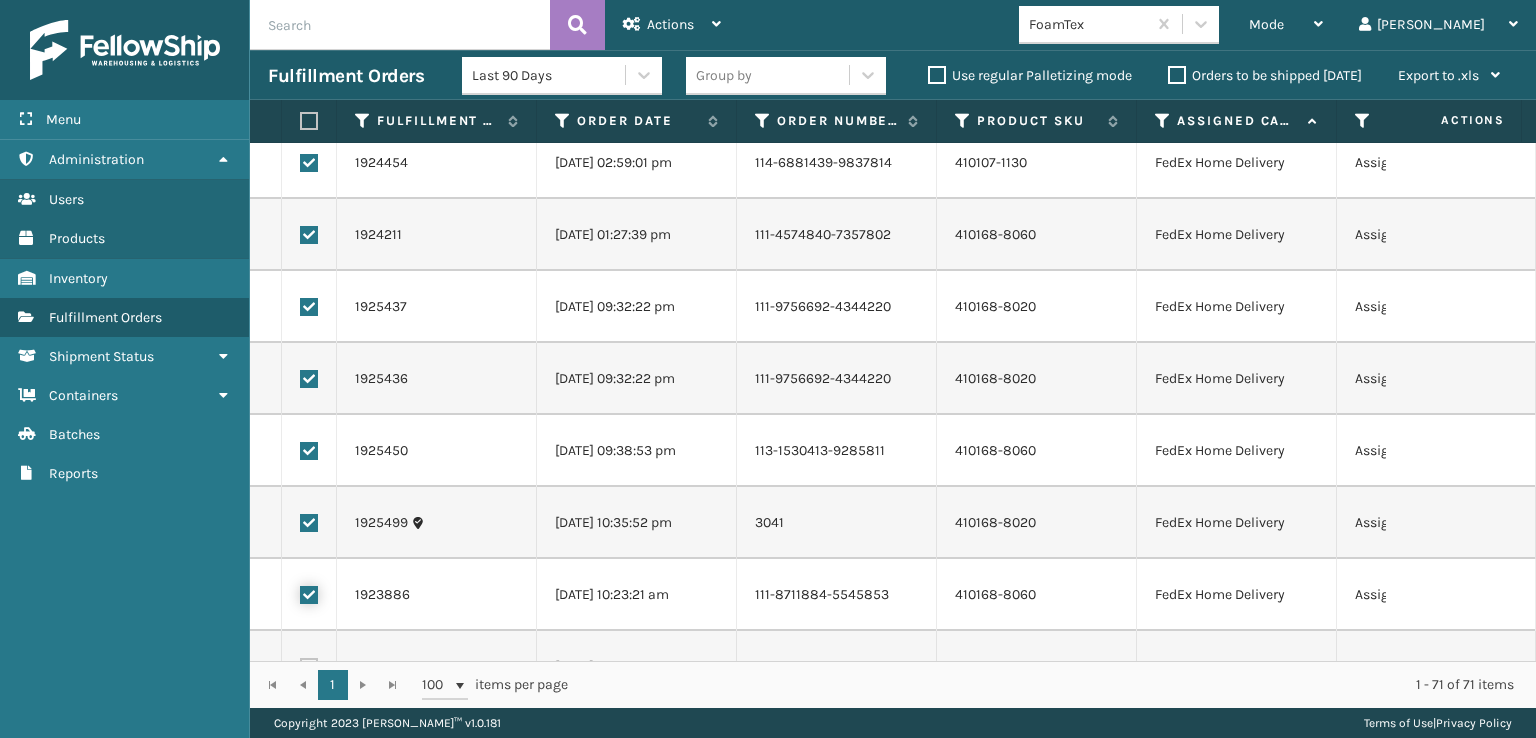 checkbox on "true" 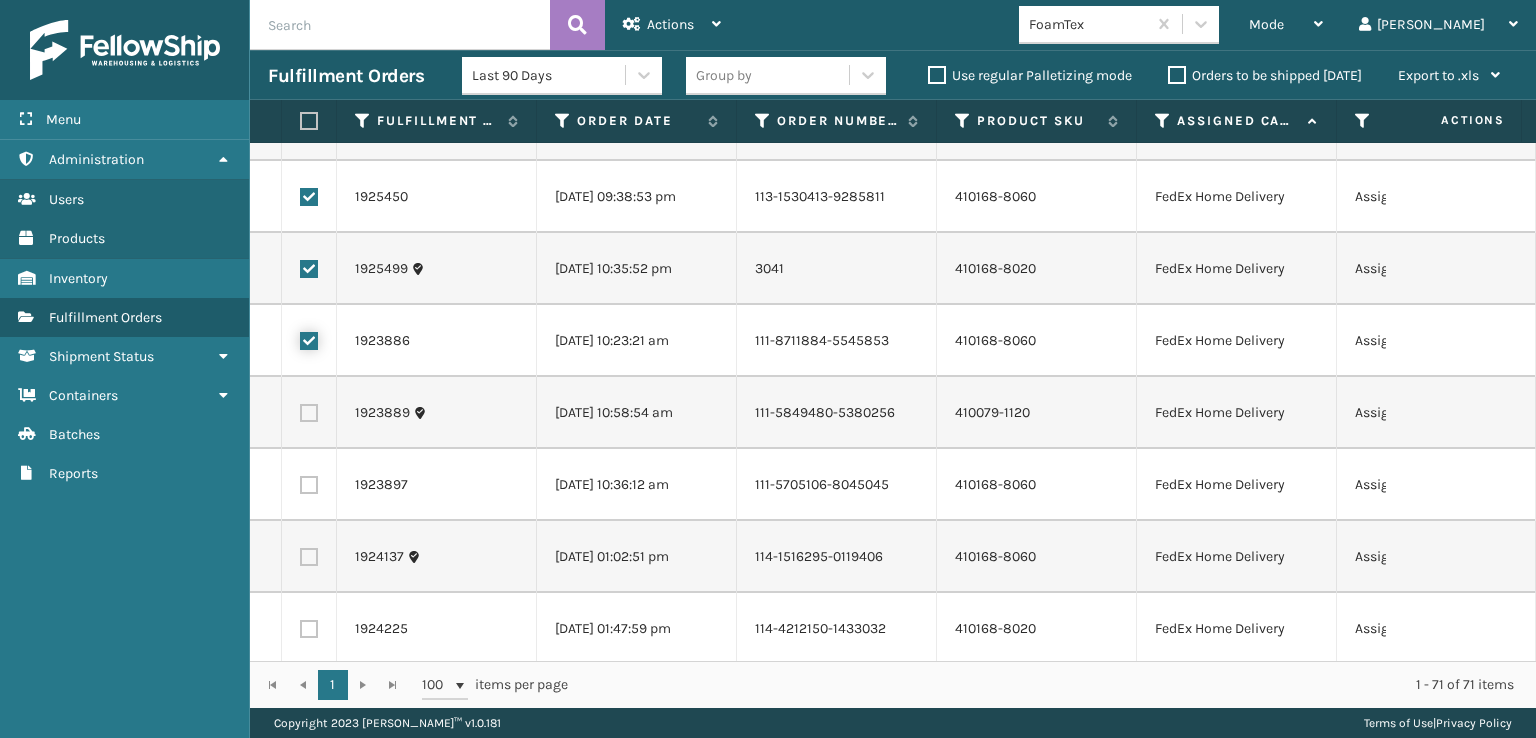 scroll, scrollTop: 1900, scrollLeft: 0, axis: vertical 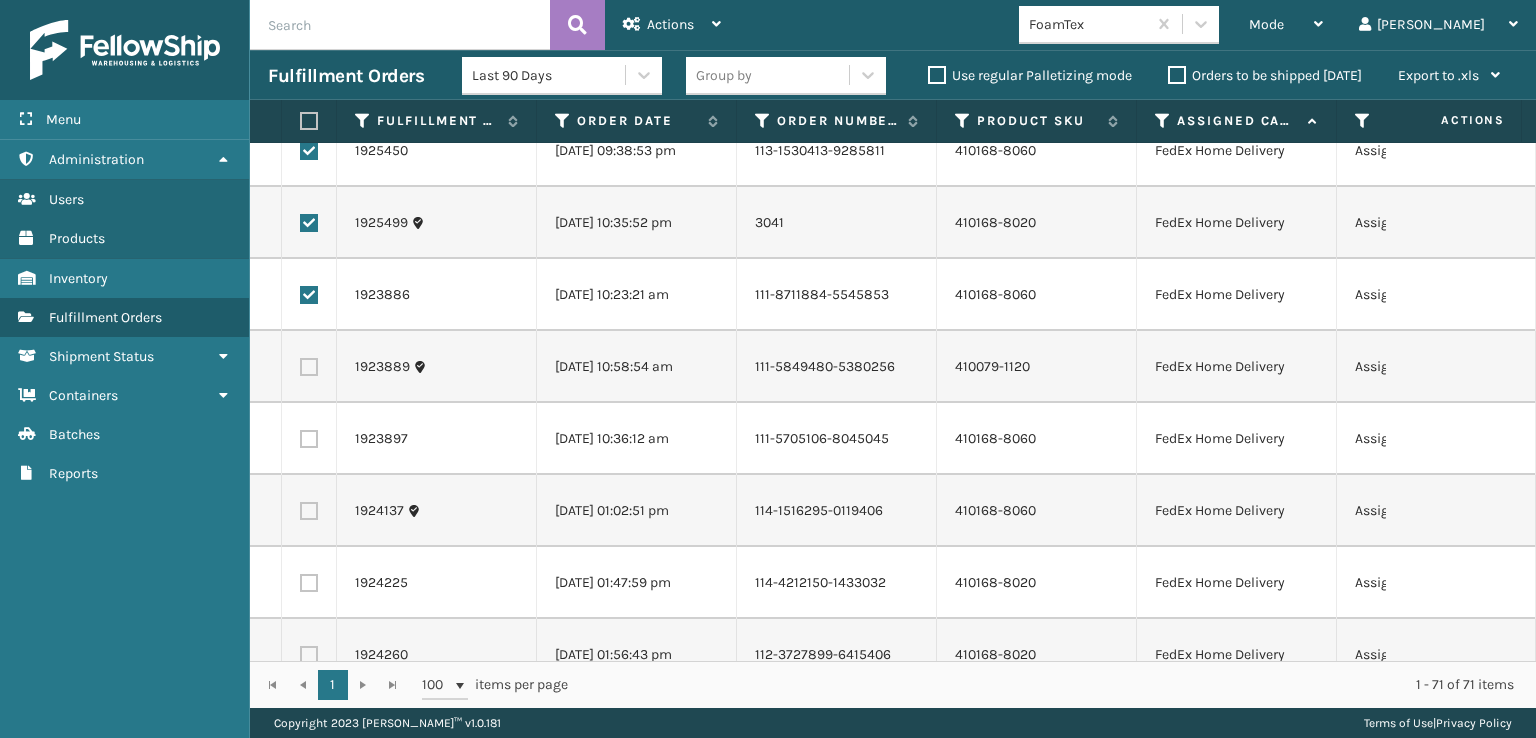 click at bounding box center [309, 367] 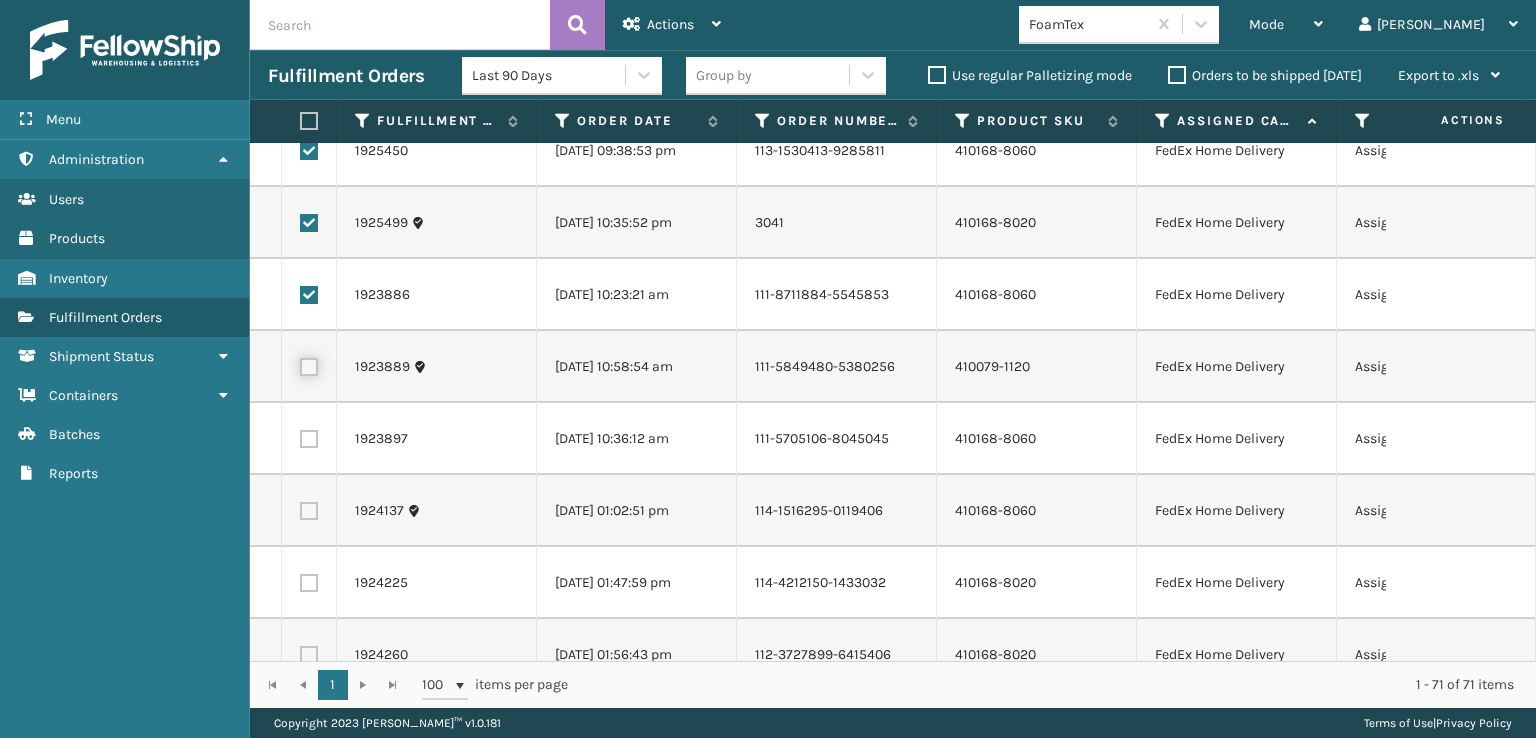 click at bounding box center (300, 364) 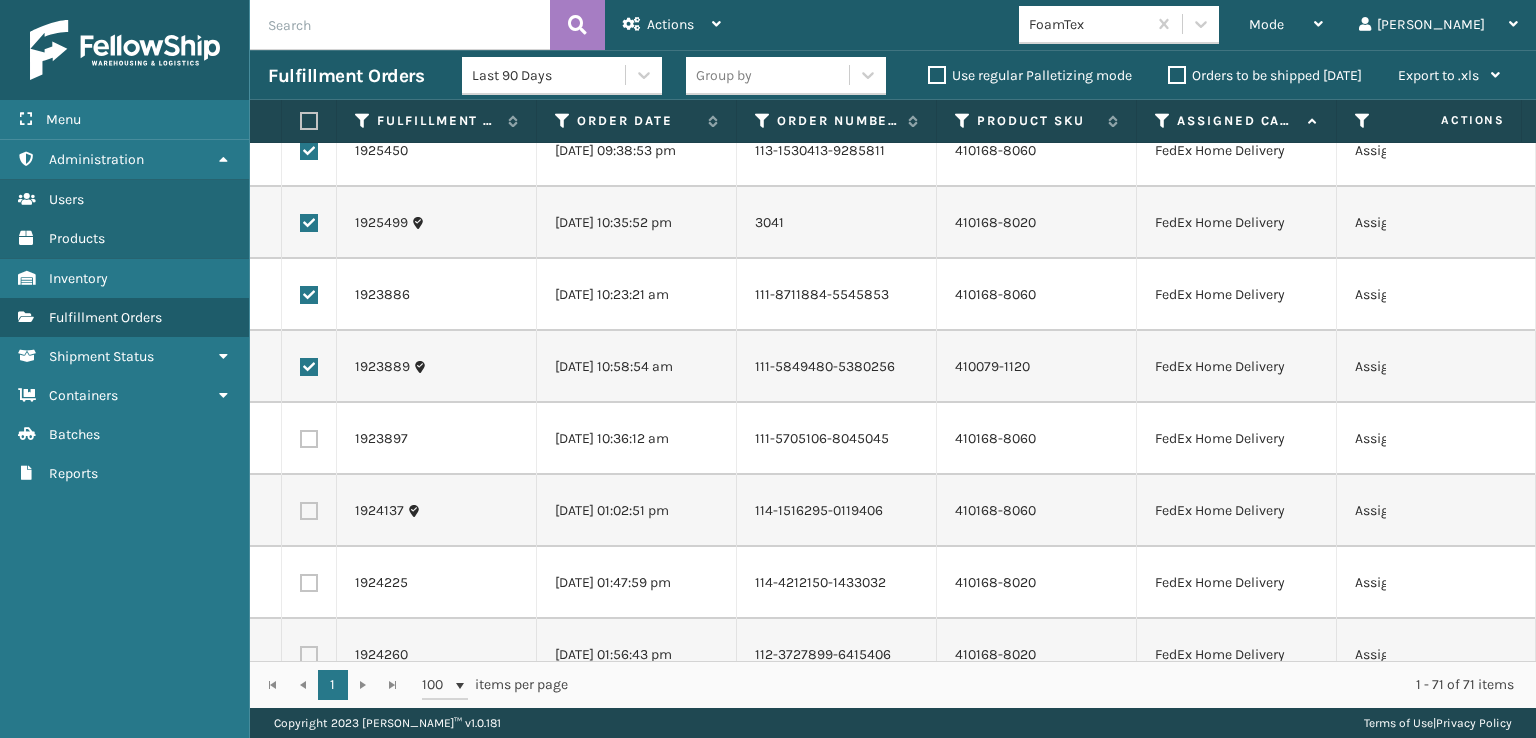 click at bounding box center (309, 439) 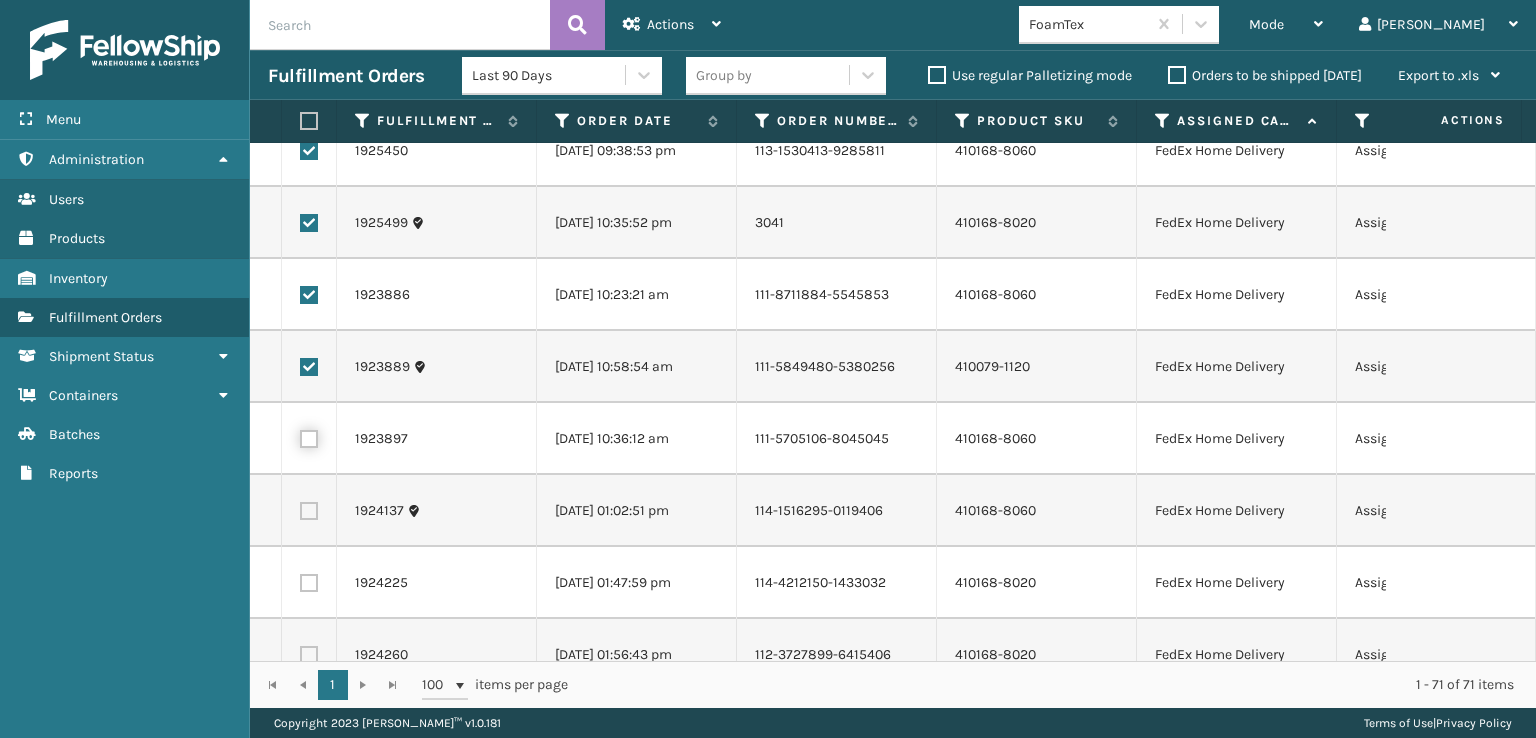 click at bounding box center [300, 436] 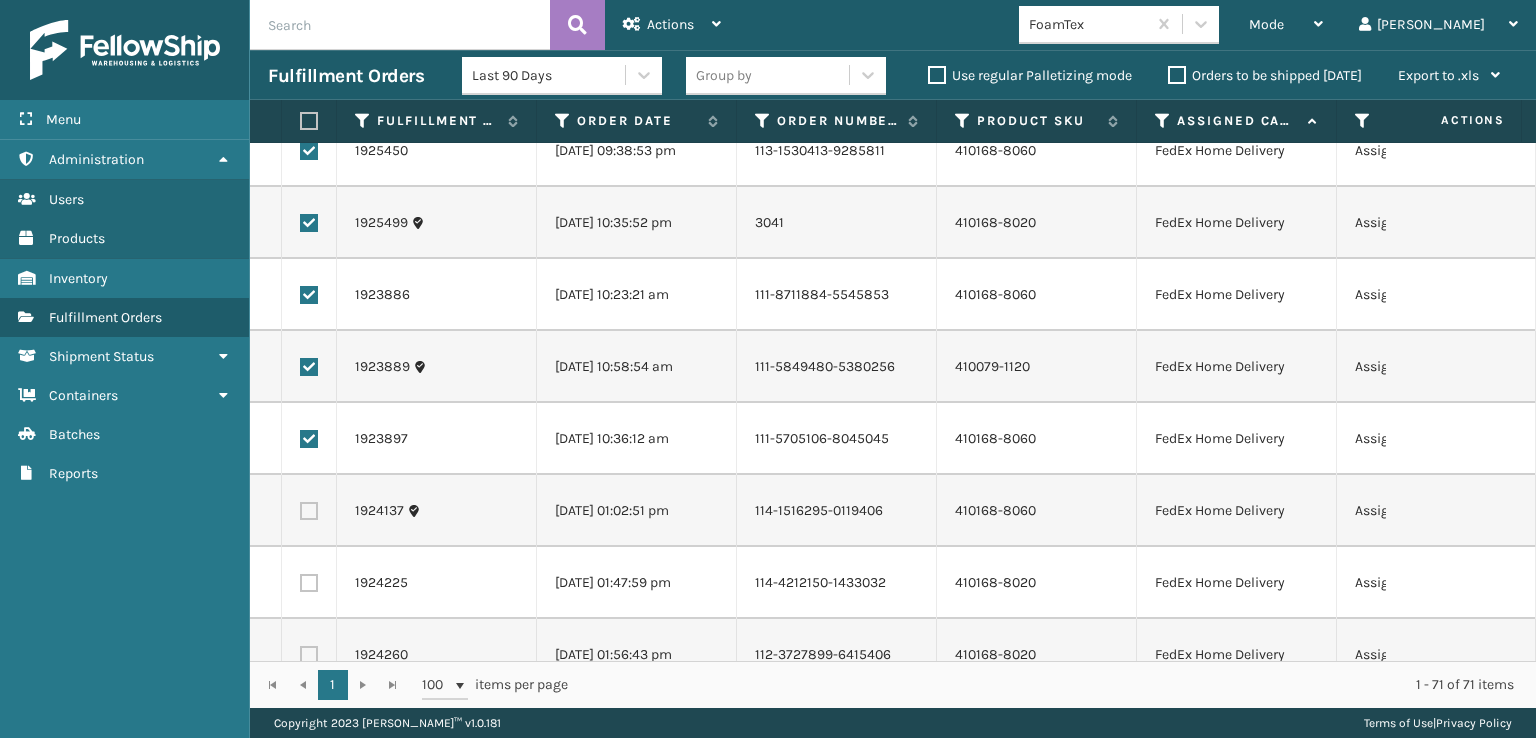 click at bounding box center [309, 511] 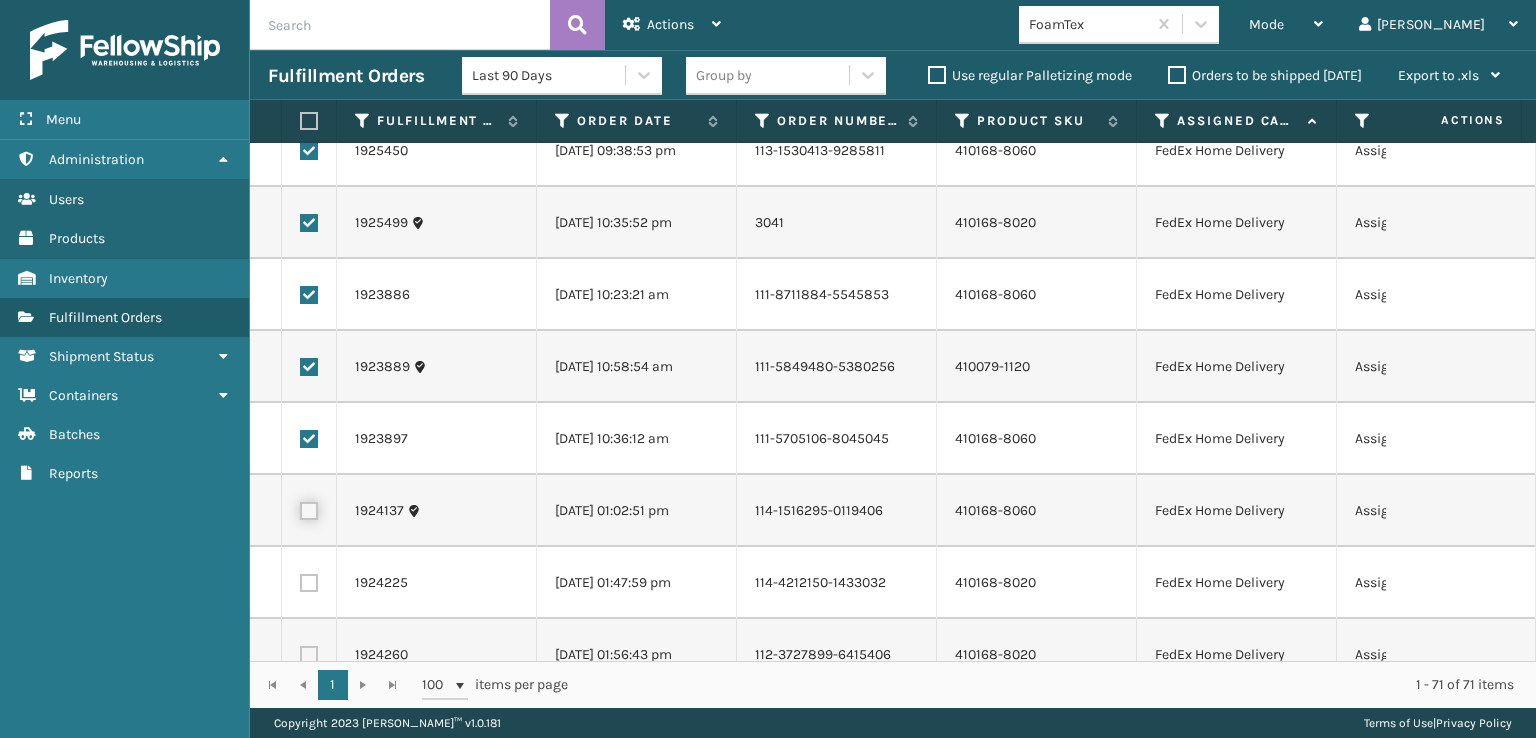 click at bounding box center [300, 508] 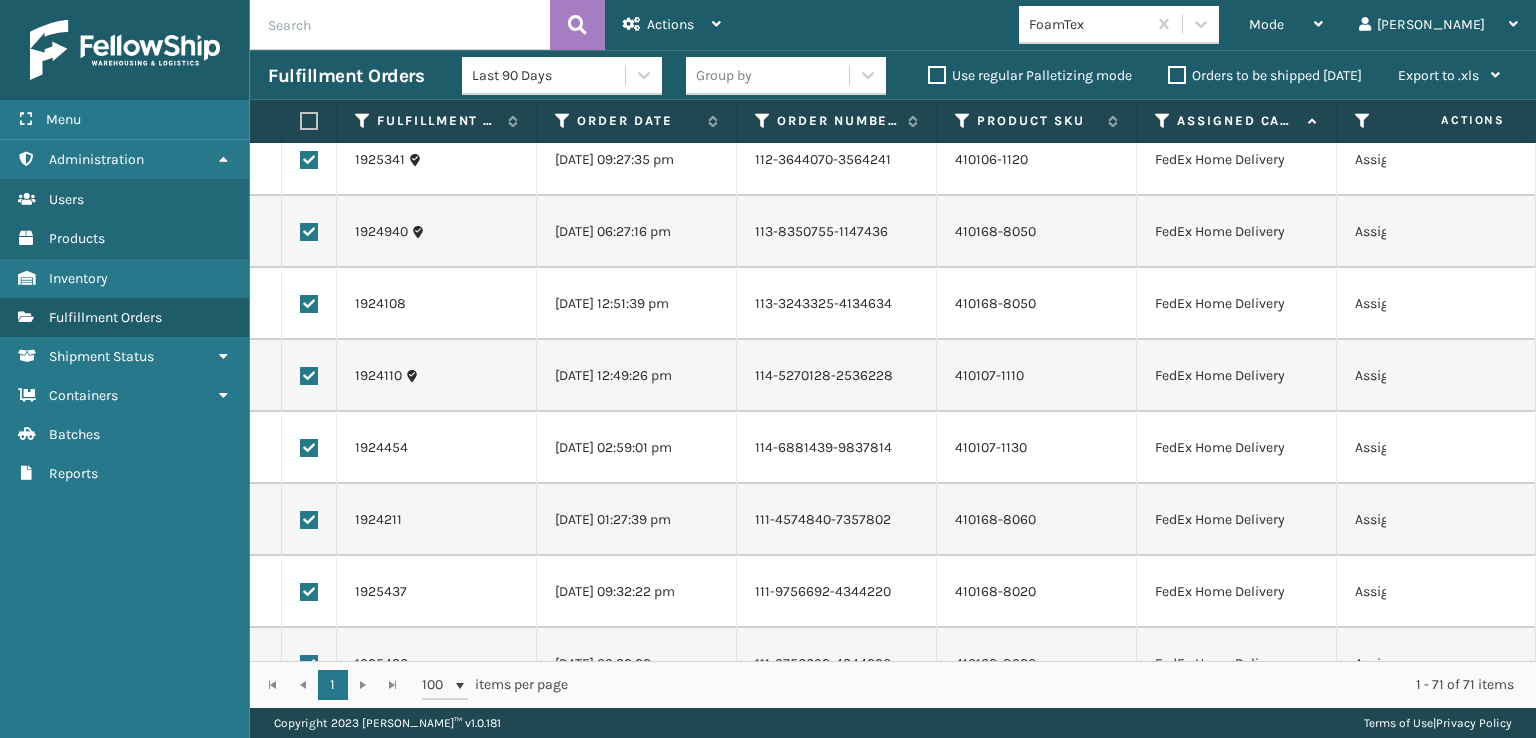 scroll, scrollTop: 1000, scrollLeft: 0, axis: vertical 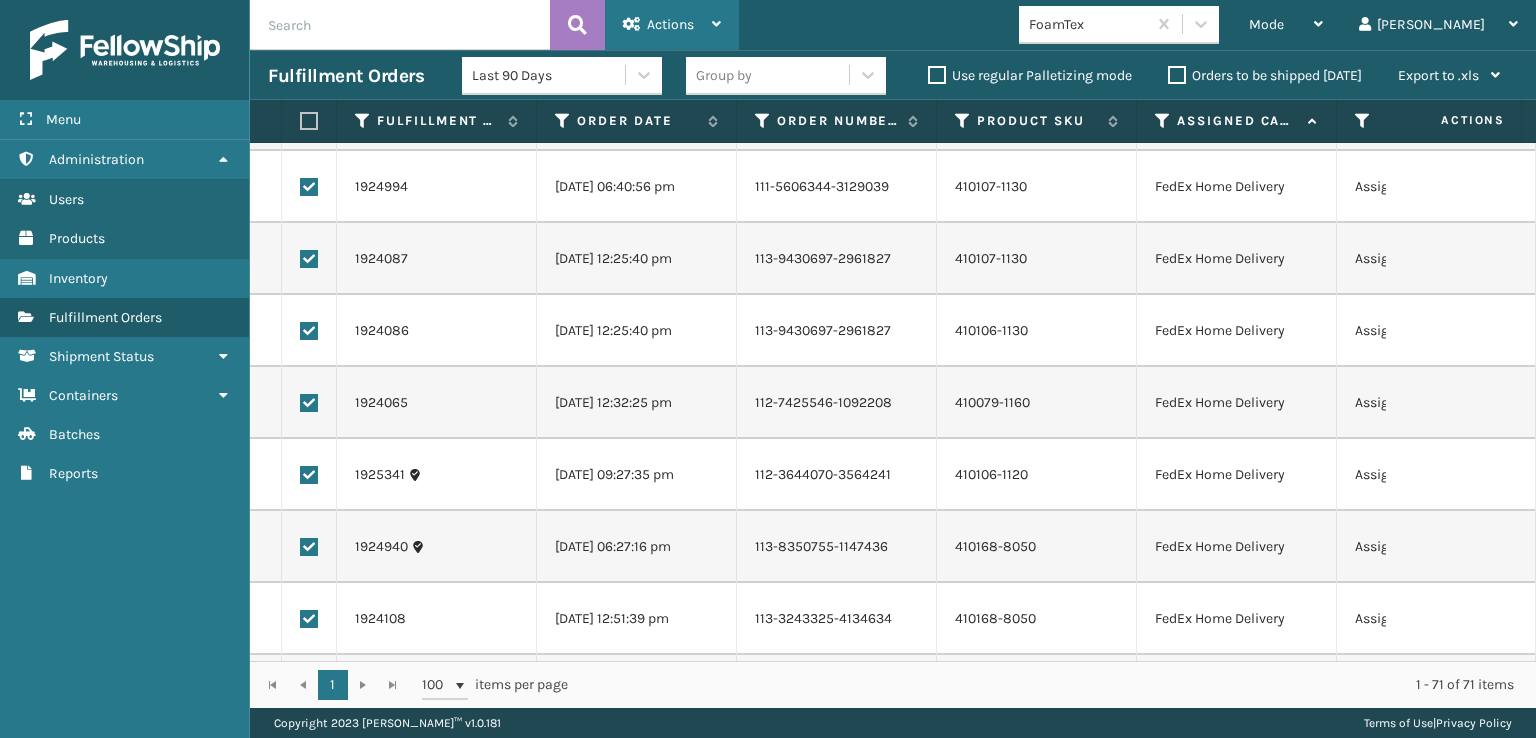 click on "Actions" at bounding box center [672, 25] 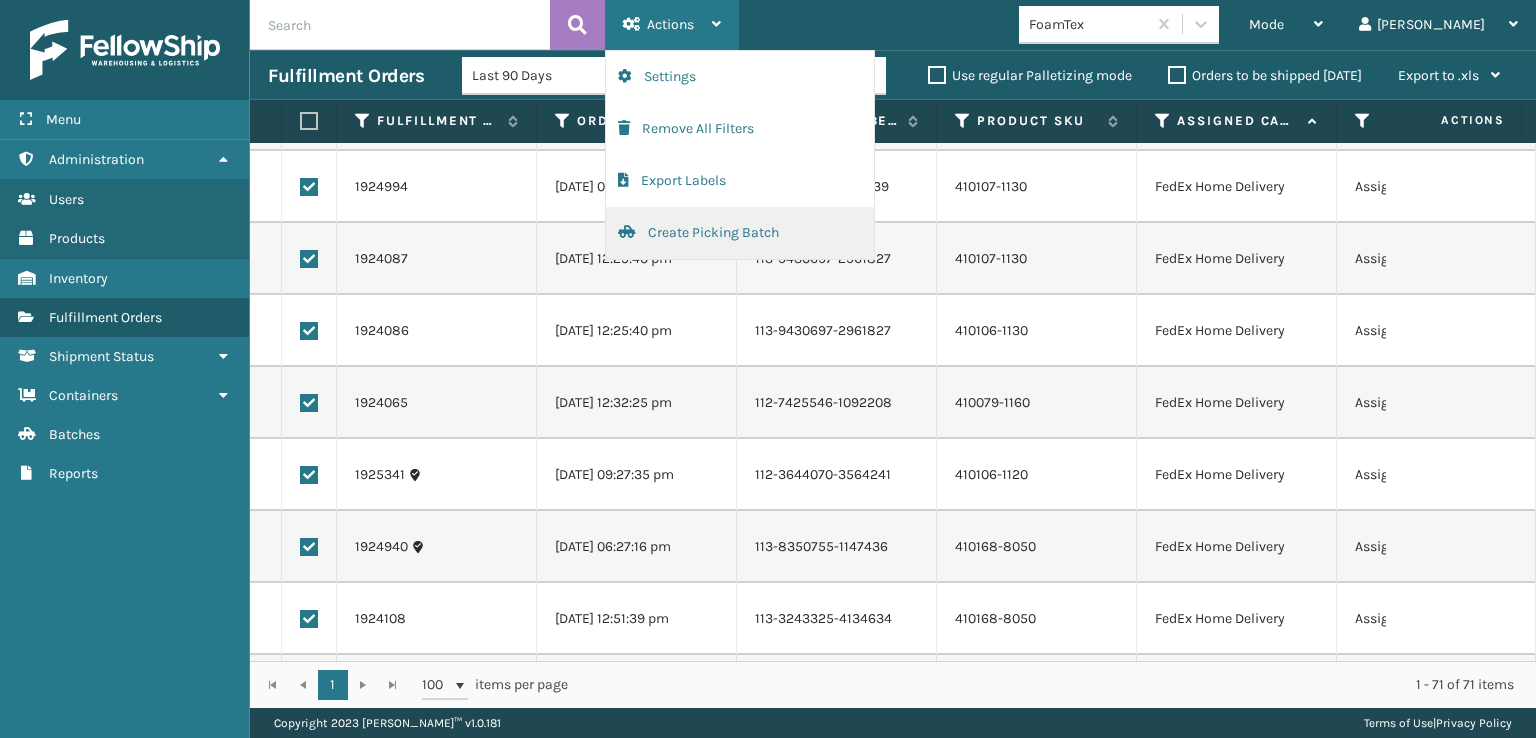 click on "Create Picking Batch" at bounding box center (740, 233) 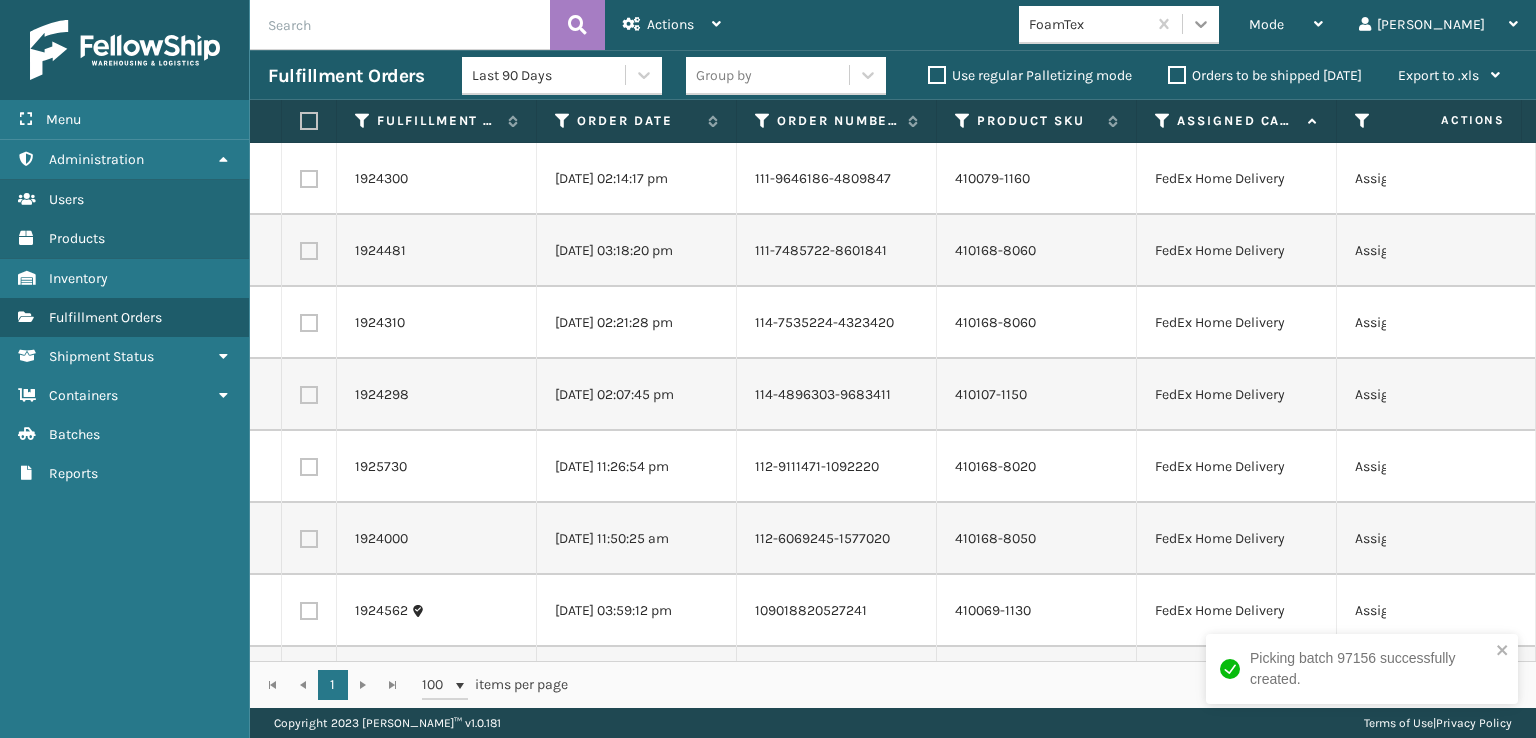 click 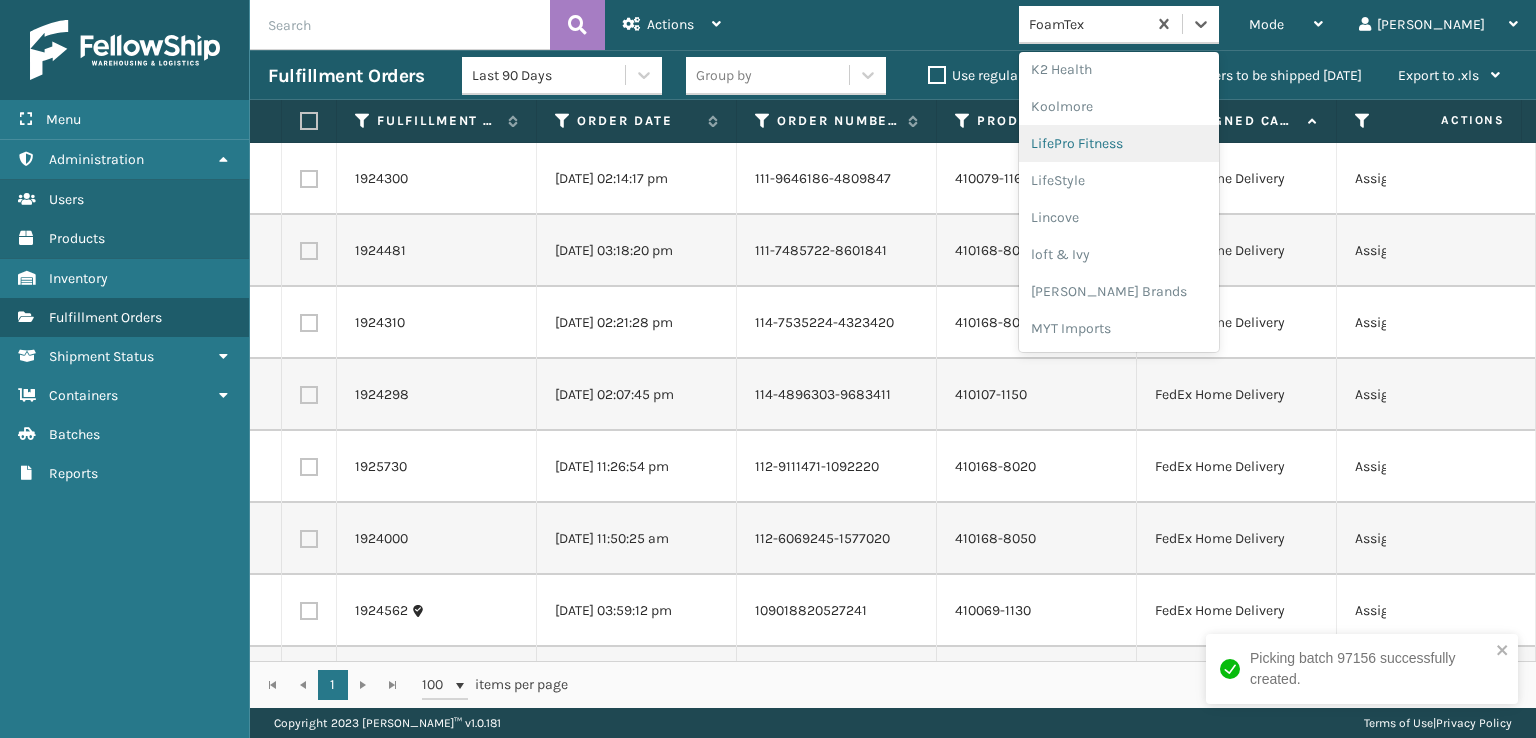 scroll, scrollTop: 632, scrollLeft: 0, axis: vertical 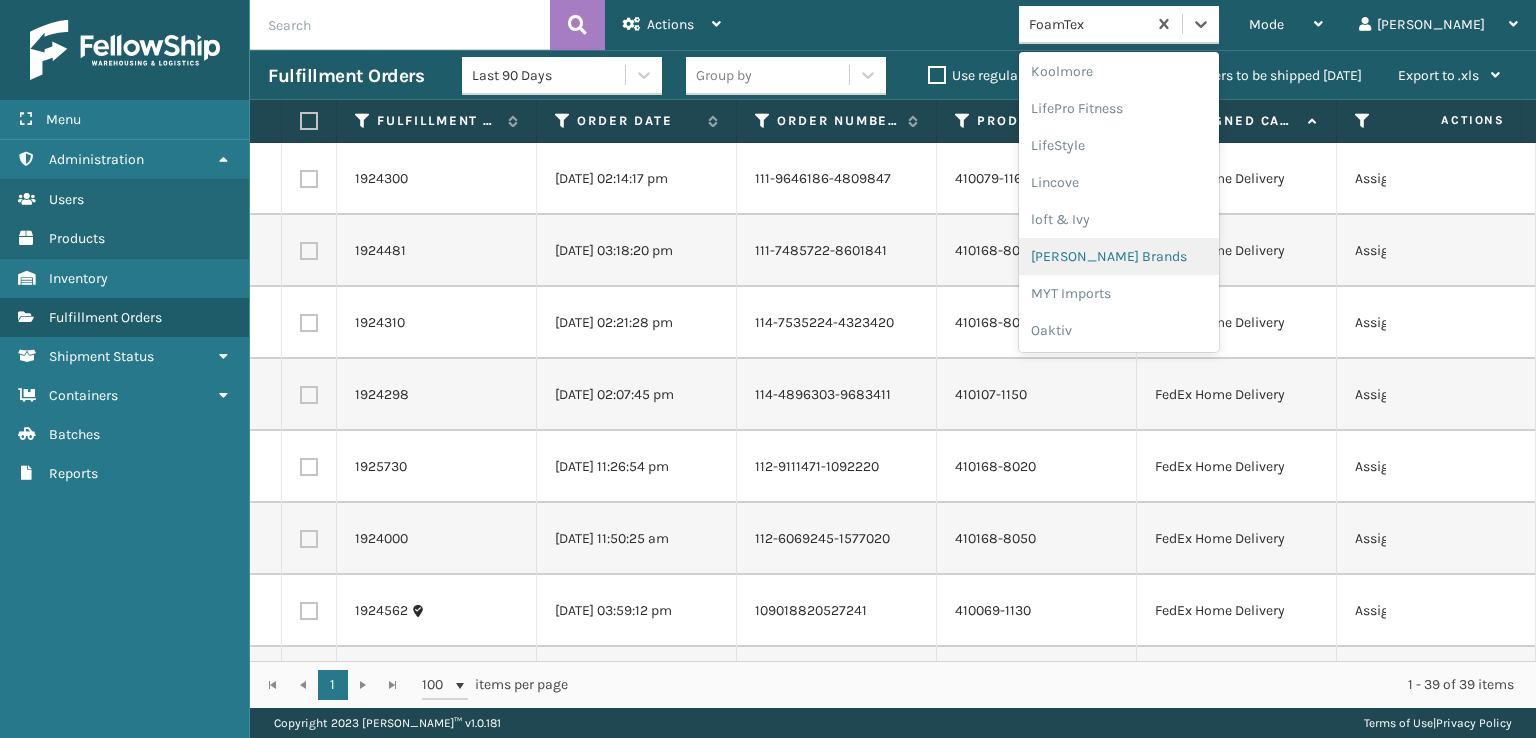 click on "[PERSON_NAME] Brands" at bounding box center [1119, 256] 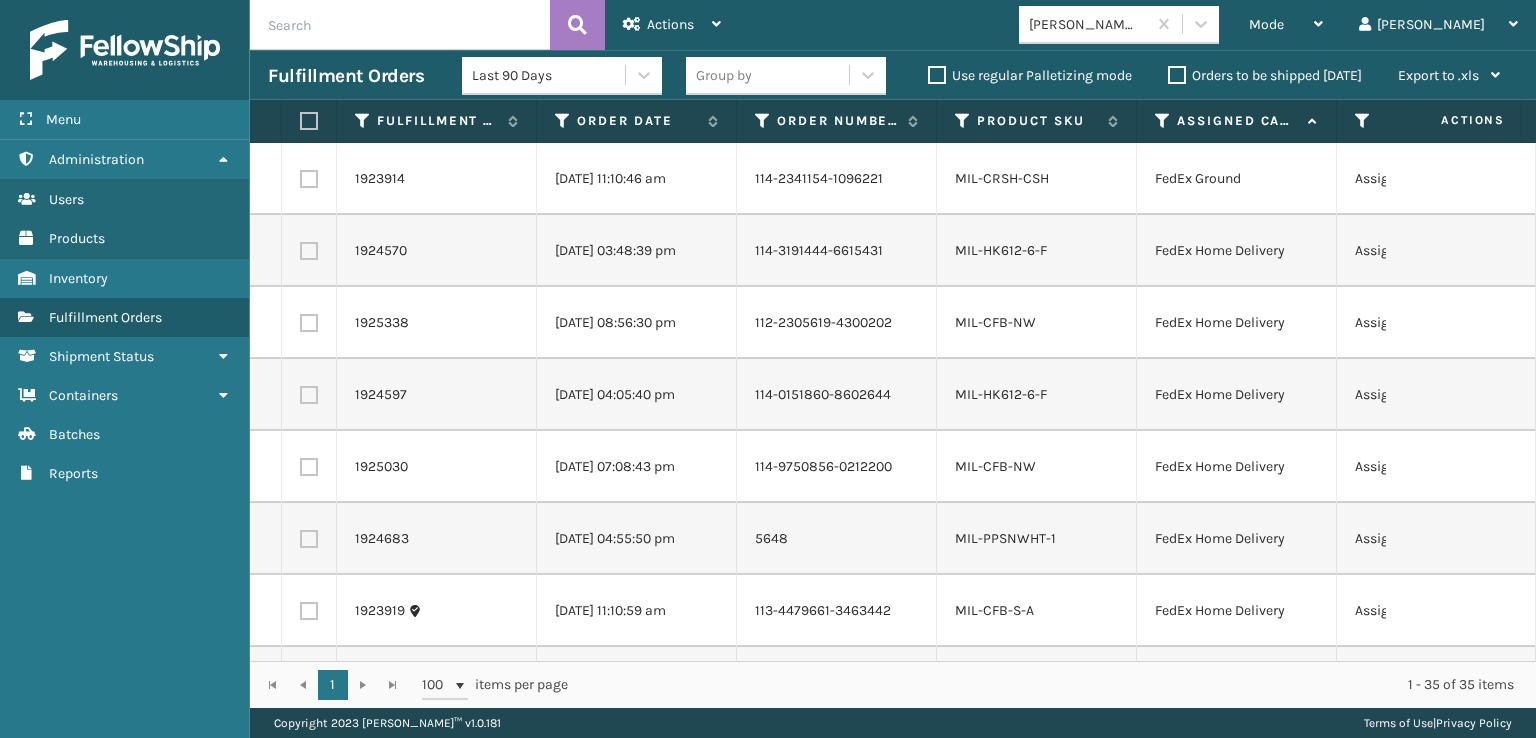 click at bounding box center [309, 179] 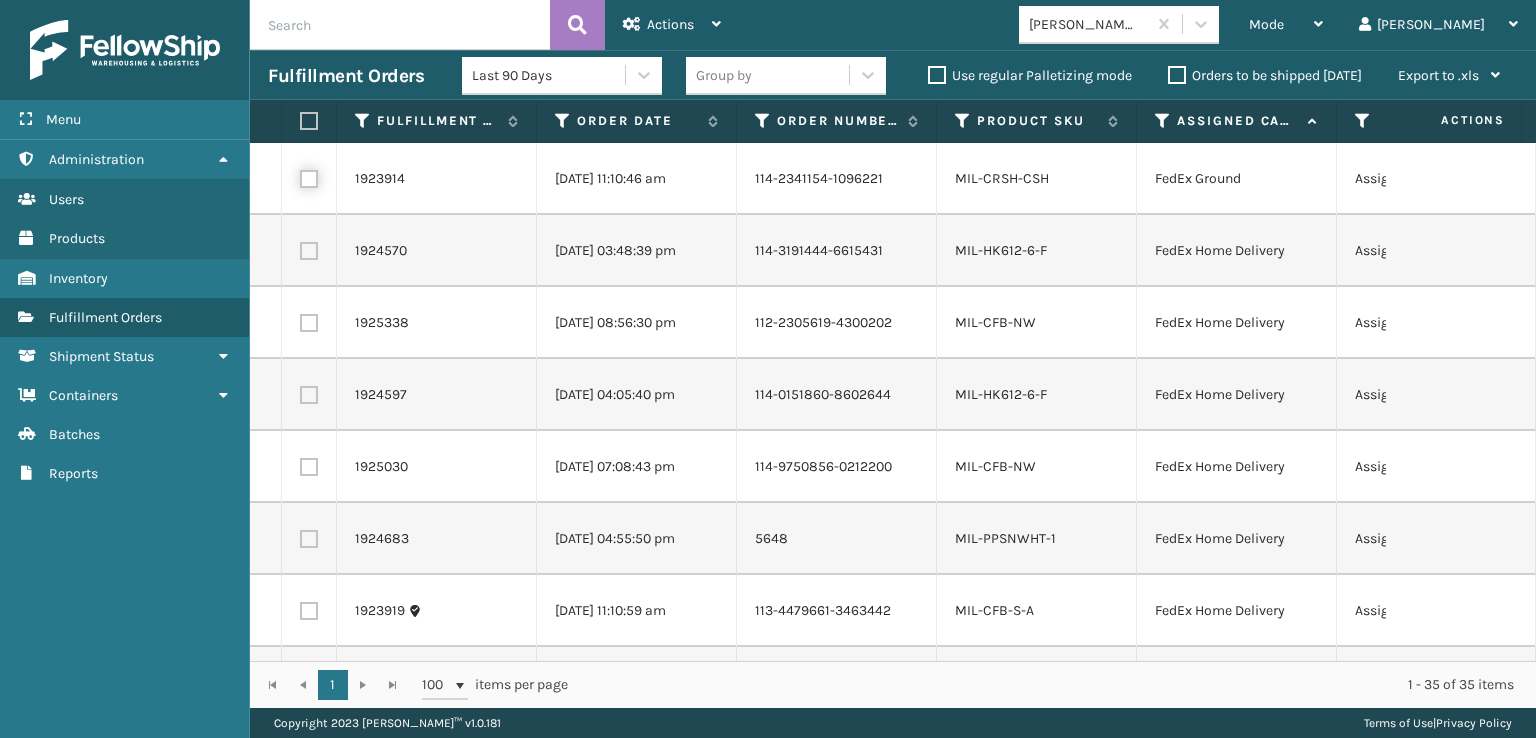 click at bounding box center [300, 176] 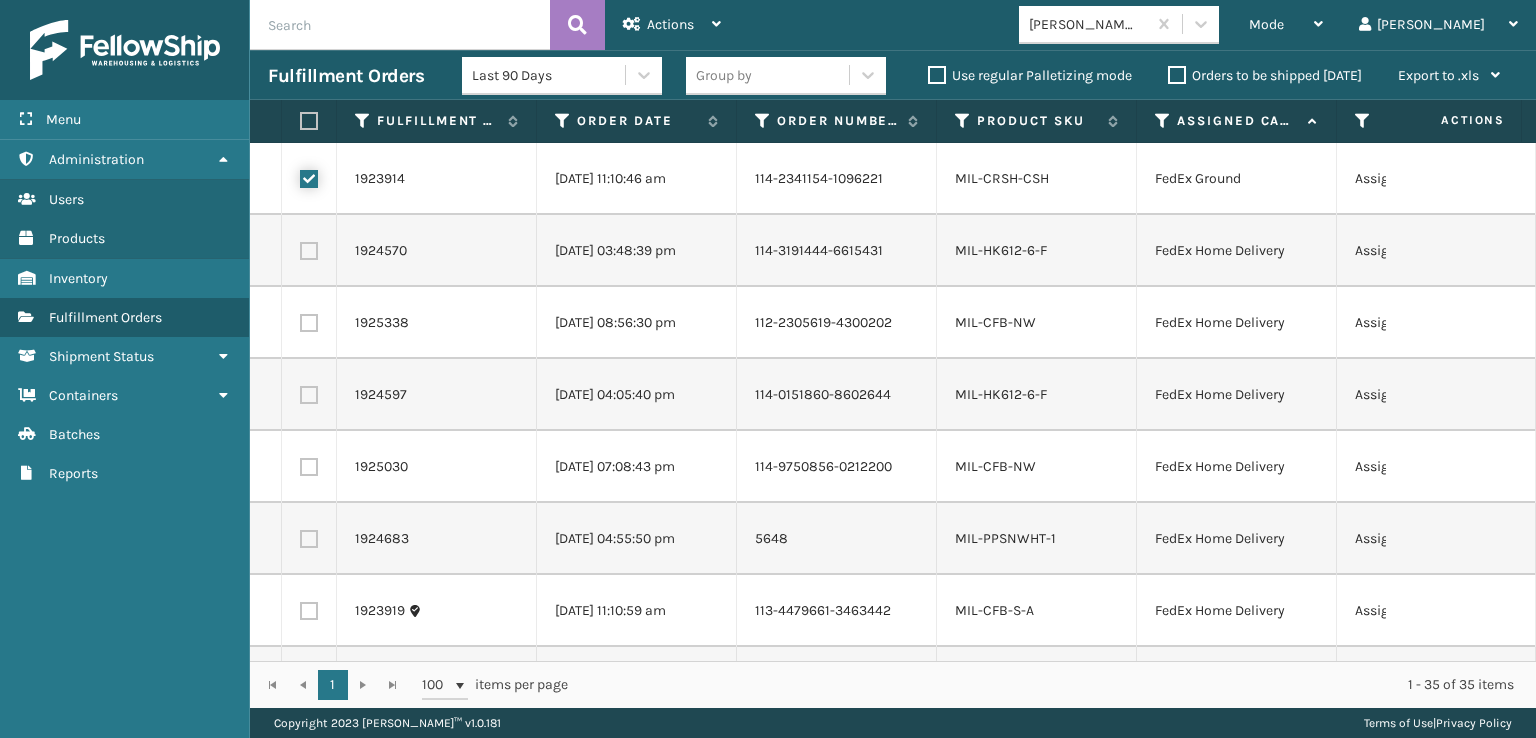 checkbox on "true" 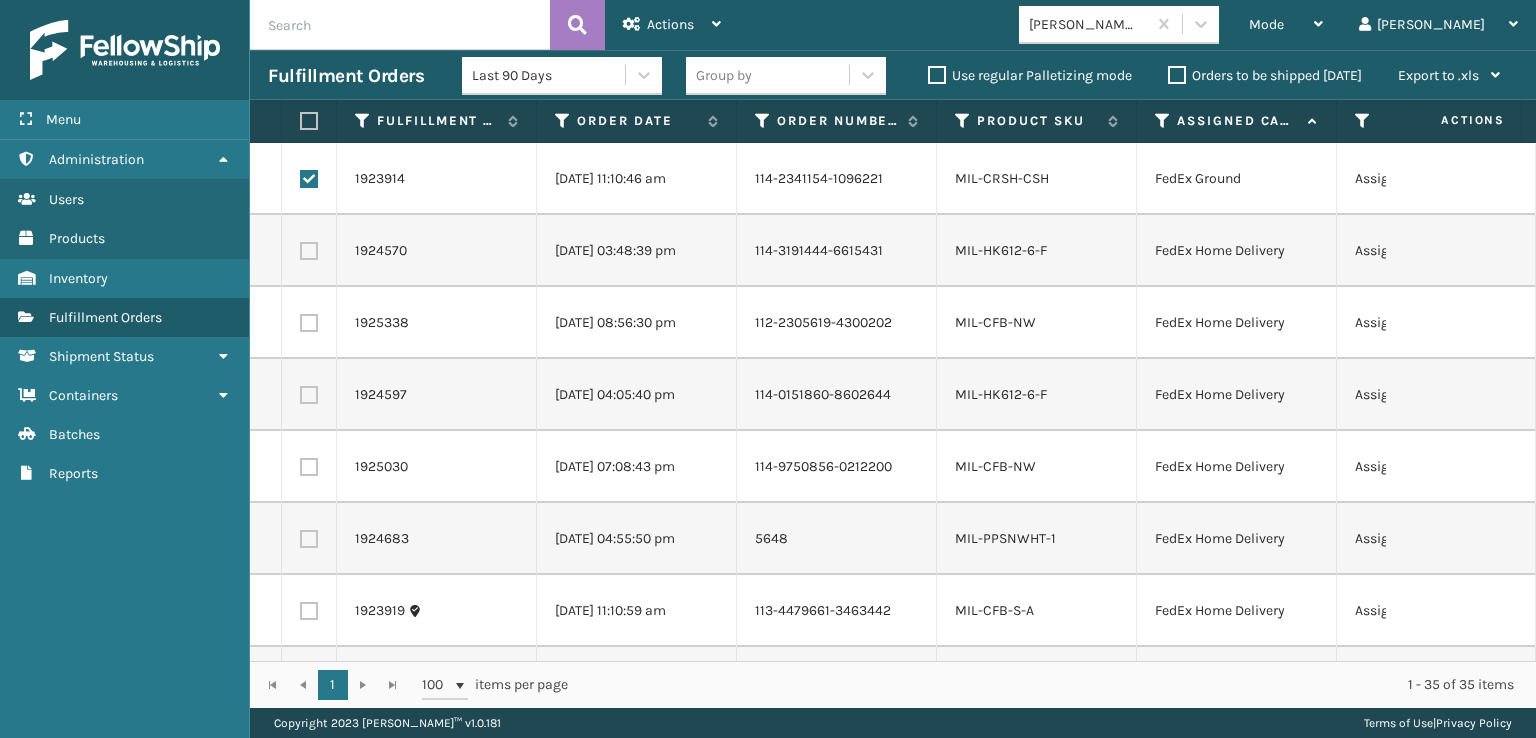 click at bounding box center [309, 251] 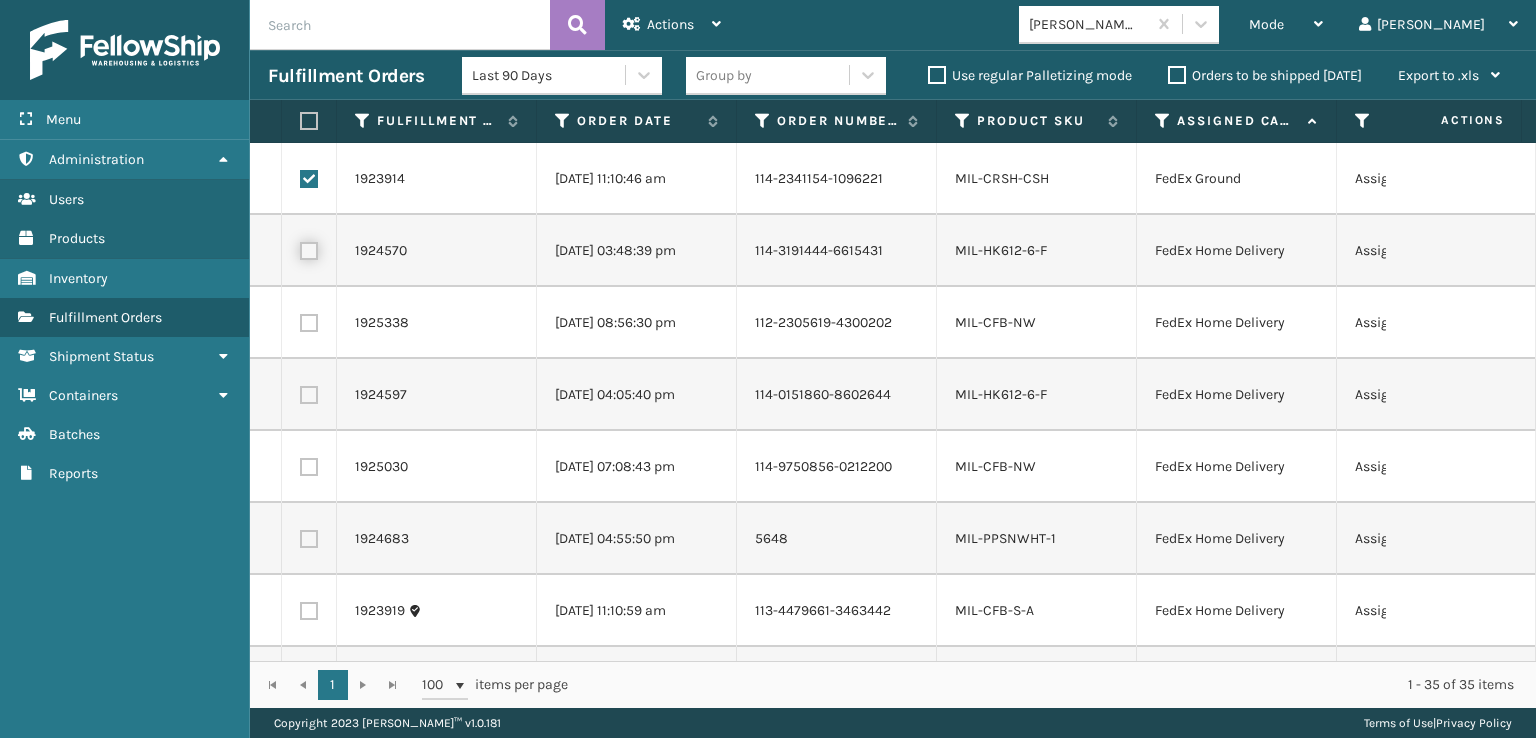 click at bounding box center (300, 248) 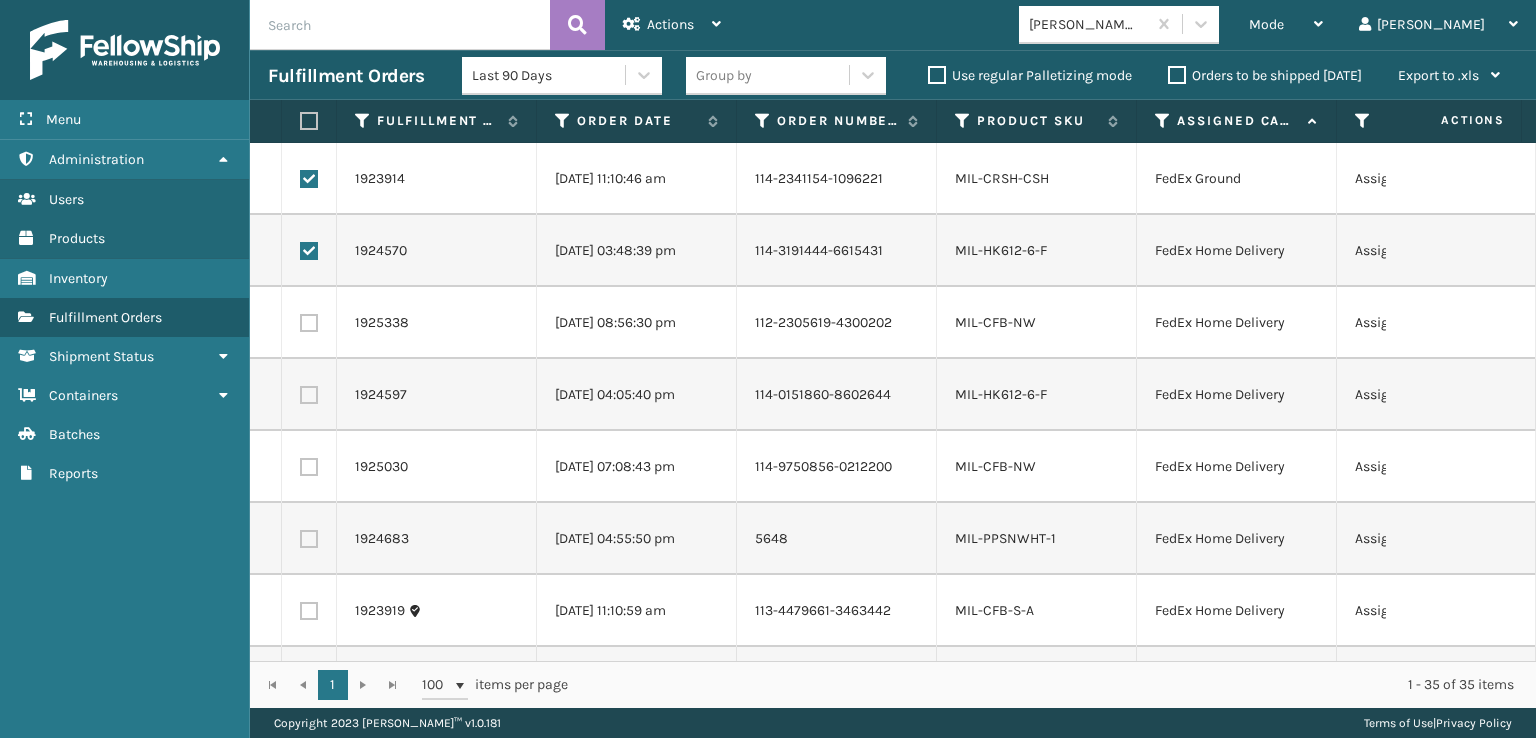 click at bounding box center [309, 323] 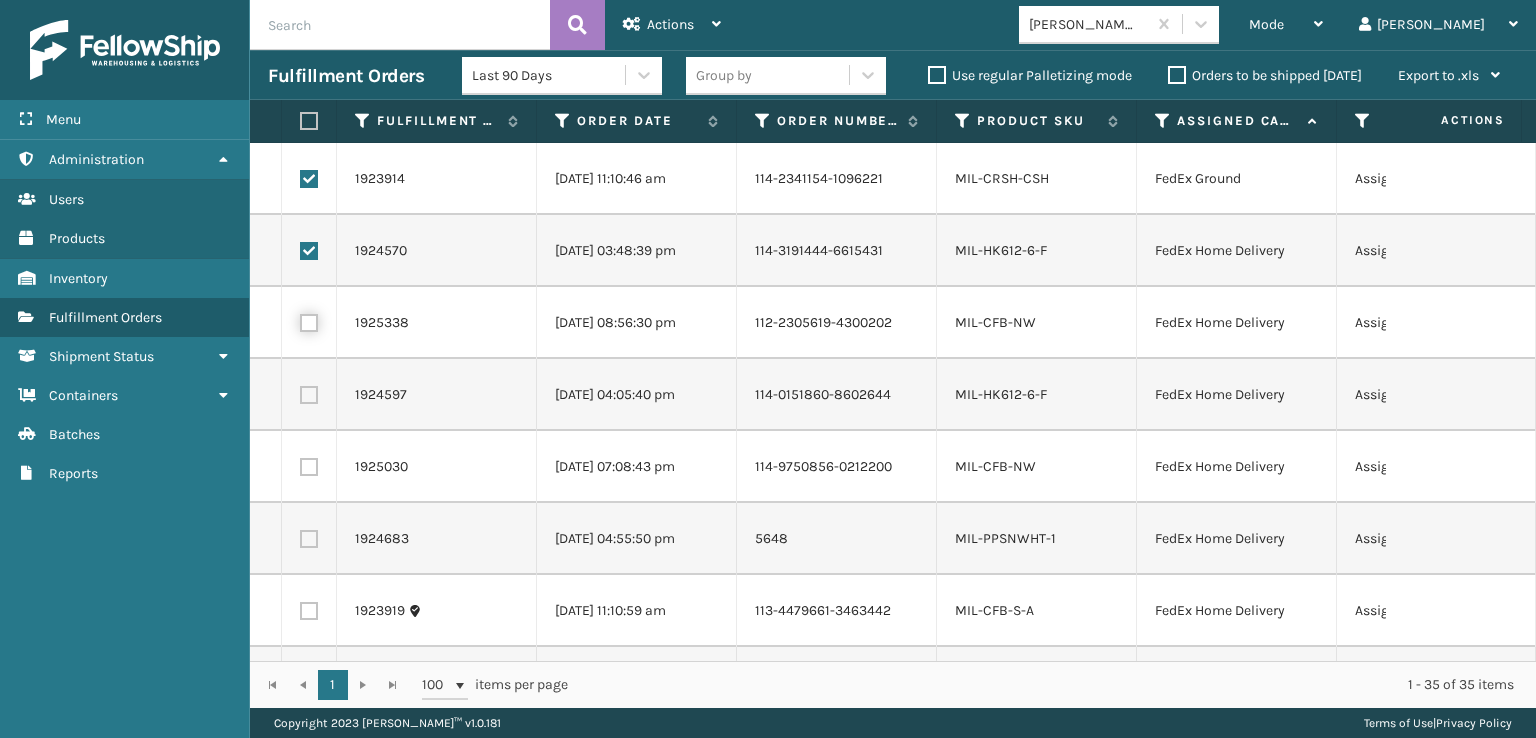 click at bounding box center (300, 320) 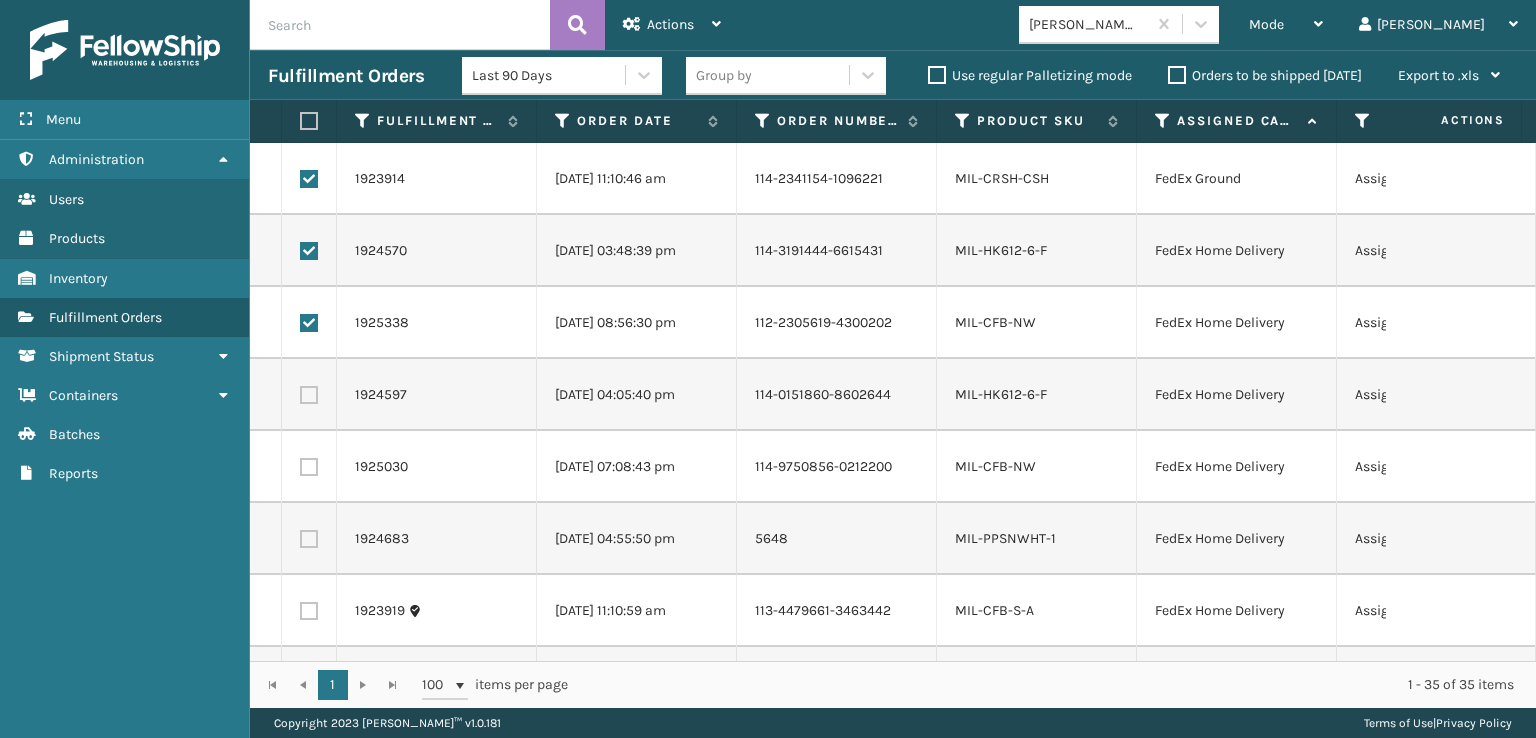 click at bounding box center [309, 395] 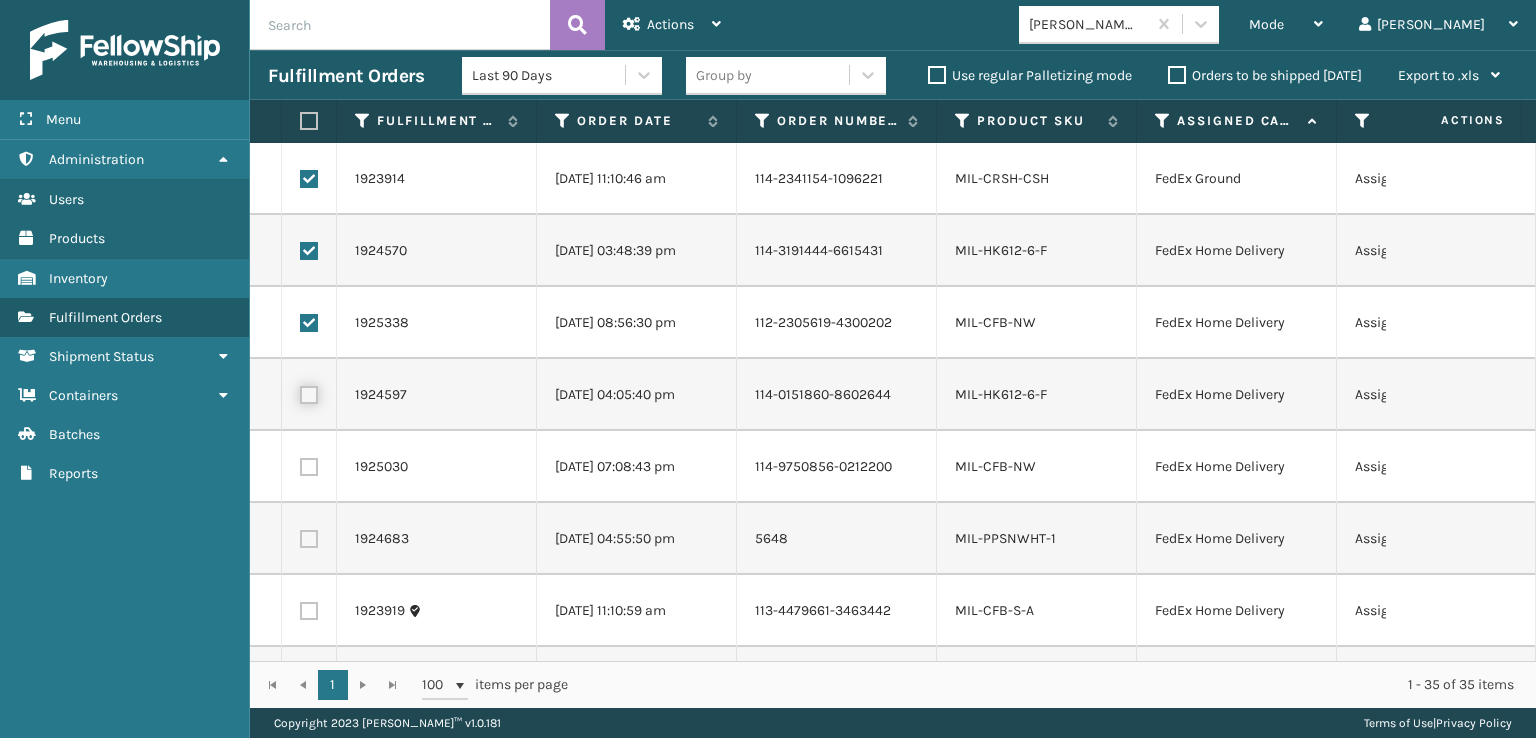 click at bounding box center (300, 392) 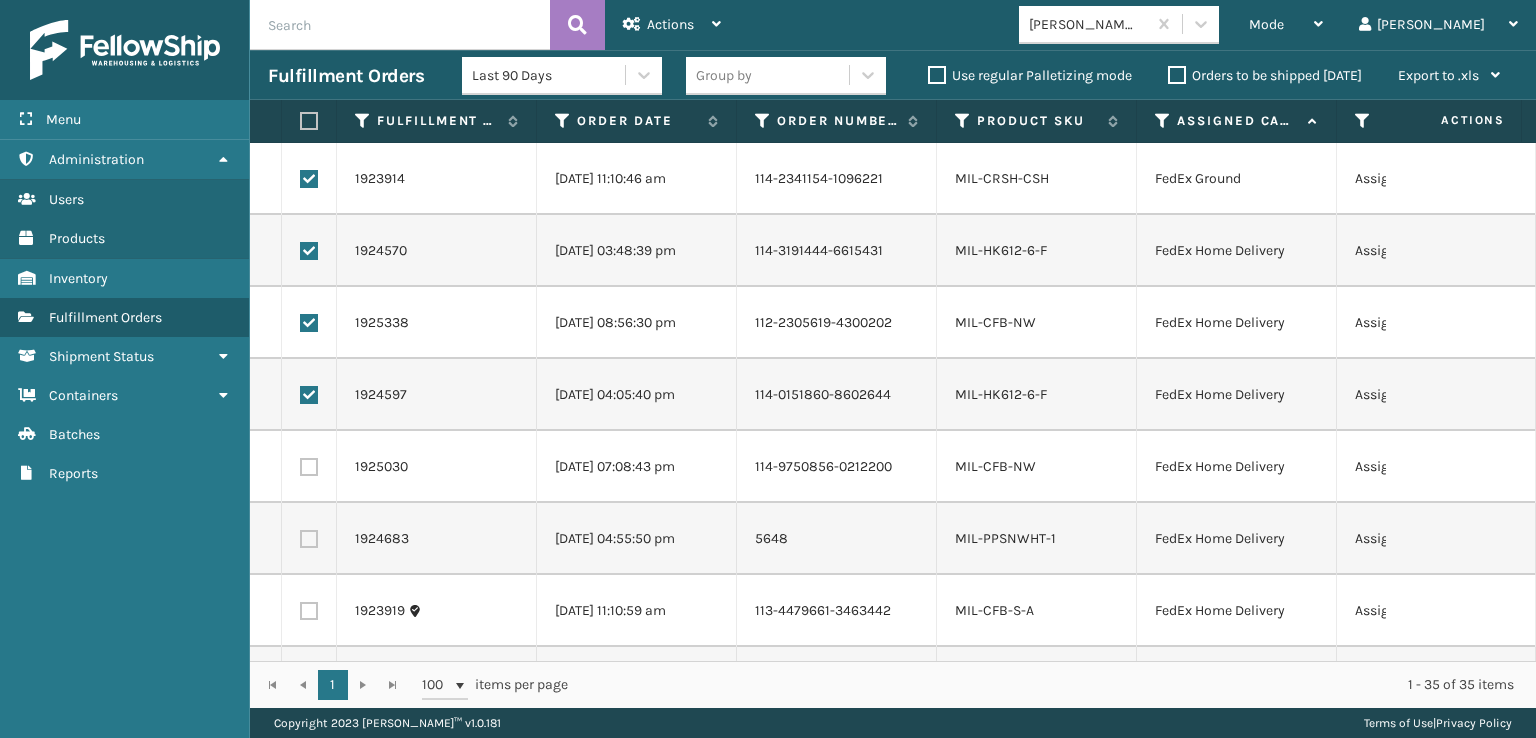 click at bounding box center (309, 467) 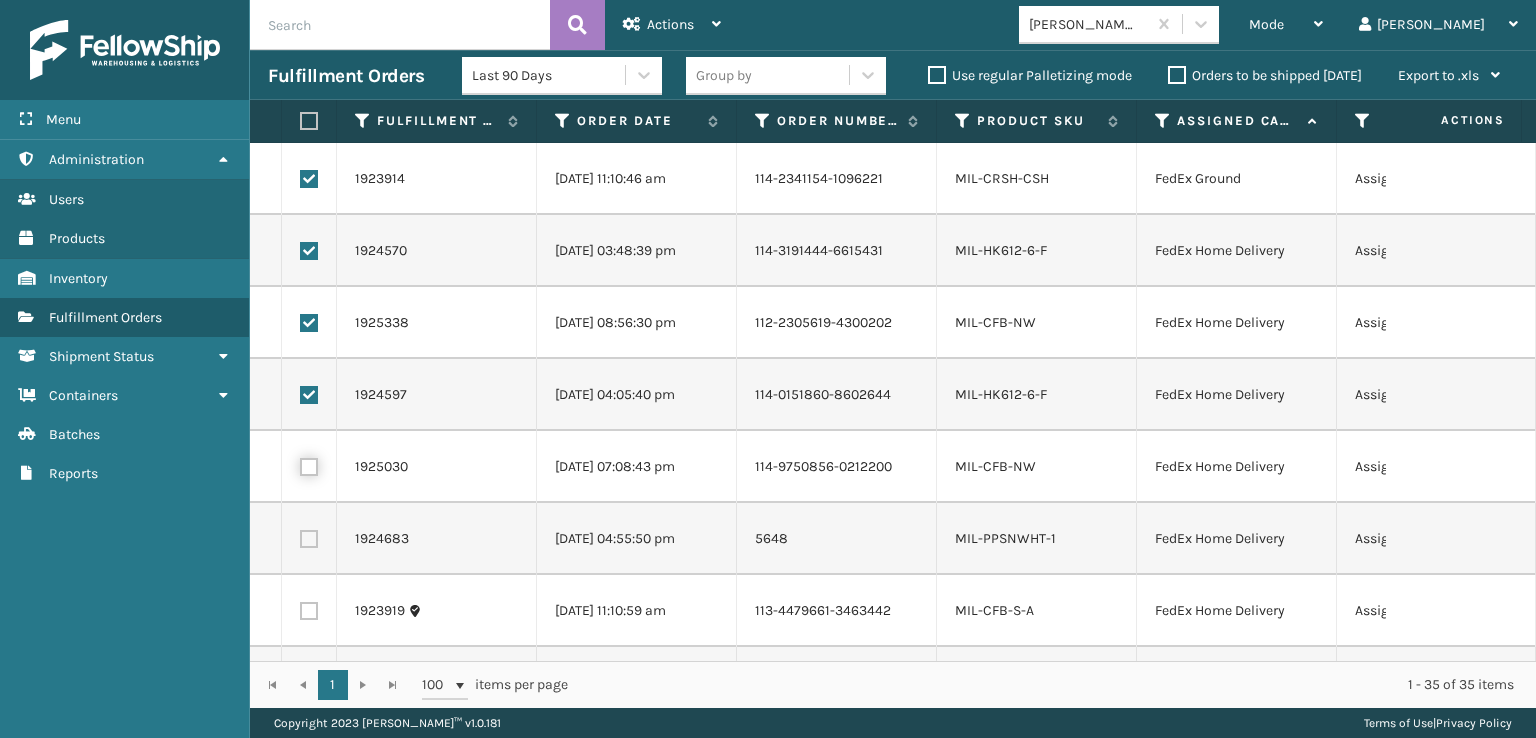 click at bounding box center (300, 464) 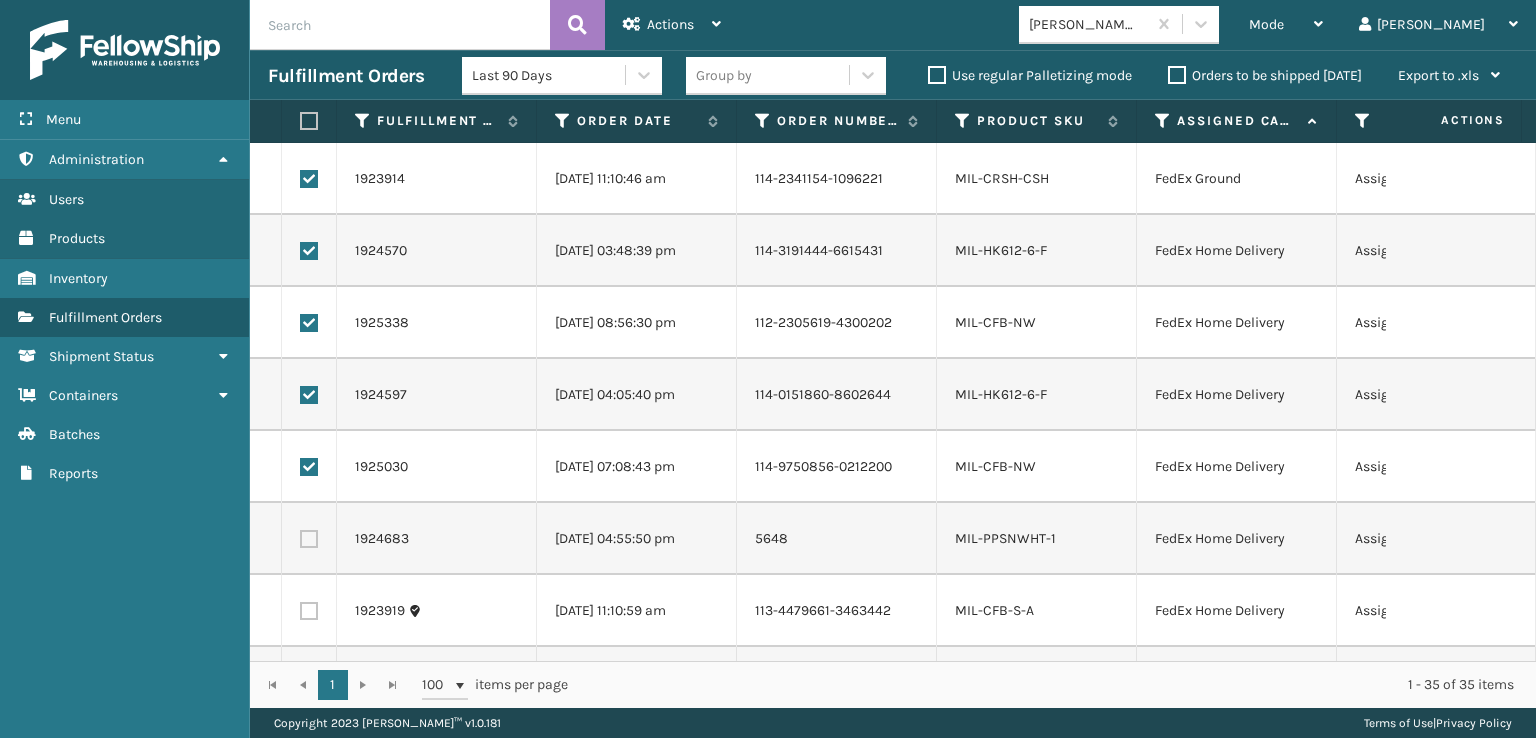 click at bounding box center [309, 539] 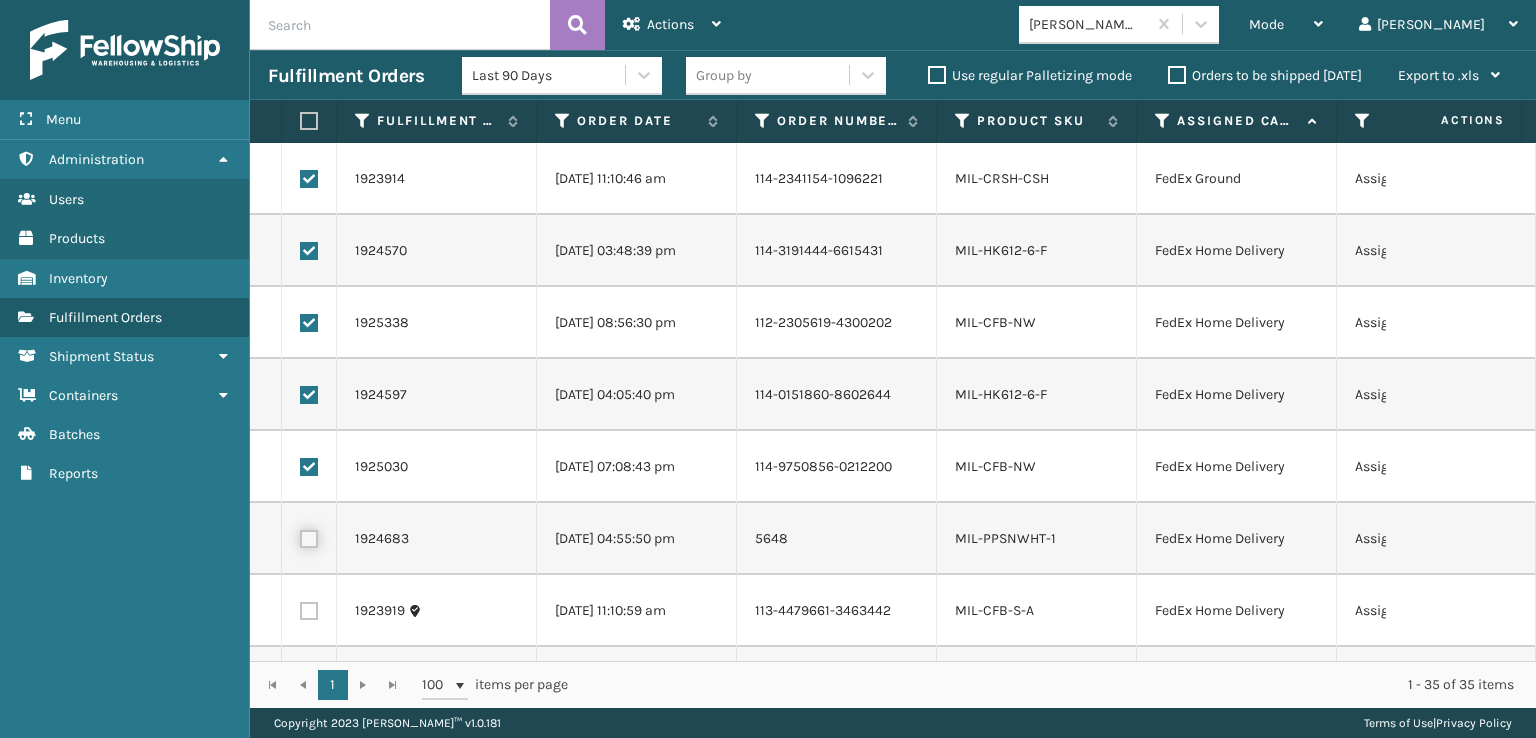click at bounding box center (300, 536) 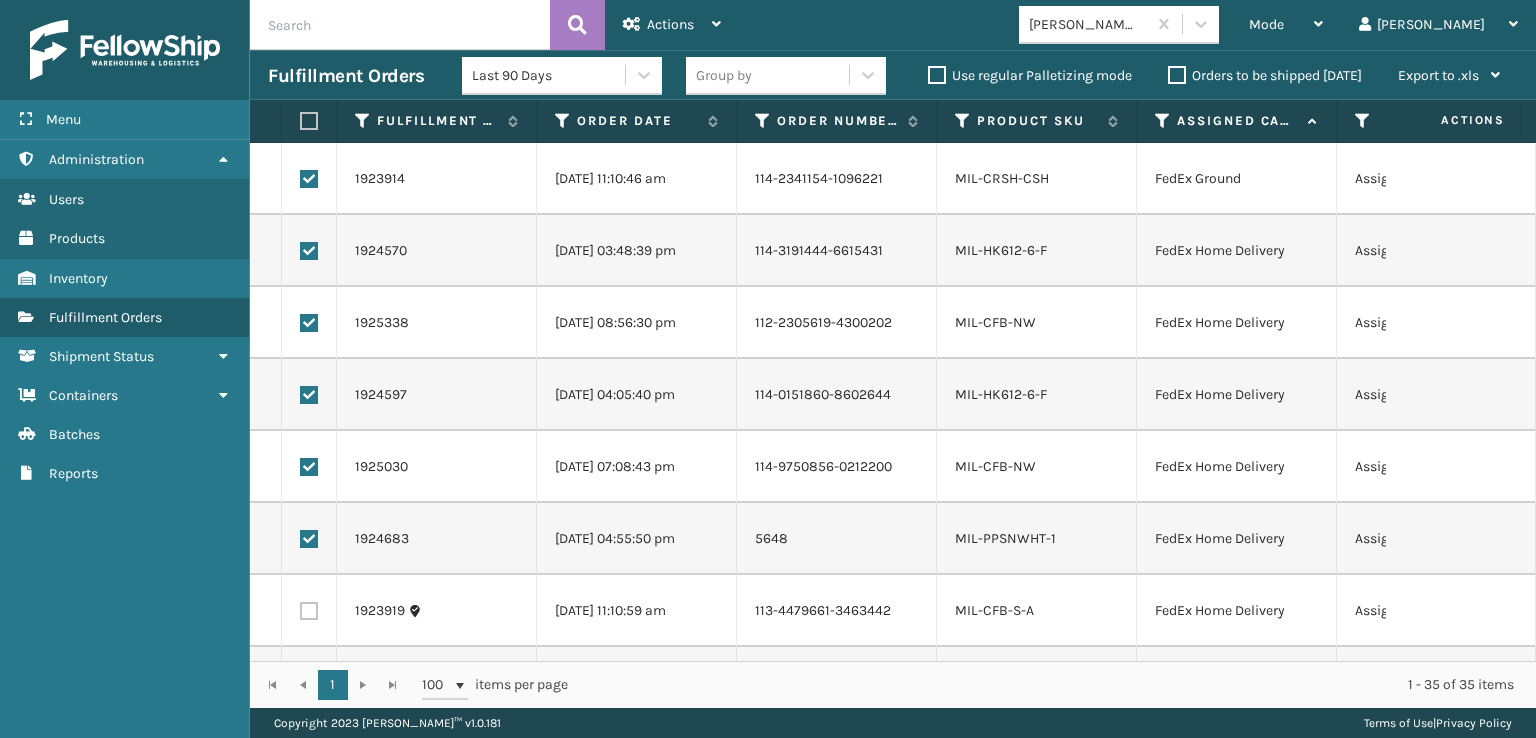 drag, startPoint x: 308, startPoint y: 613, endPoint x: 308, endPoint y: 599, distance: 14 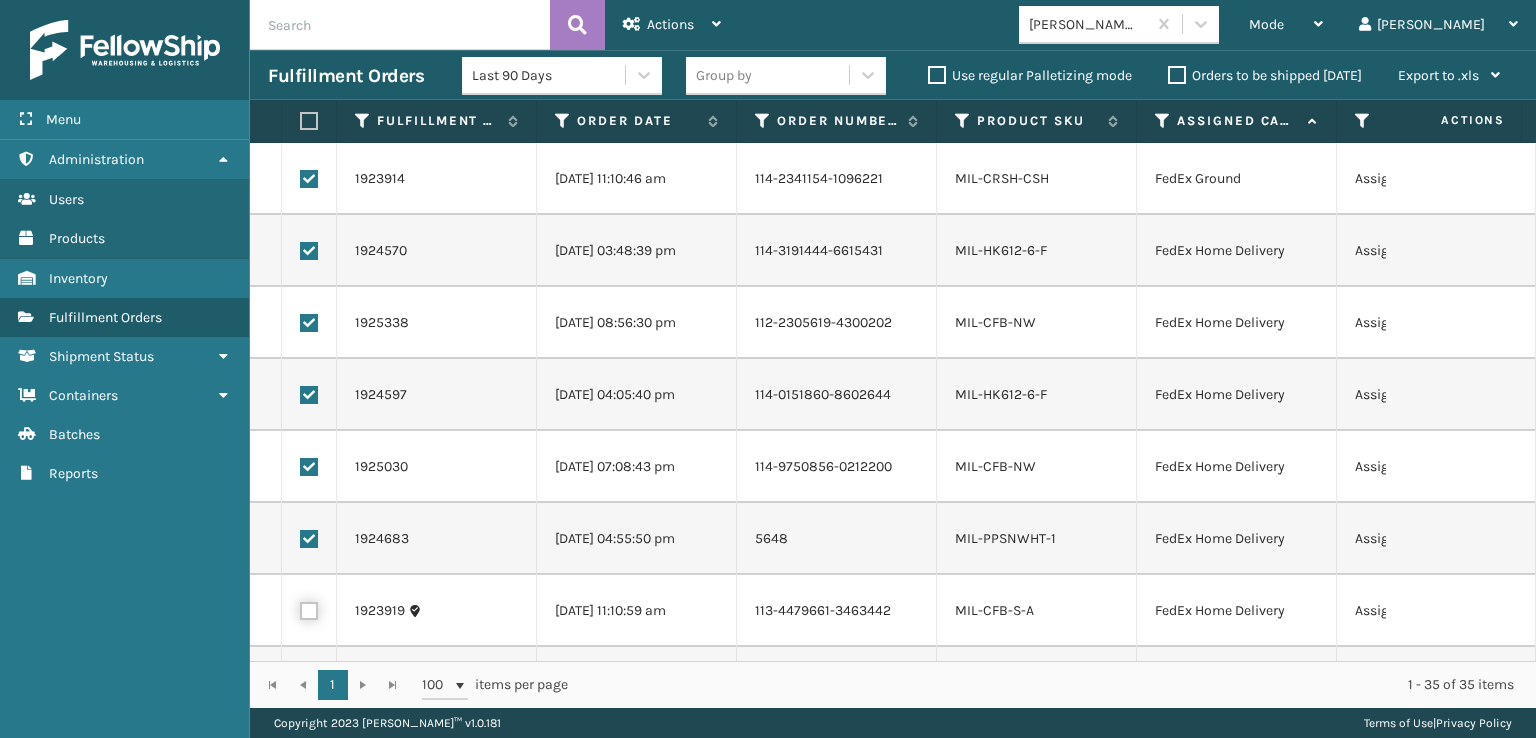 click at bounding box center [300, 608] 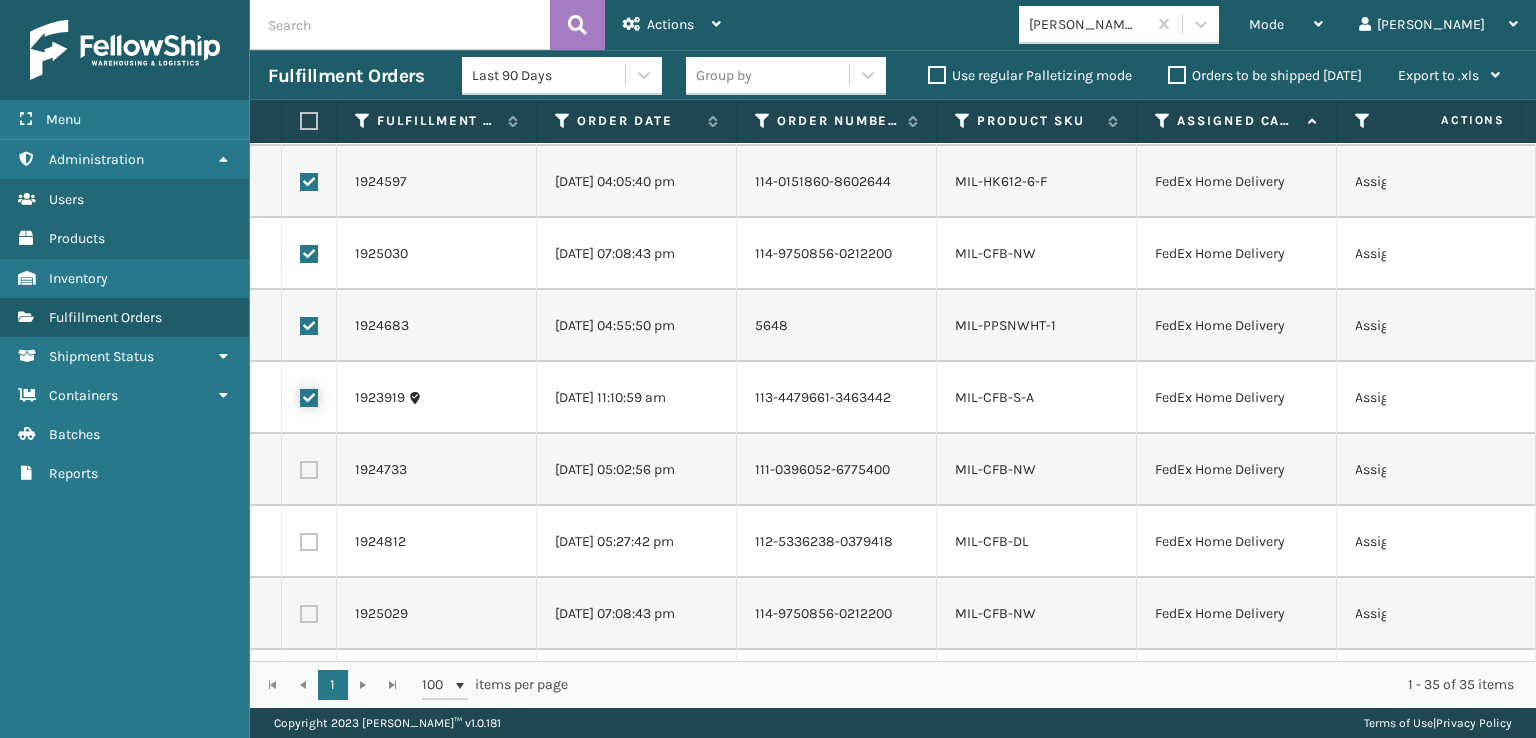 scroll, scrollTop: 300, scrollLeft: 0, axis: vertical 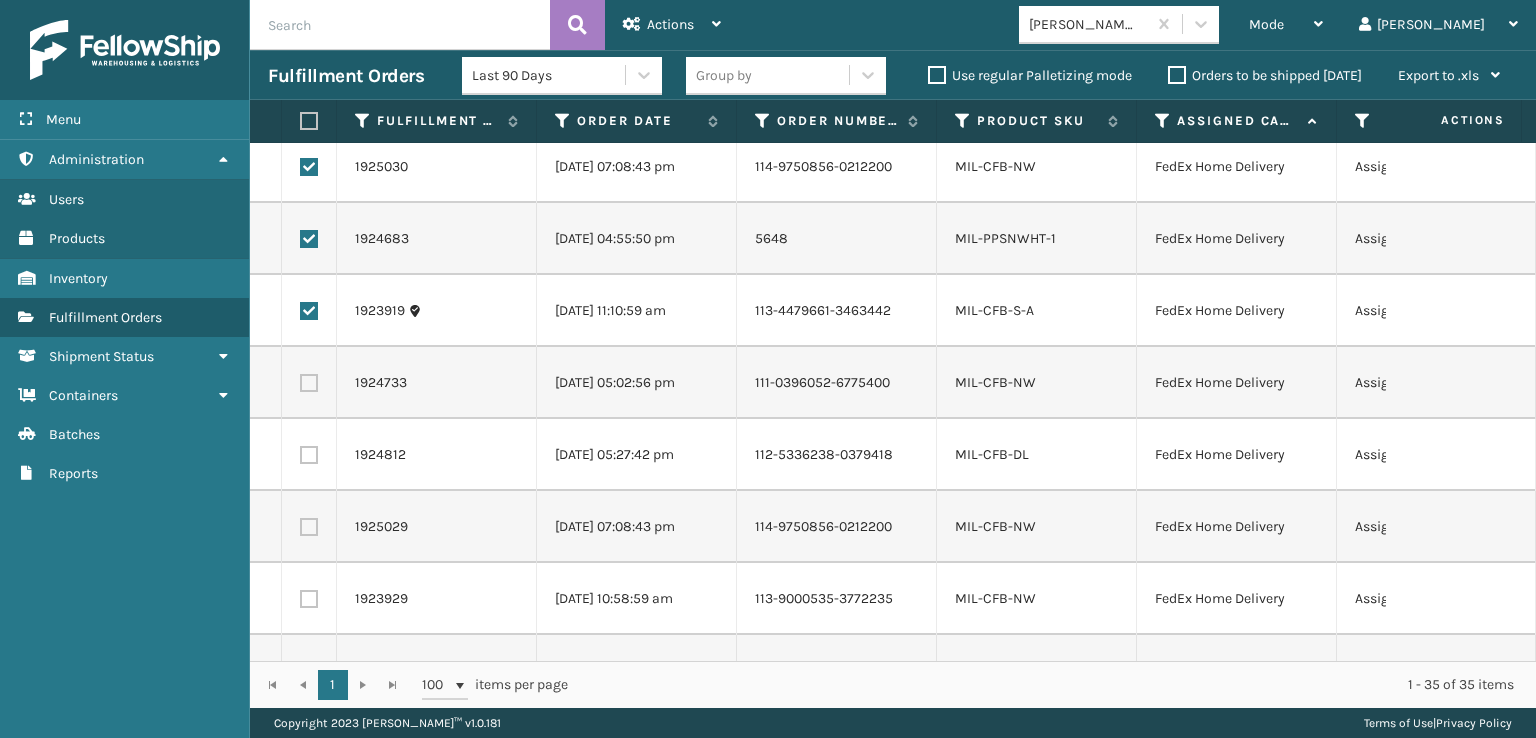 click at bounding box center (309, 383) 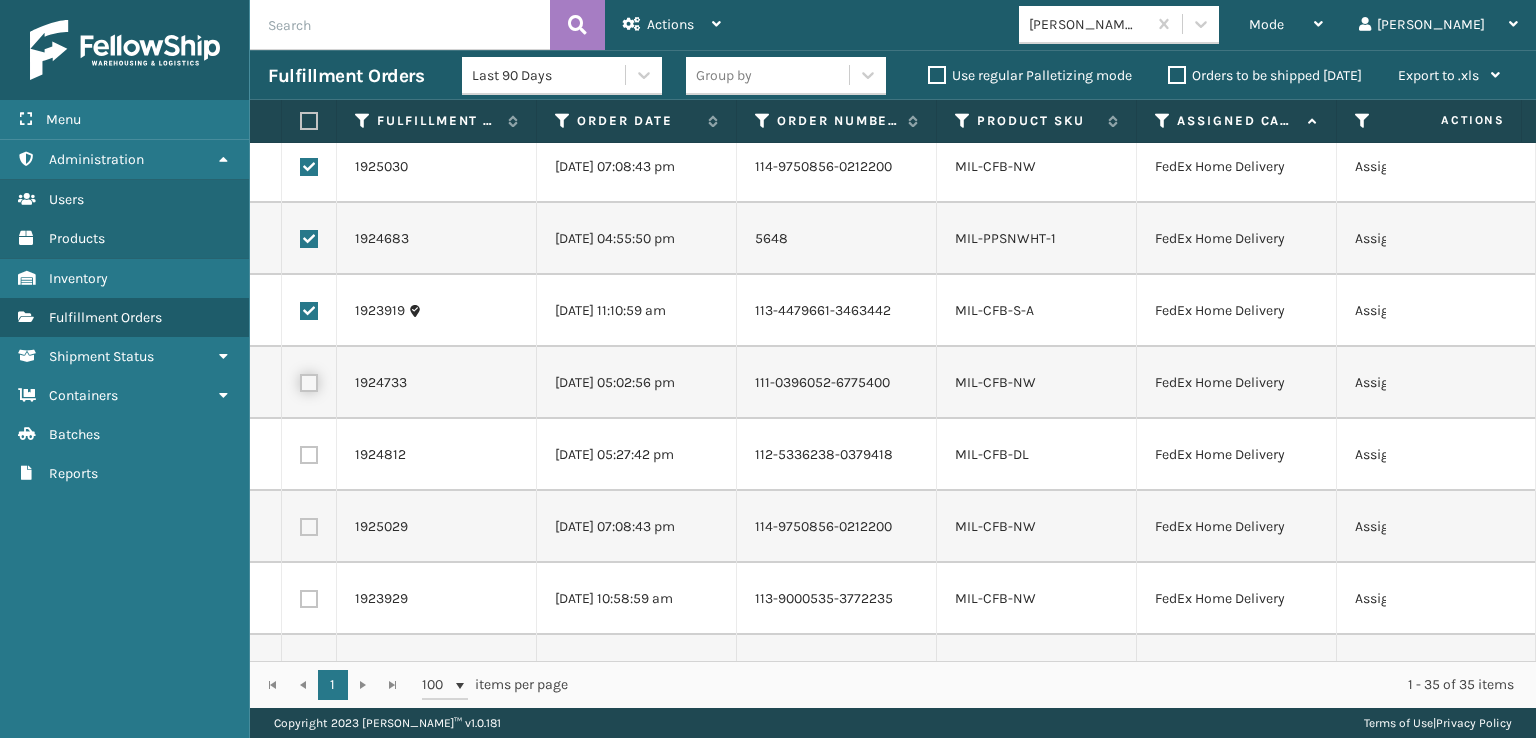 click at bounding box center [300, 380] 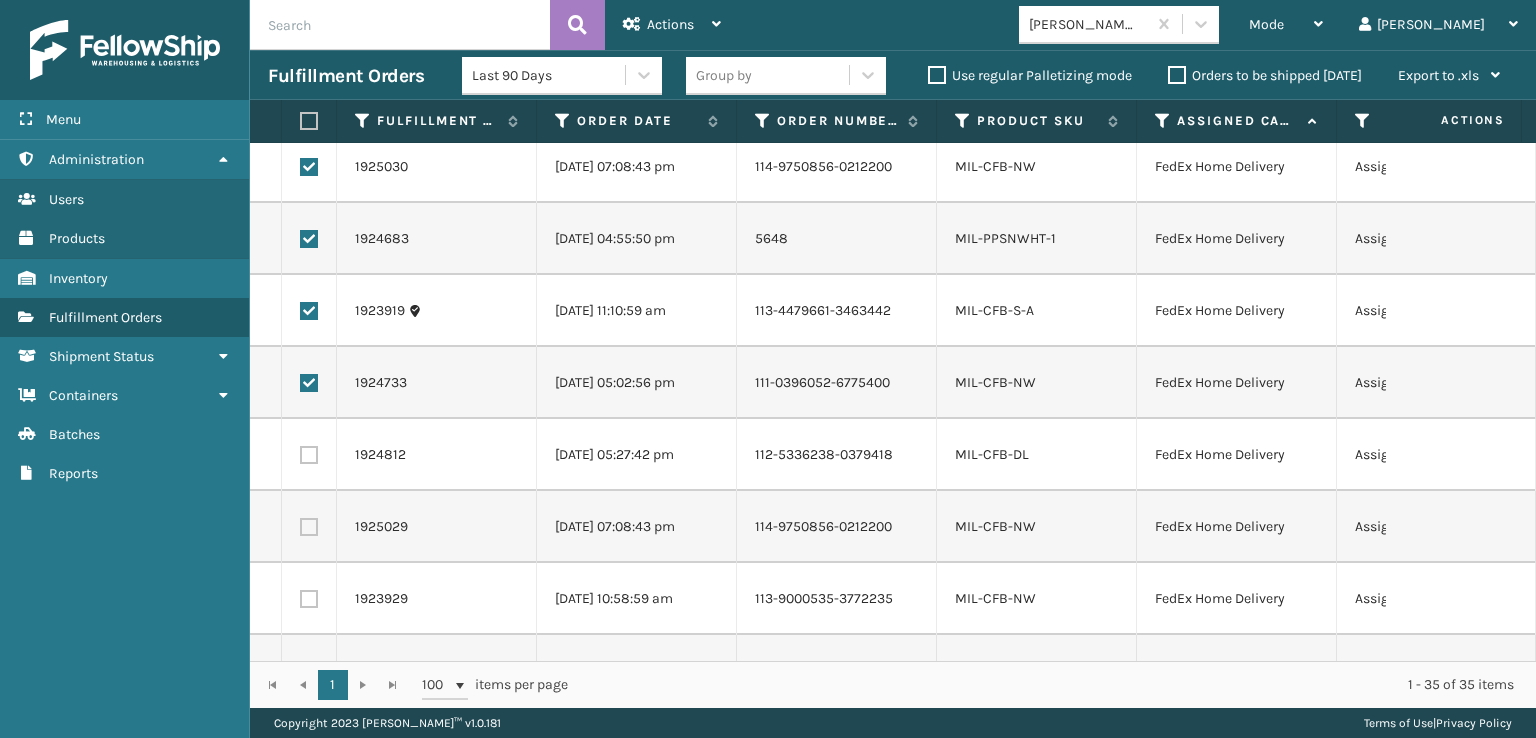 click at bounding box center (309, 455) 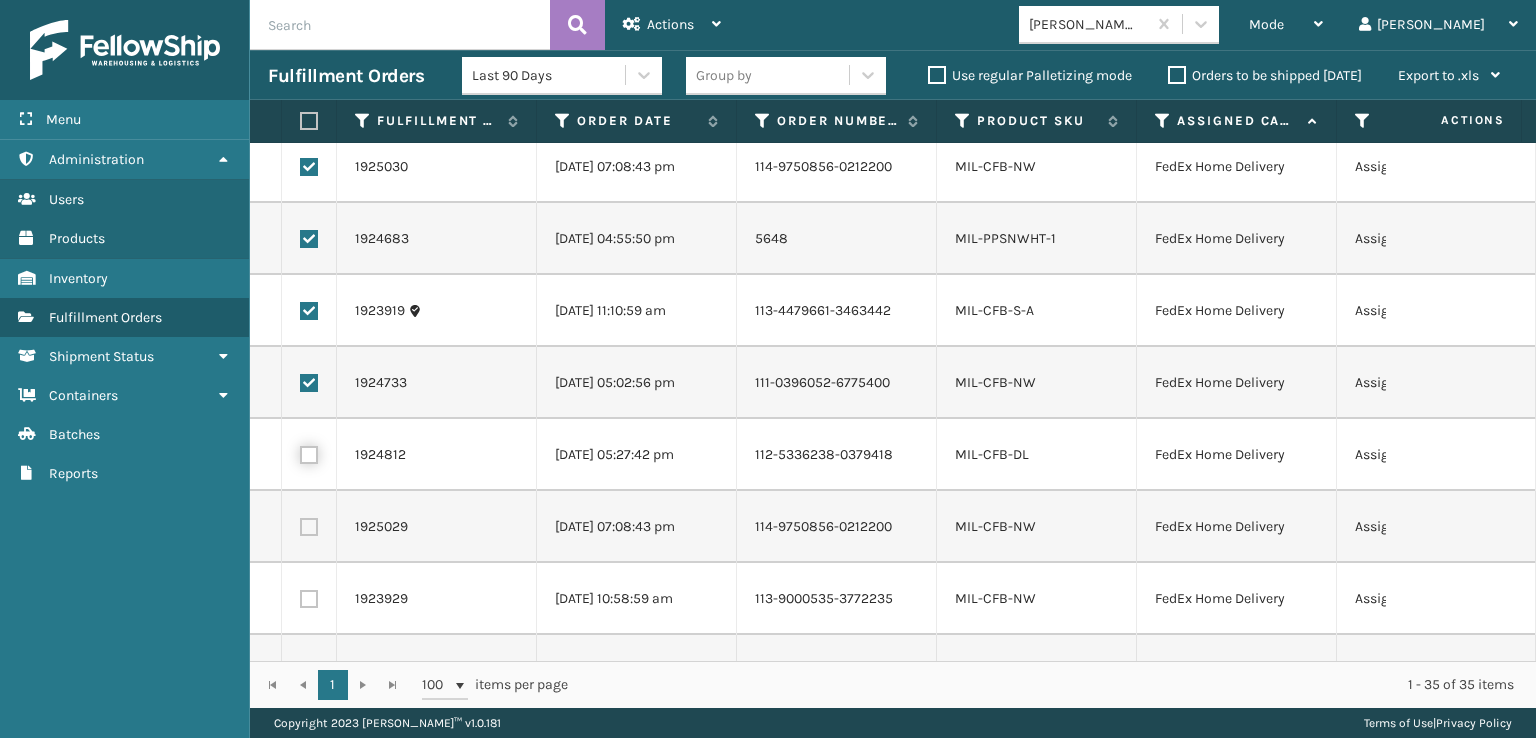 click at bounding box center [300, 452] 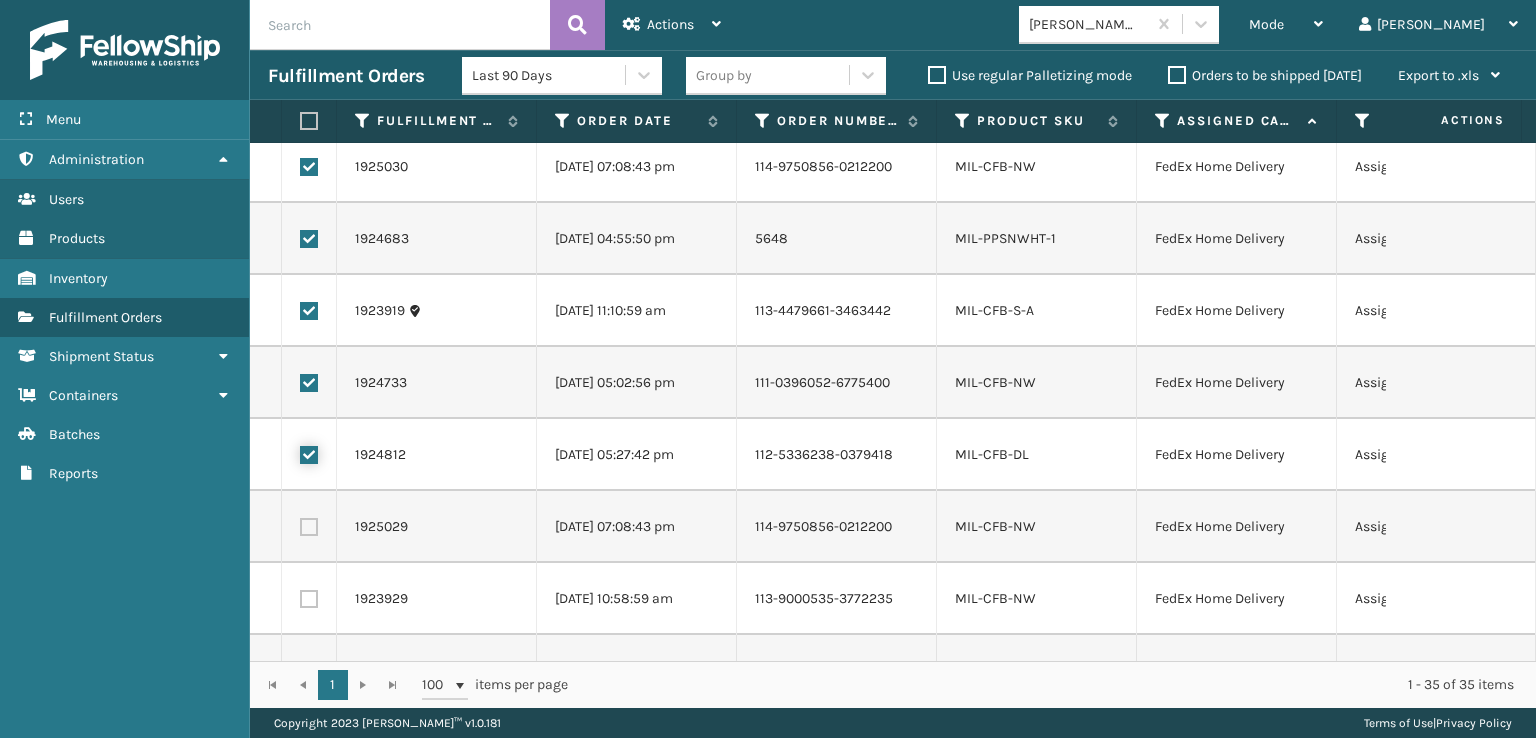 checkbox on "true" 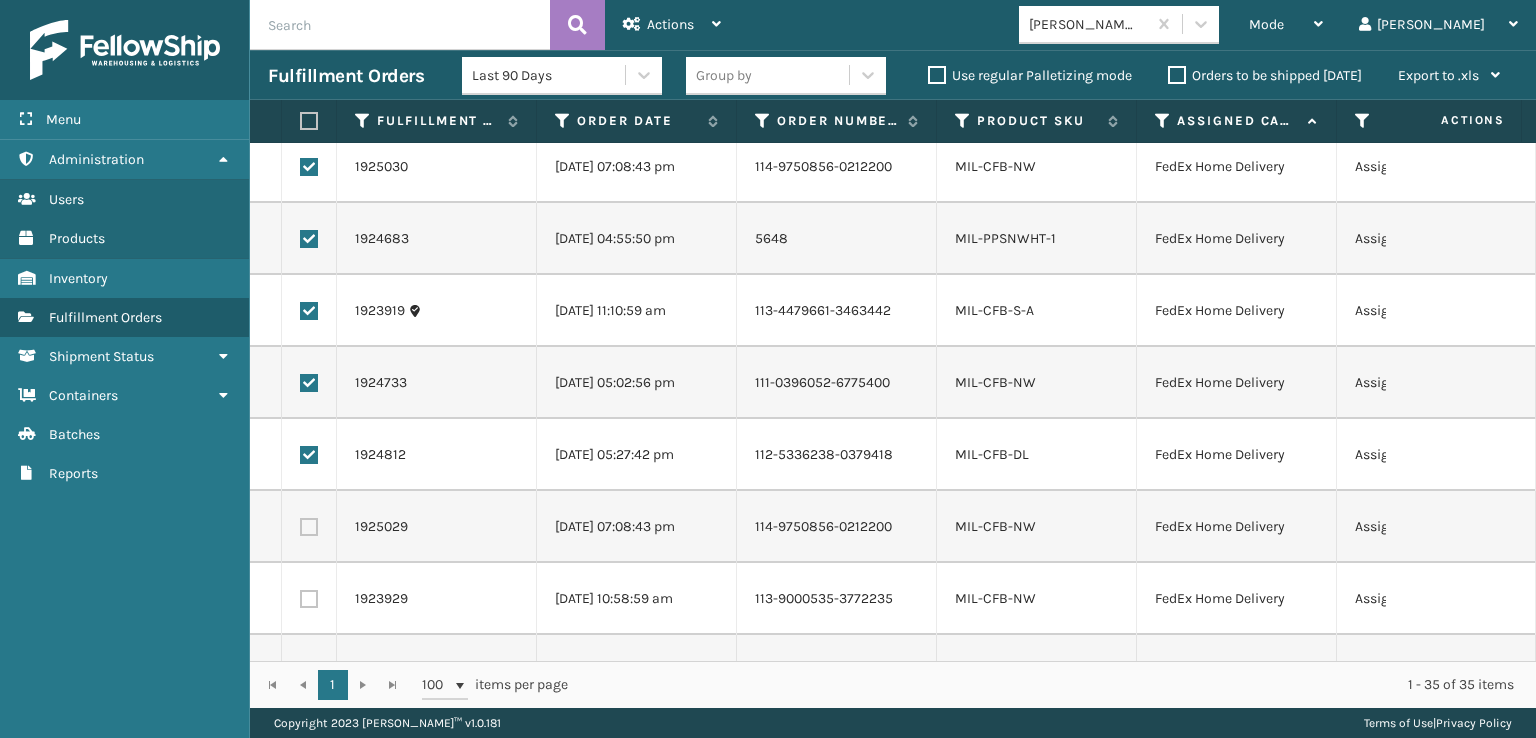 click at bounding box center [309, 527] 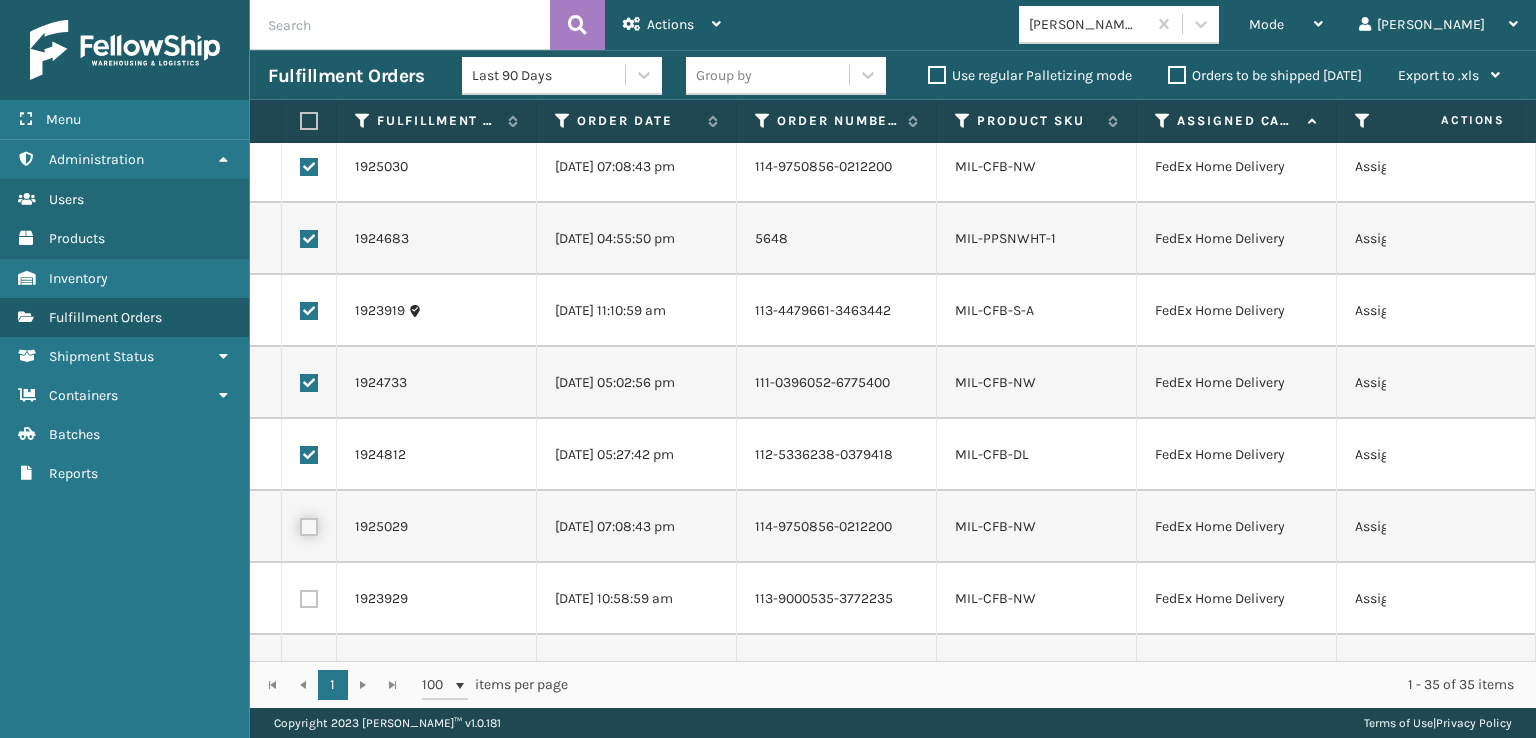 click at bounding box center (300, 524) 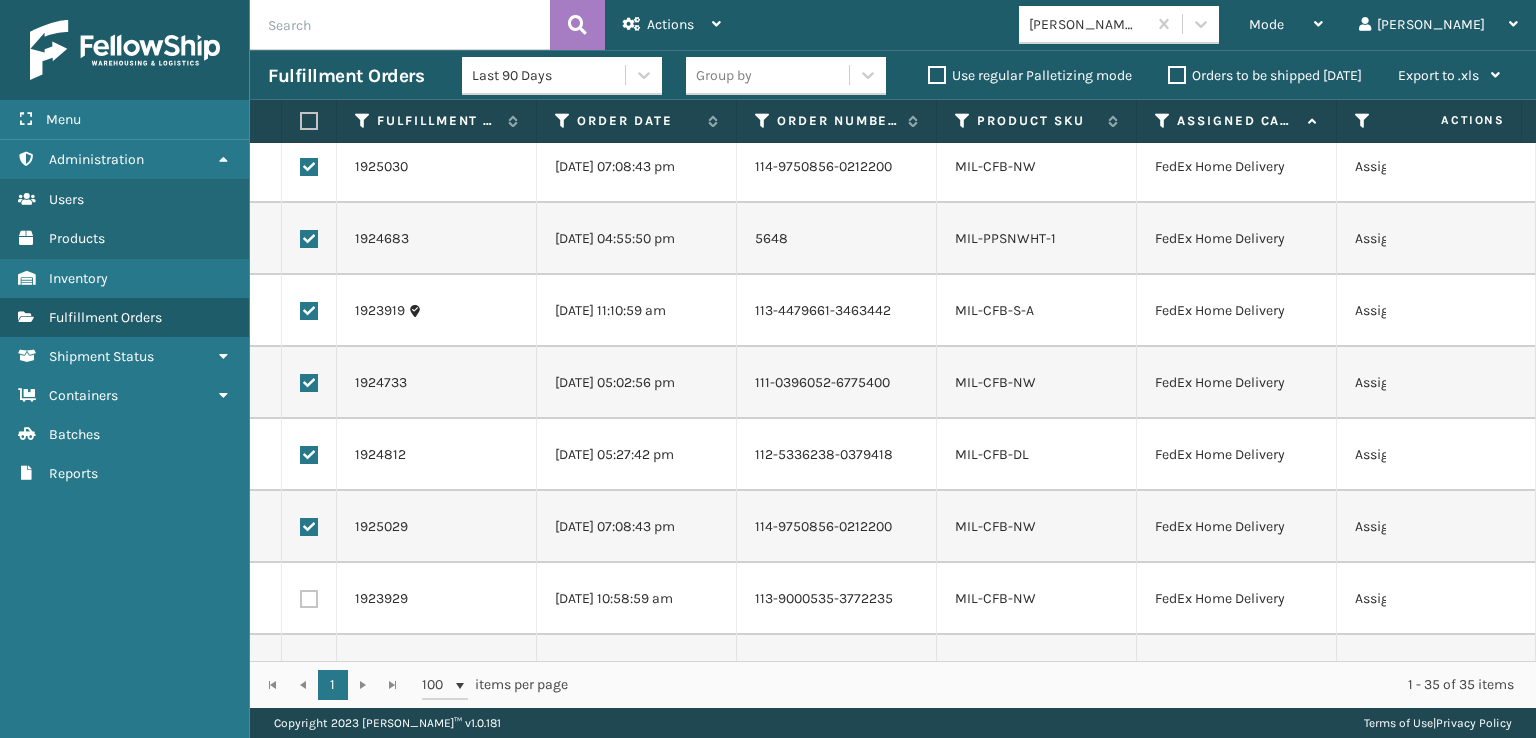 drag, startPoint x: 309, startPoint y: 591, endPoint x: 311, endPoint y: 577, distance: 14.142136 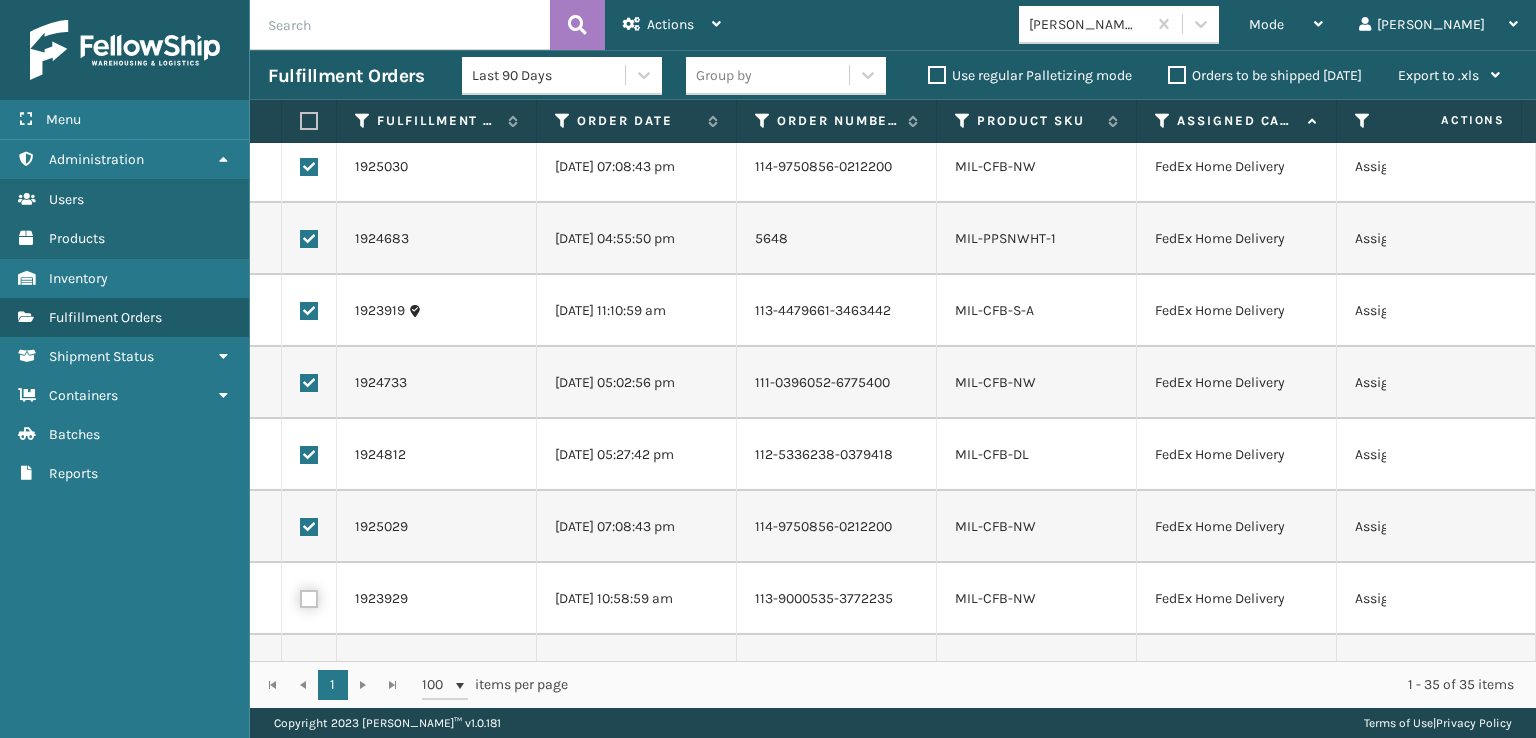 click at bounding box center (300, 596) 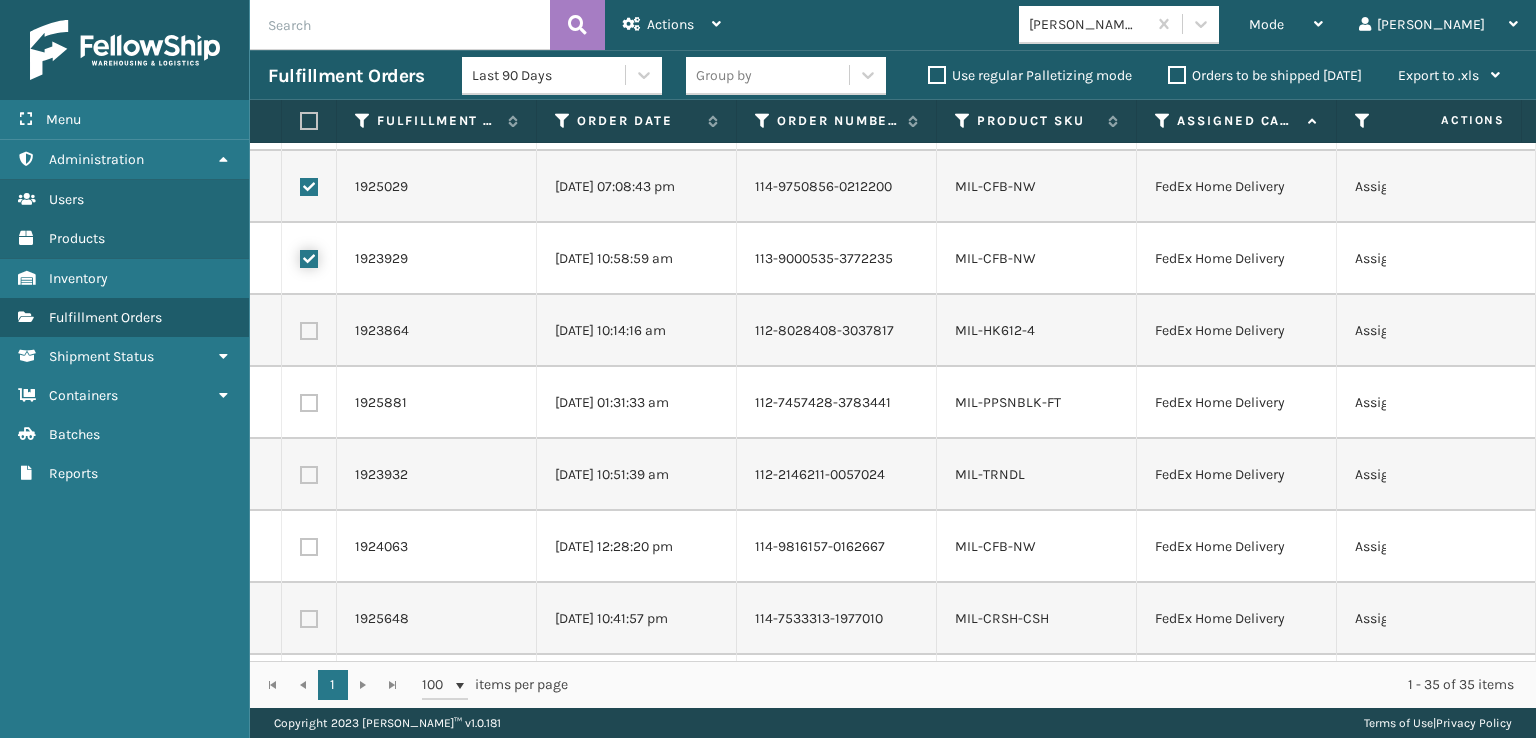 scroll, scrollTop: 700, scrollLeft: 0, axis: vertical 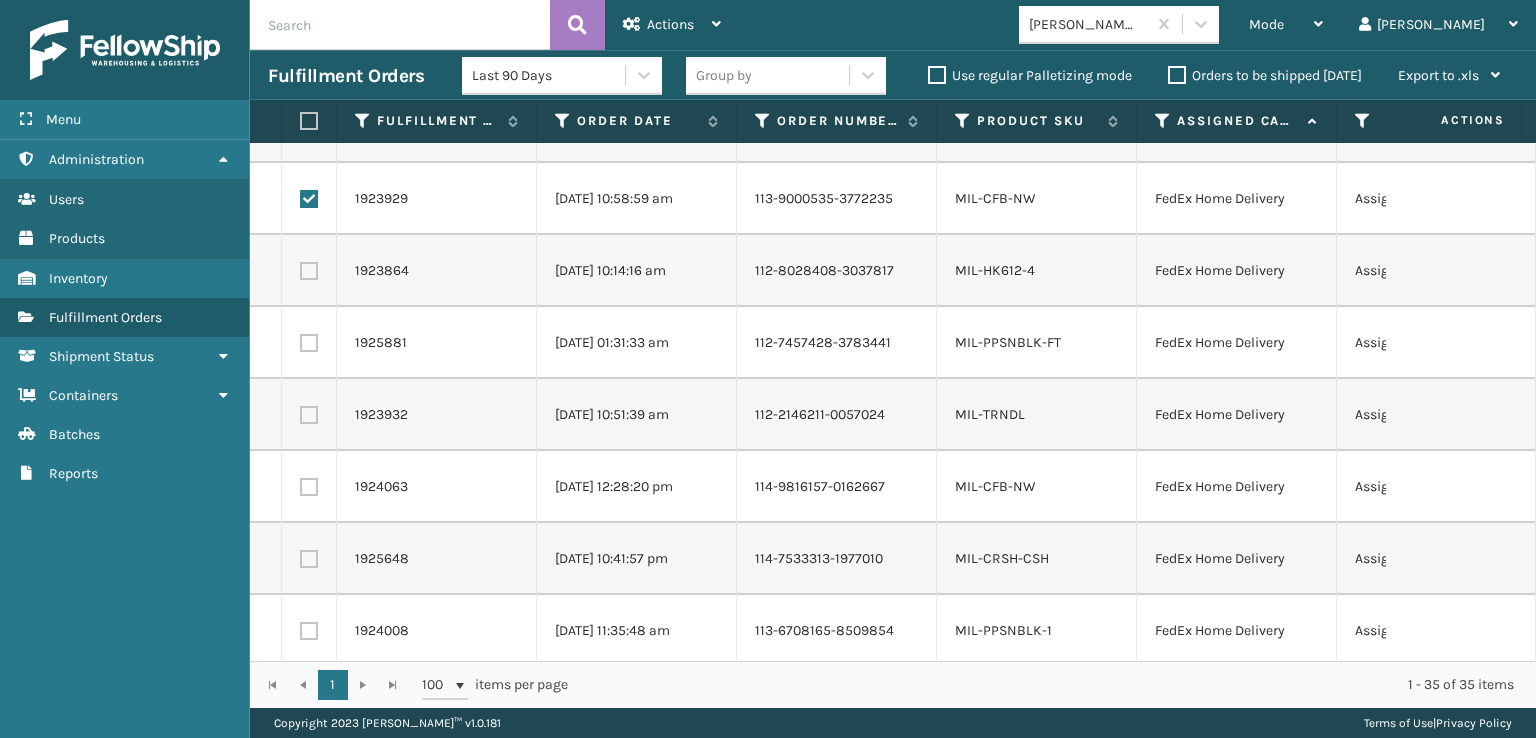 click at bounding box center [309, 271] 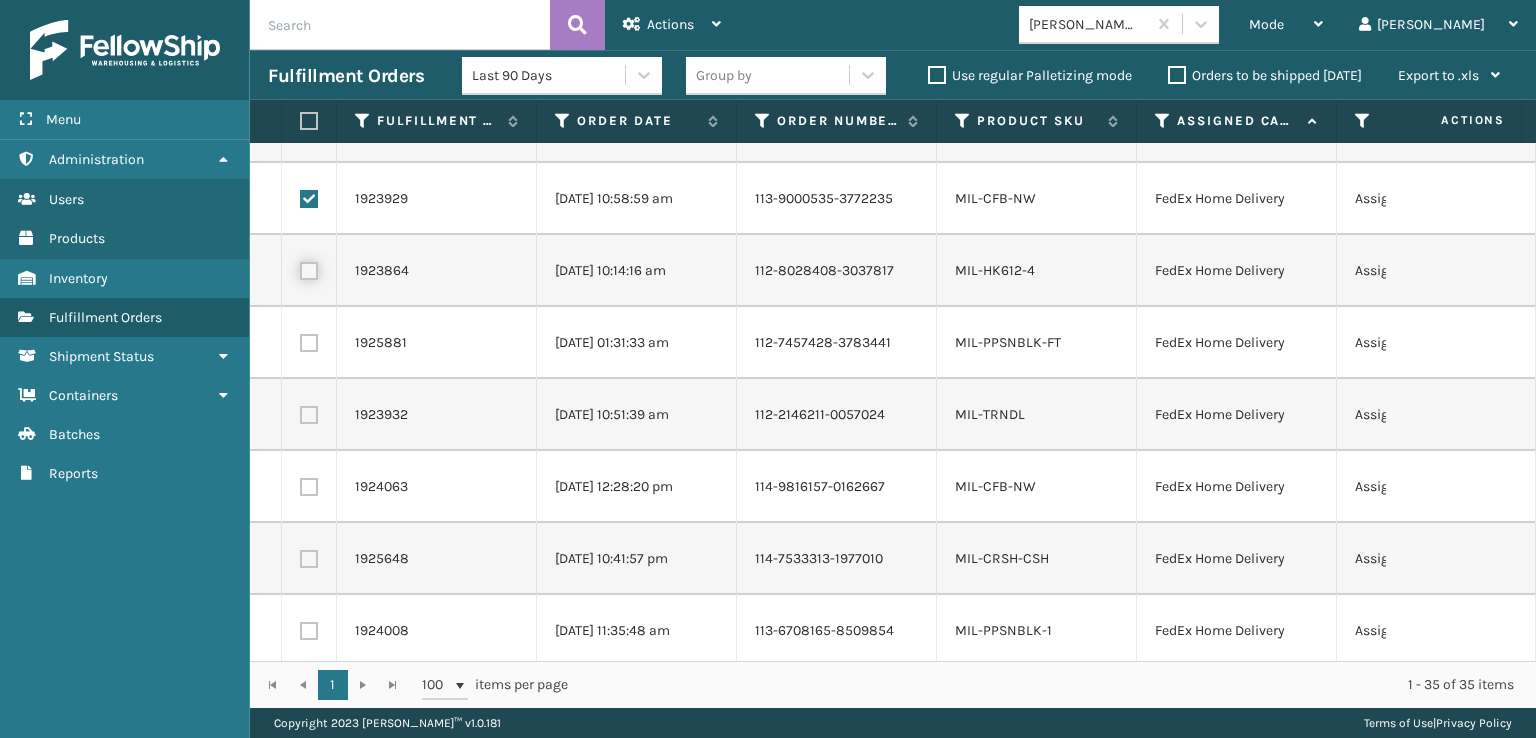click at bounding box center [300, 268] 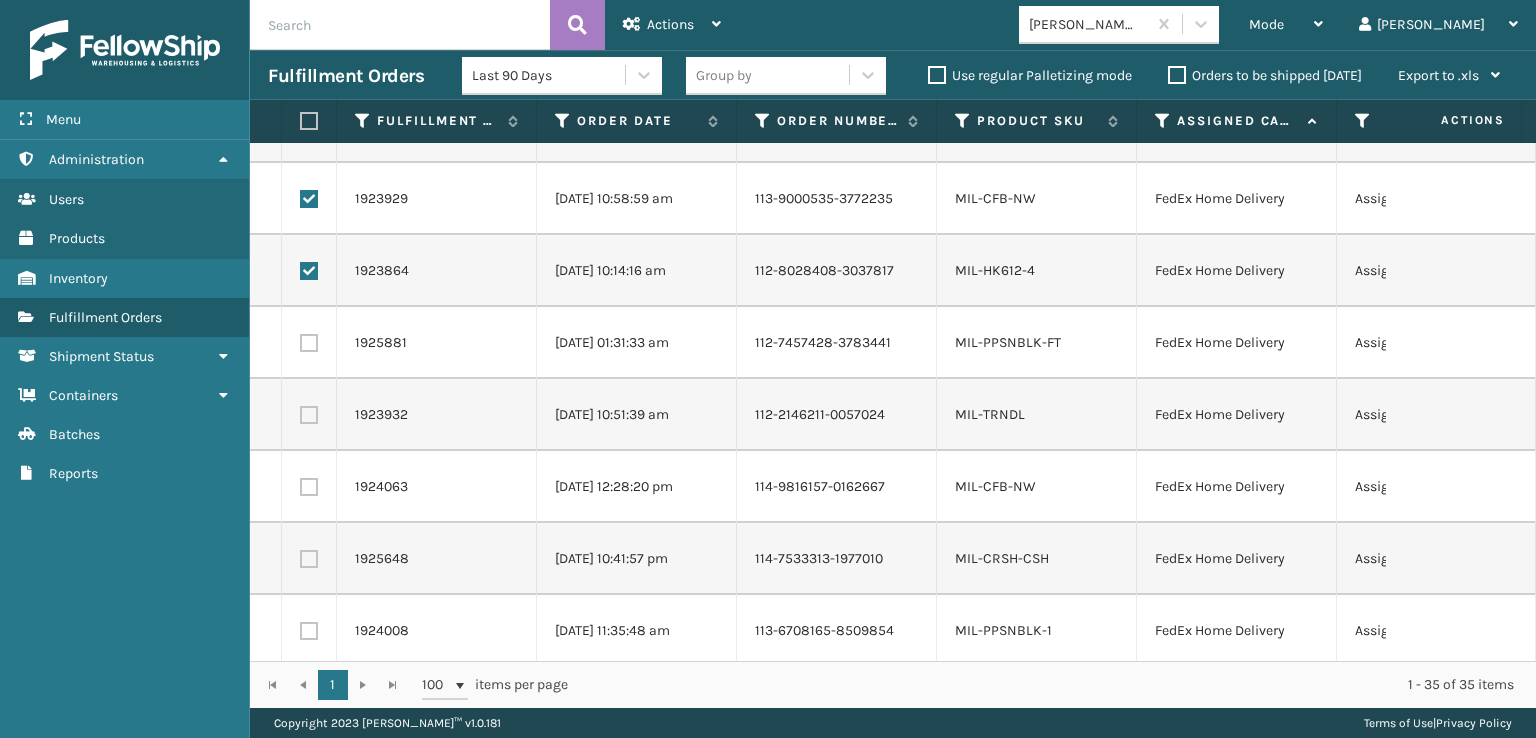 click at bounding box center (309, 343) 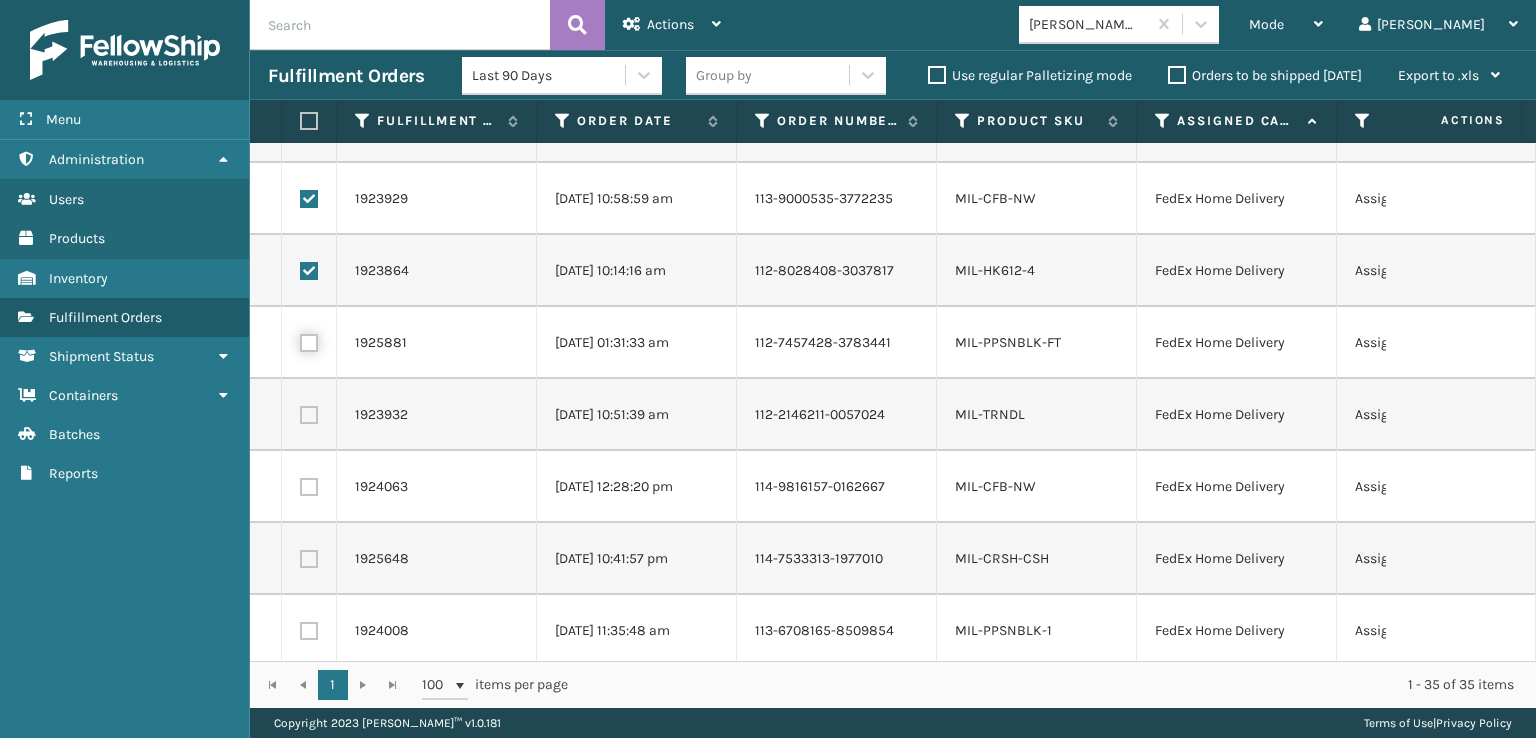 click at bounding box center (300, 340) 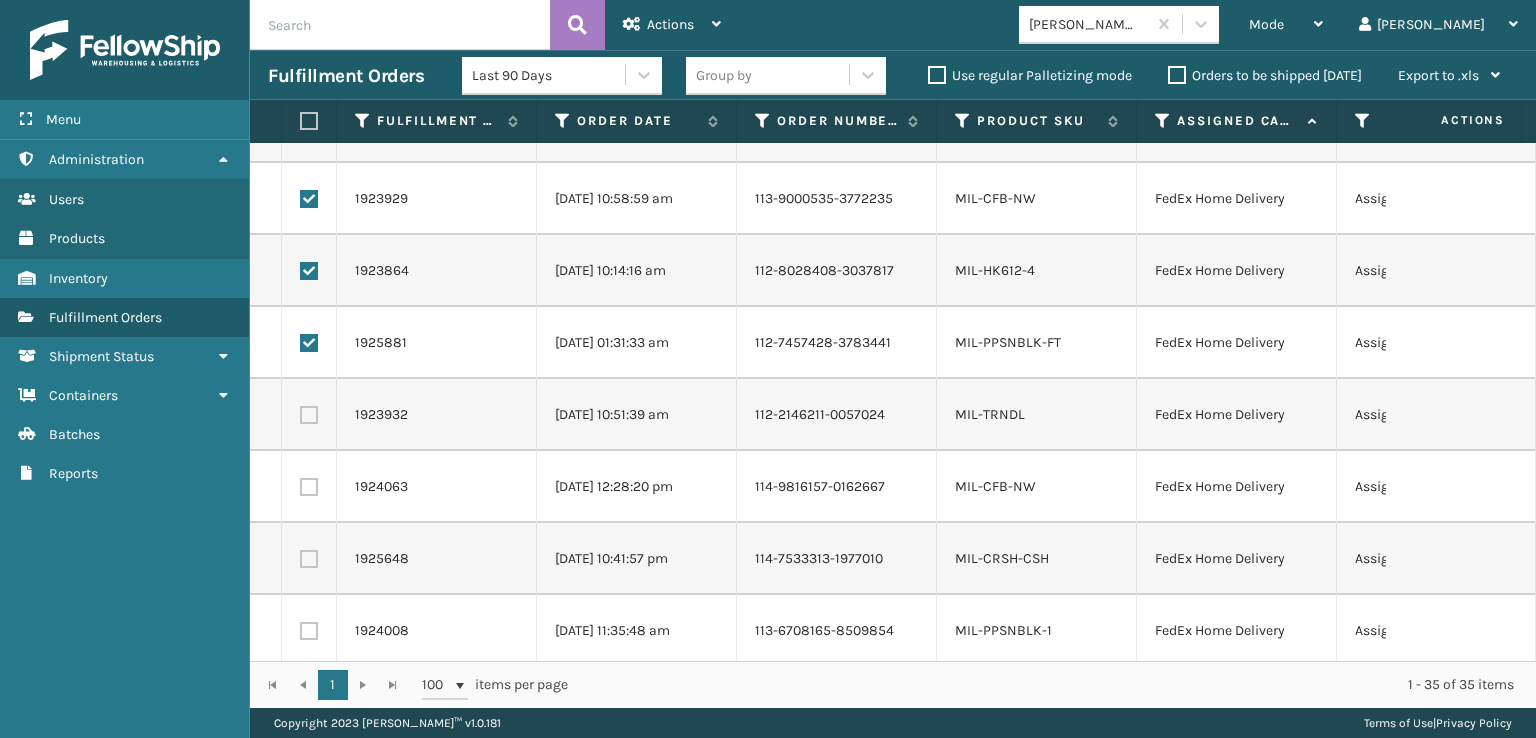 click at bounding box center [309, 415] 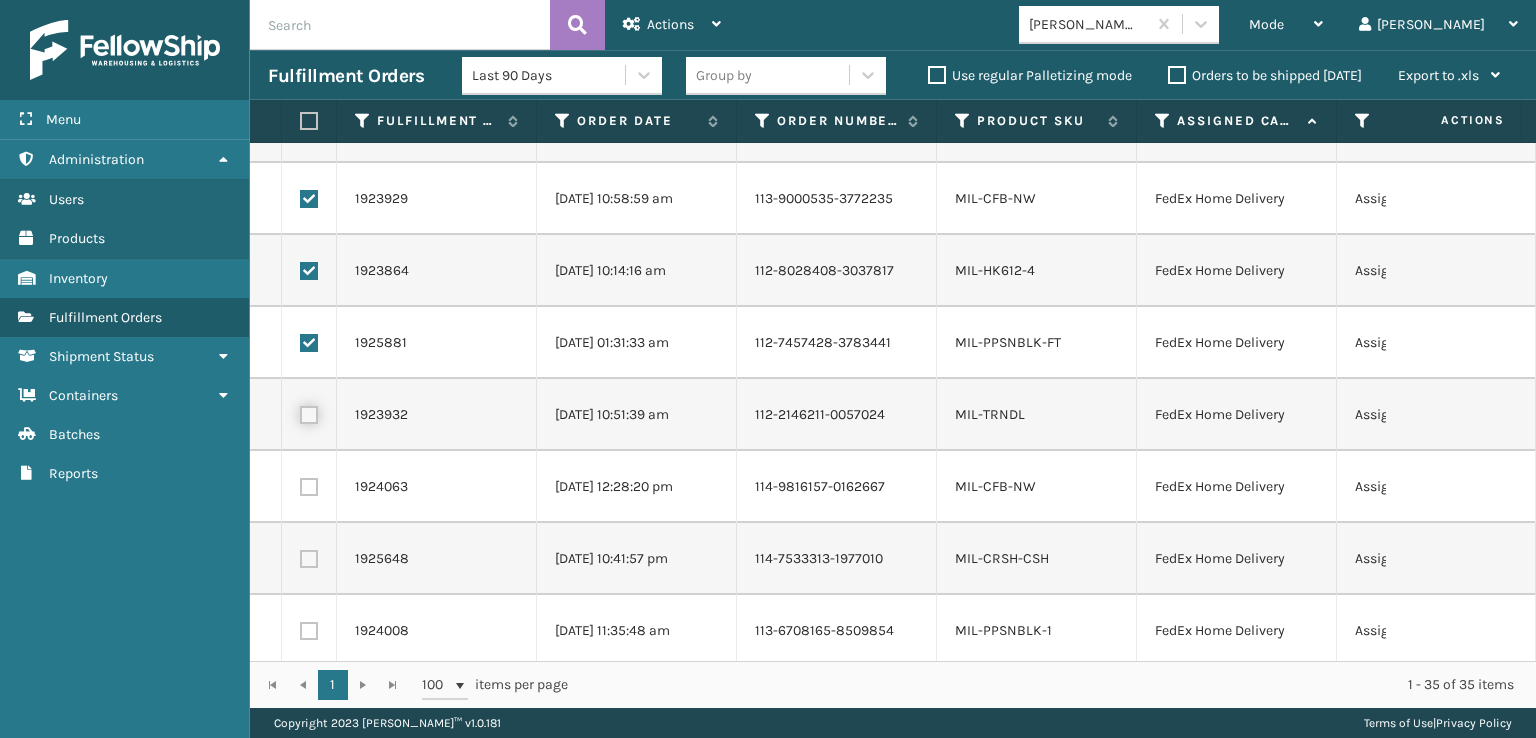 click at bounding box center (300, 412) 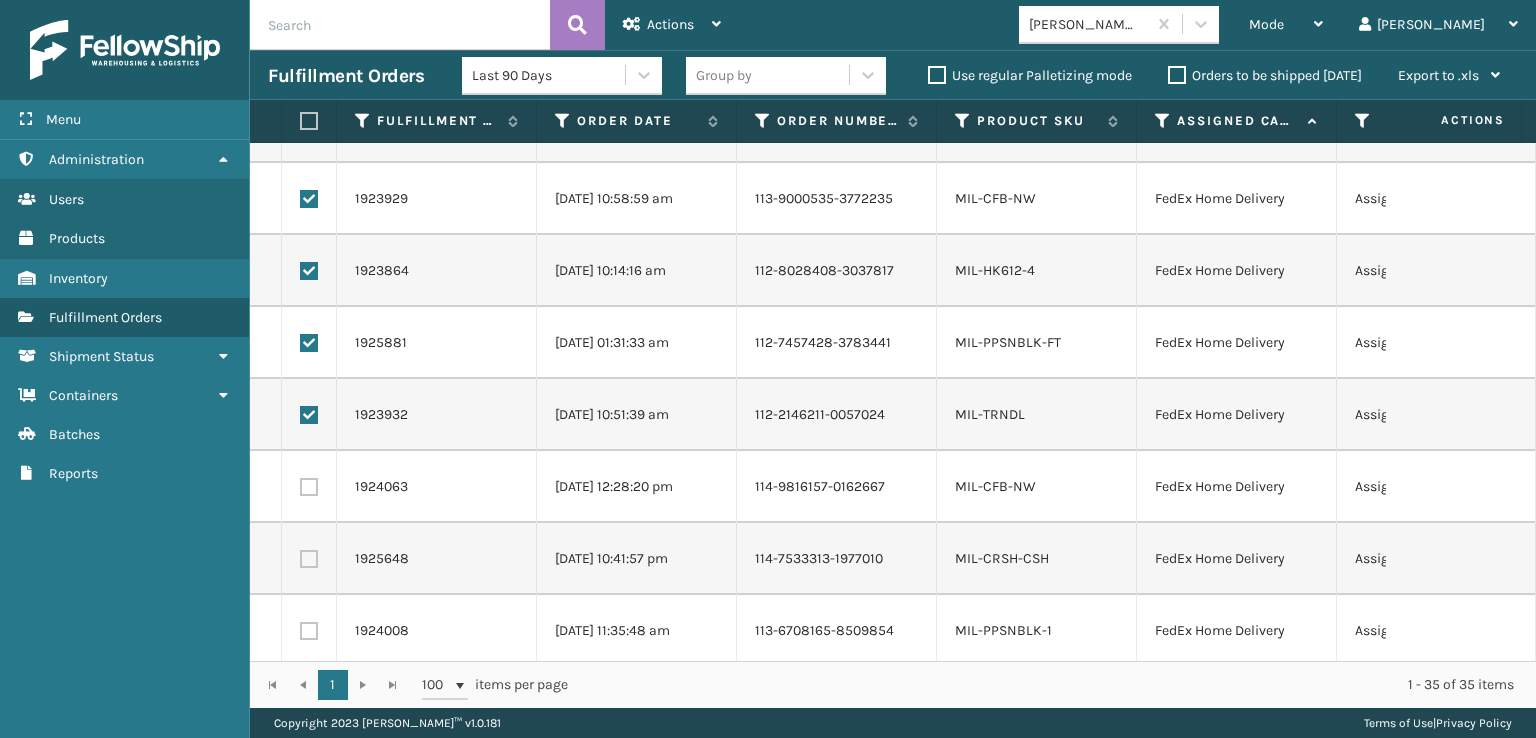click at bounding box center (309, 487) 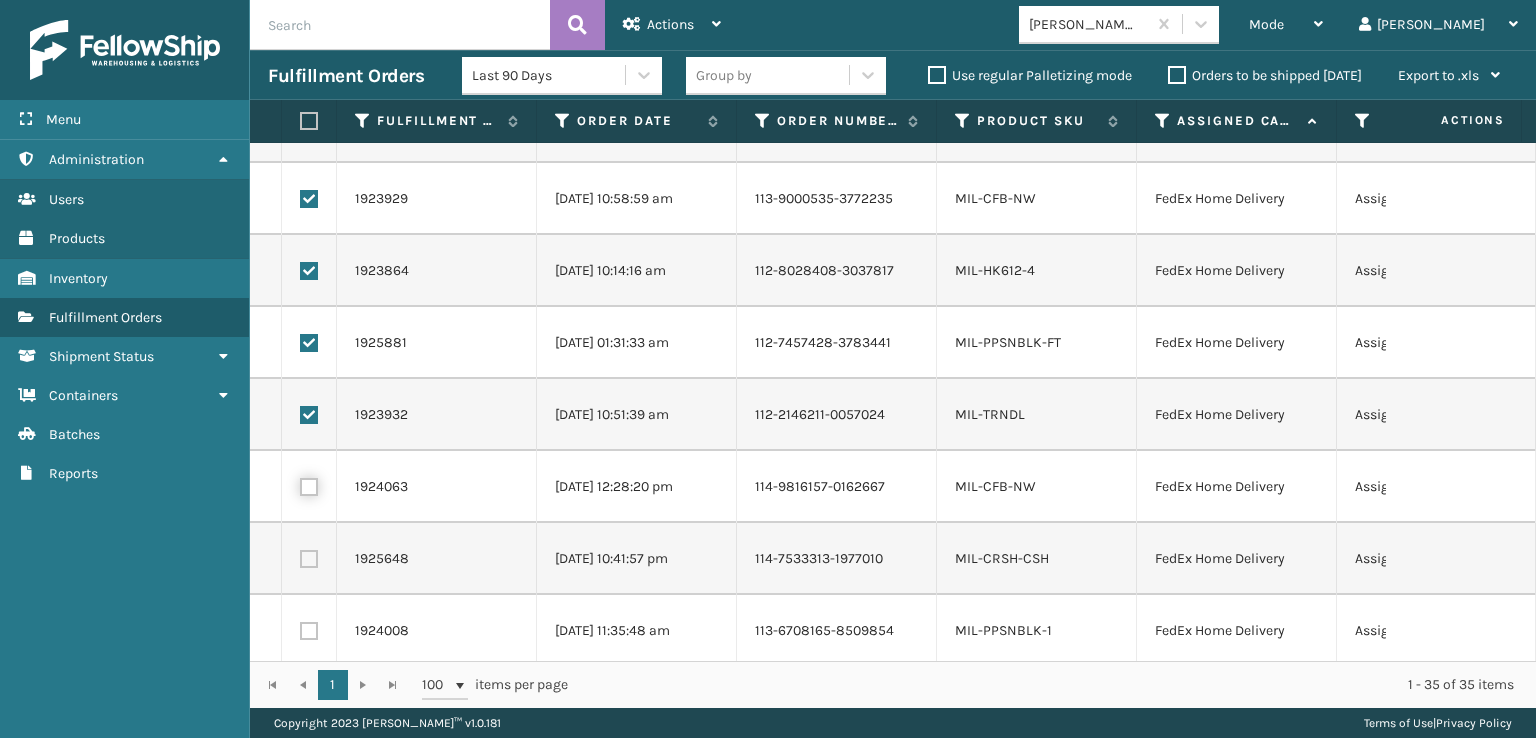 click at bounding box center (300, 484) 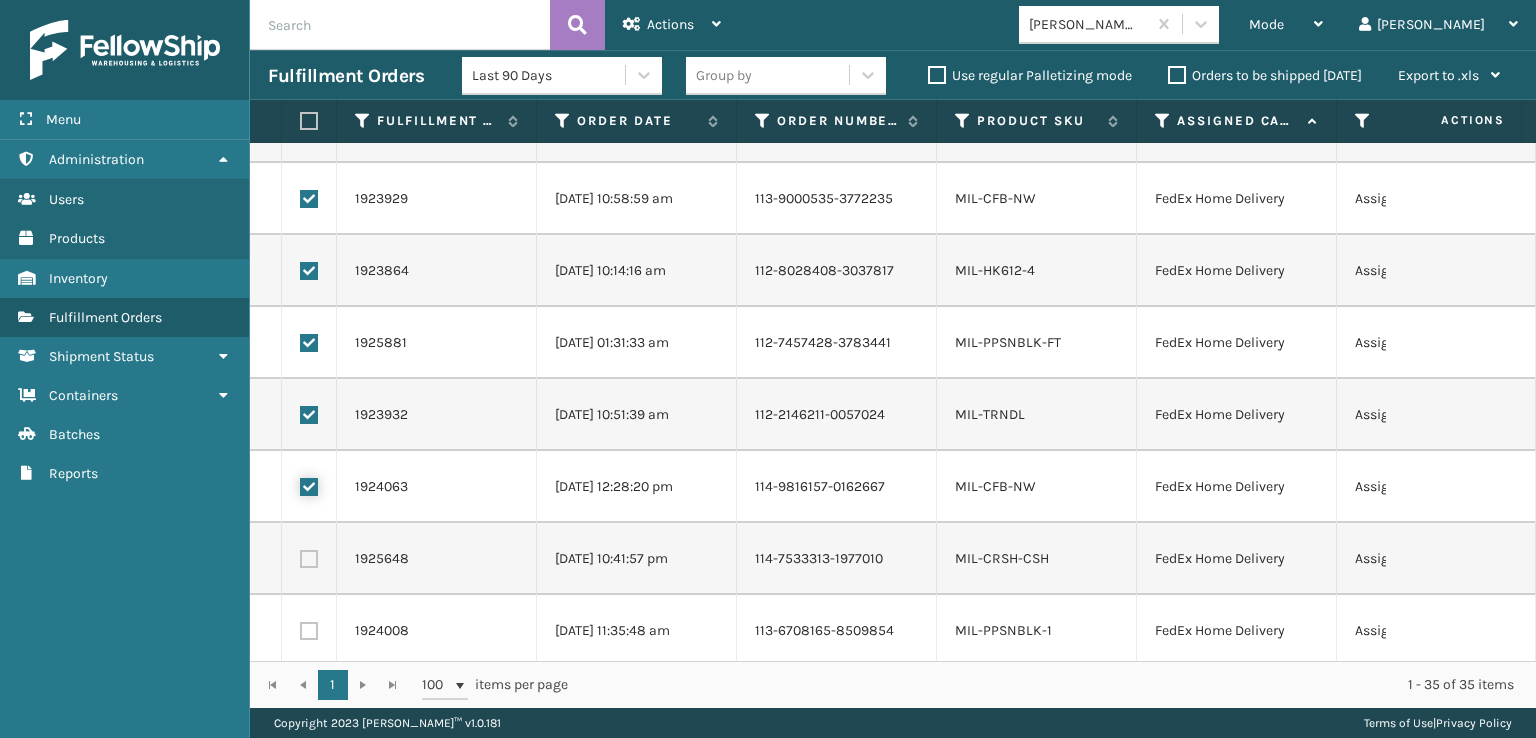 checkbox on "true" 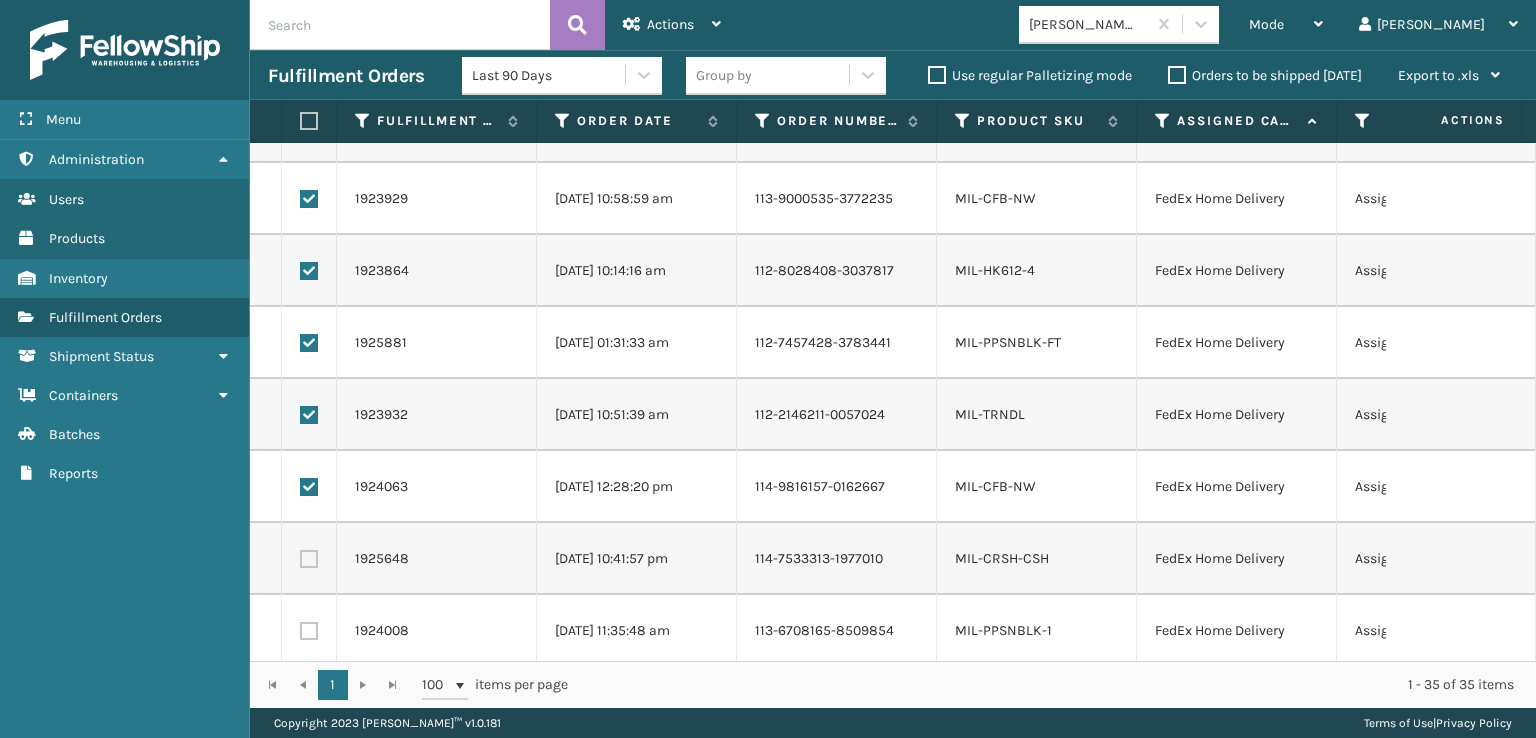 click at bounding box center (309, 559) 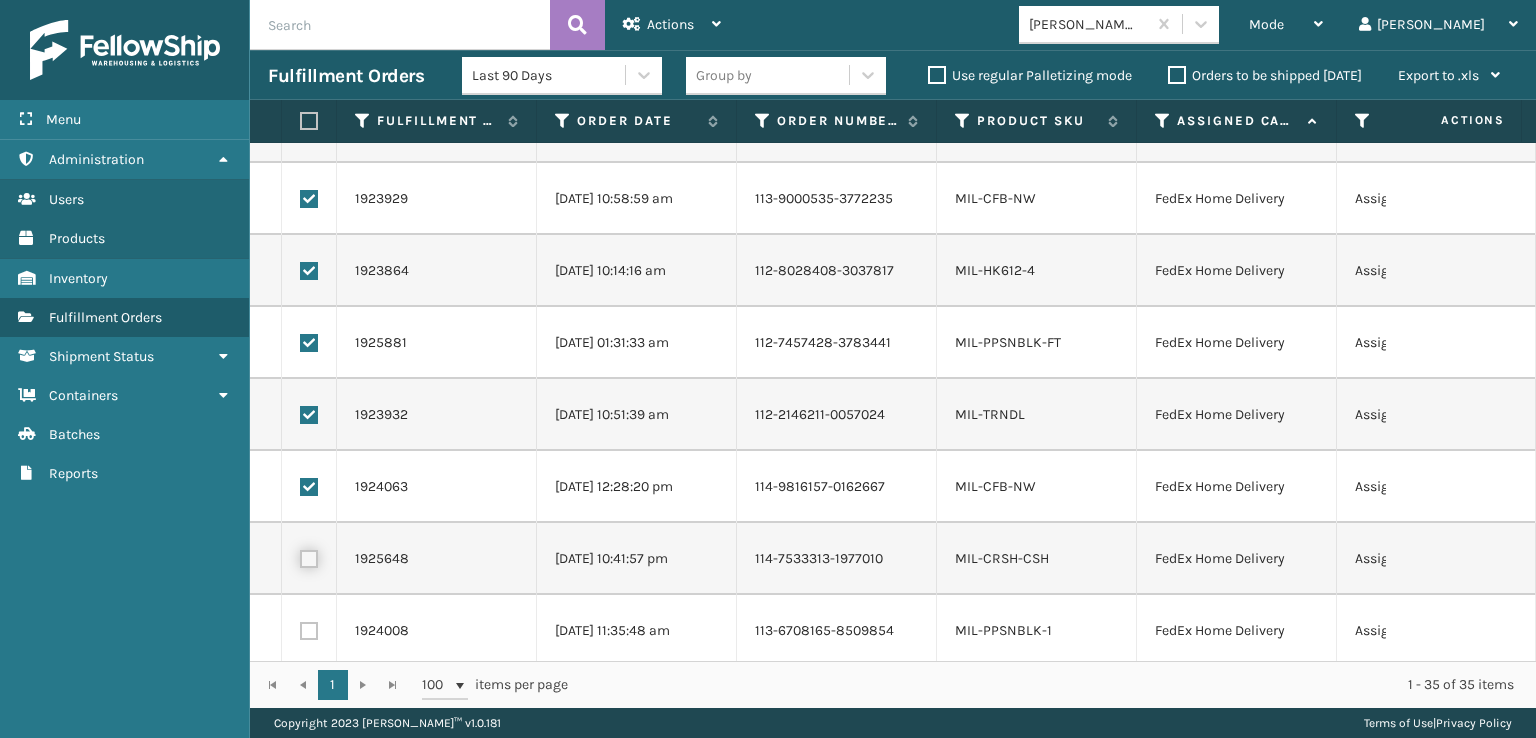 click at bounding box center [300, 556] 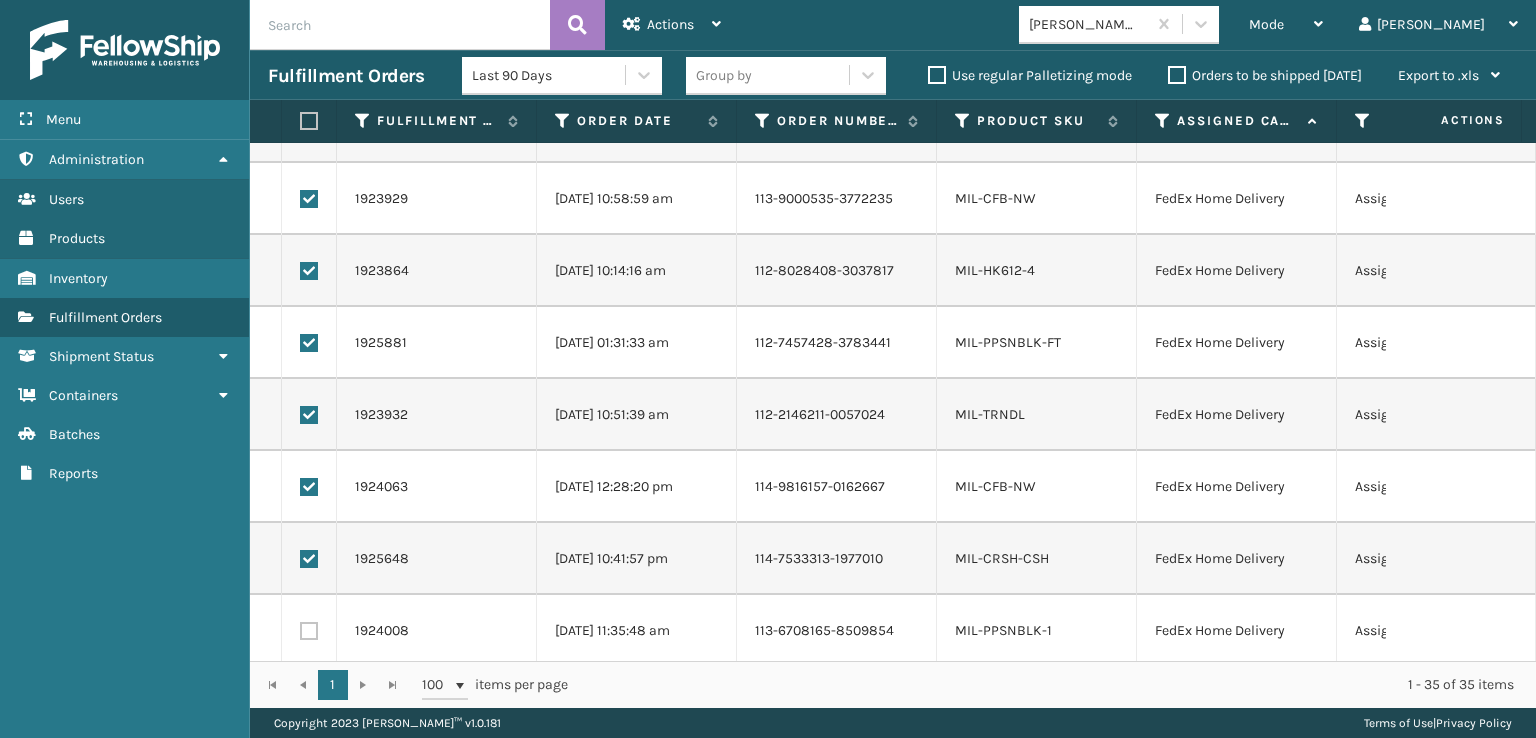 click at bounding box center [309, 631] 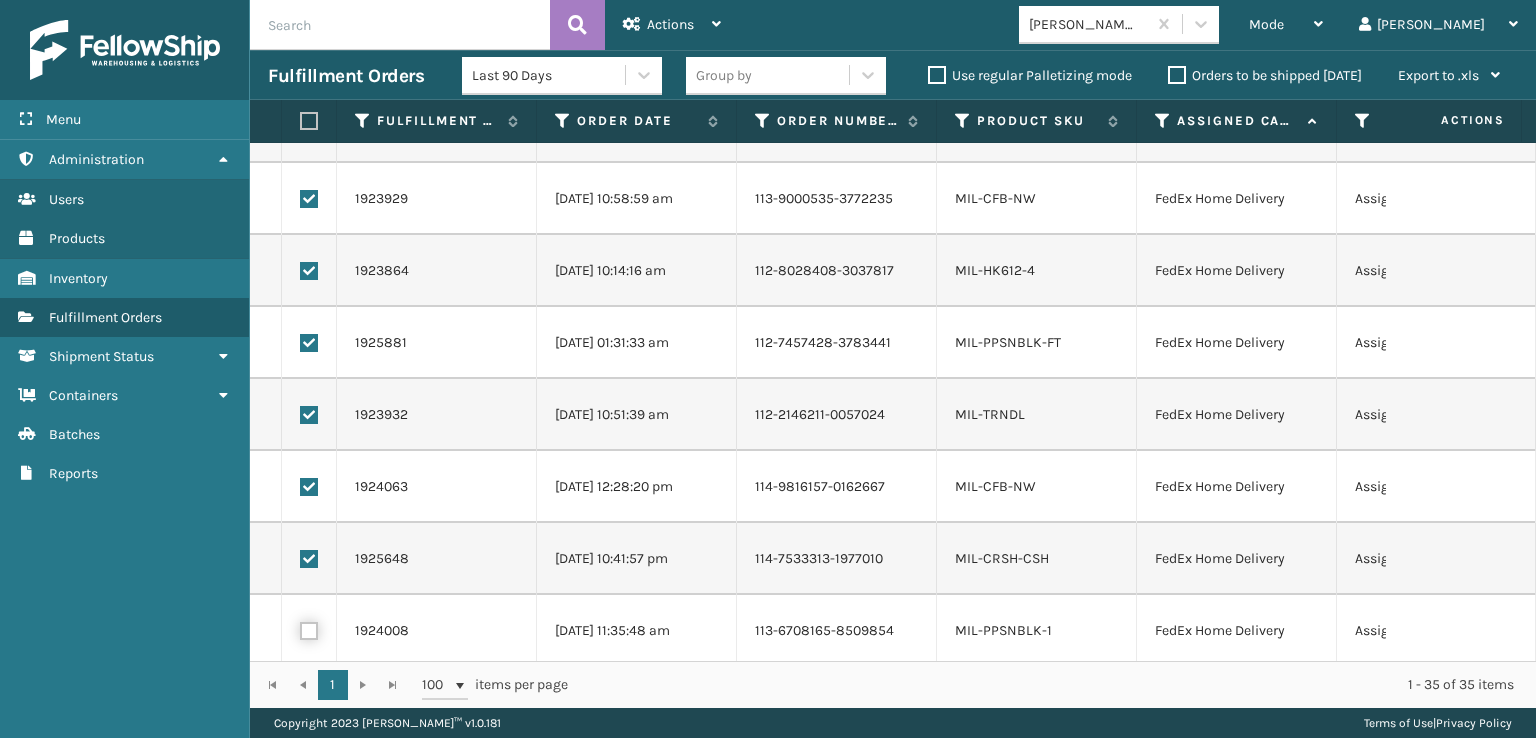 click at bounding box center (300, 628) 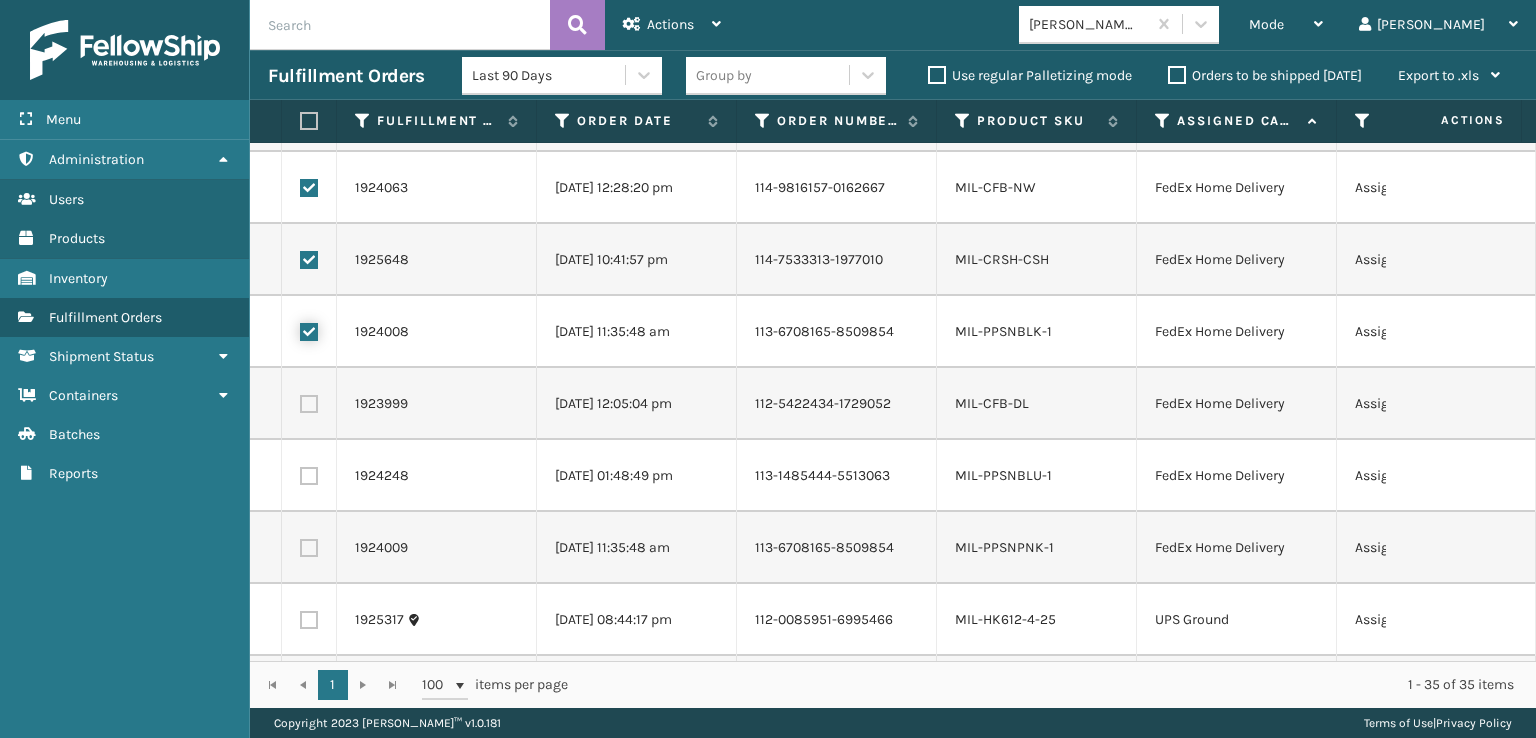 scroll, scrollTop: 1000, scrollLeft: 0, axis: vertical 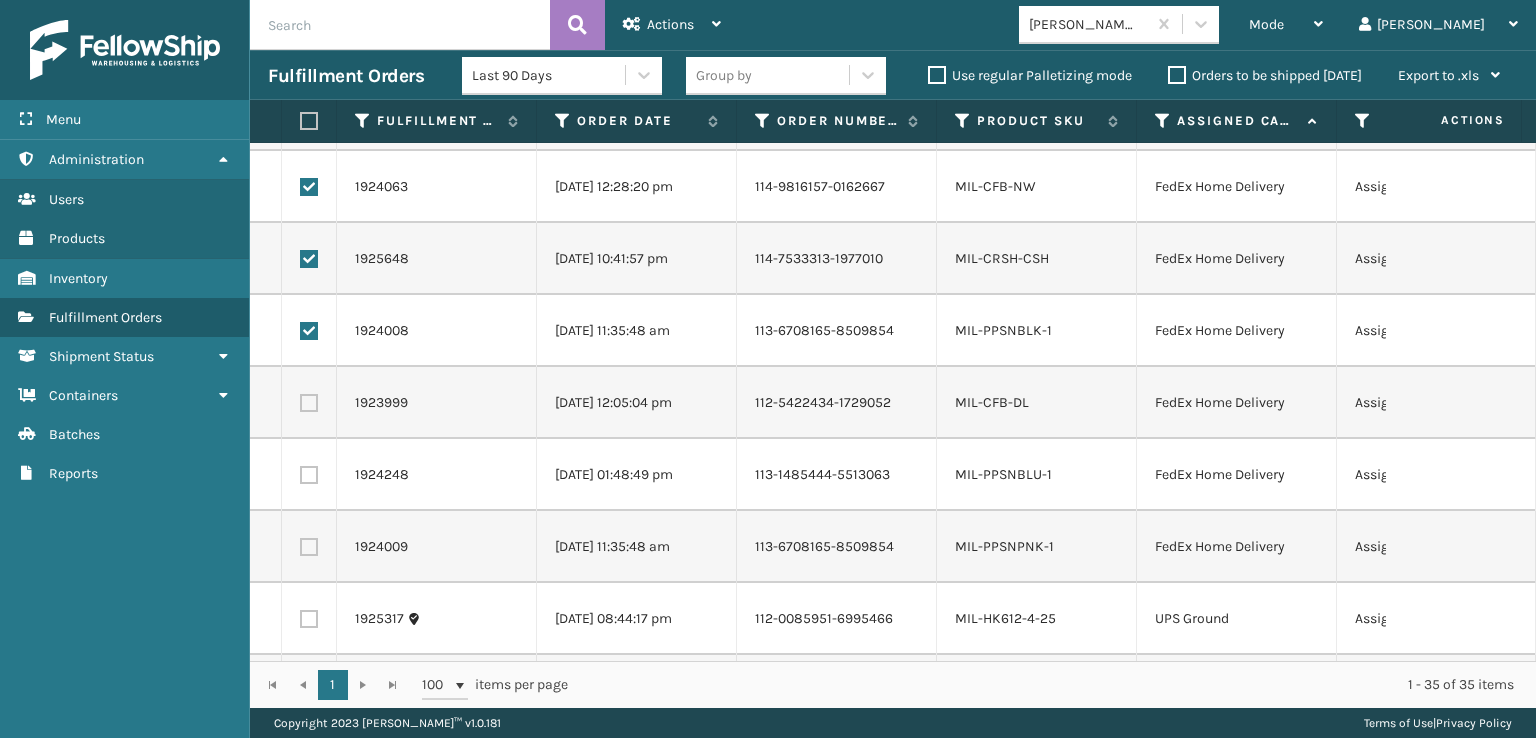 click at bounding box center [309, 403] 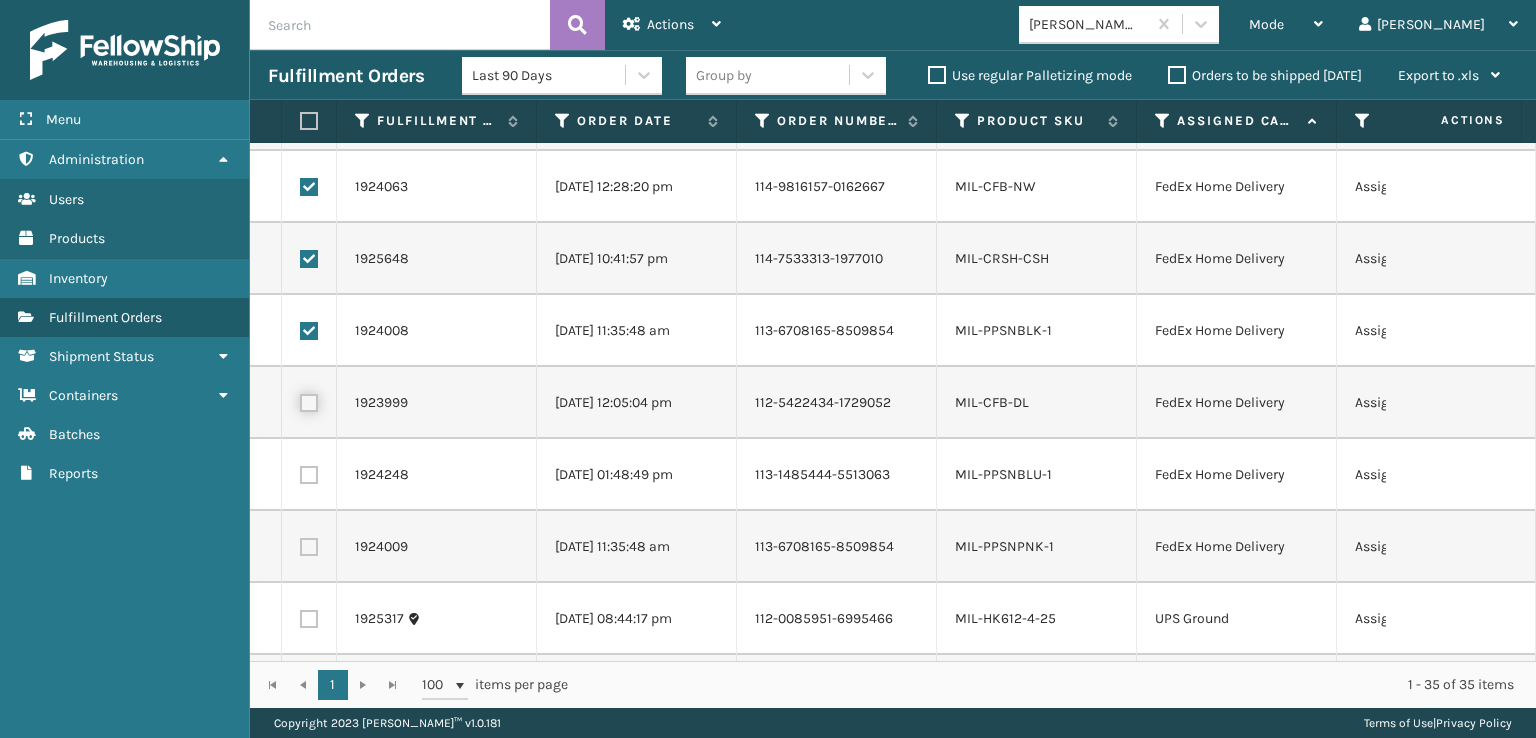 click at bounding box center [300, 400] 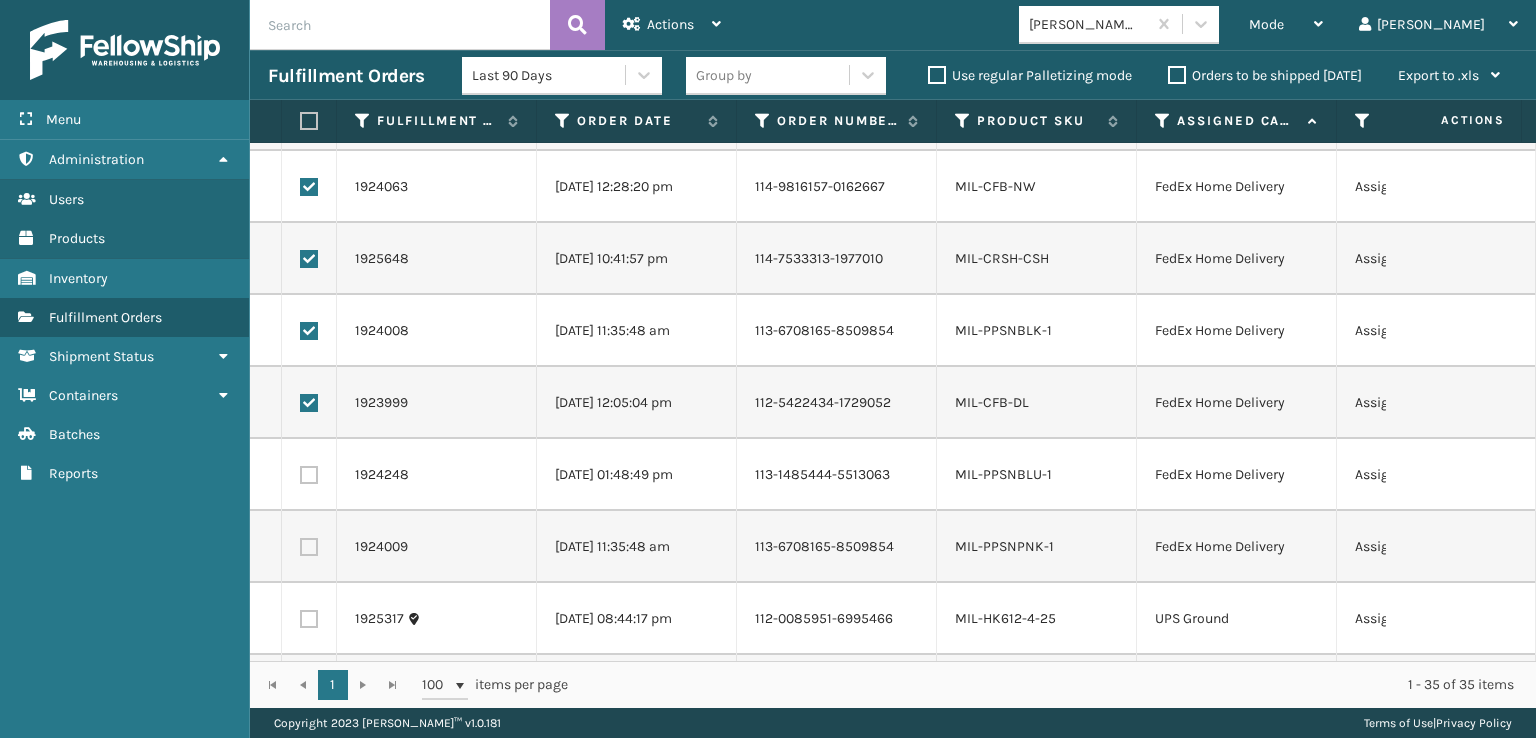 click at bounding box center (309, 475) 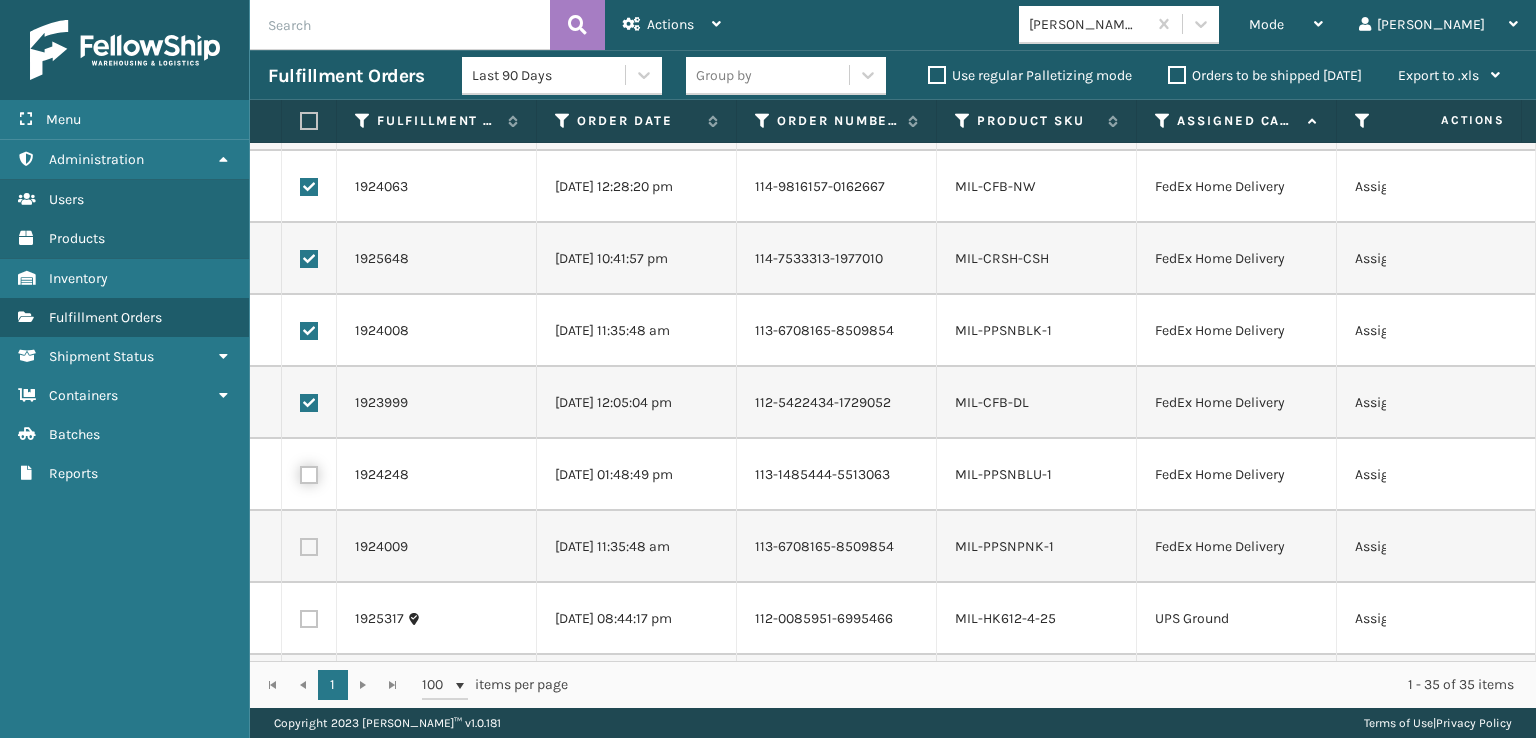 click at bounding box center [300, 472] 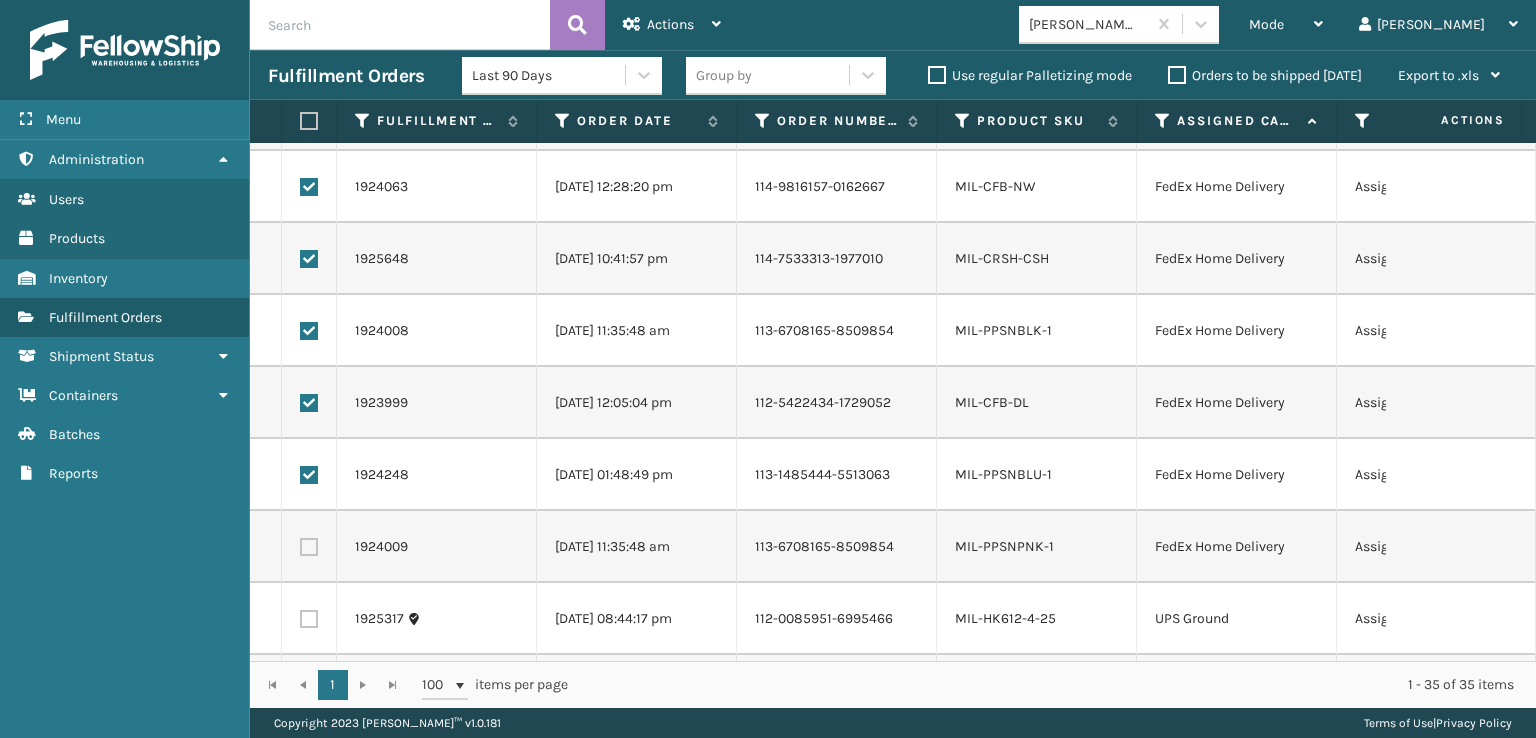 drag, startPoint x: 311, startPoint y: 554, endPoint x: 306, endPoint y: 541, distance: 13.928389 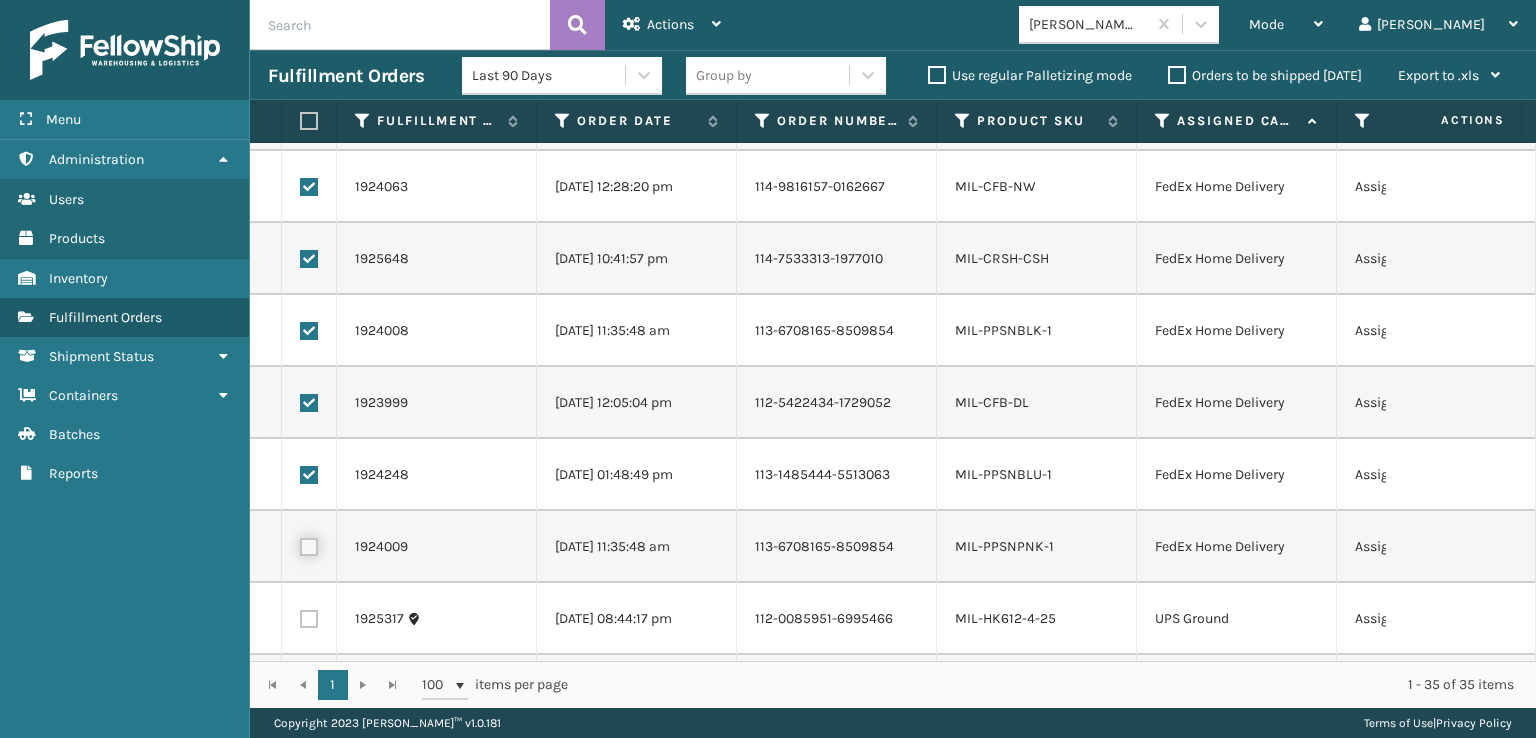 click at bounding box center [300, 544] 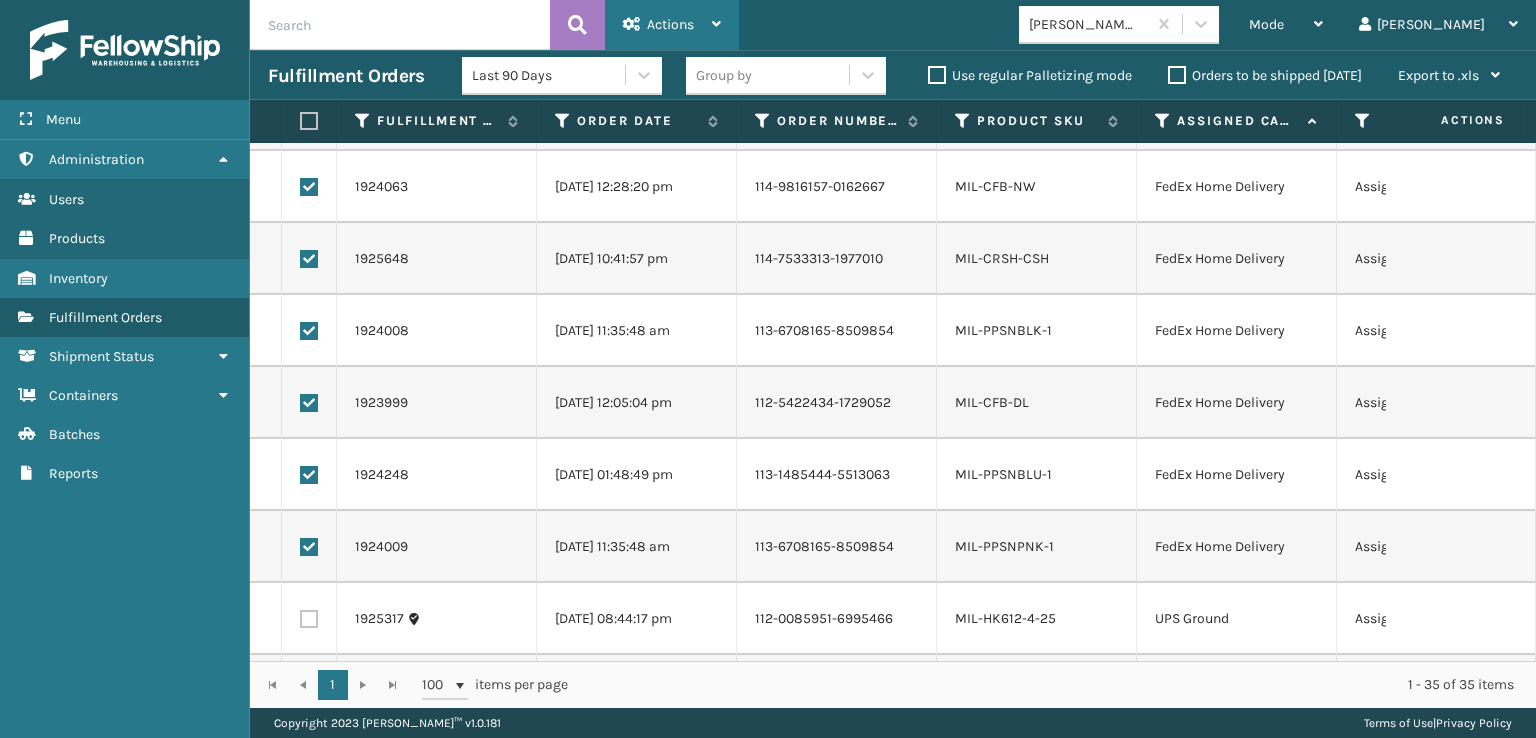 click on "Actions" at bounding box center [672, 25] 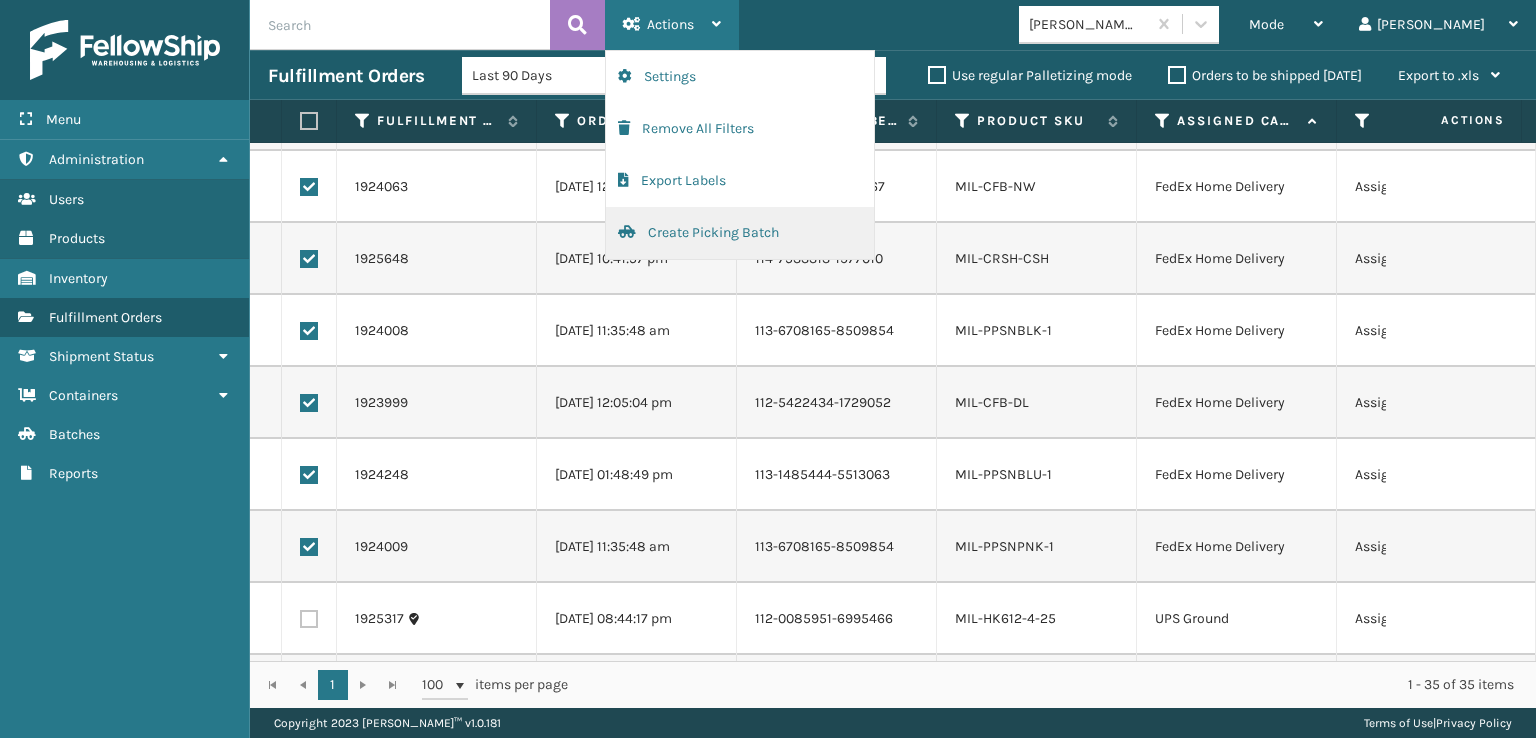 click on "Create Picking Batch" at bounding box center (740, 233) 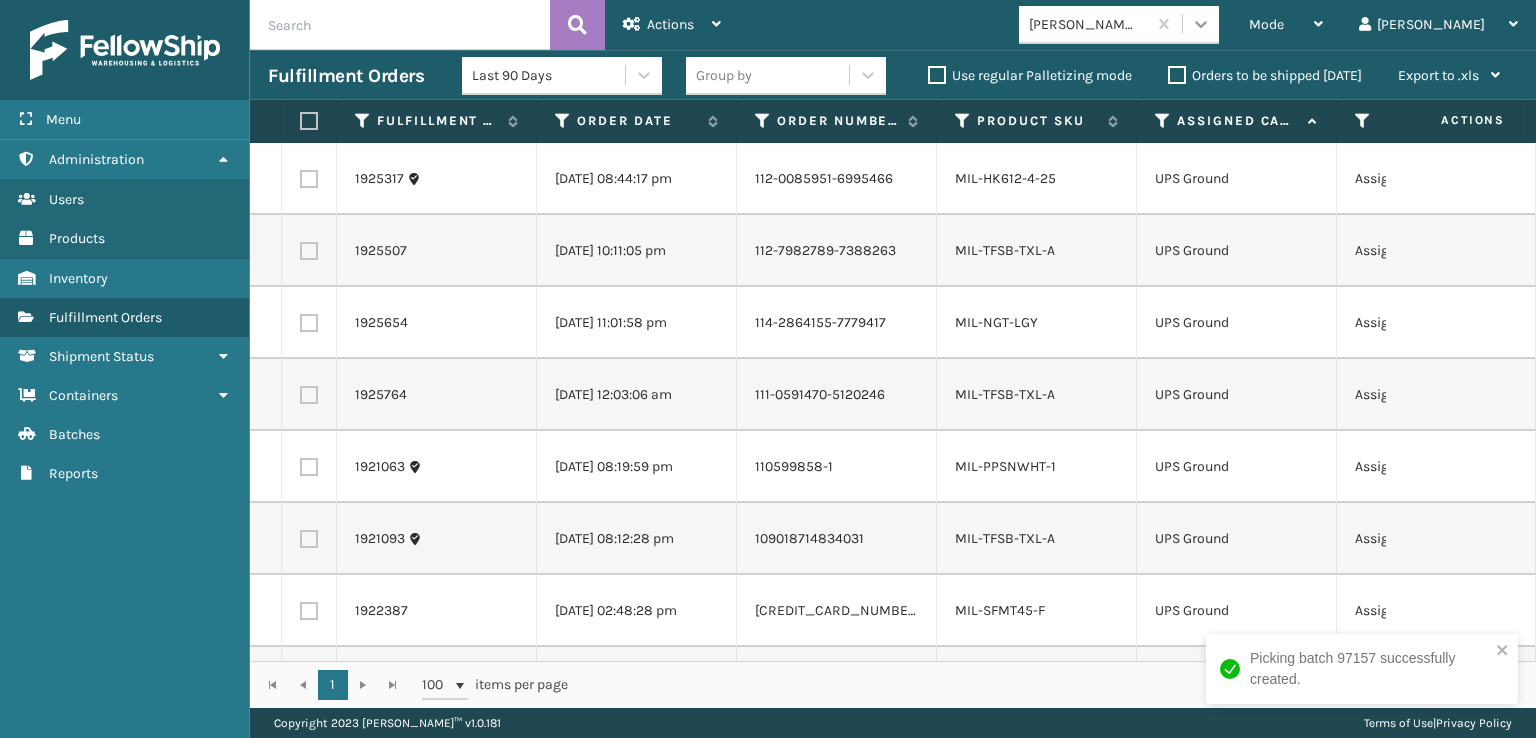 click 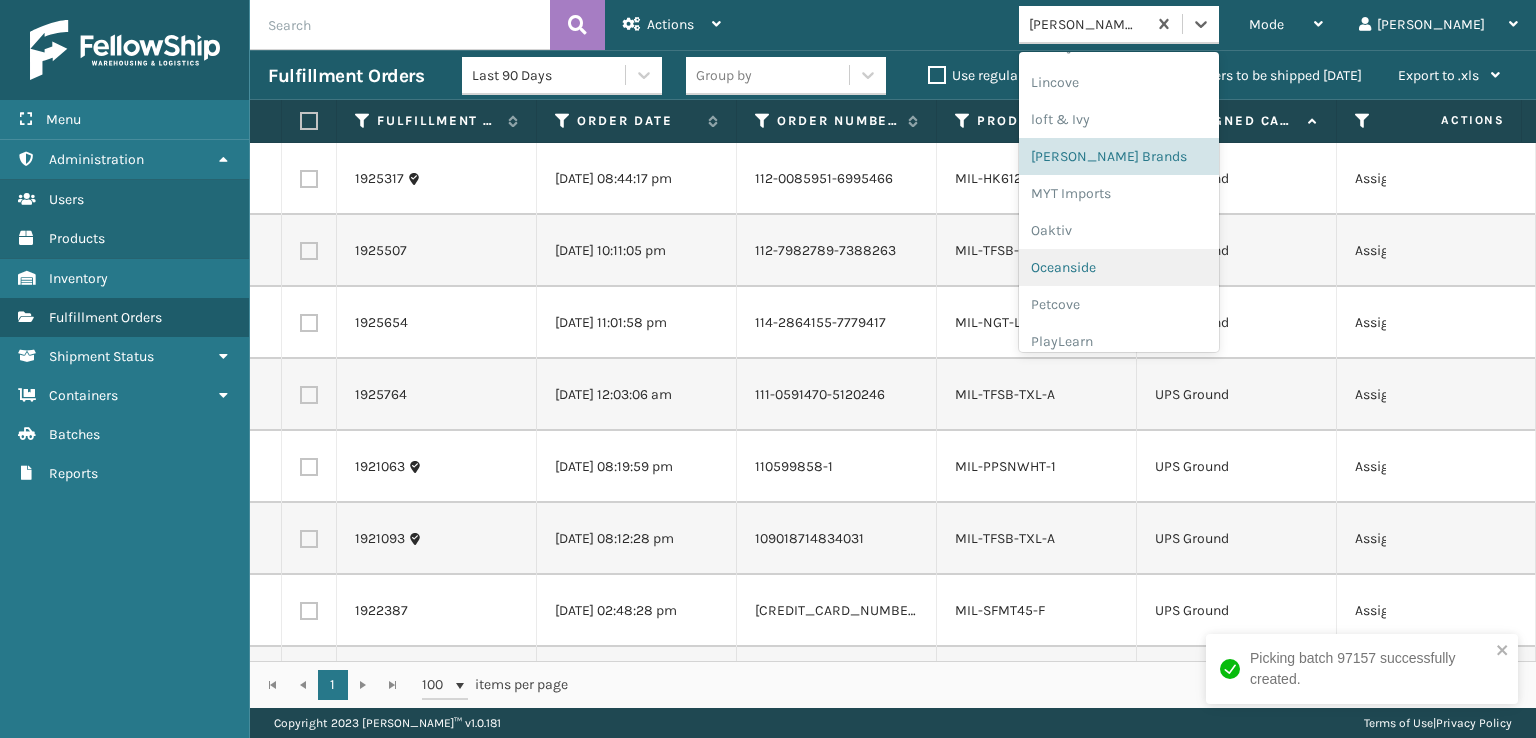 scroll, scrollTop: 892, scrollLeft: 0, axis: vertical 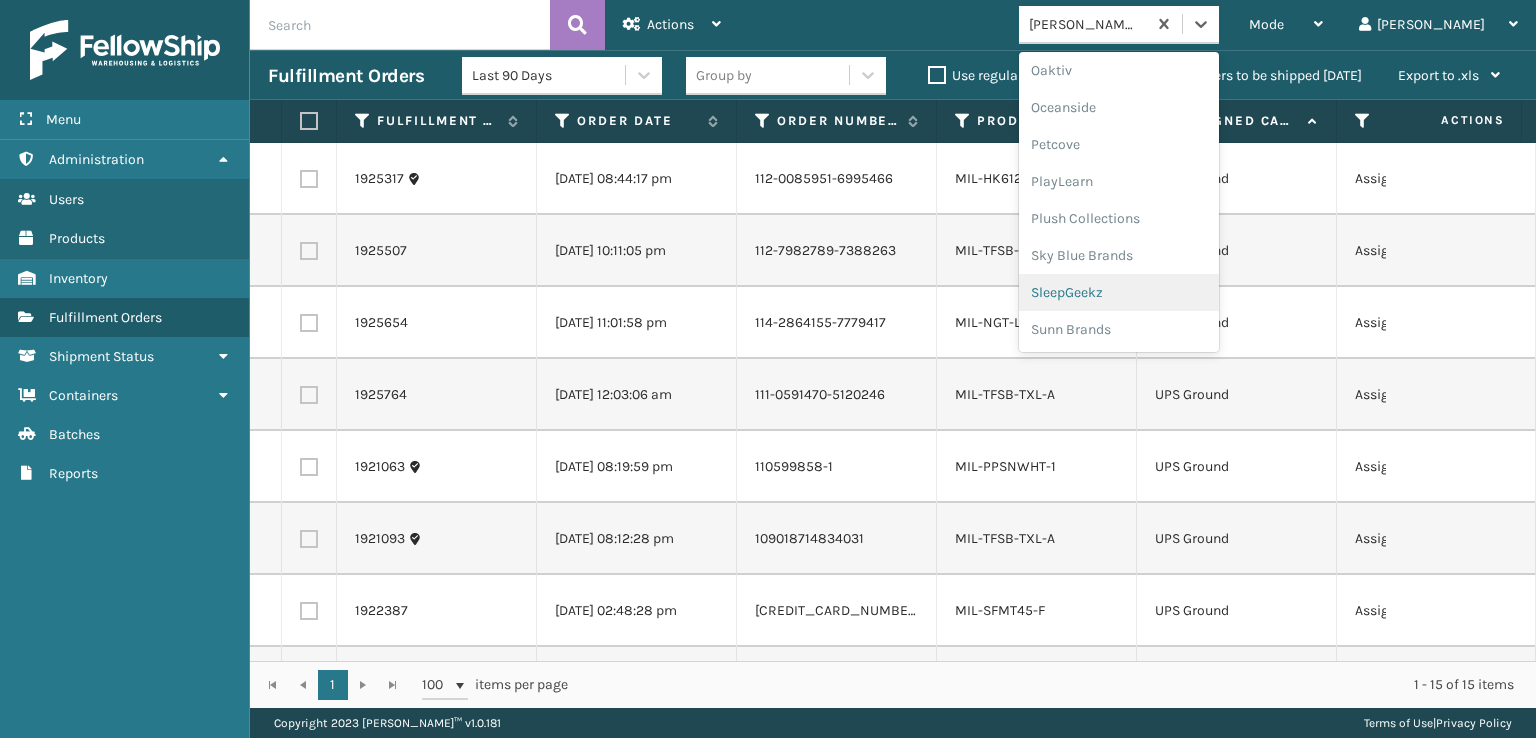 click on "SleepGeekz" at bounding box center (1119, 292) 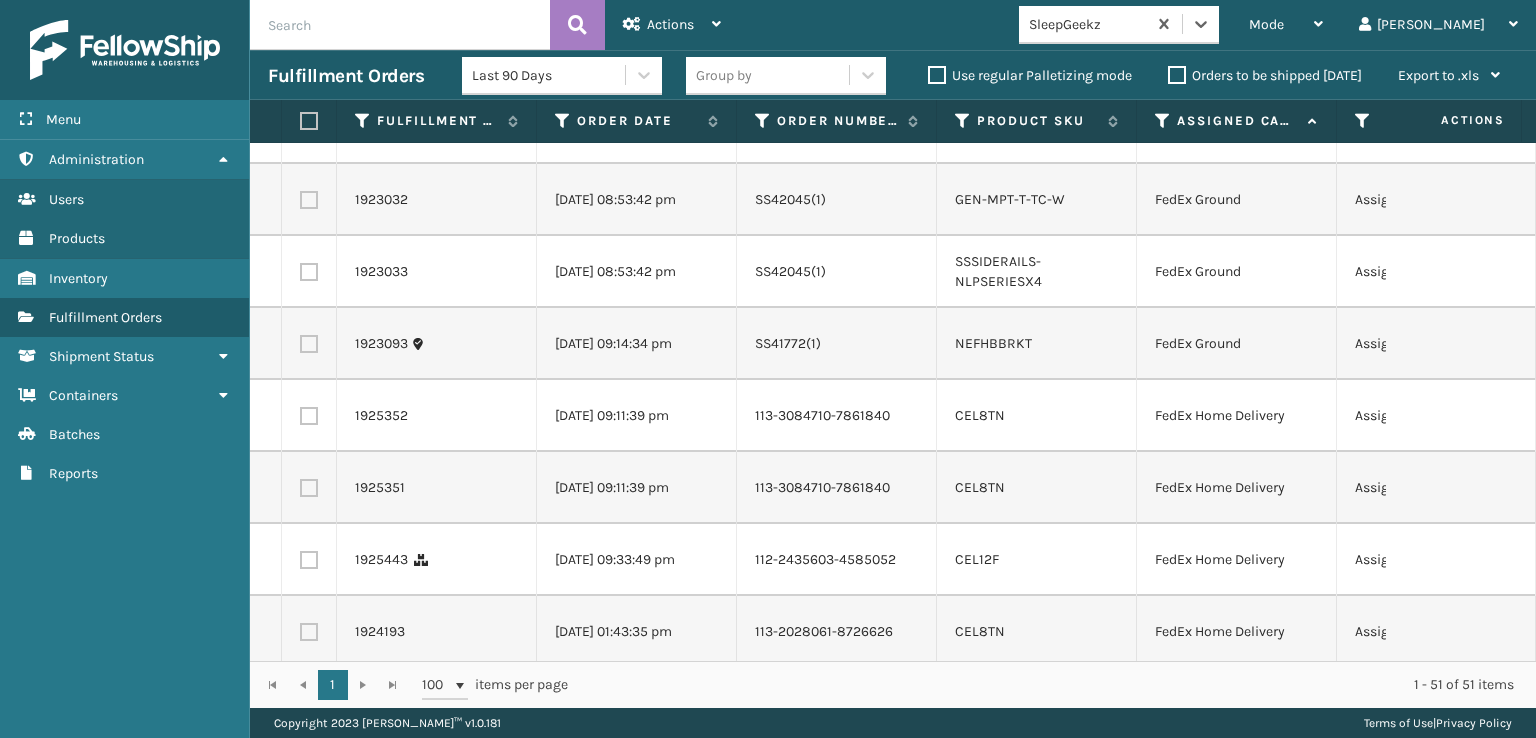 scroll, scrollTop: 100, scrollLeft: 0, axis: vertical 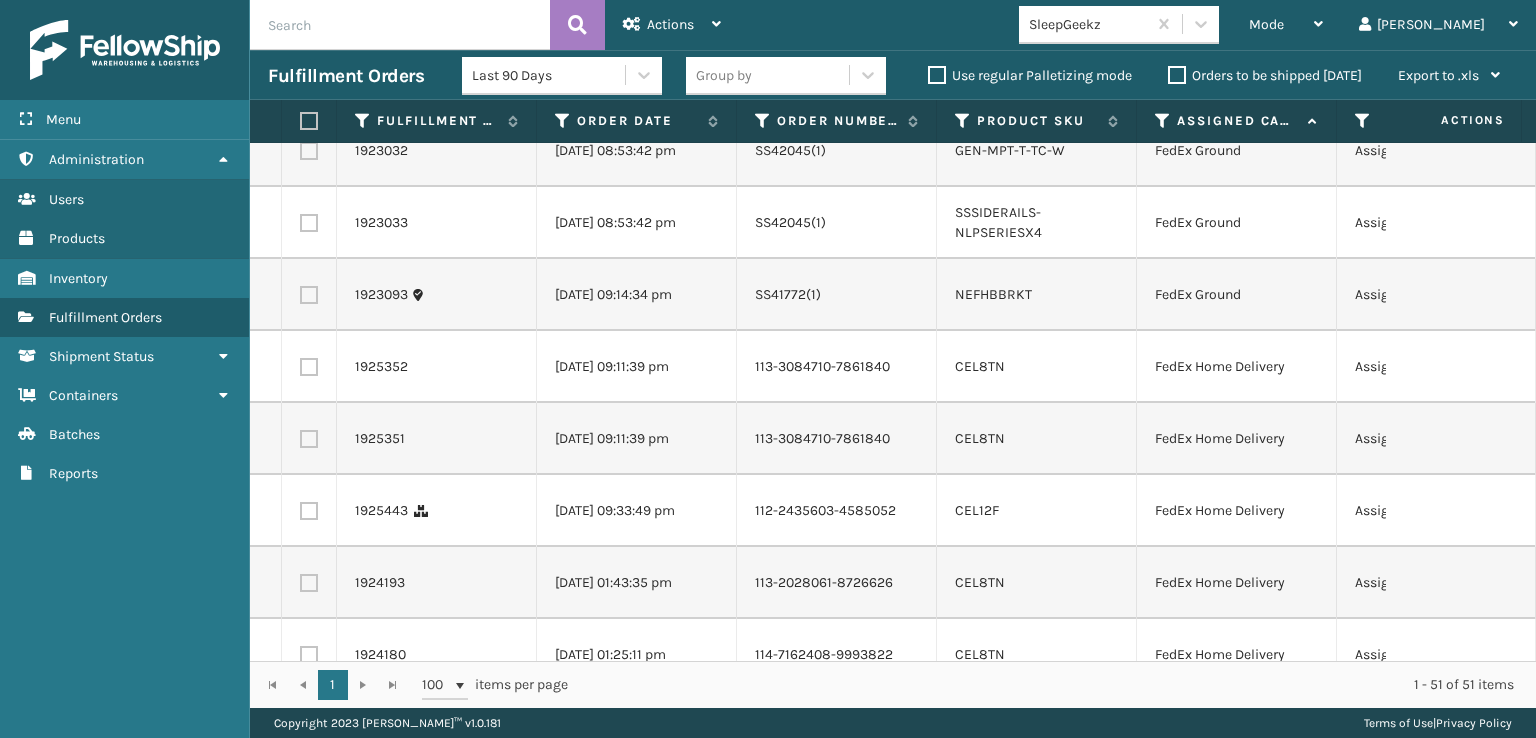 click at bounding box center (309, 367) 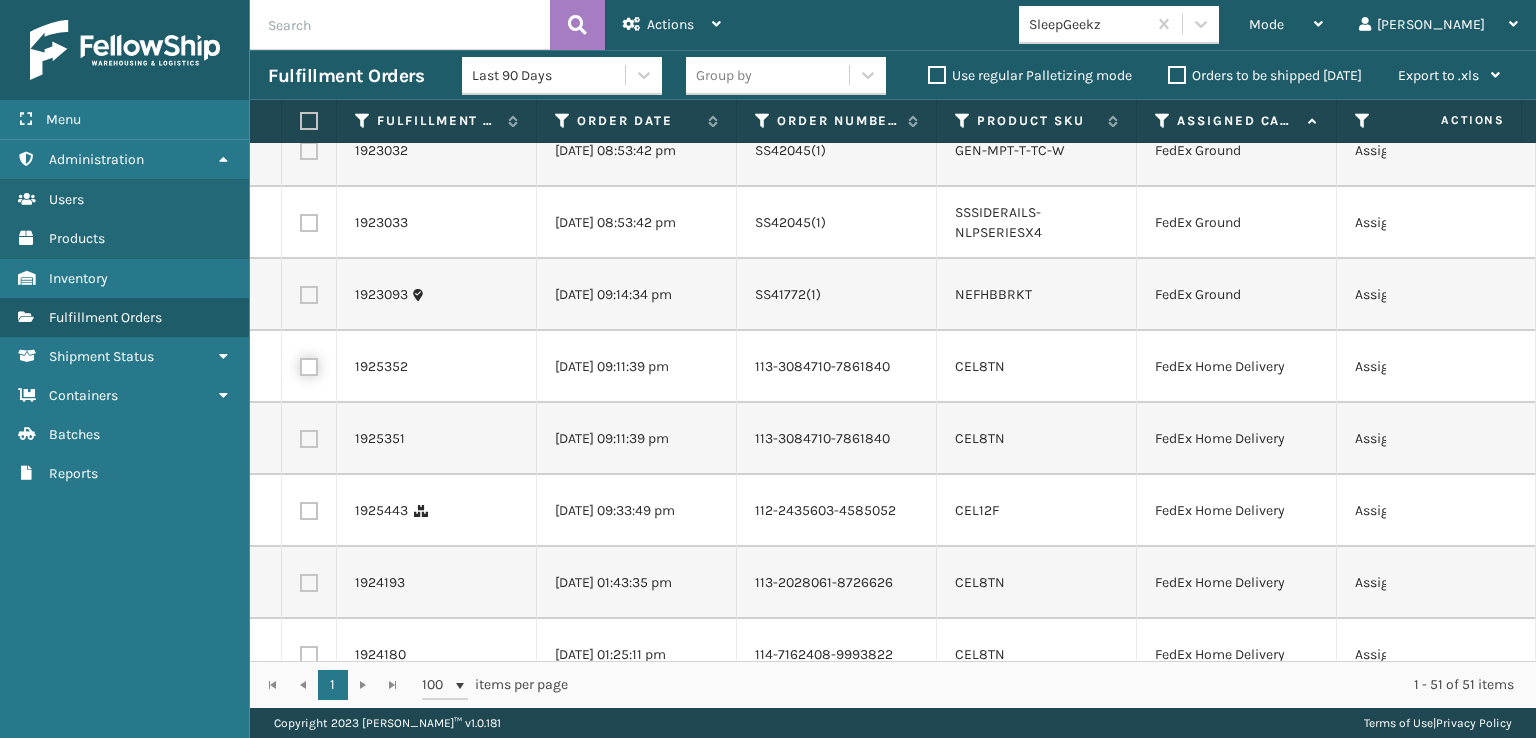 click at bounding box center [300, 364] 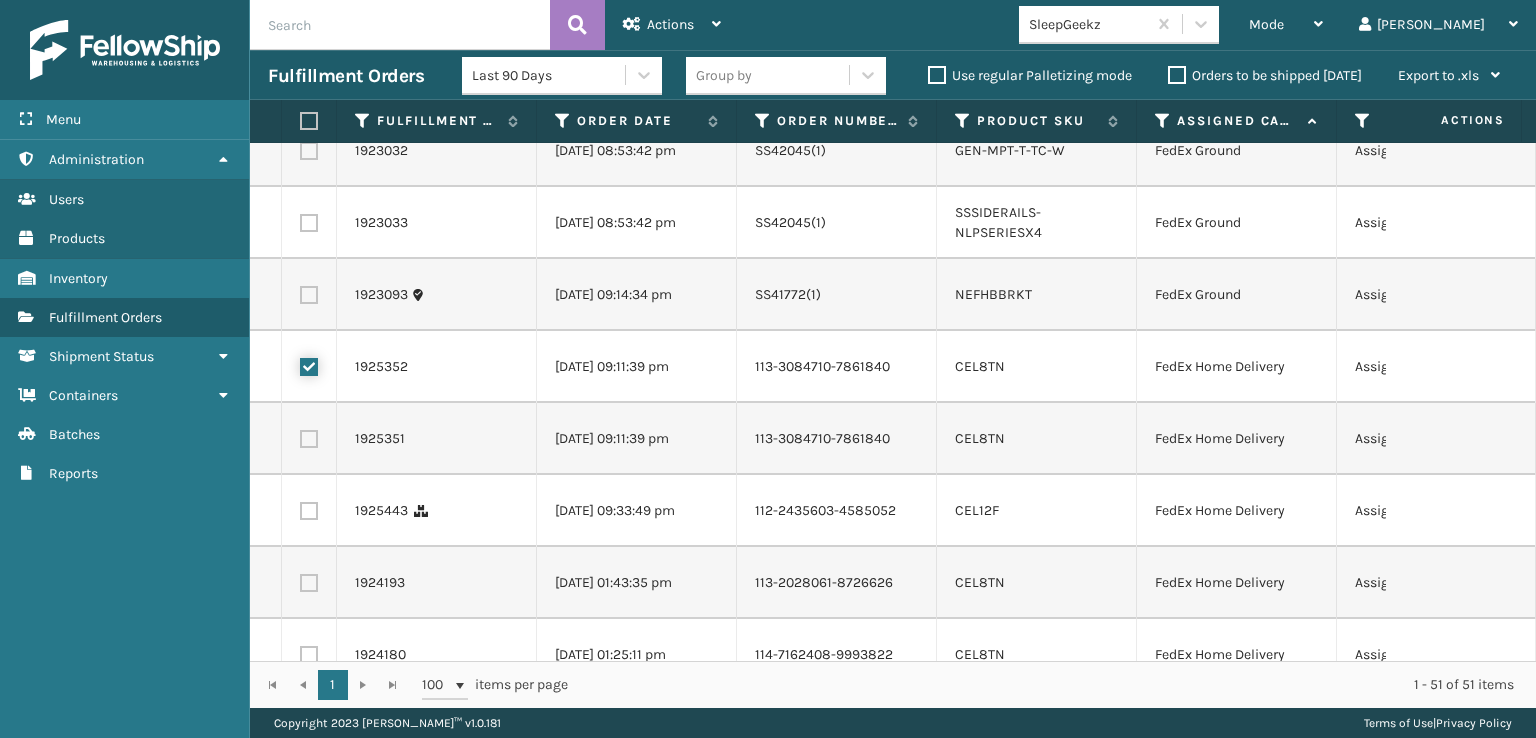 checkbox on "true" 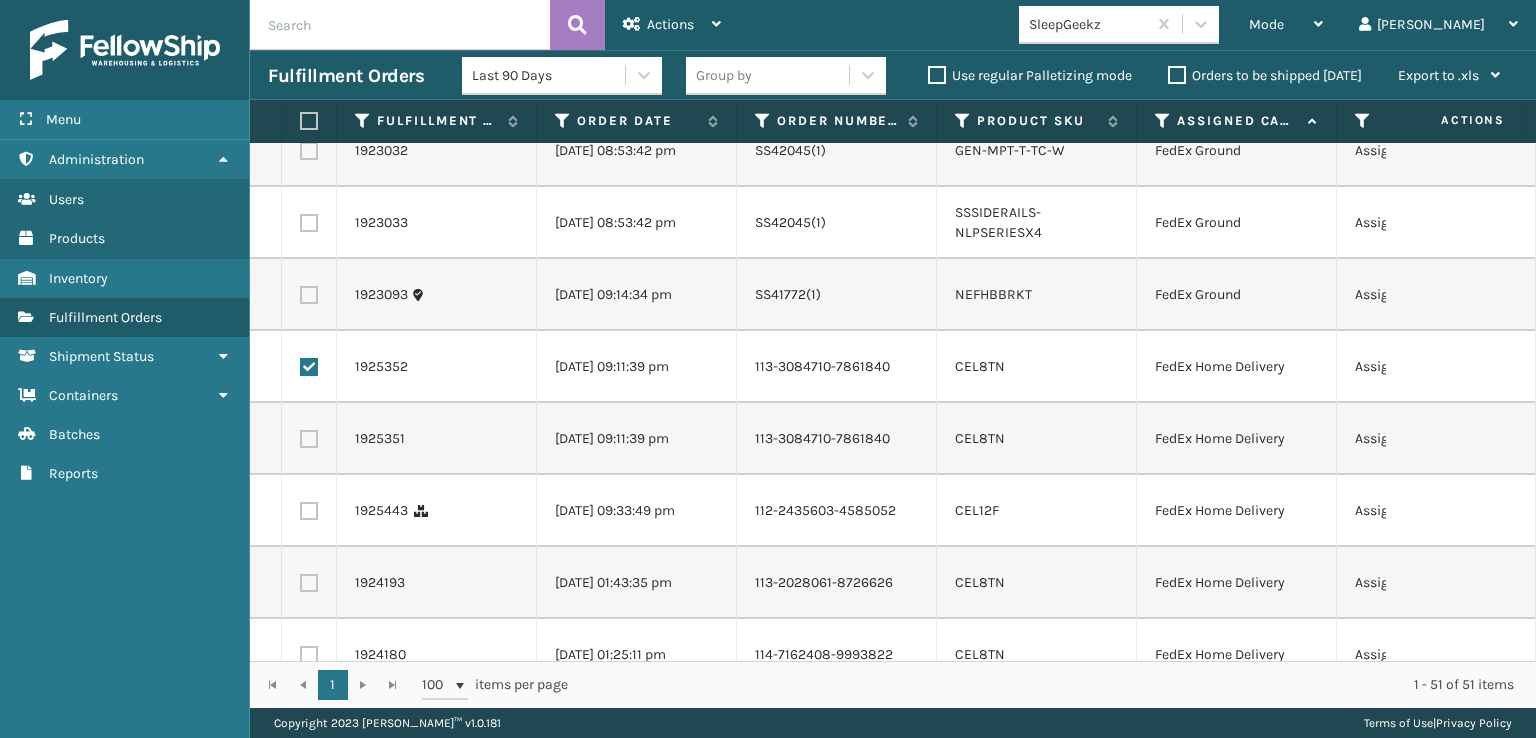 click at bounding box center (309, 439) 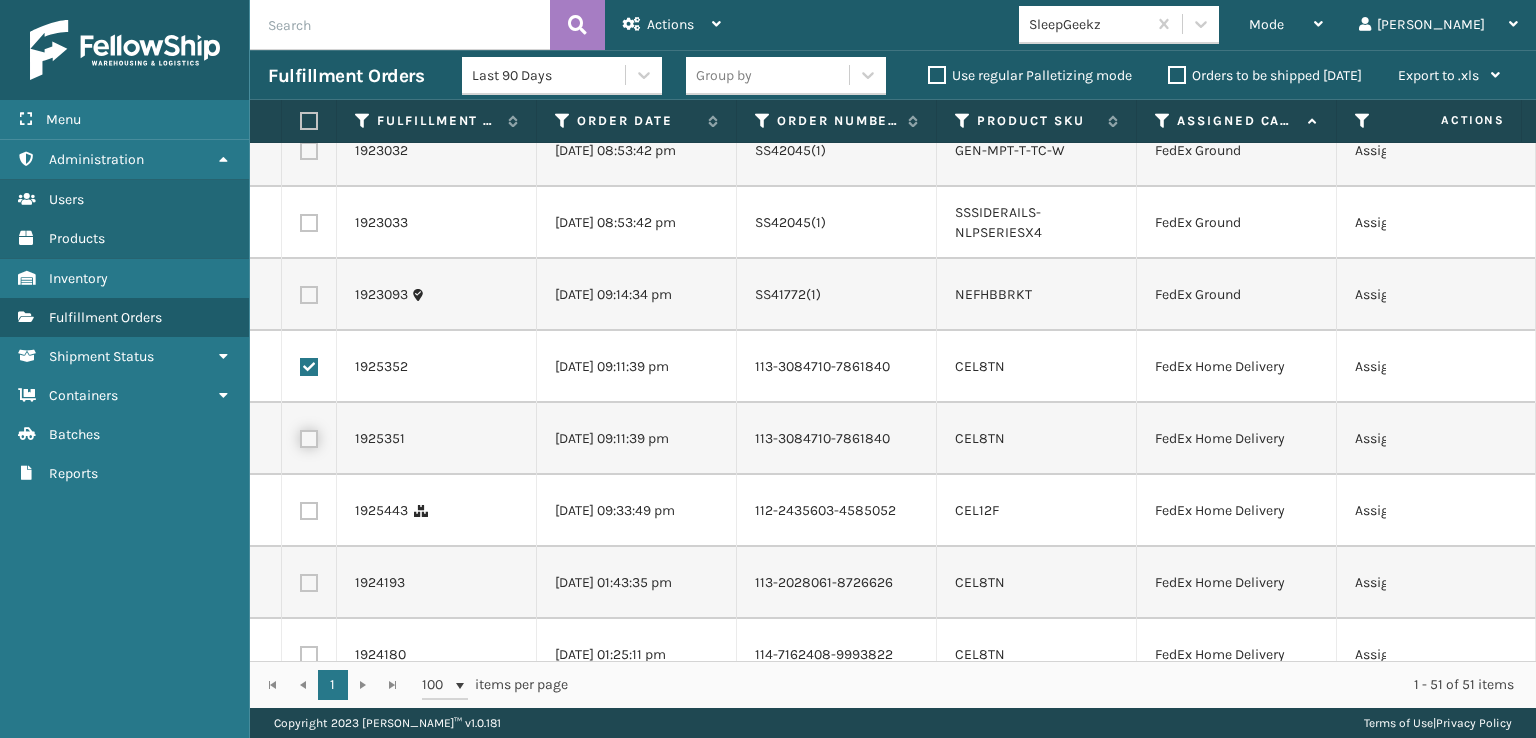 click at bounding box center [300, 436] 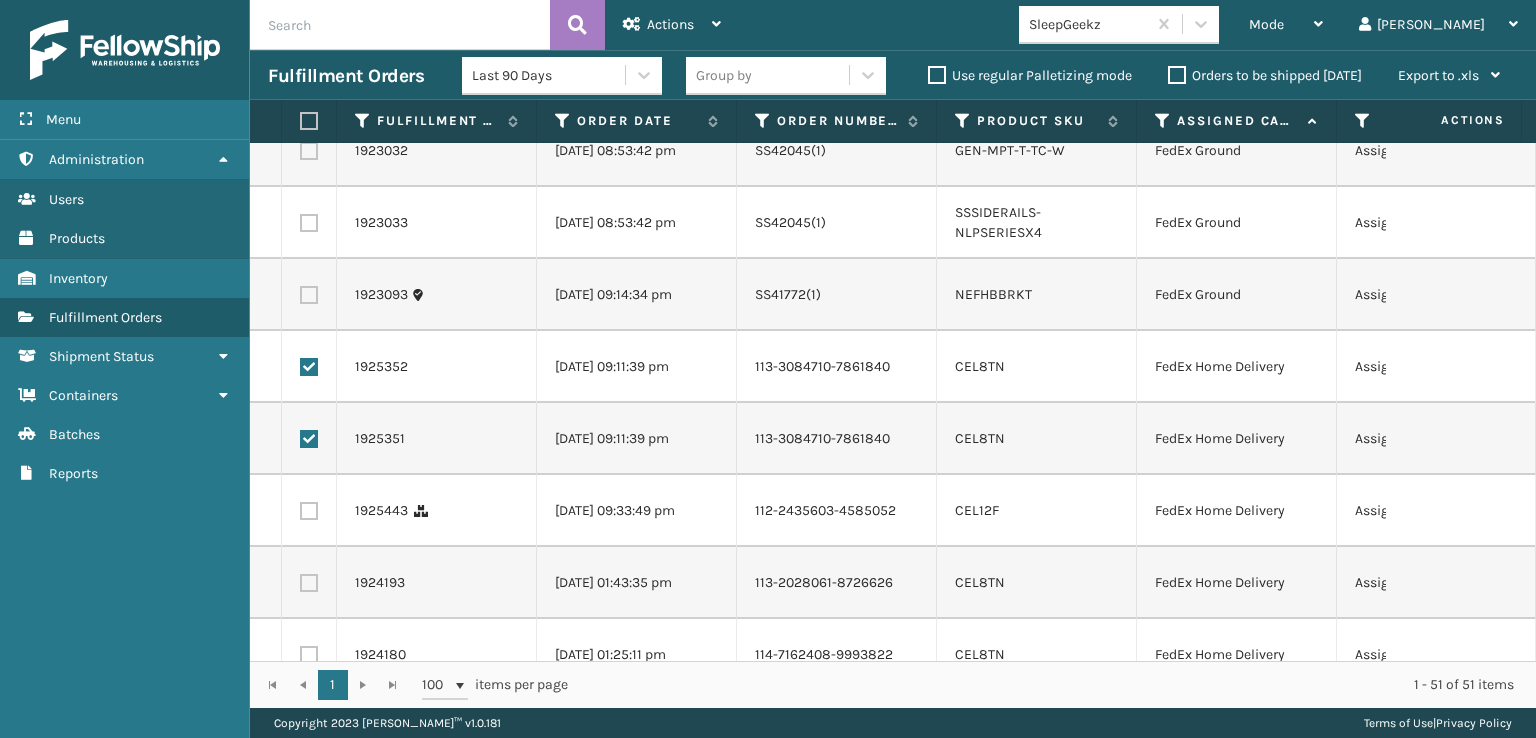 click at bounding box center (309, 511) 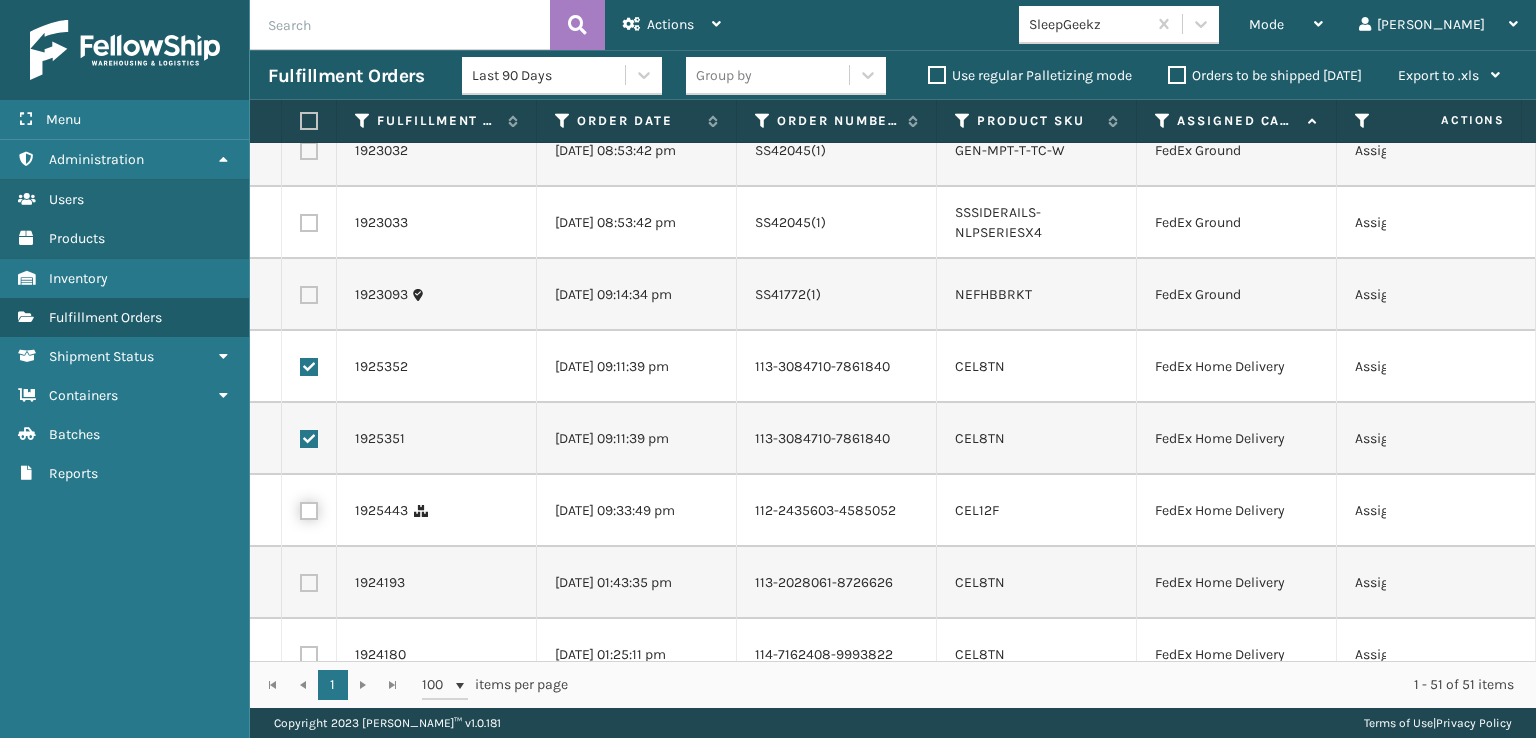 click at bounding box center [300, 508] 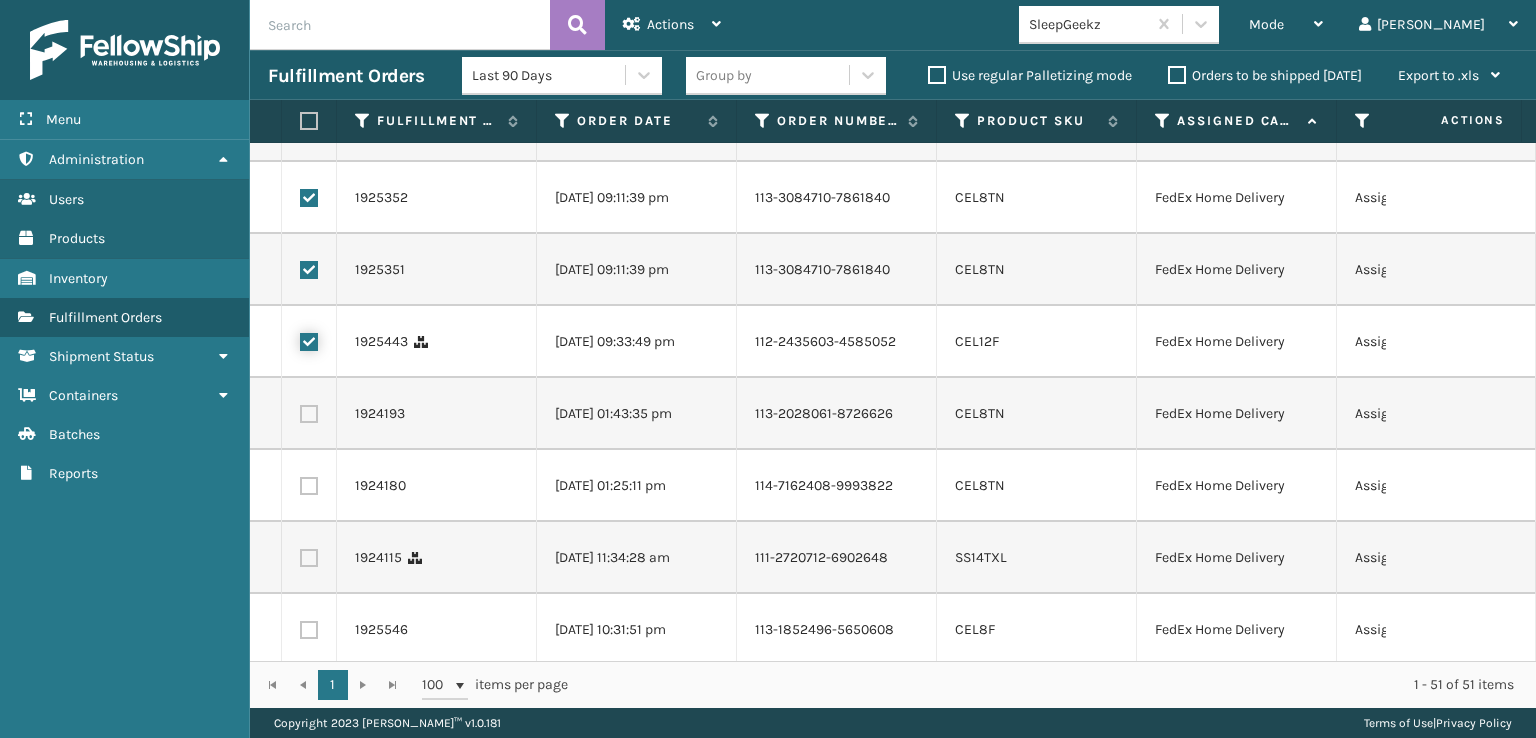scroll, scrollTop: 300, scrollLeft: 0, axis: vertical 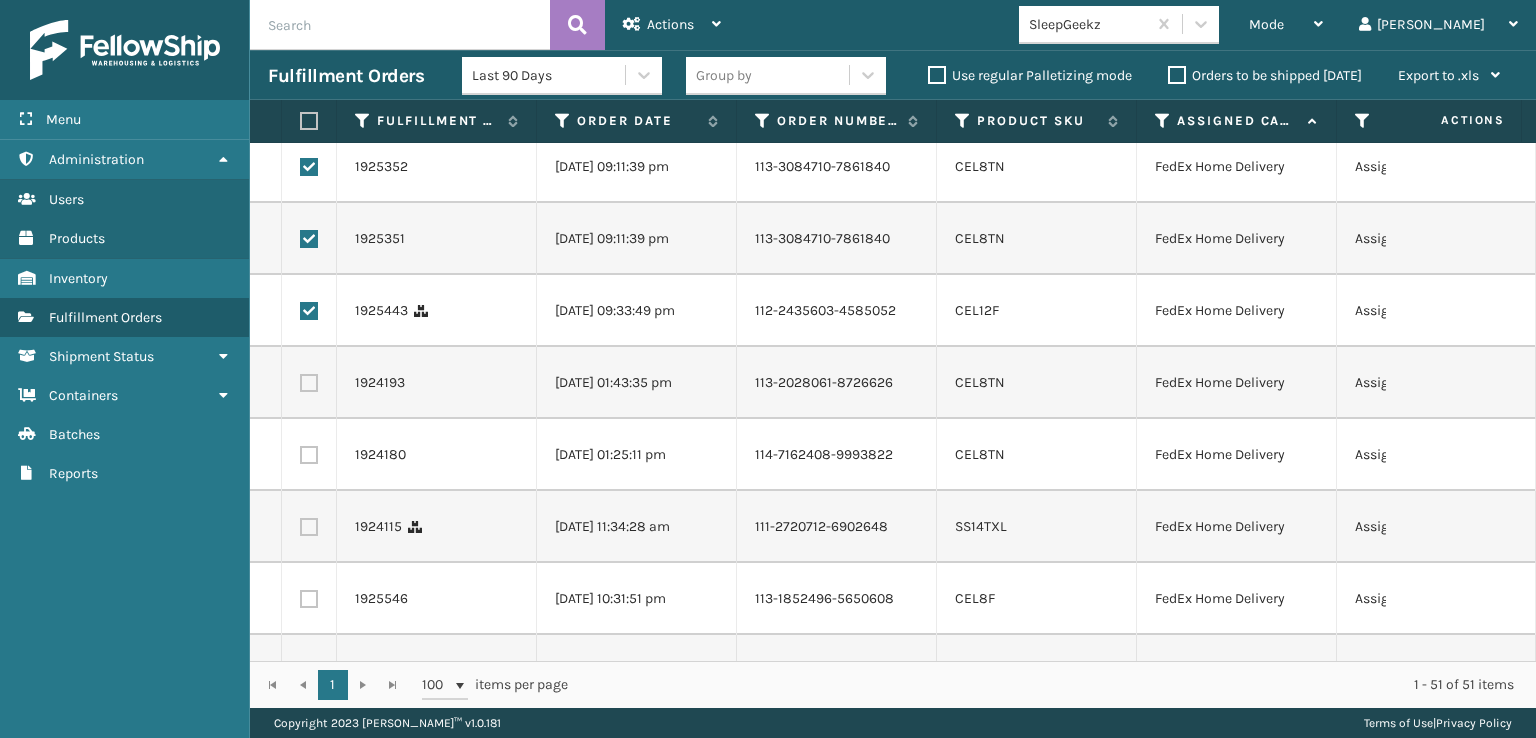 click at bounding box center (309, 383) 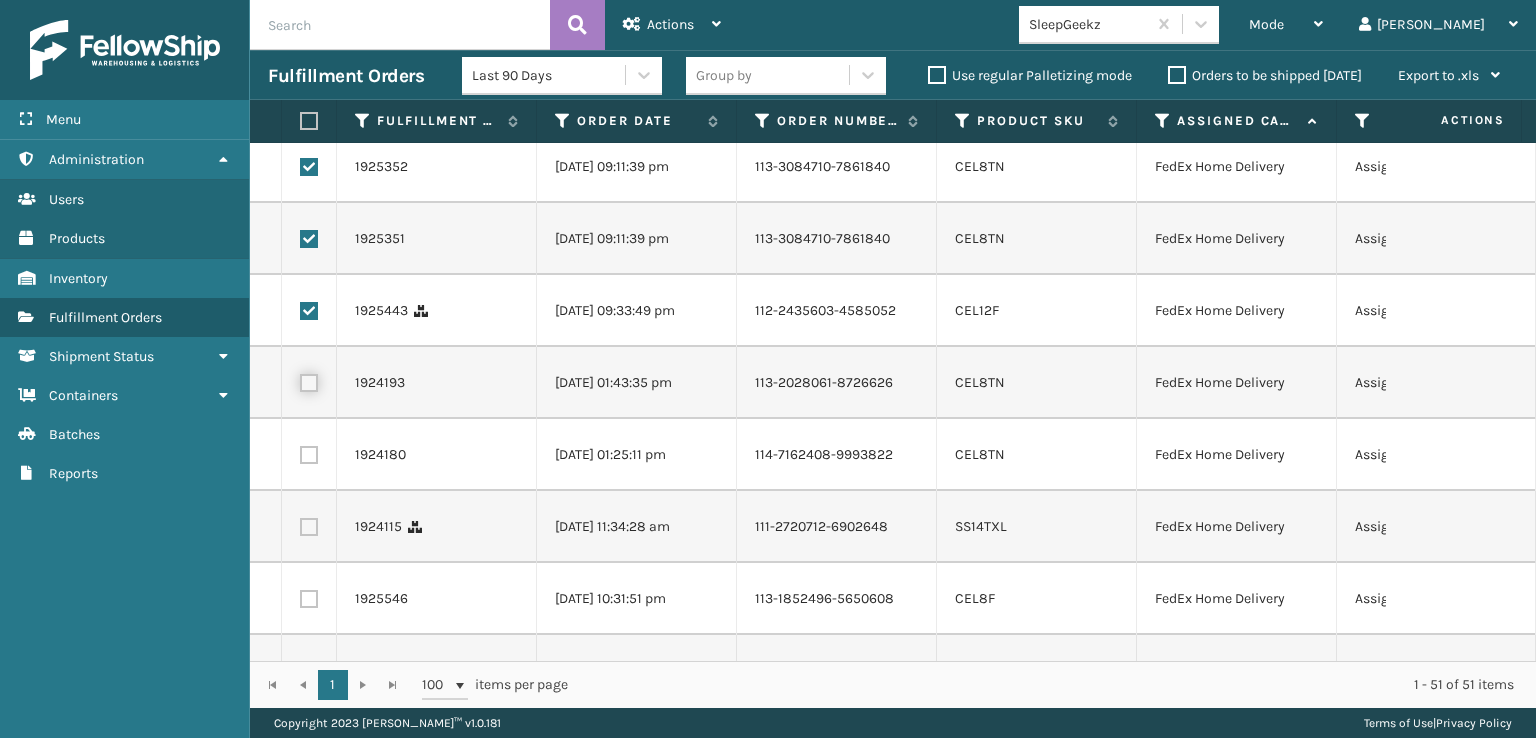 click at bounding box center (300, 380) 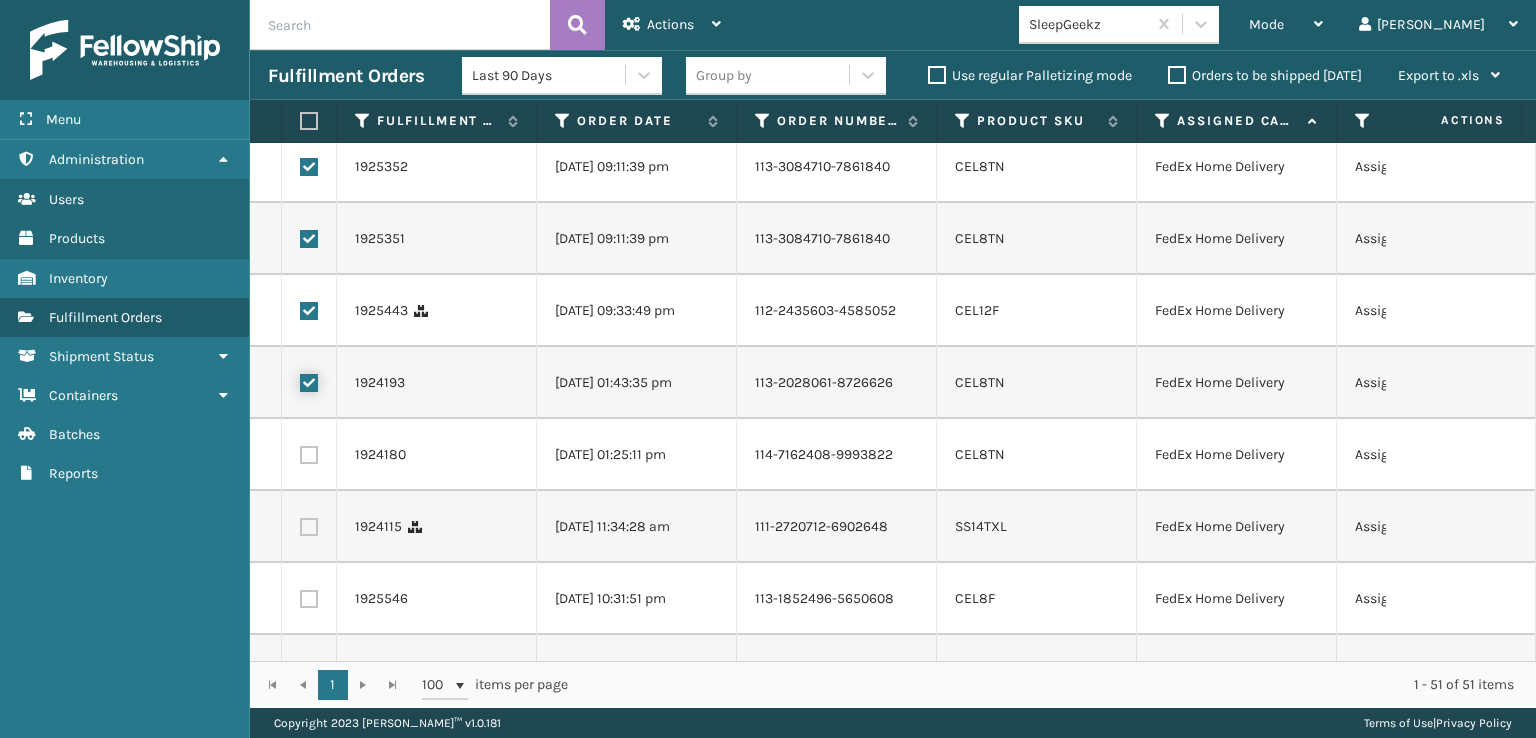checkbox on "true" 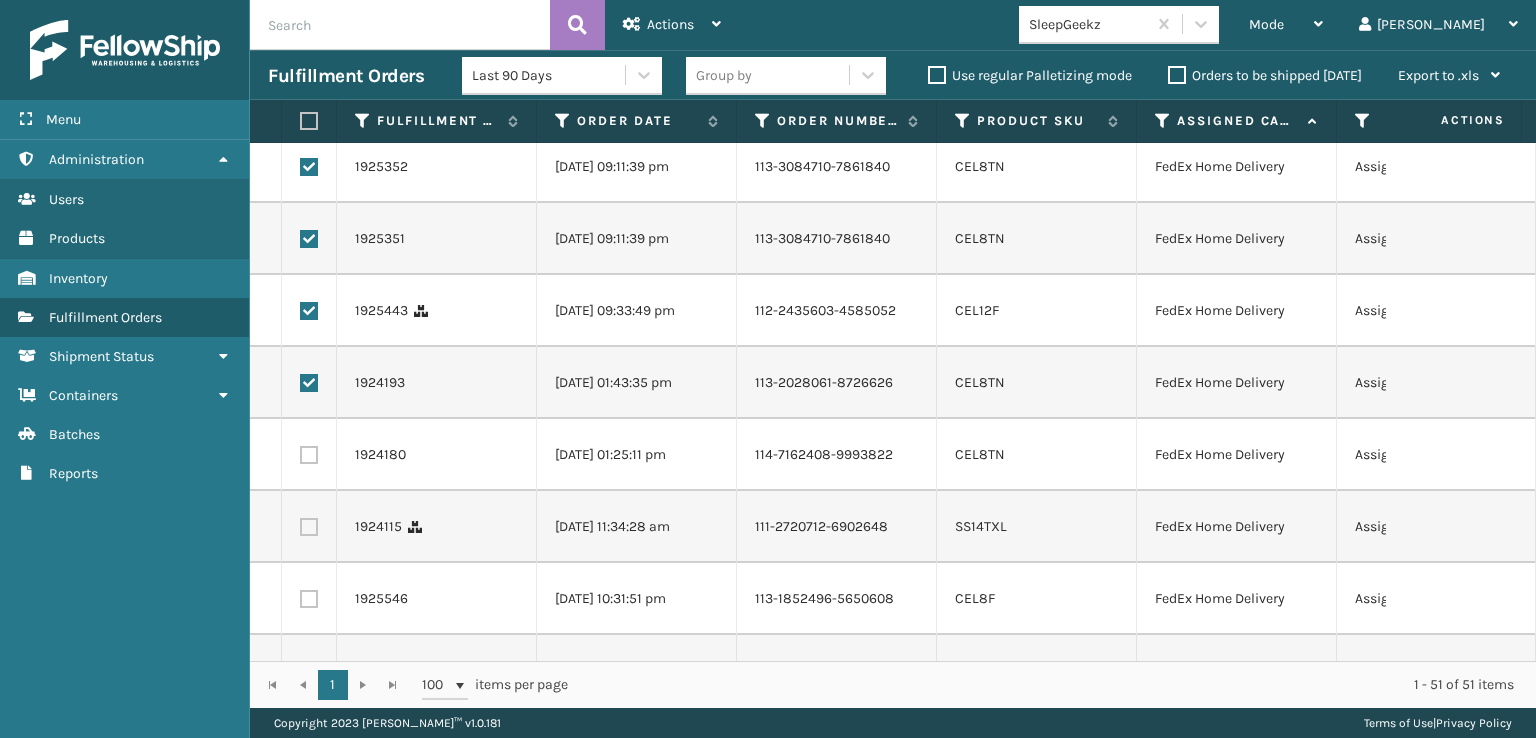 click at bounding box center [309, 455] 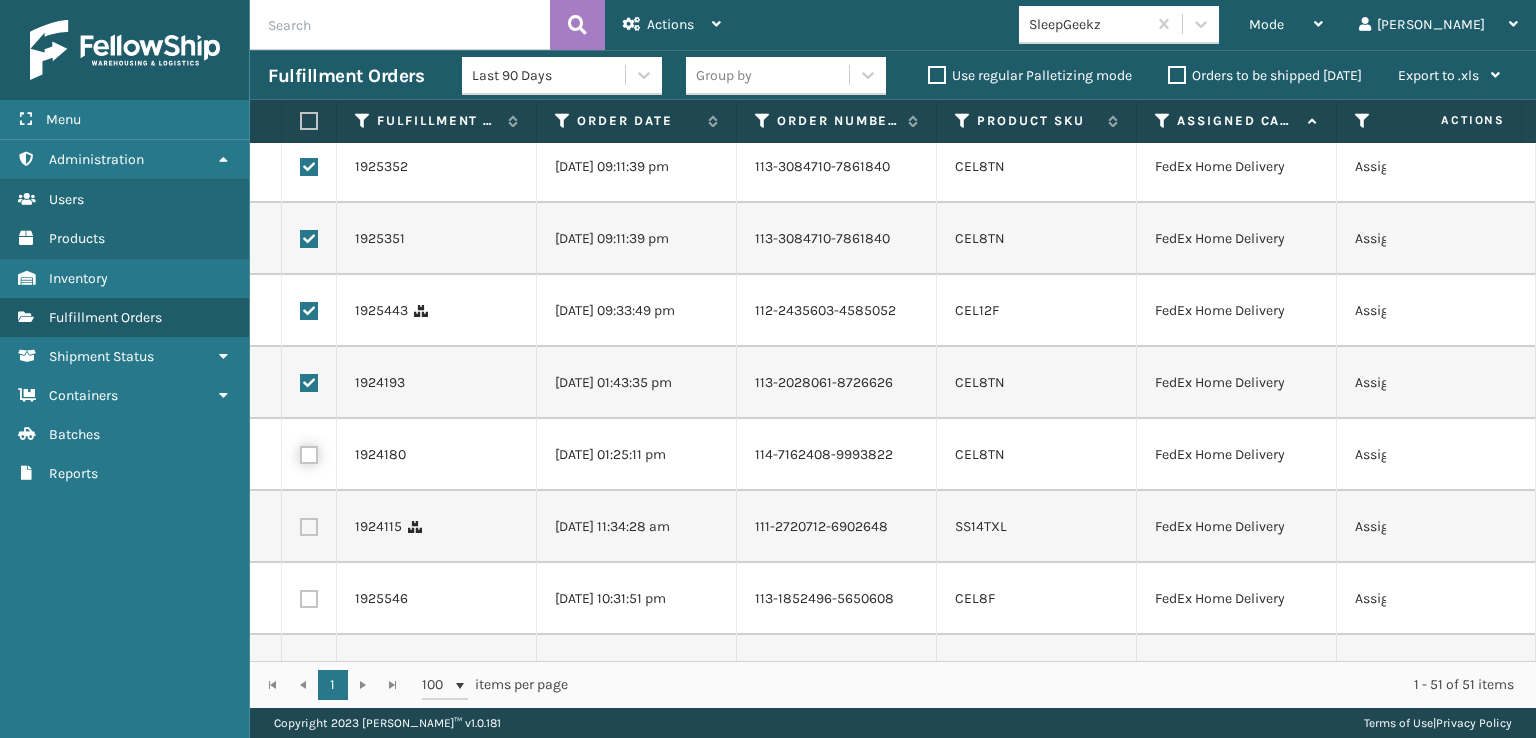 click at bounding box center [300, 452] 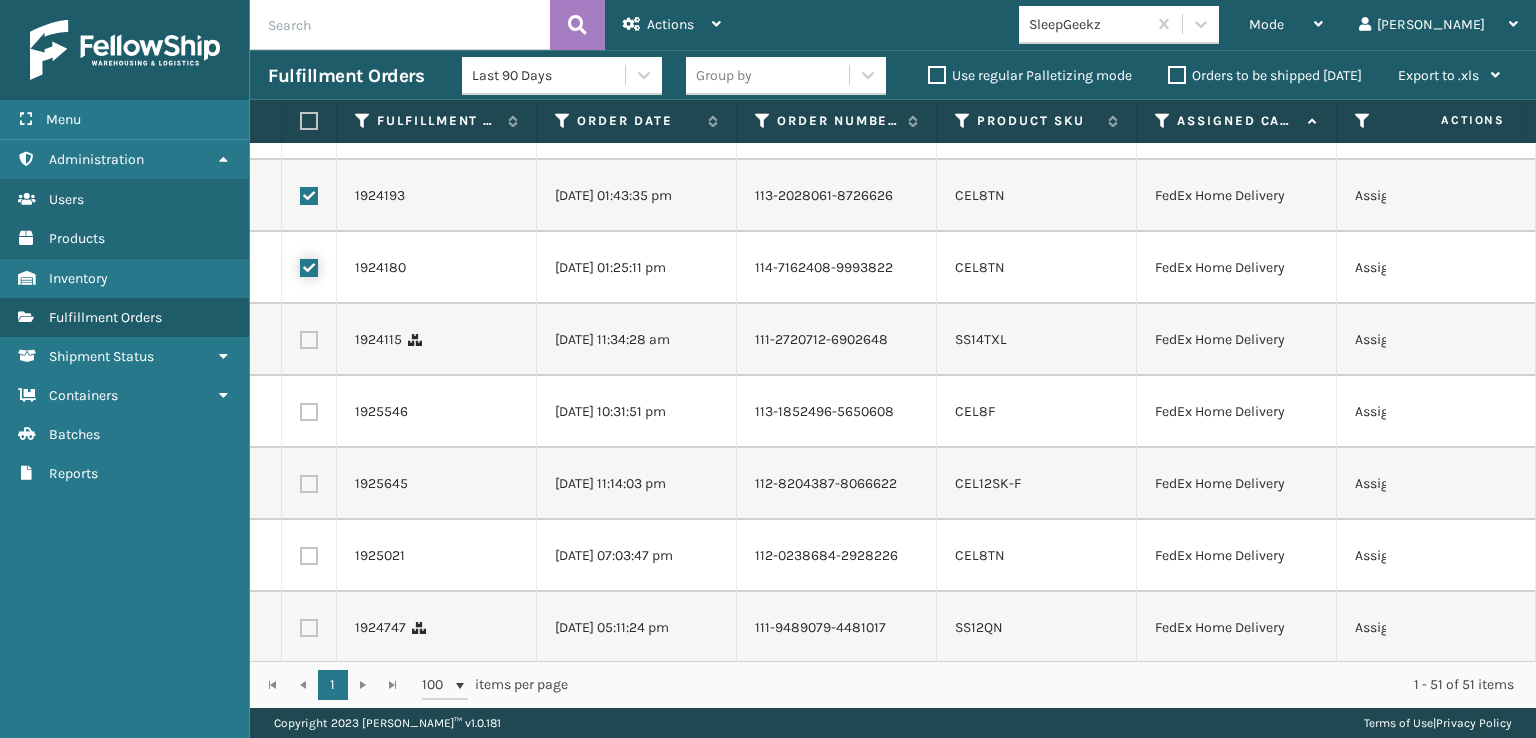 scroll, scrollTop: 500, scrollLeft: 0, axis: vertical 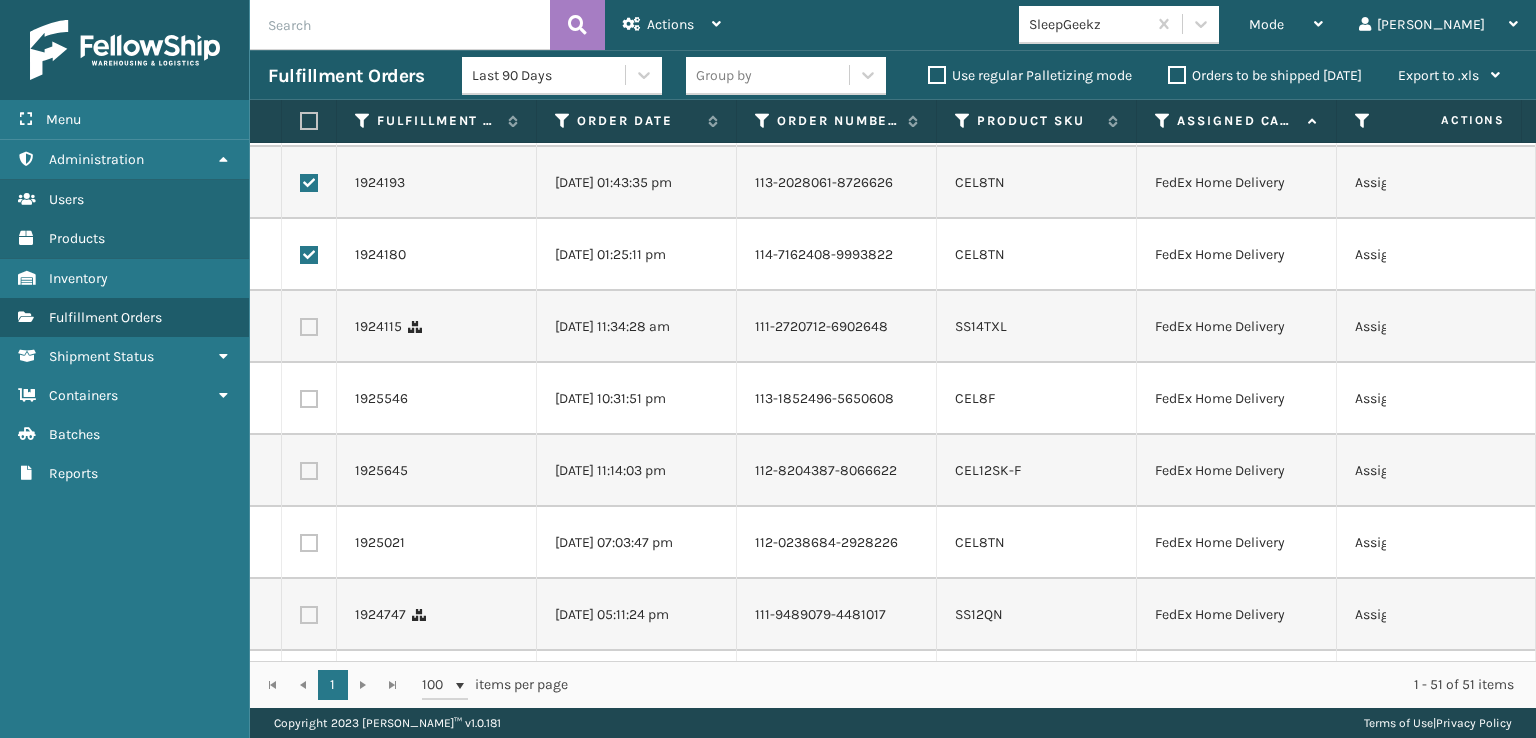 click at bounding box center (309, 327) 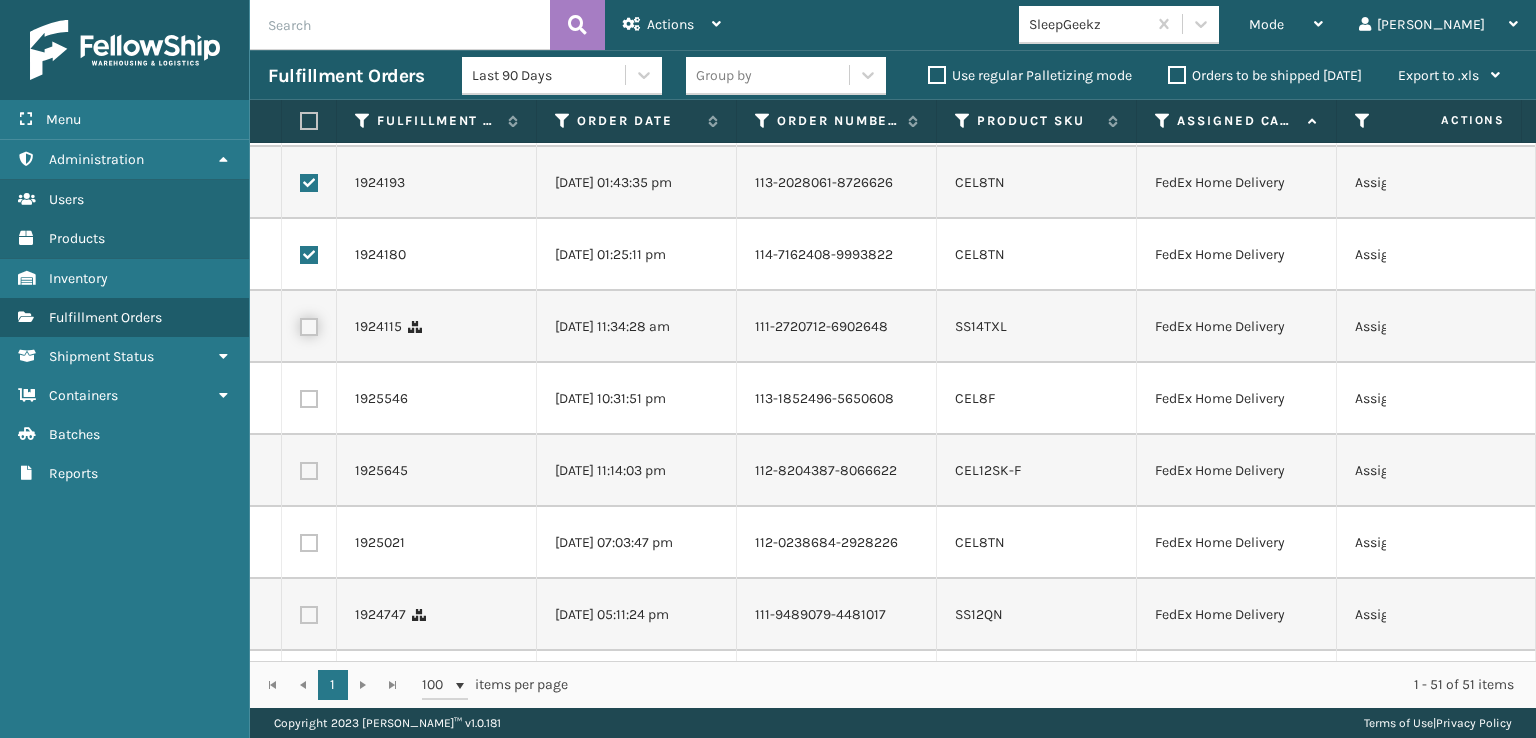 click at bounding box center [300, 324] 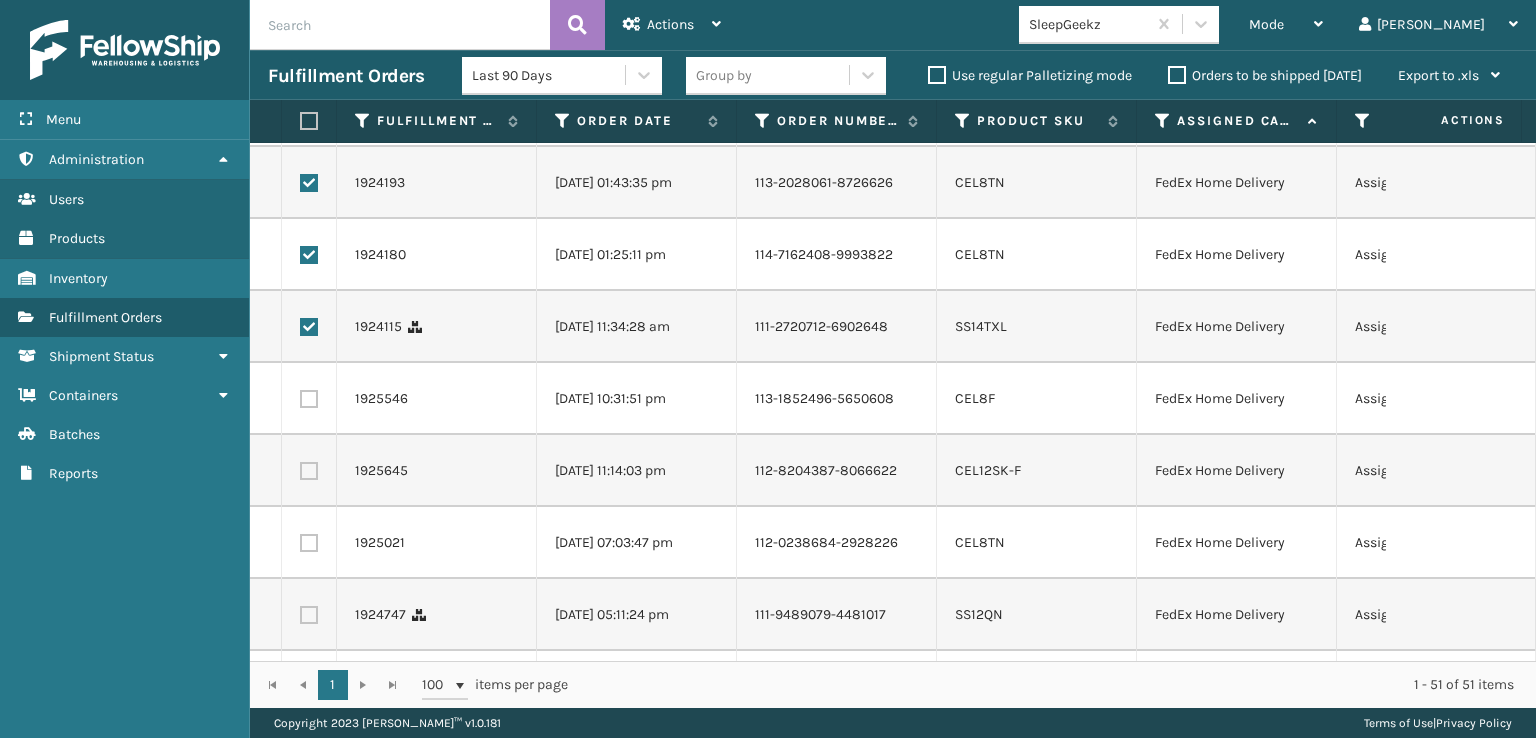 click at bounding box center (309, 399) 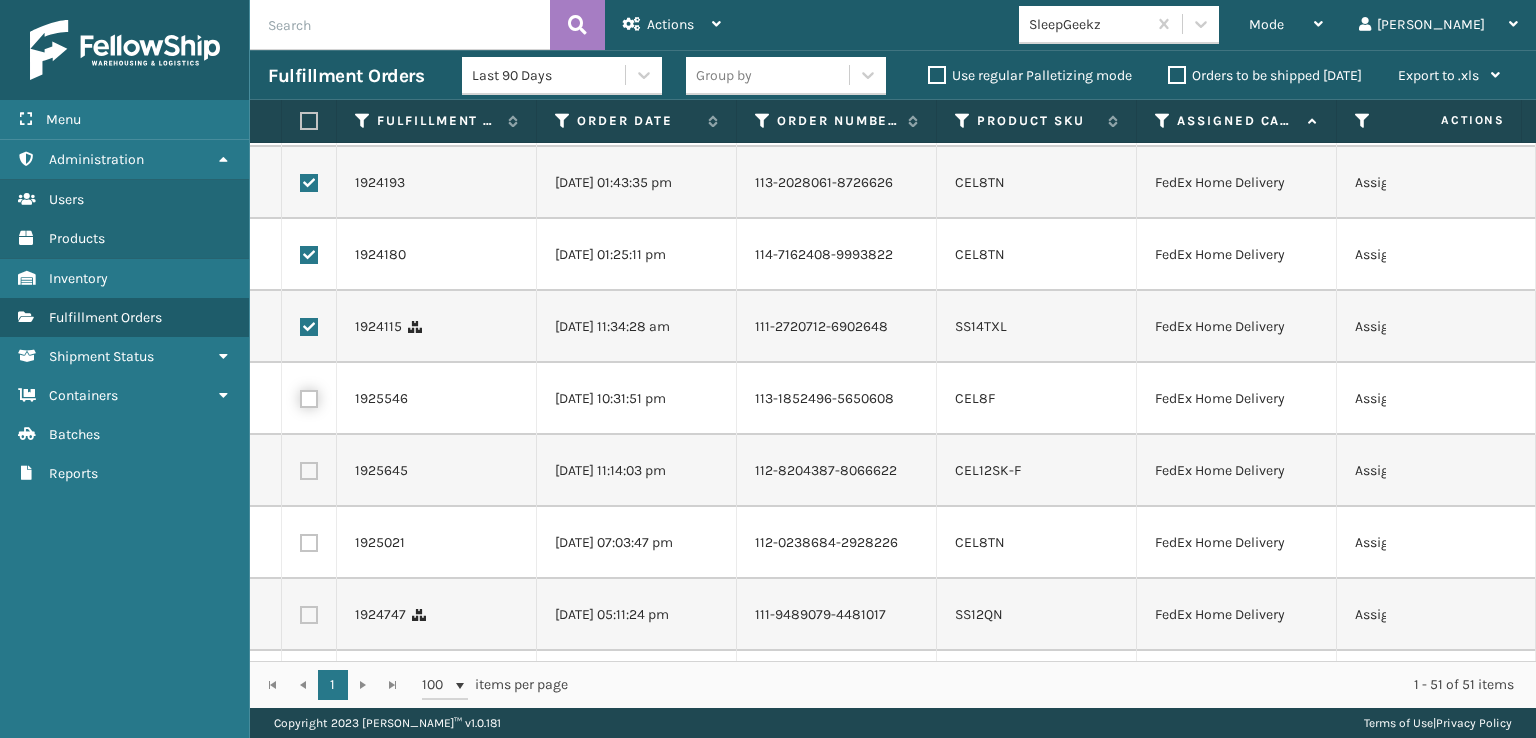 click at bounding box center (300, 396) 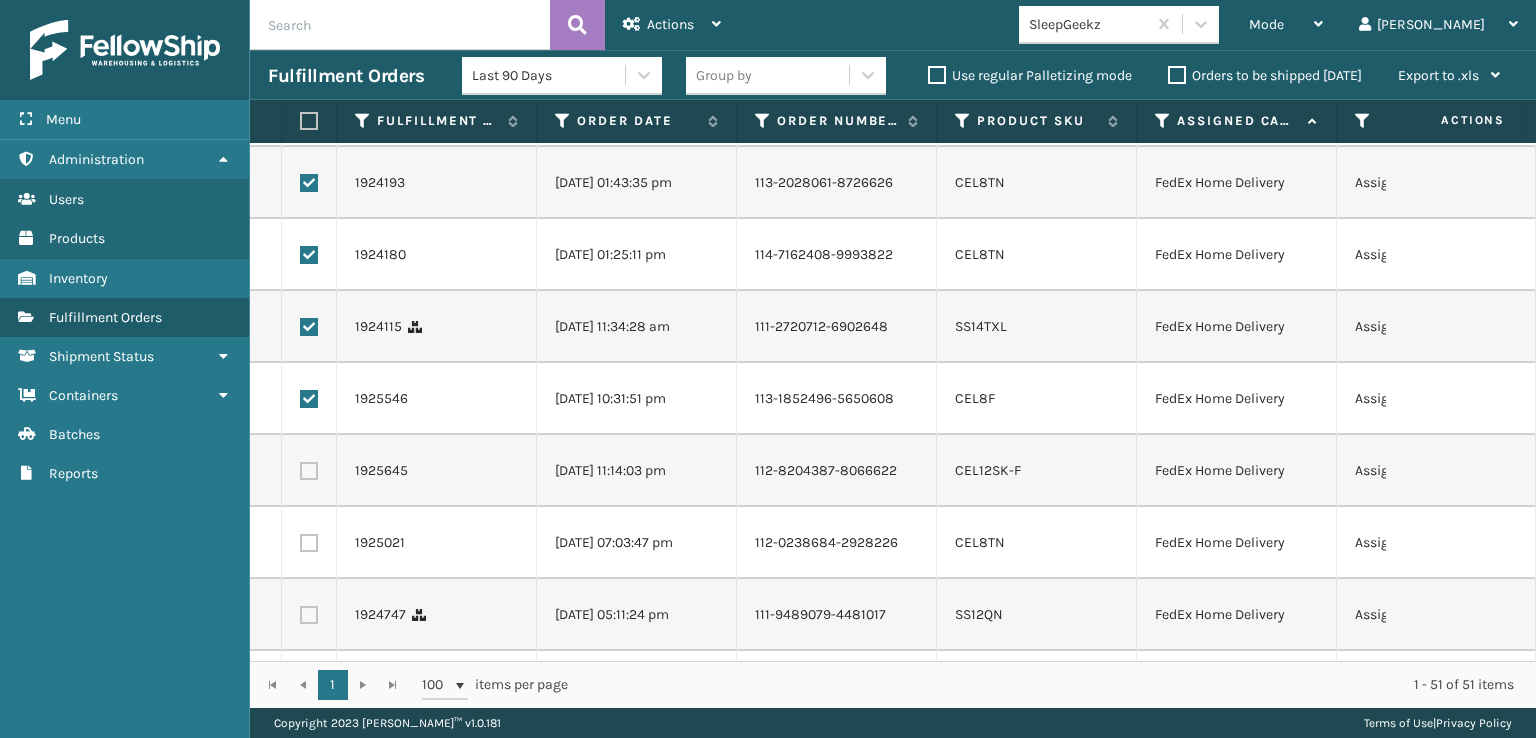 click at bounding box center (309, 471) 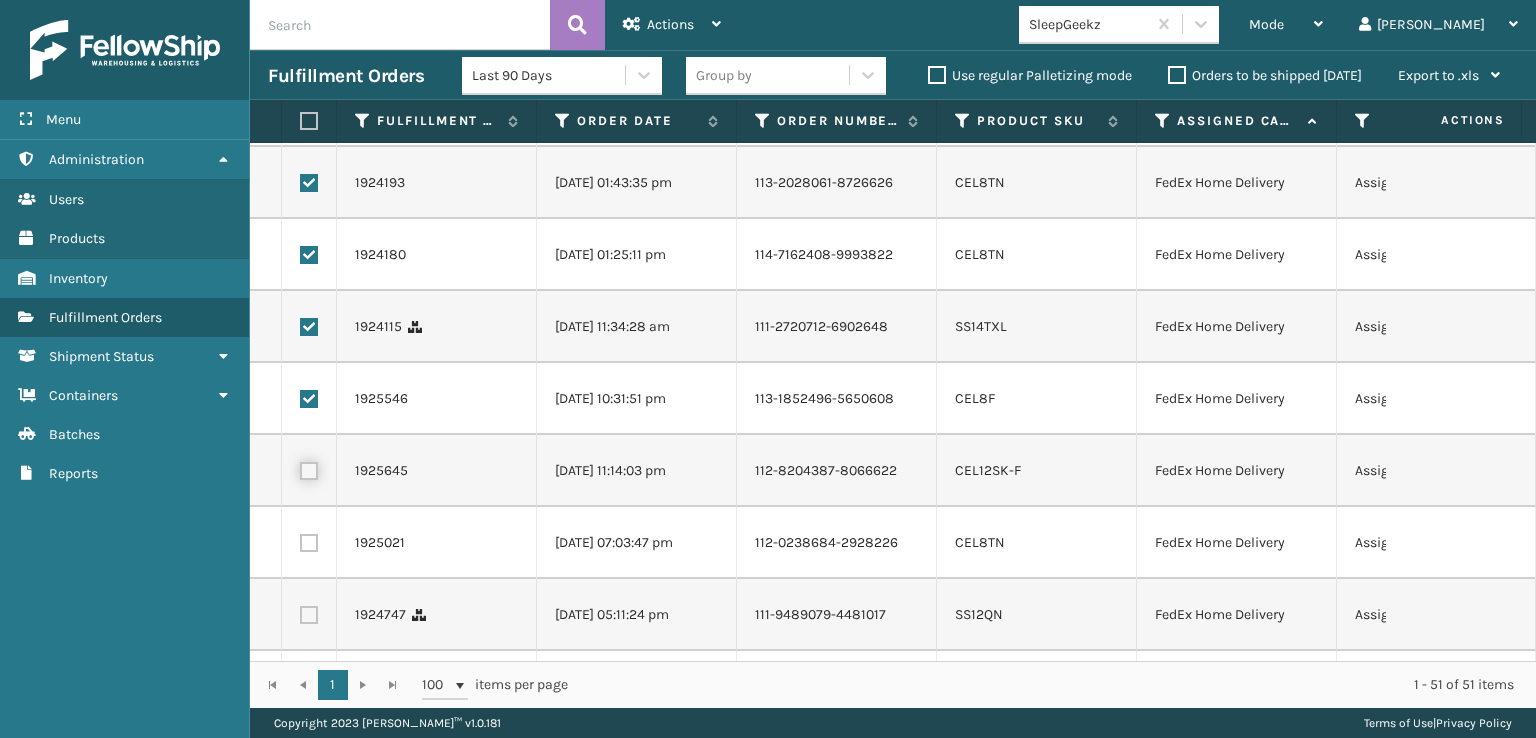 click at bounding box center [300, 468] 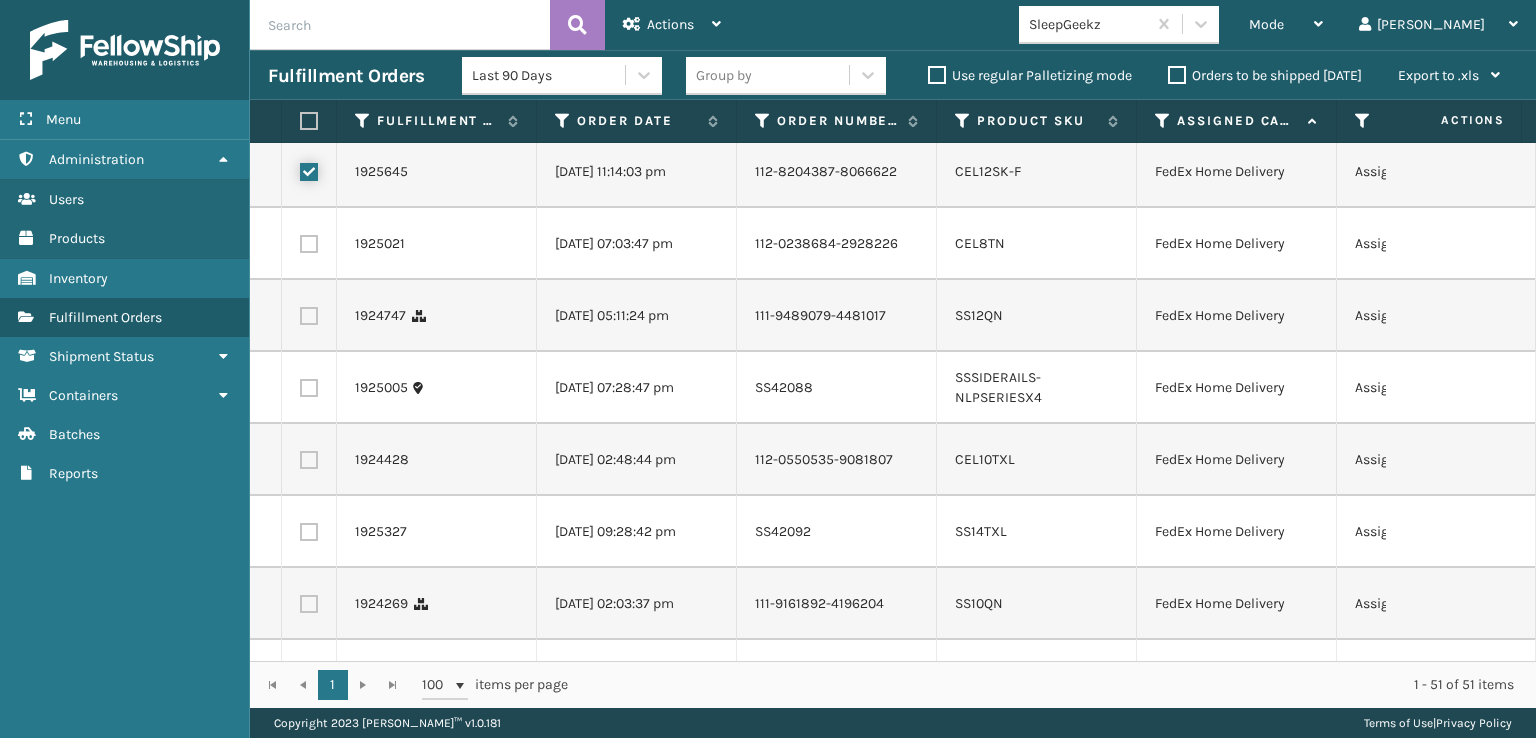scroll, scrollTop: 800, scrollLeft: 0, axis: vertical 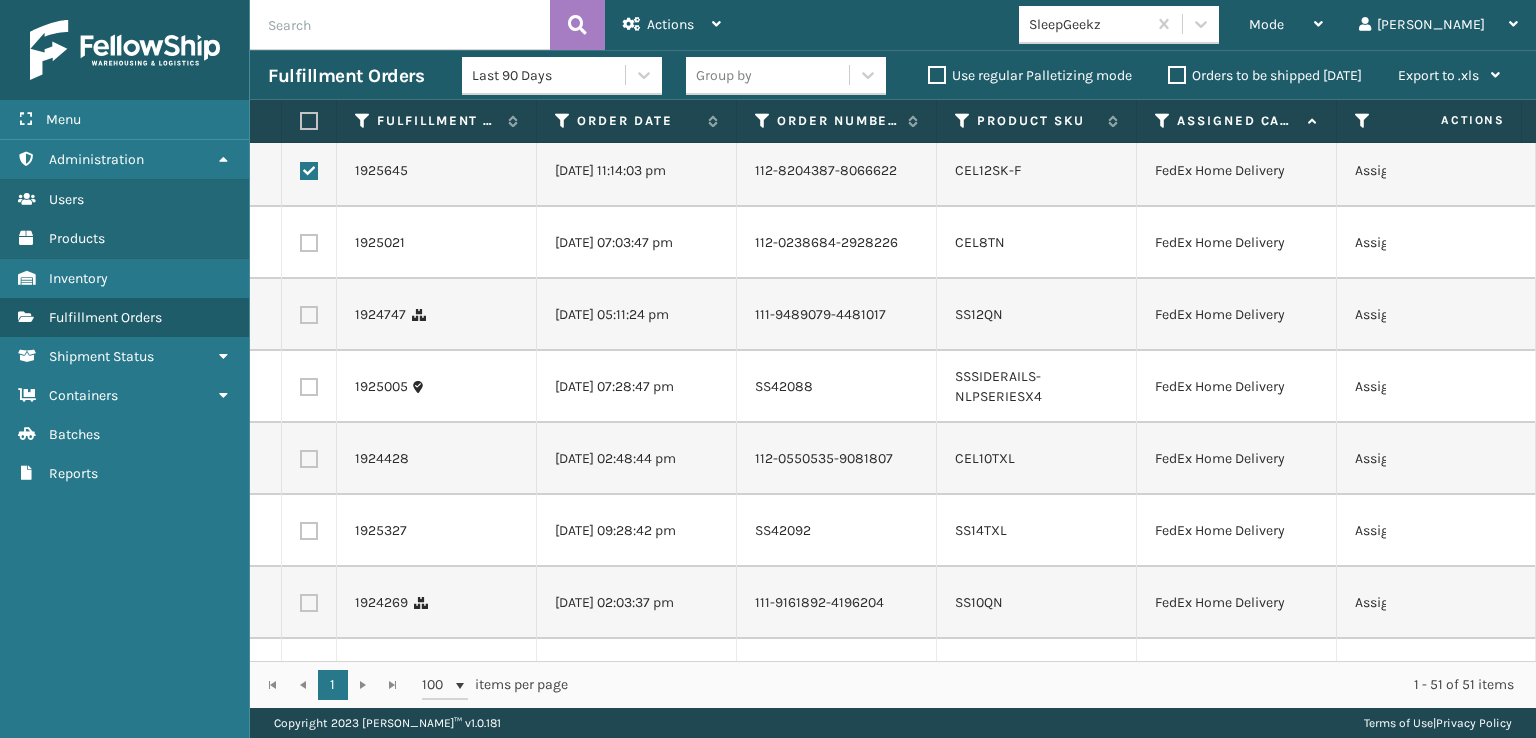 click at bounding box center (309, 243) 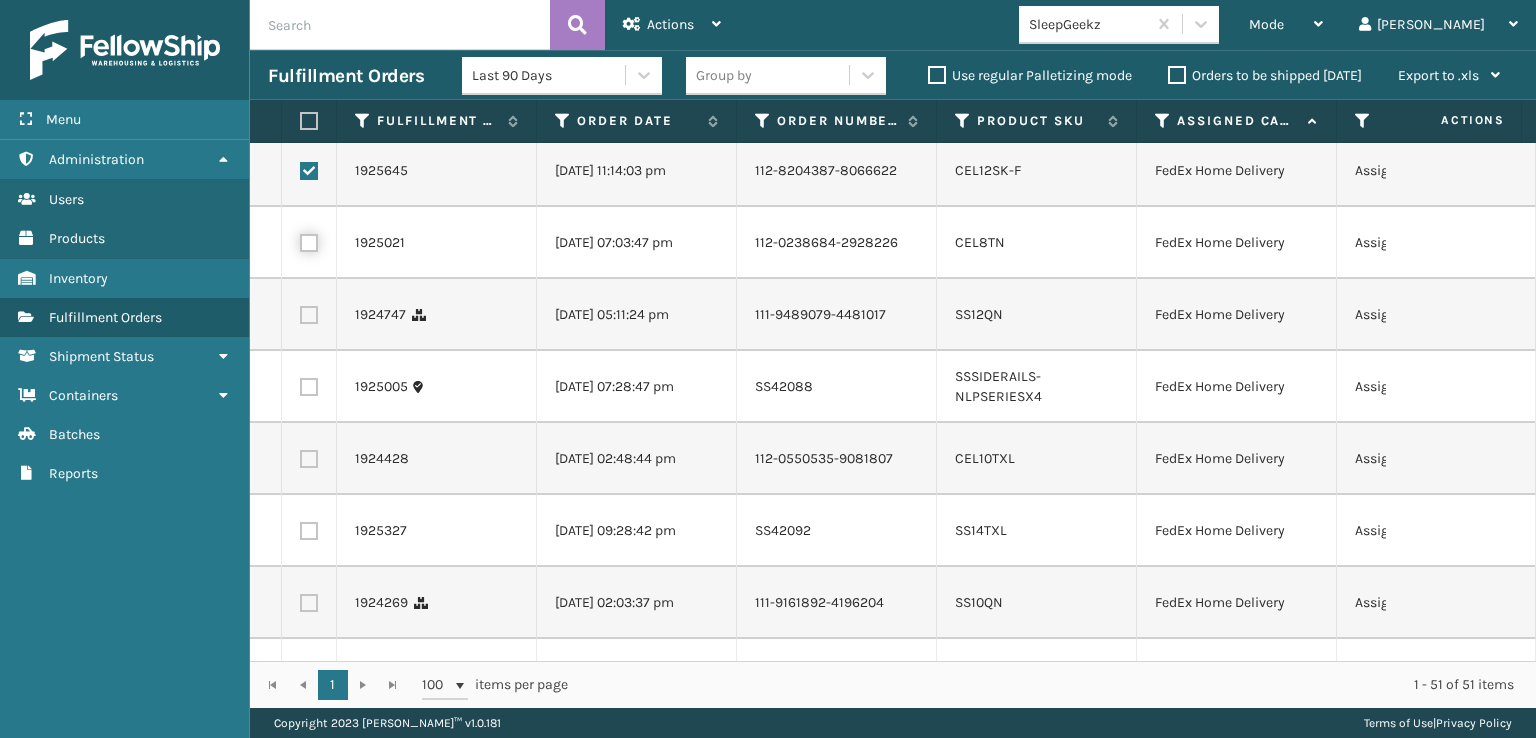 click at bounding box center [300, 240] 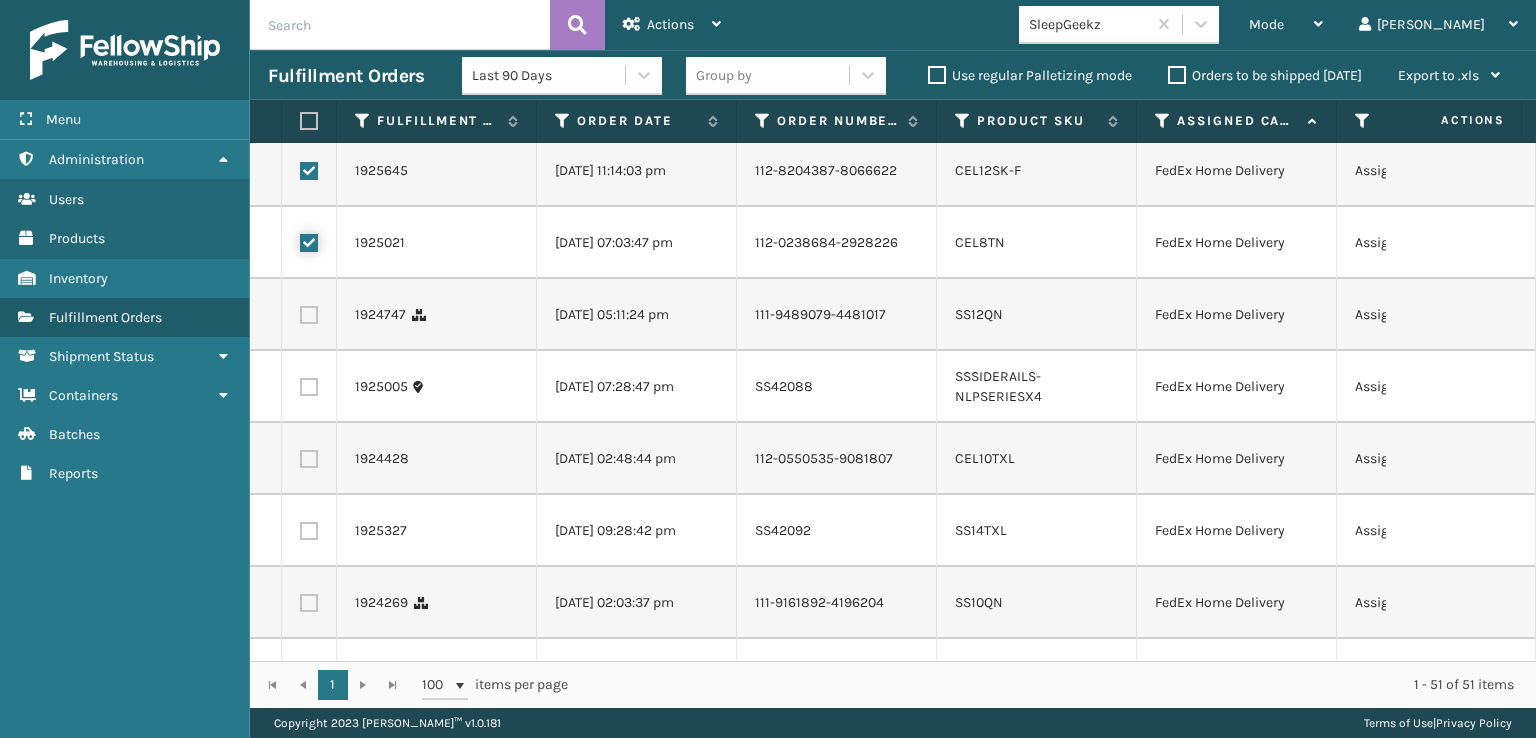 checkbox on "true" 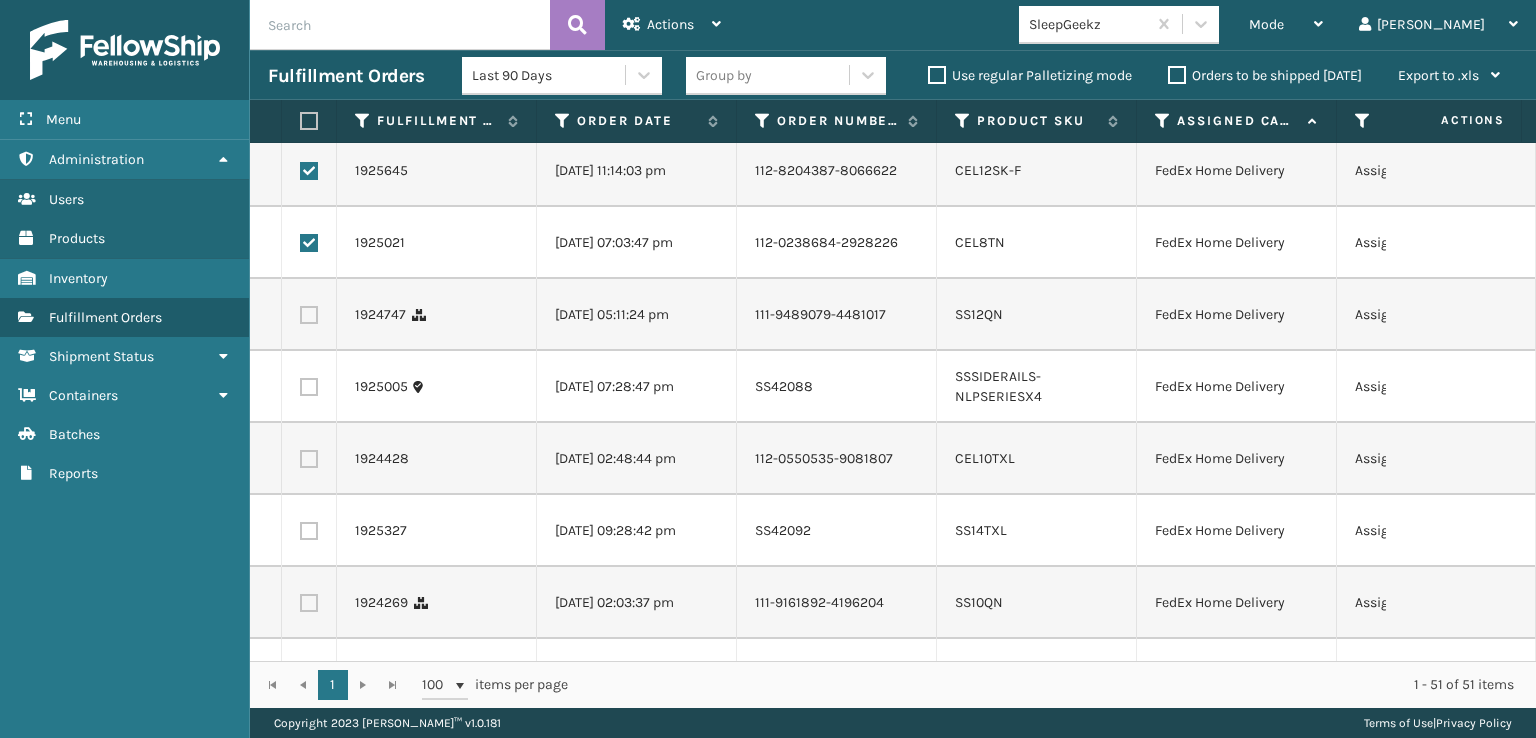 click at bounding box center (309, 315) 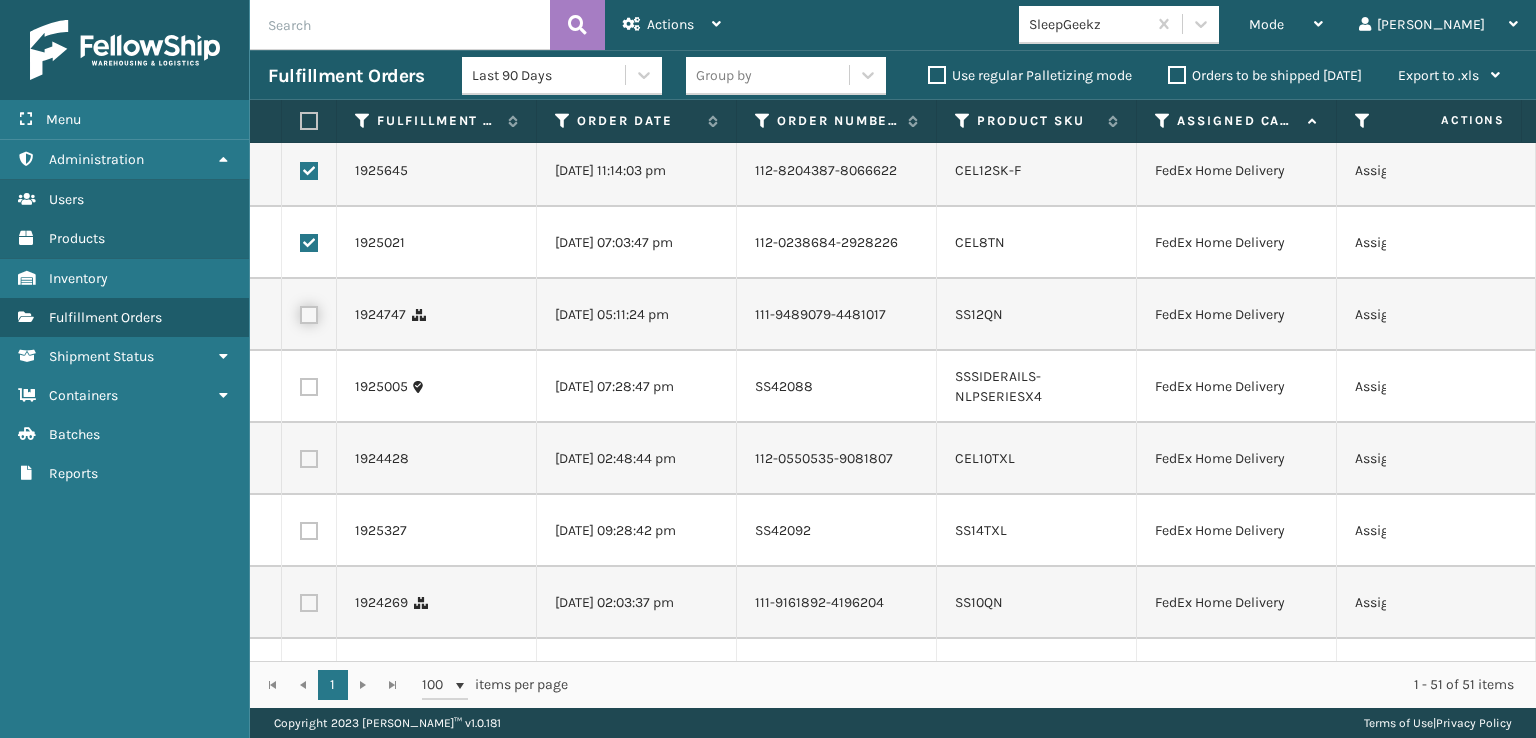 click at bounding box center [300, 312] 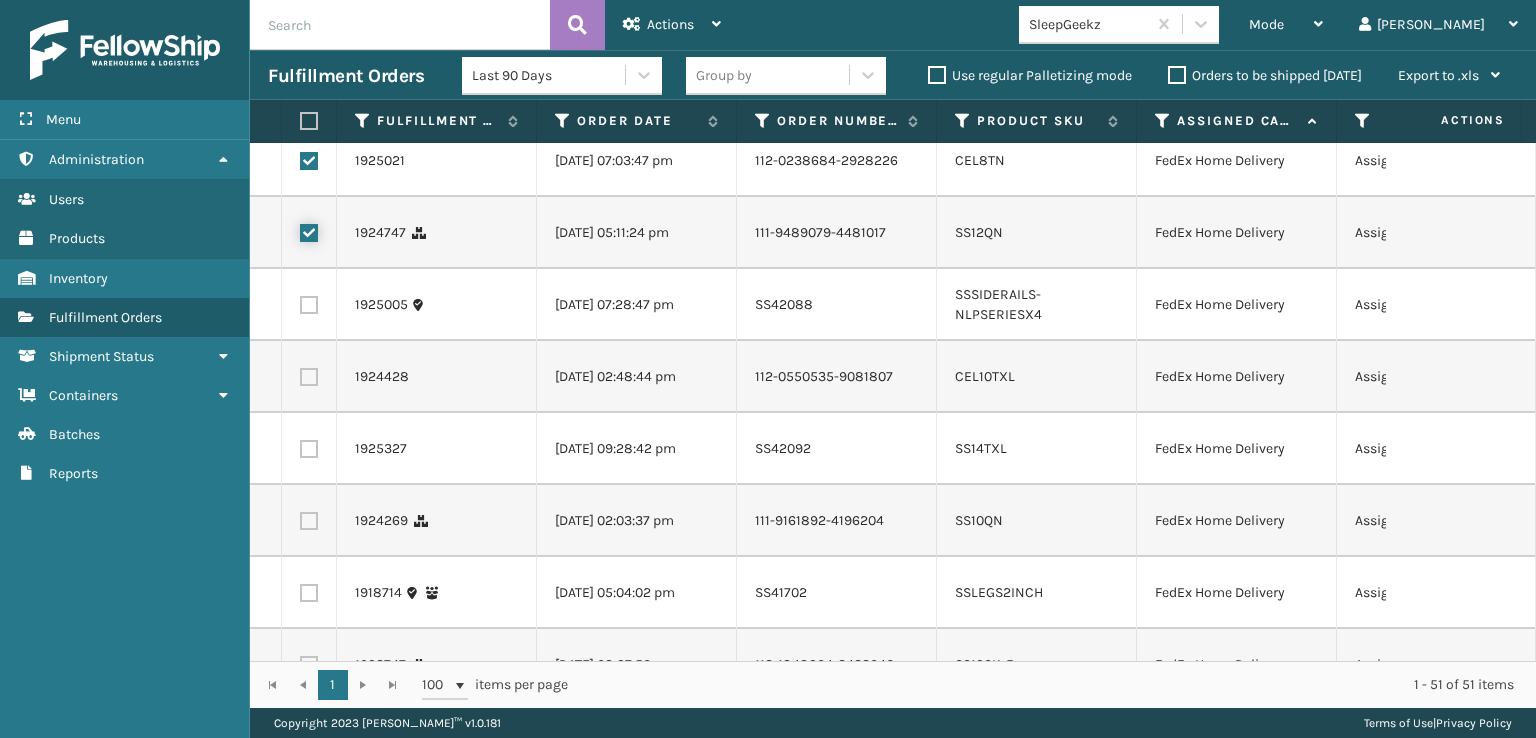 scroll, scrollTop: 1000, scrollLeft: 0, axis: vertical 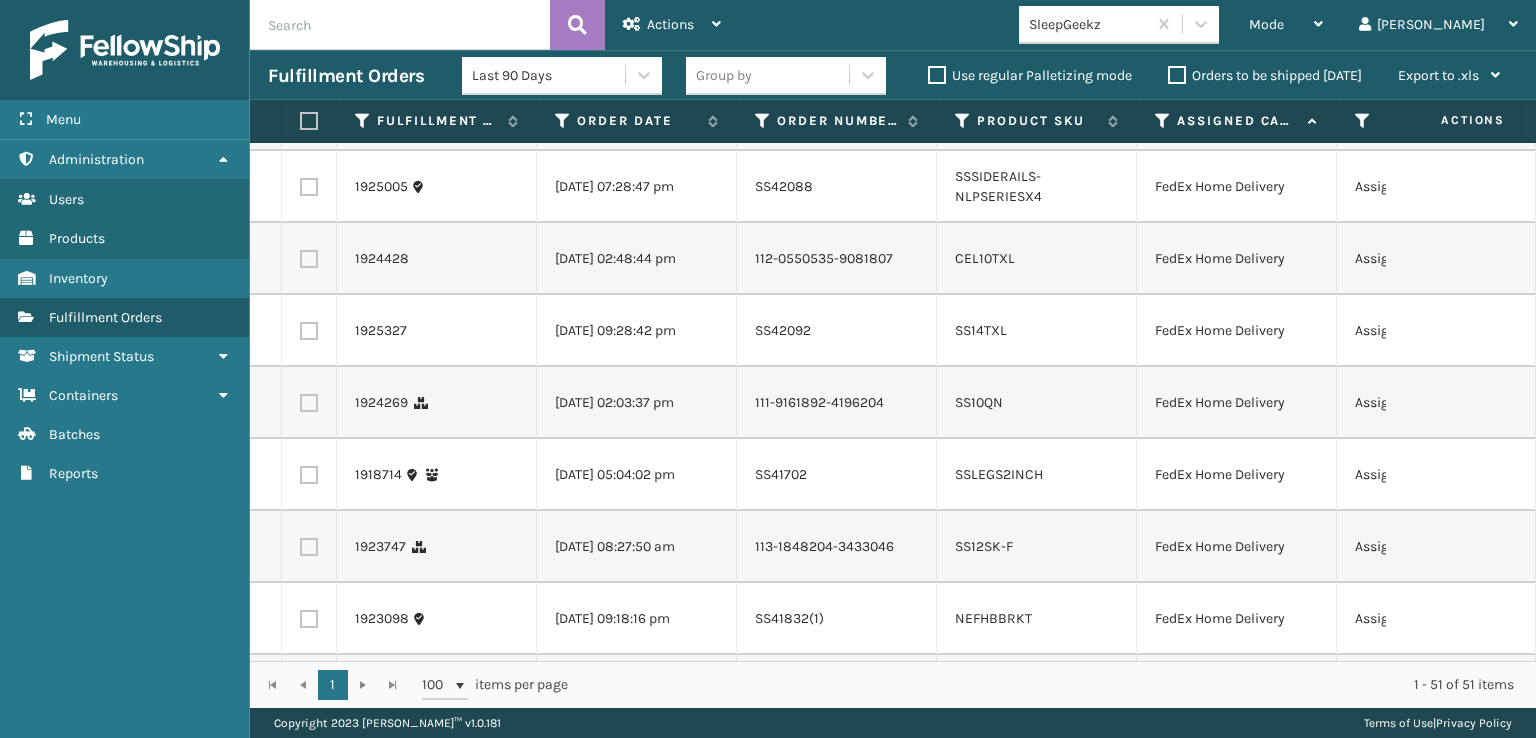 click at bounding box center (309, 259) 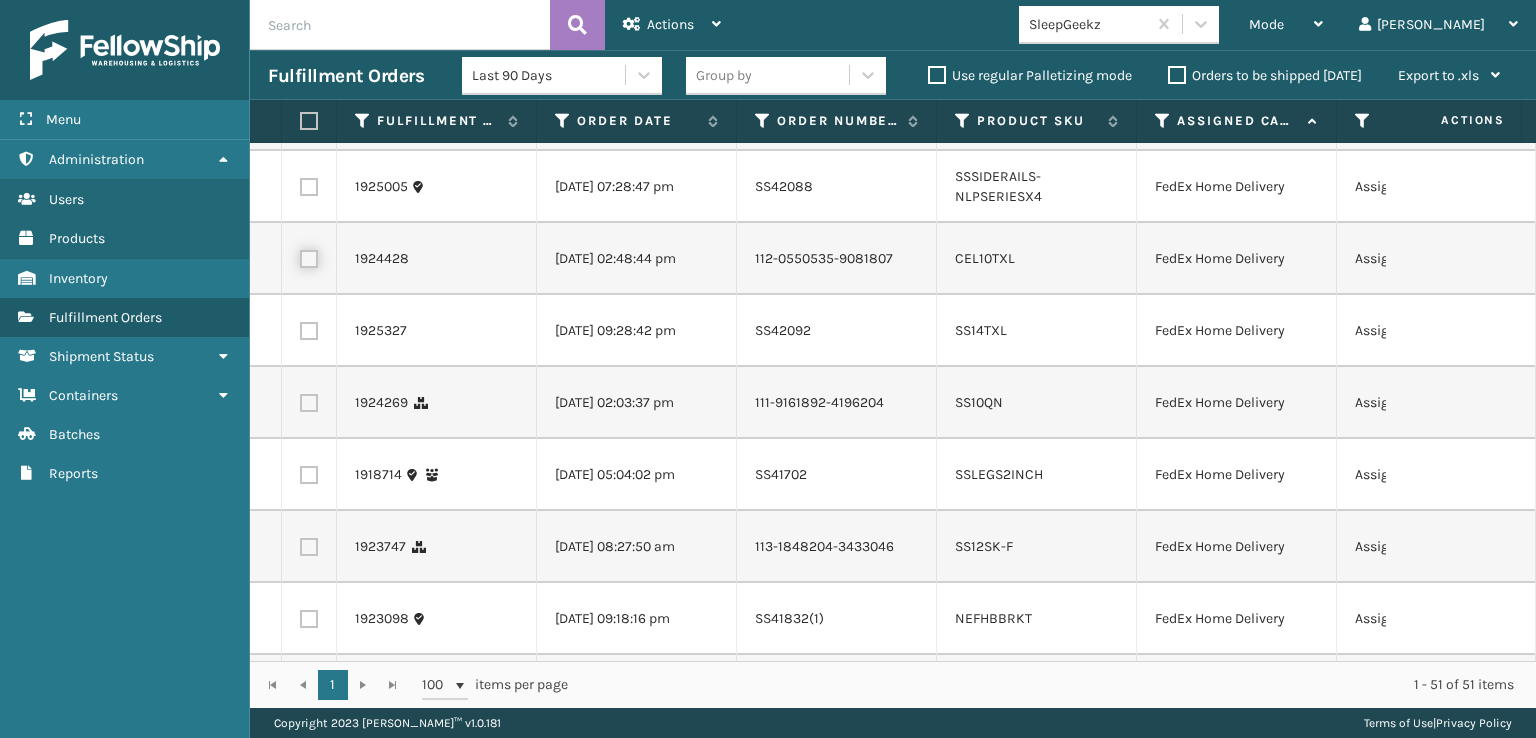 click at bounding box center [300, 256] 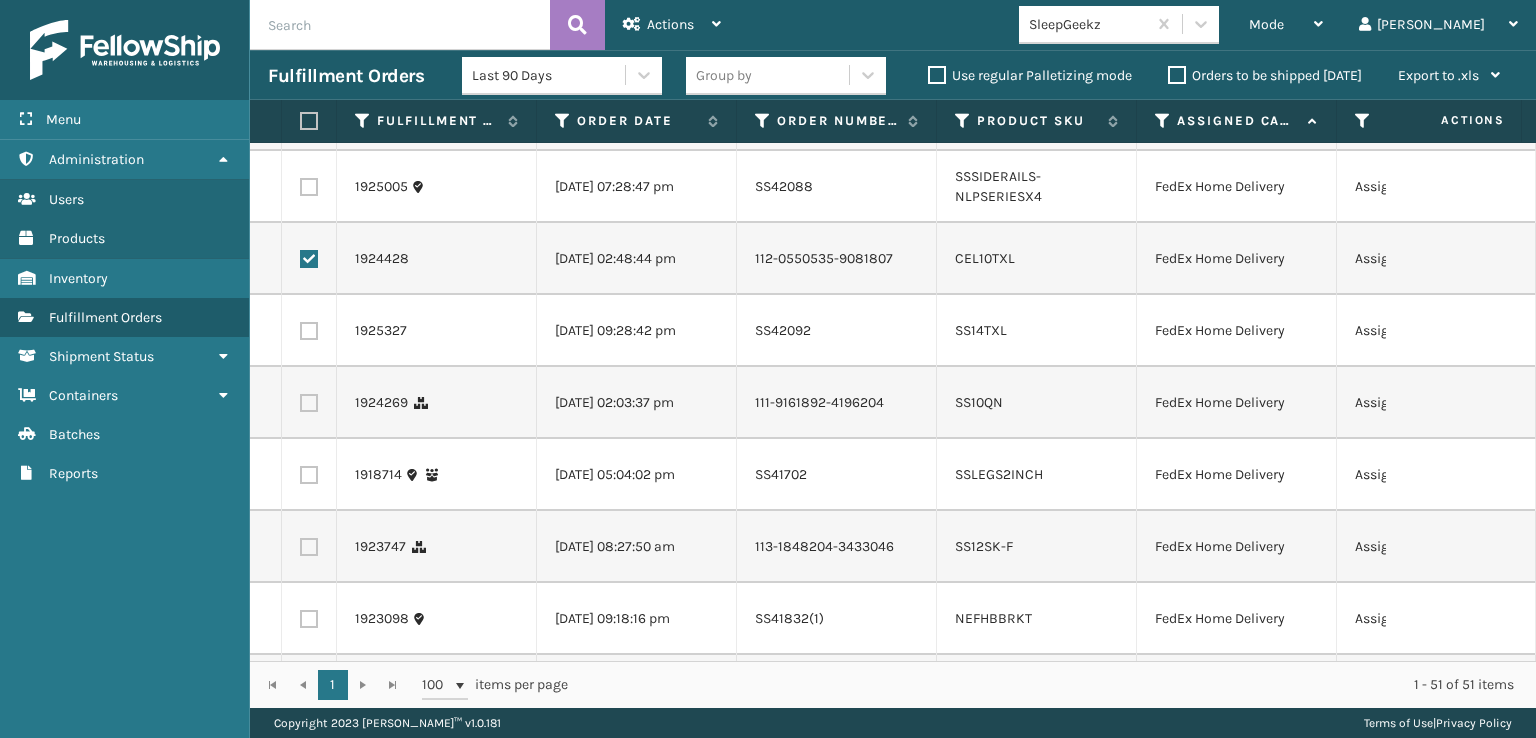 click at bounding box center [309, 331] 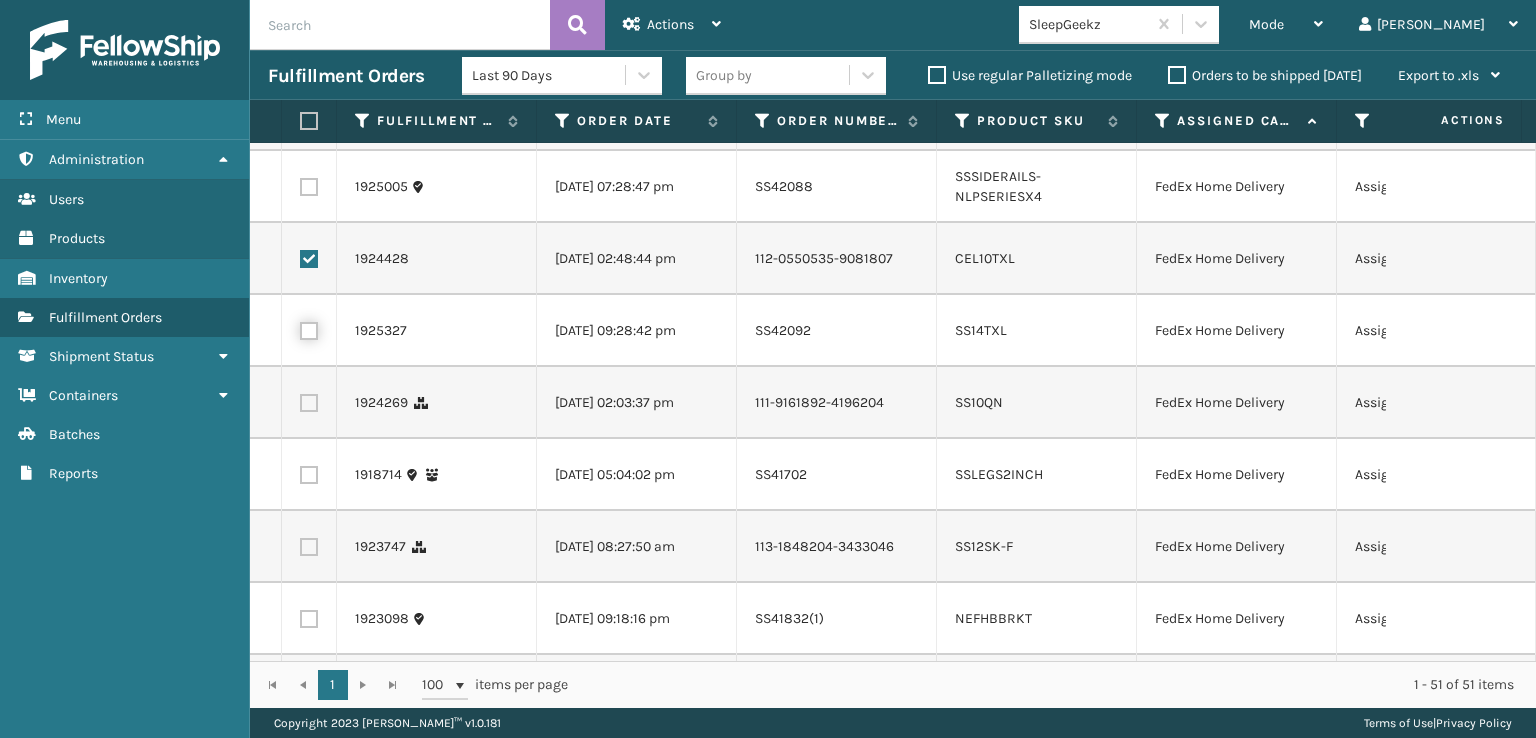 click at bounding box center (300, 328) 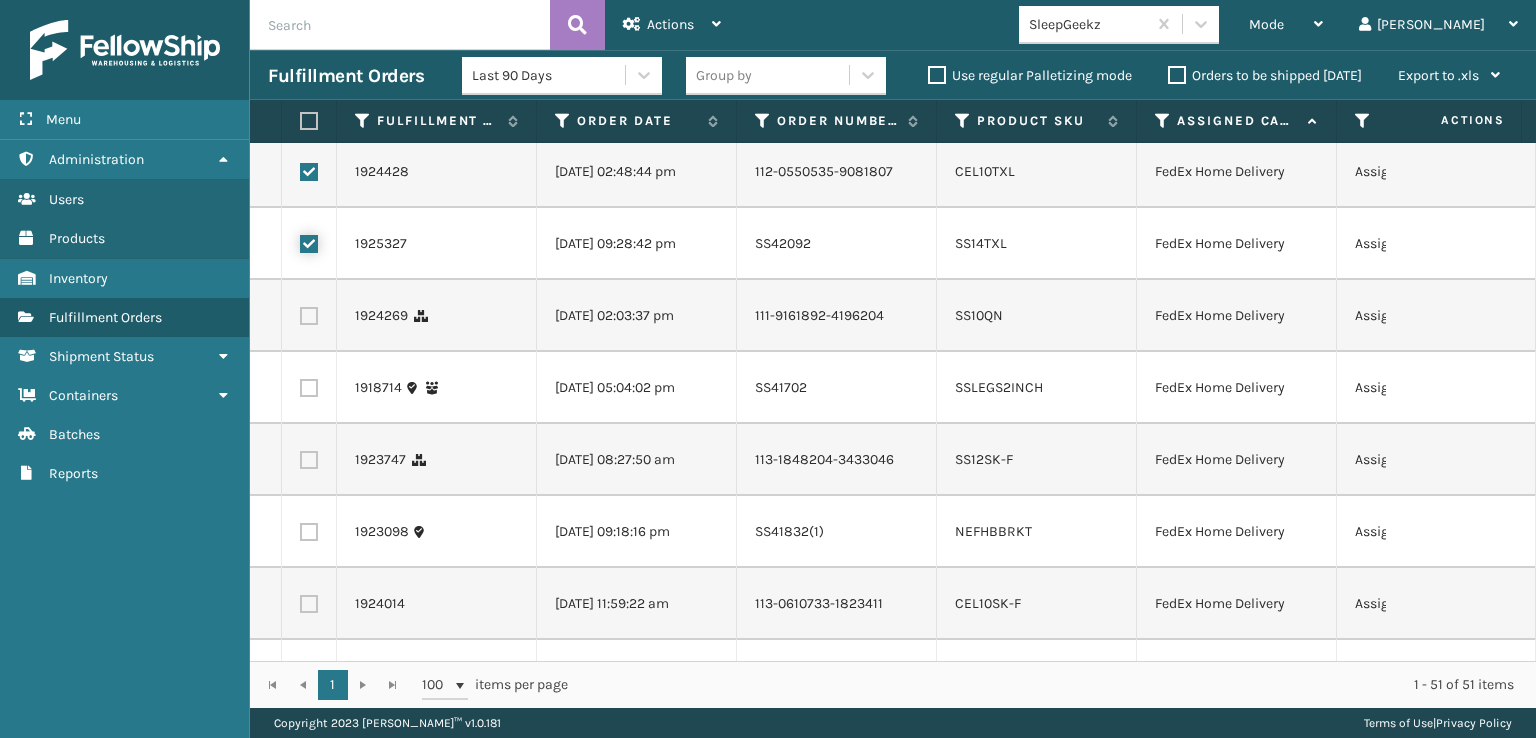 scroll, scrollTop: 1200, scrollLeft: 0, axis: vertical 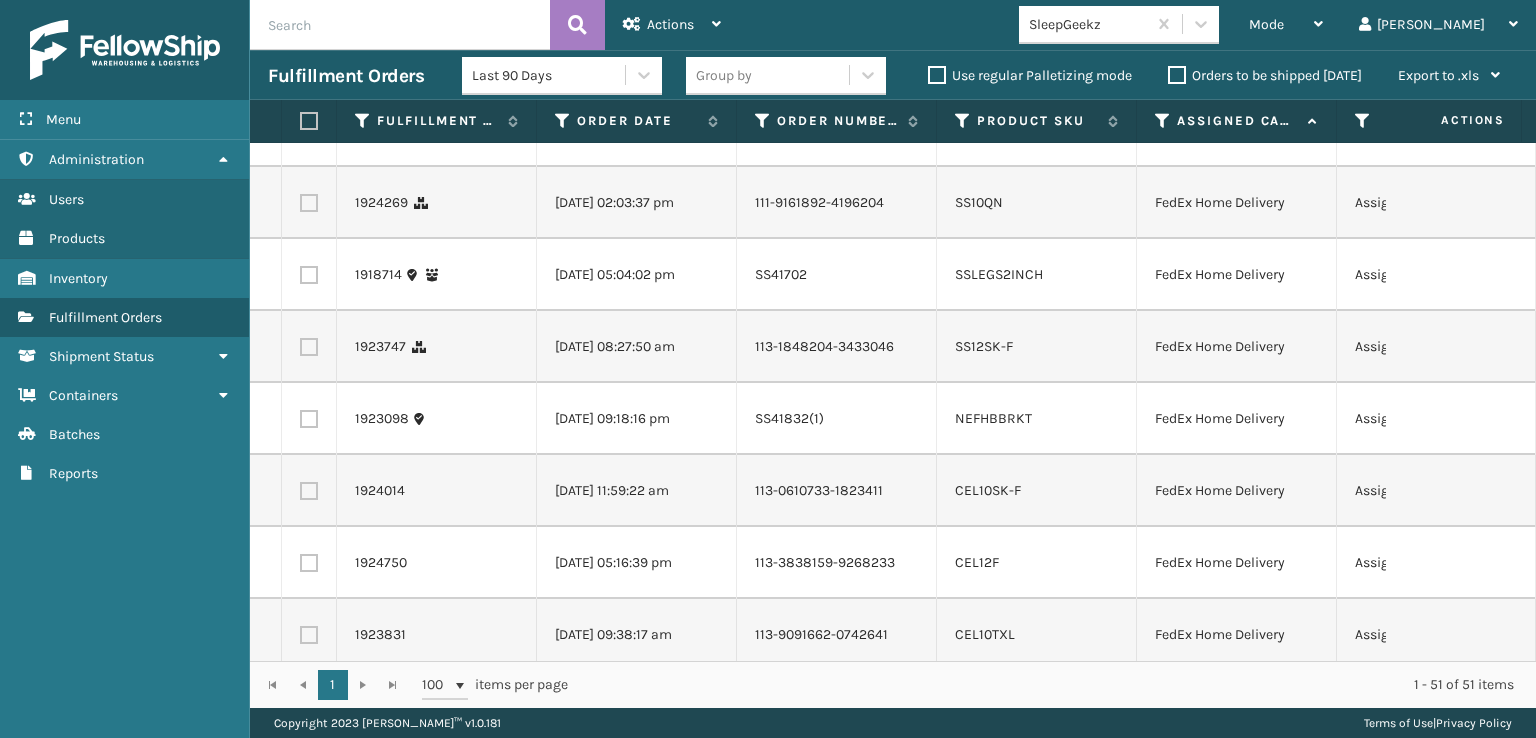 click at bounding box center [309, 203] 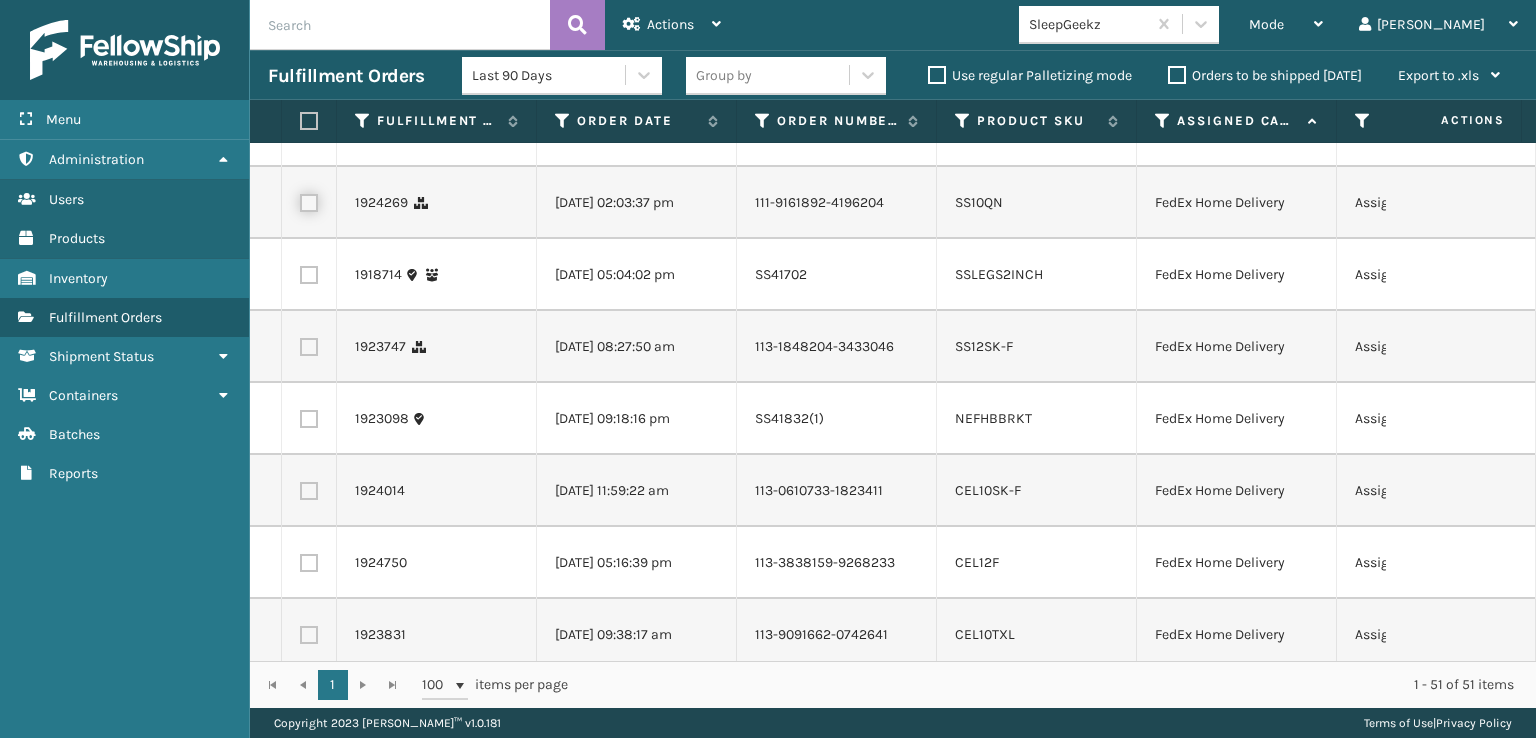 click at bounding box center (300, 200) 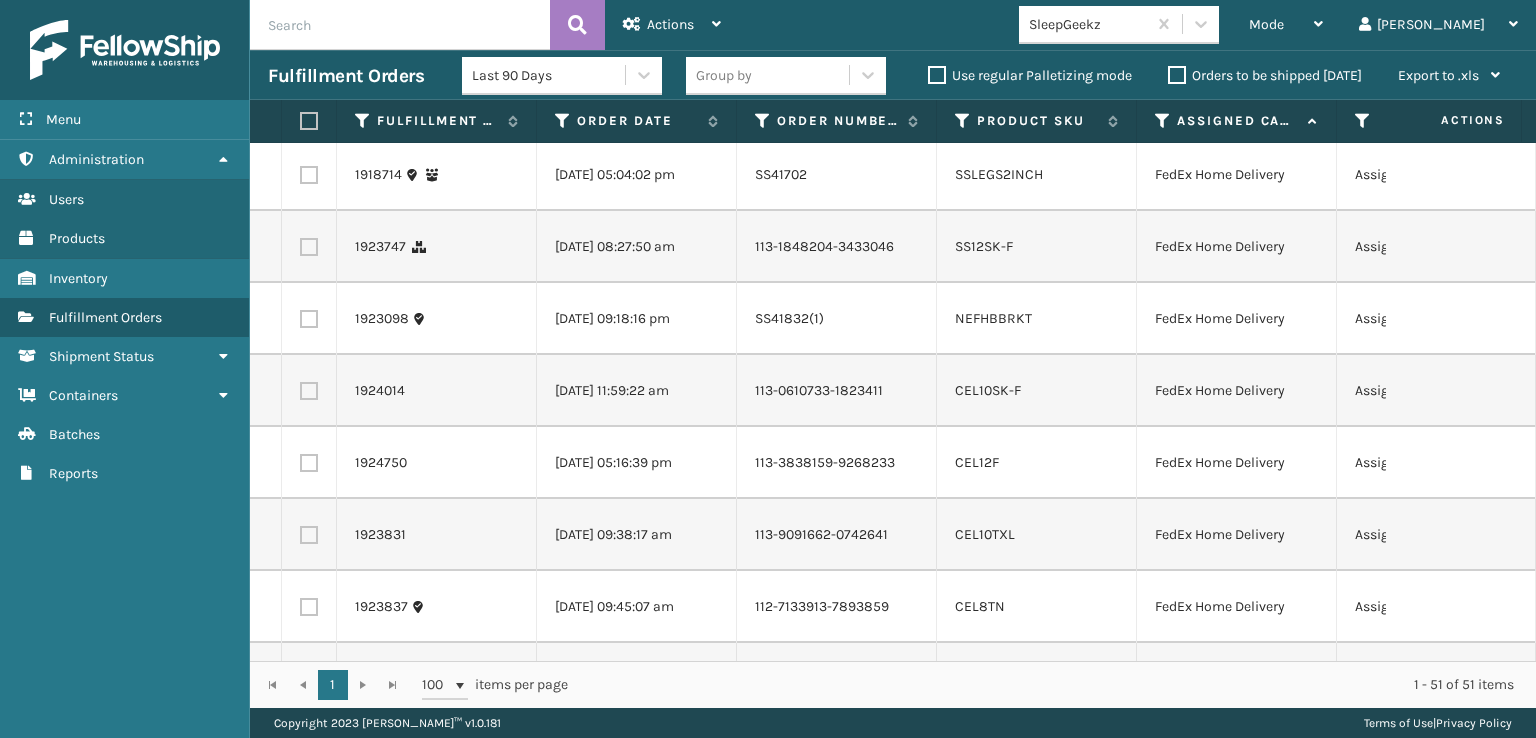 click at bounding box center [309, 247] 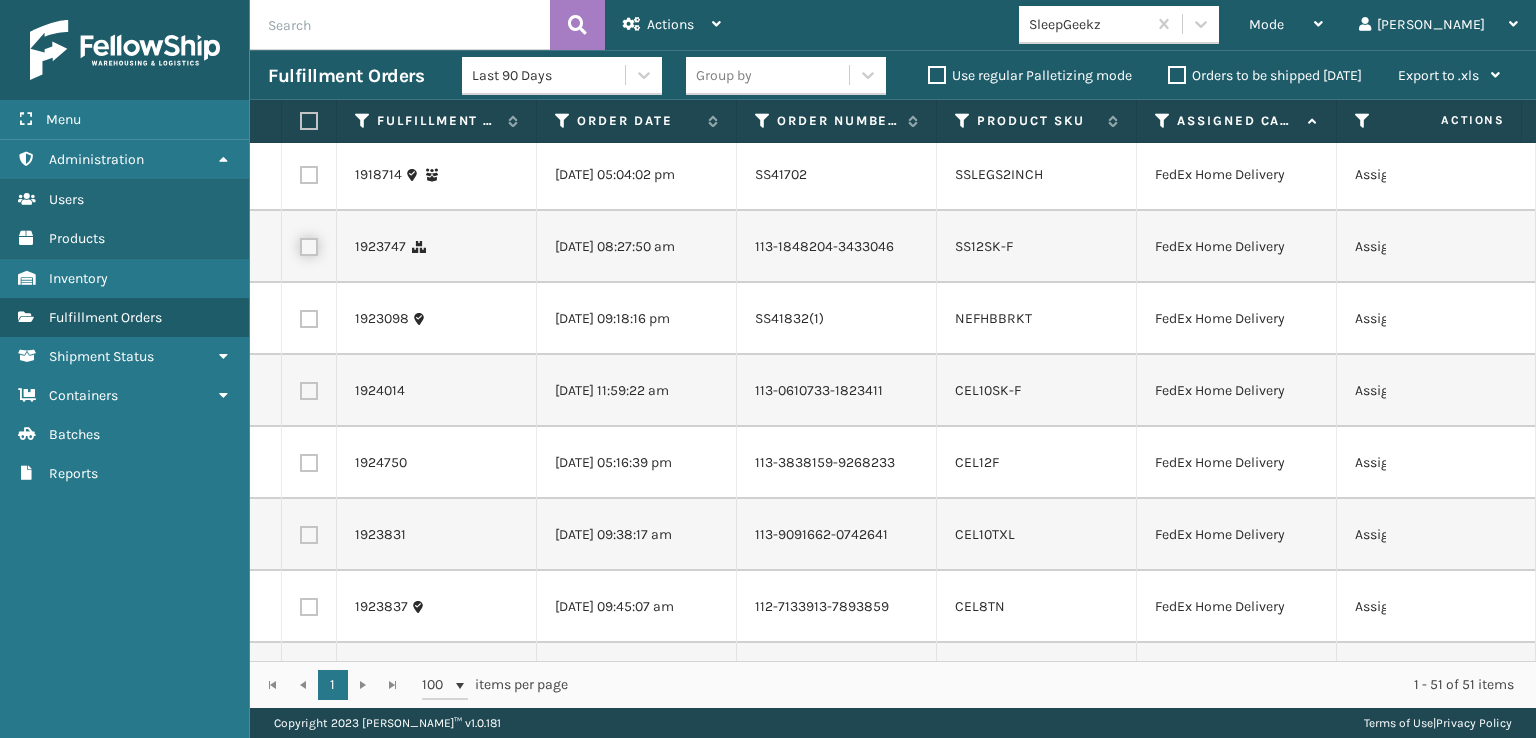 click at bounding box center [300, 244] 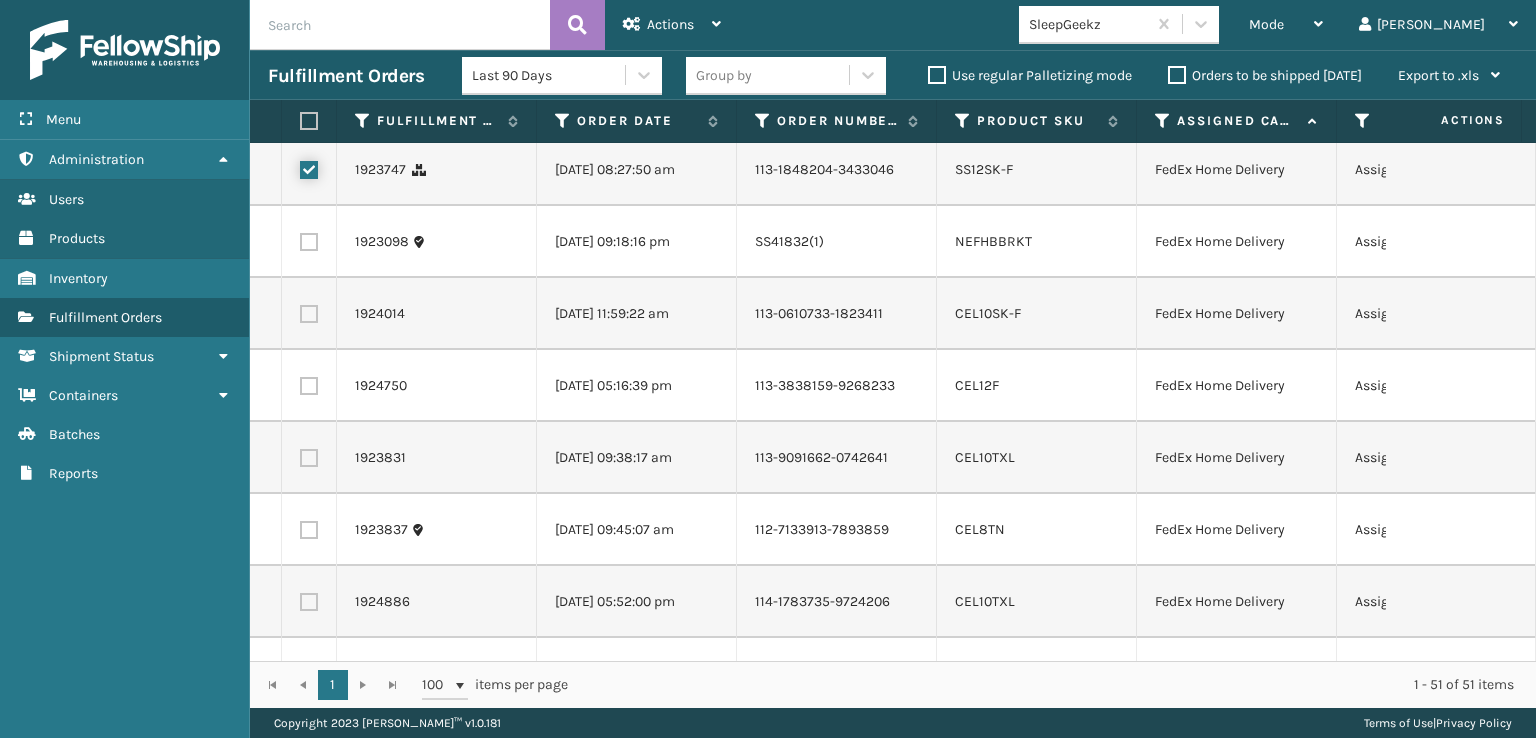 scroll, scrollTop: 1400, scrollLeft: 0, axis: vertical 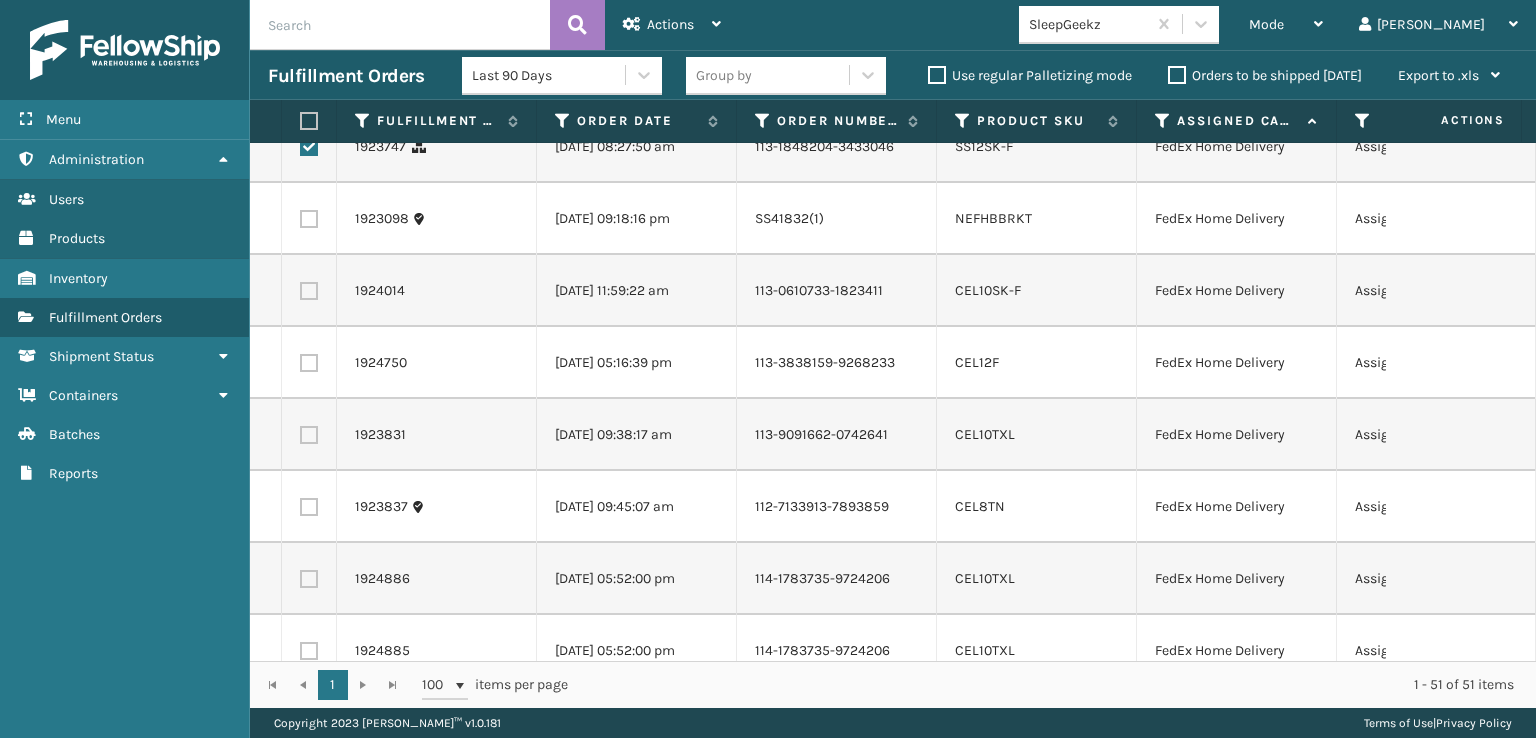 click at bounding box center [309, 291] 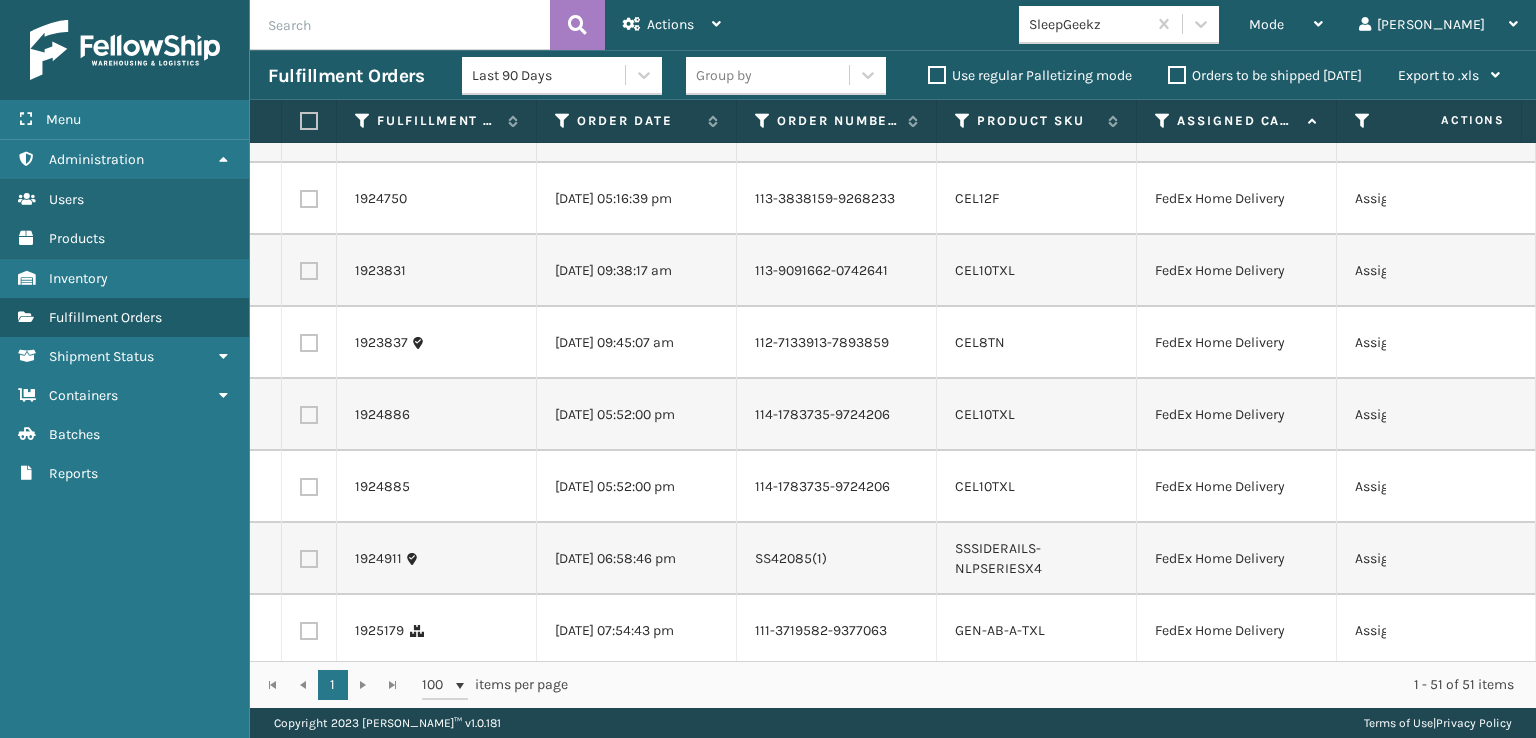 scroll, scrollTop: 1600, scrollLeft: 0, axis: vertical 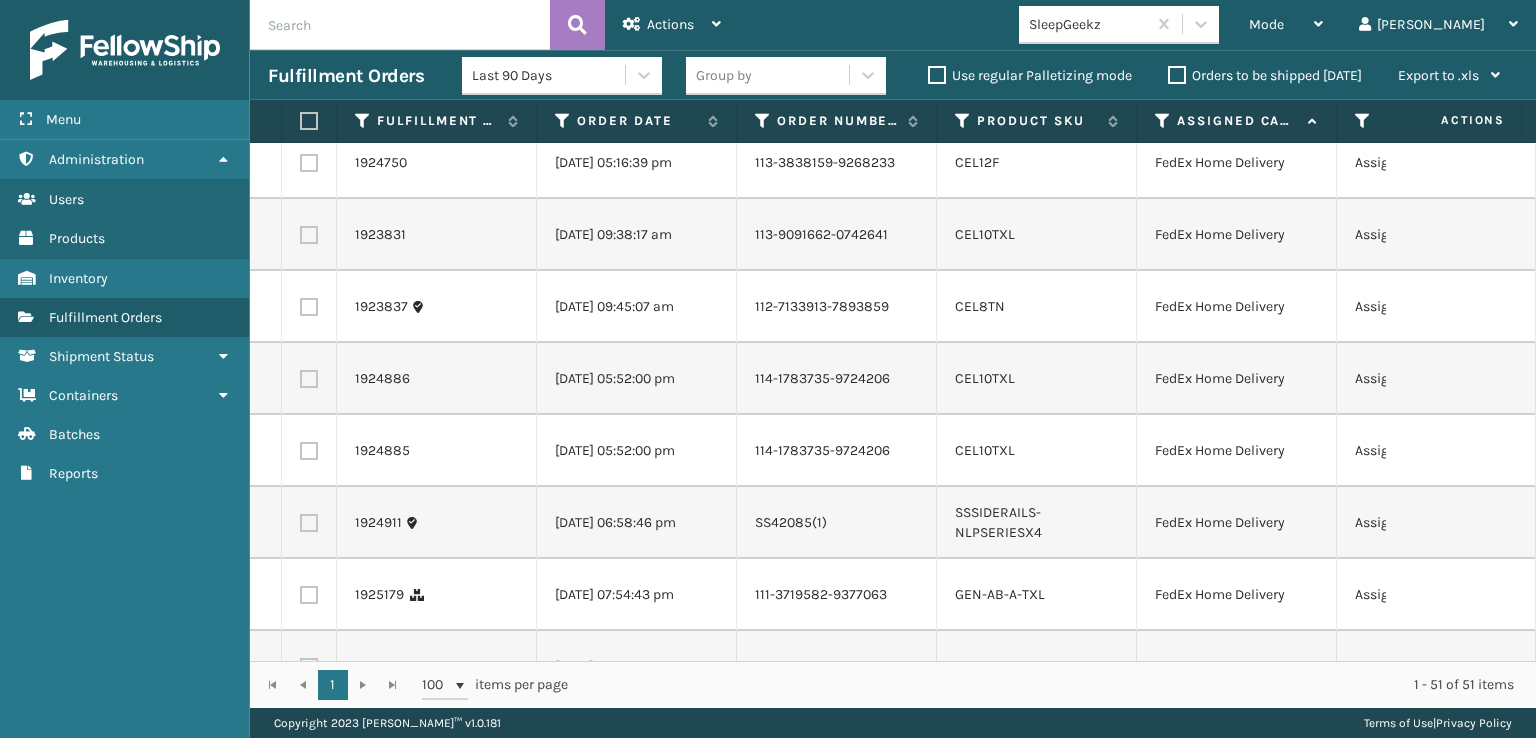 click at bounding box center (309, 91) 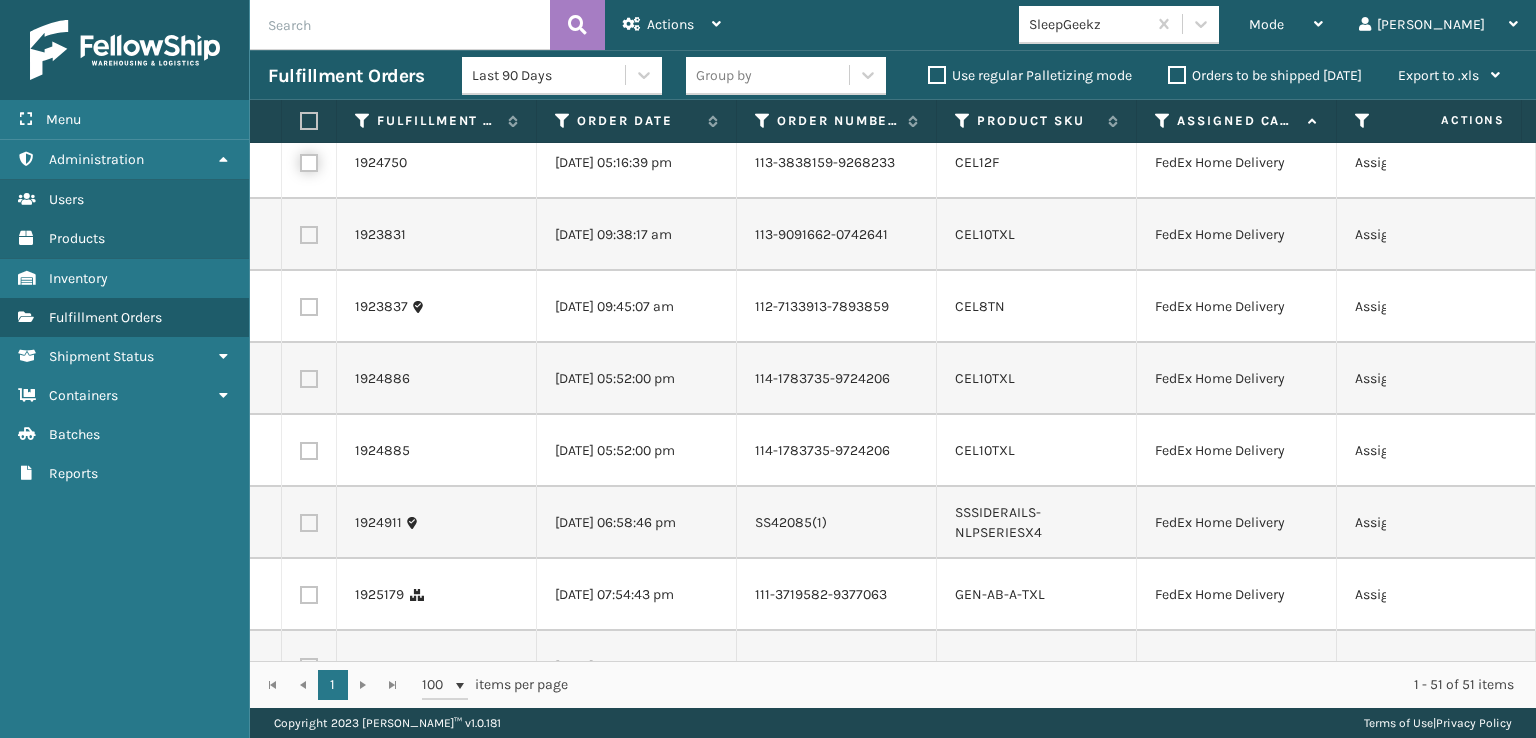 click at bounding box center (300, 160) 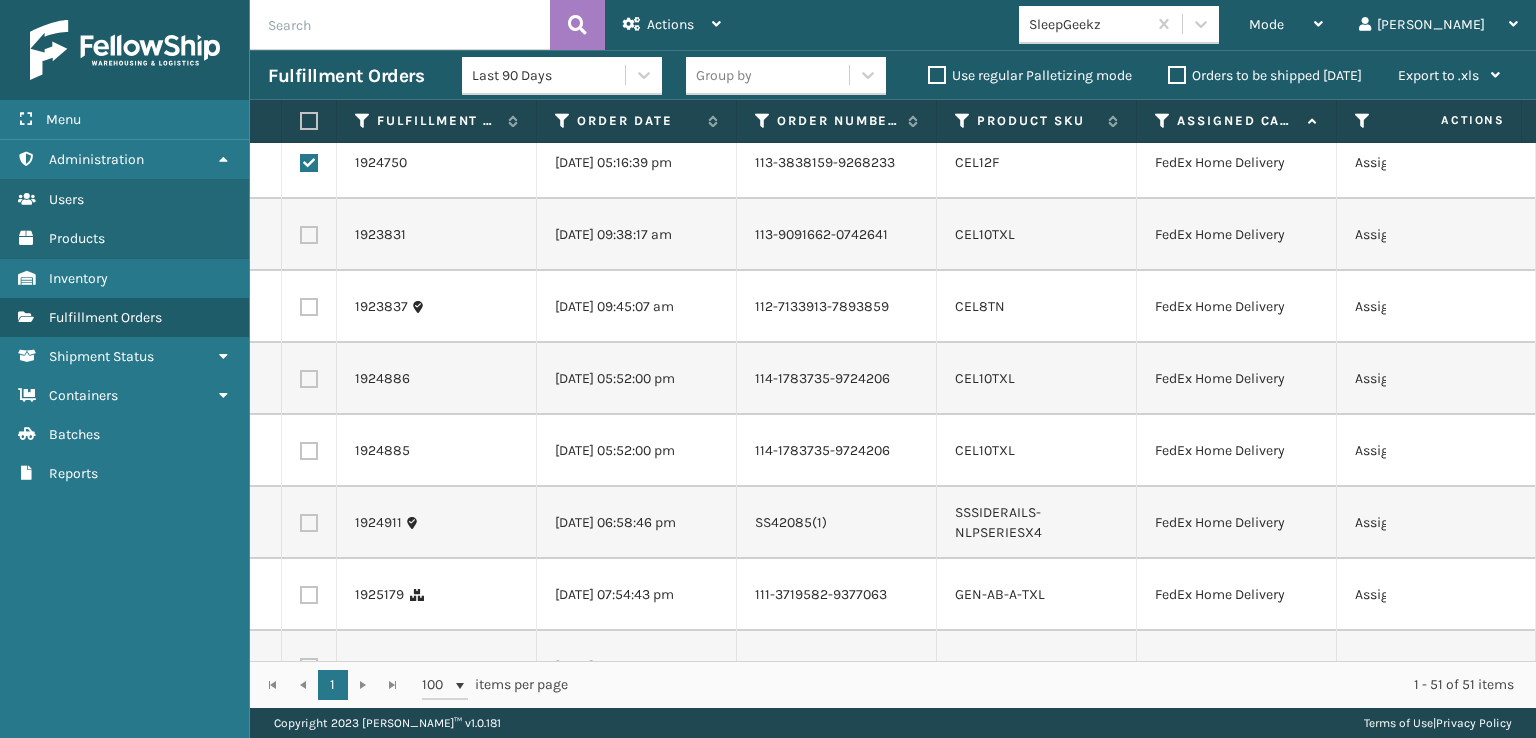 click at bounding box center (309, 235) 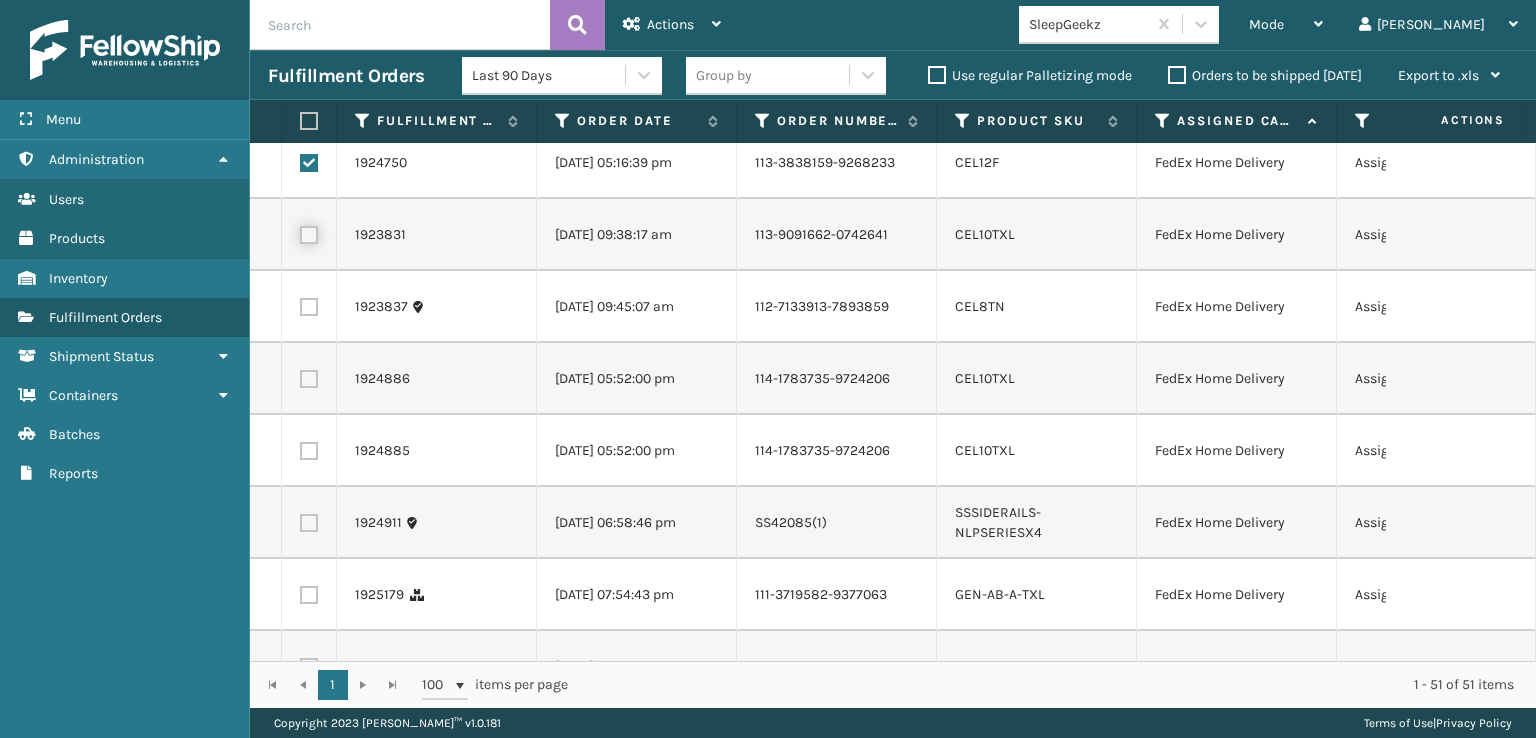 click at bounding box center [300, 232] 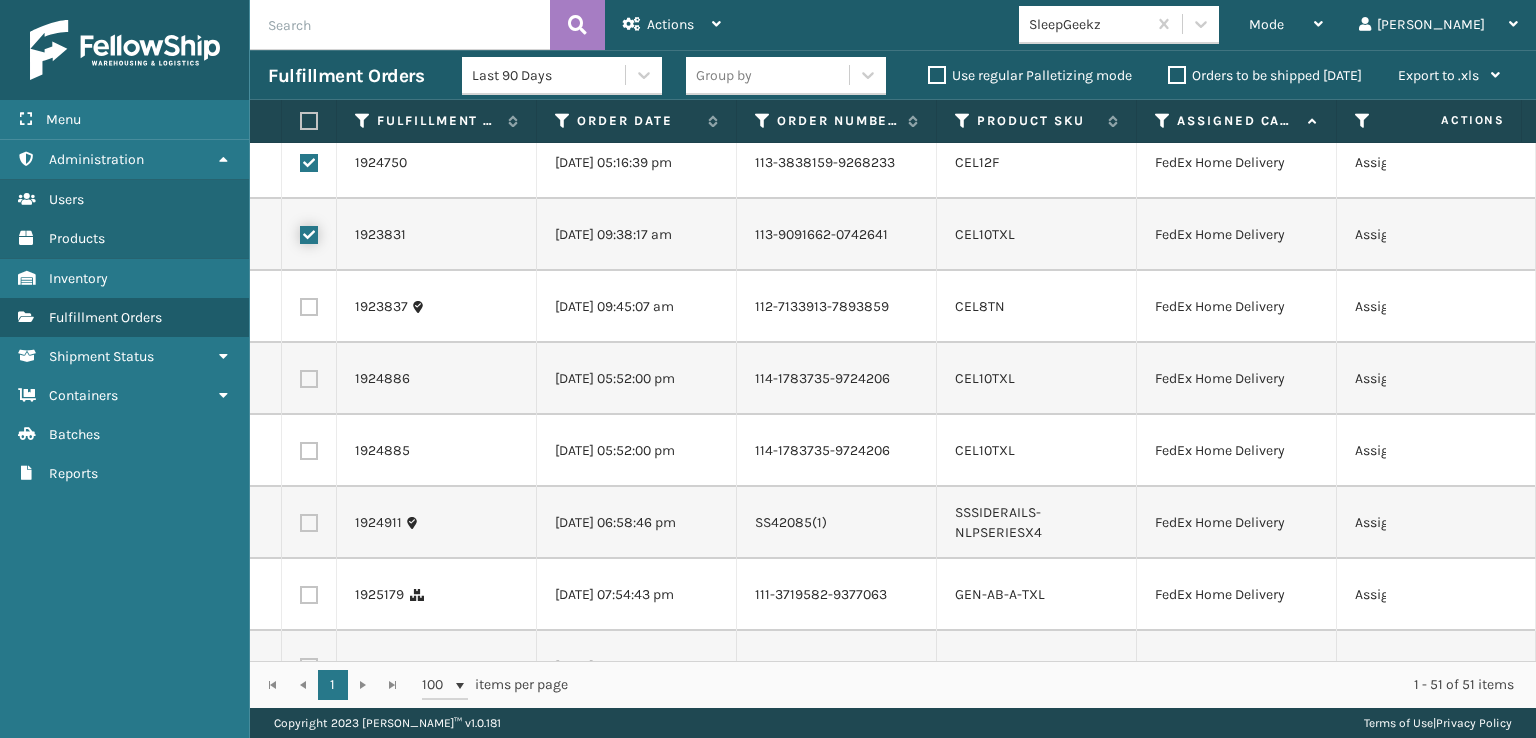 checkbox on "true" 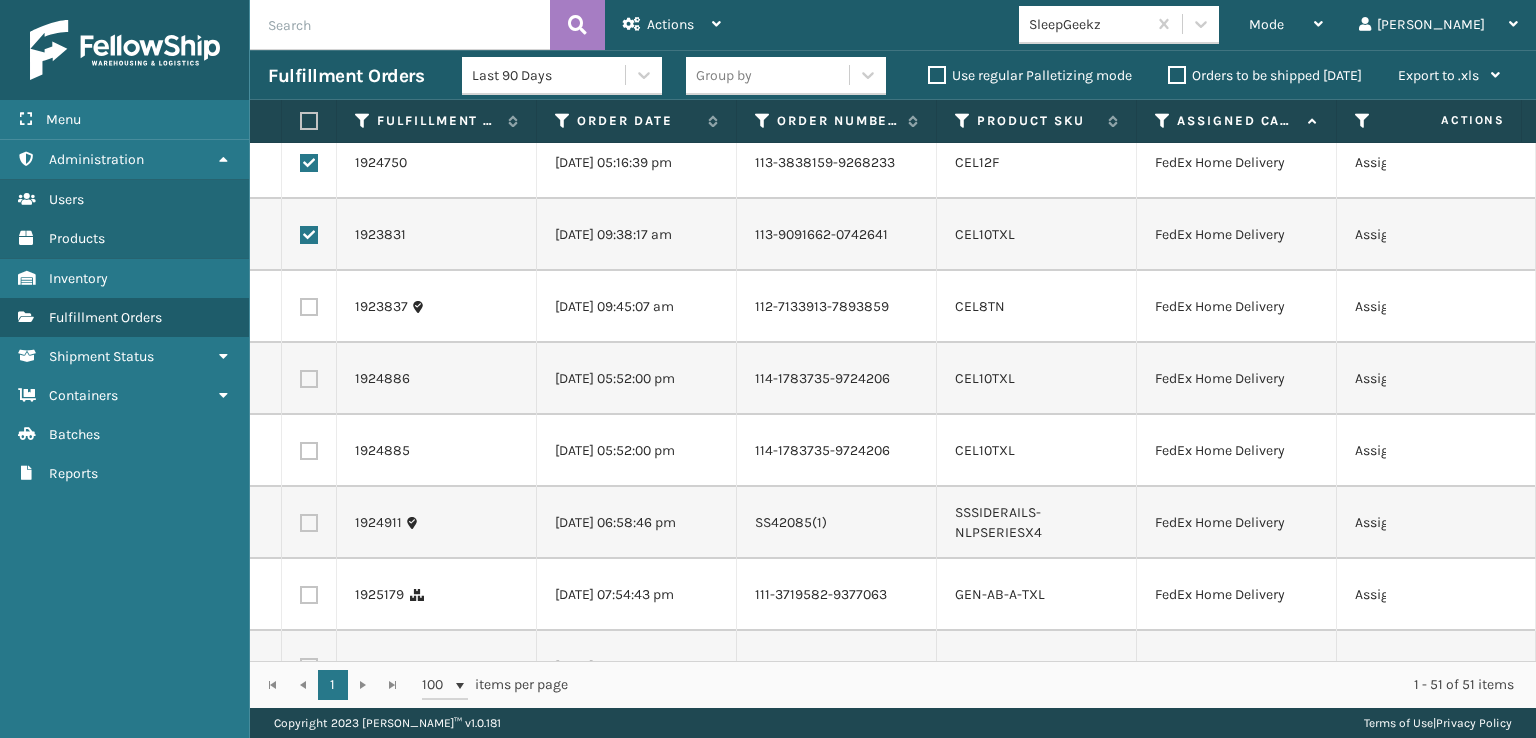 click at bounding box center (309, 307) 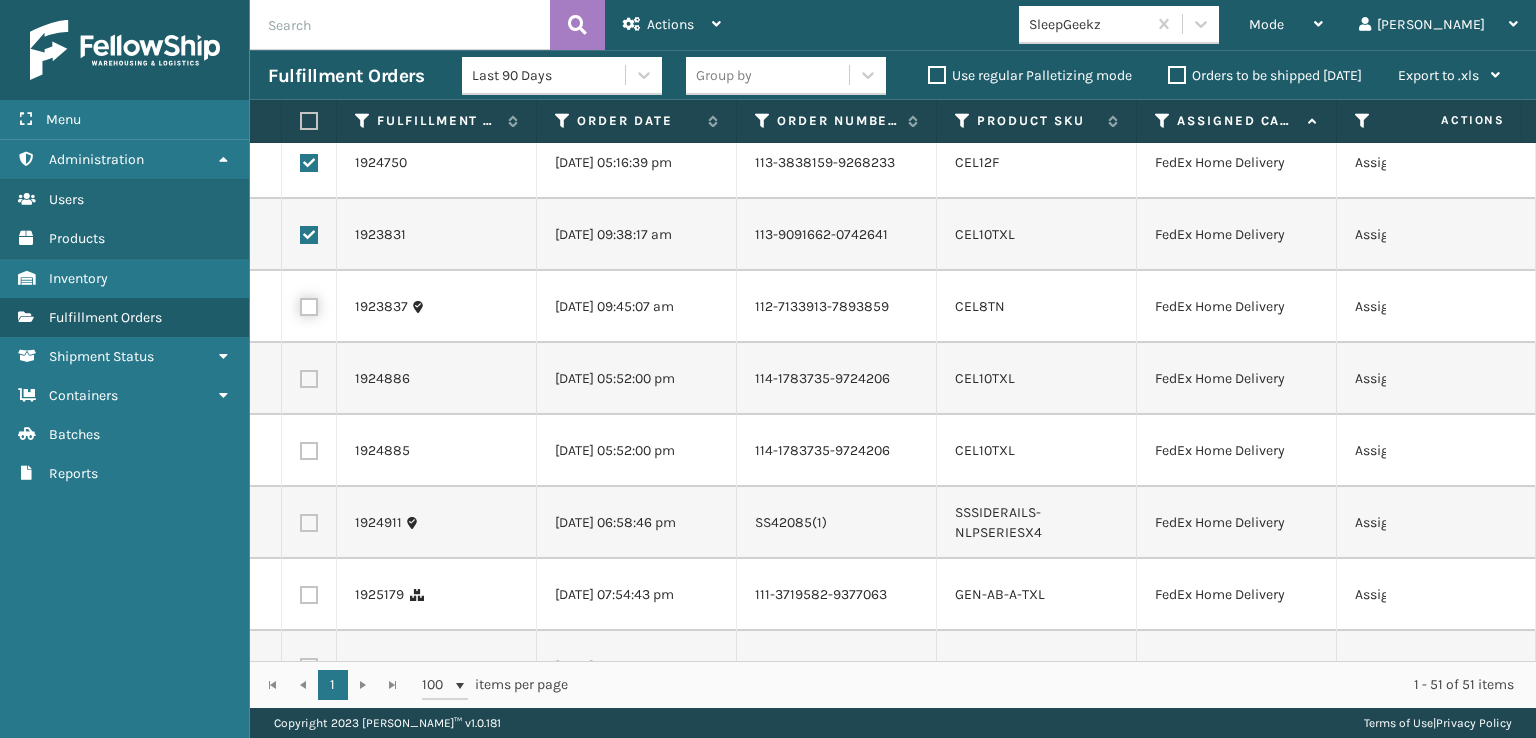click at bounding box center [300, 304] 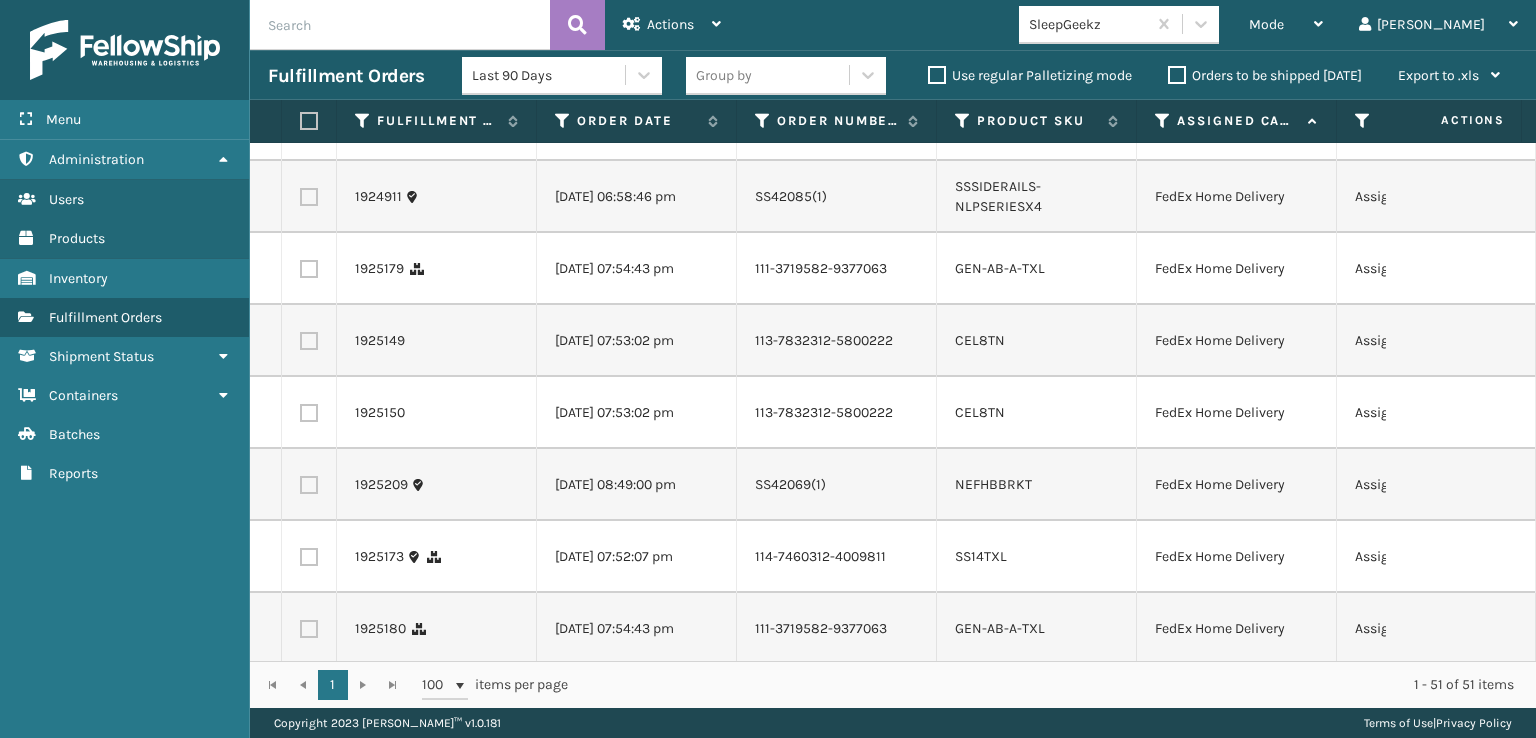 scroll, scrollTop: 2000, scrollLeft: 0, axis: vertical 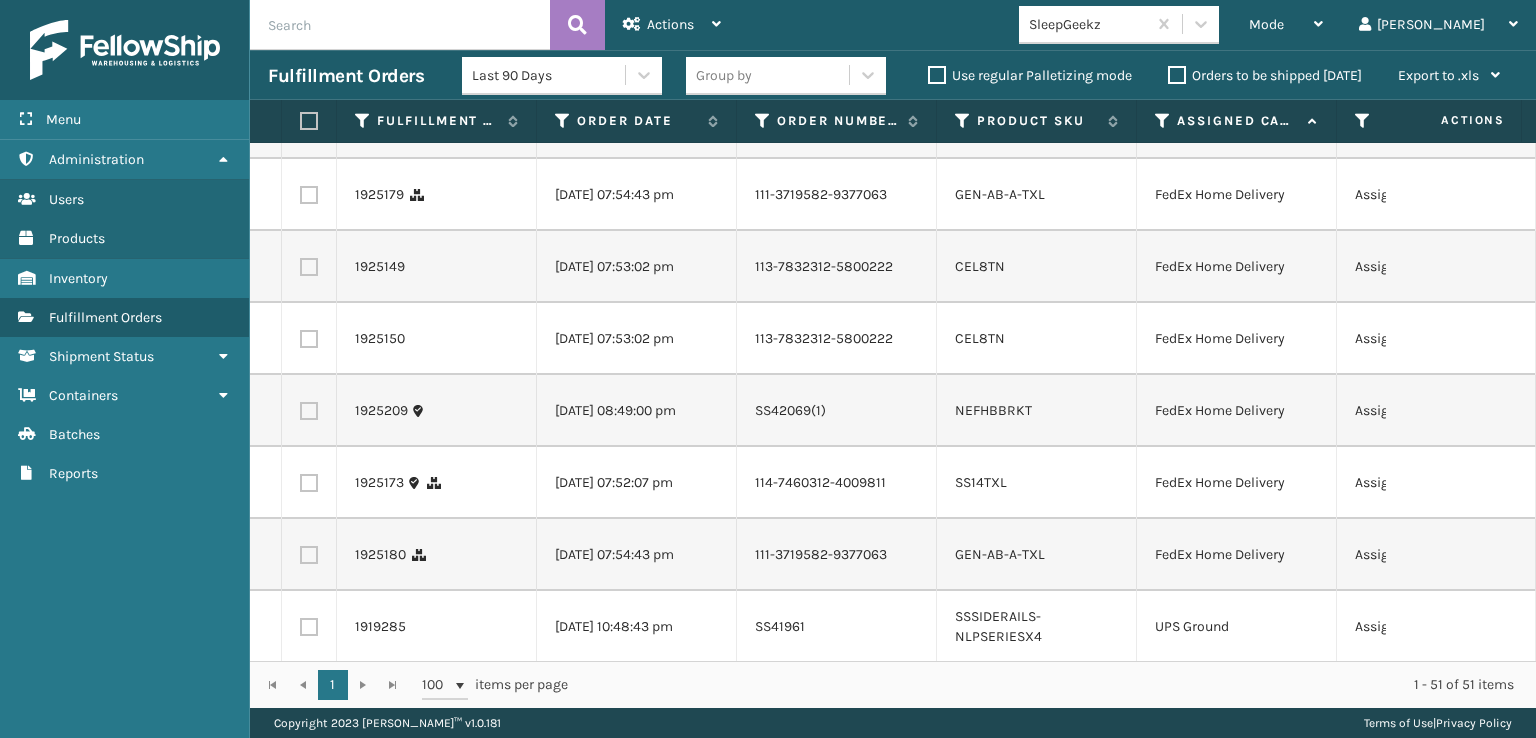 click at bounding box center (309, -21) 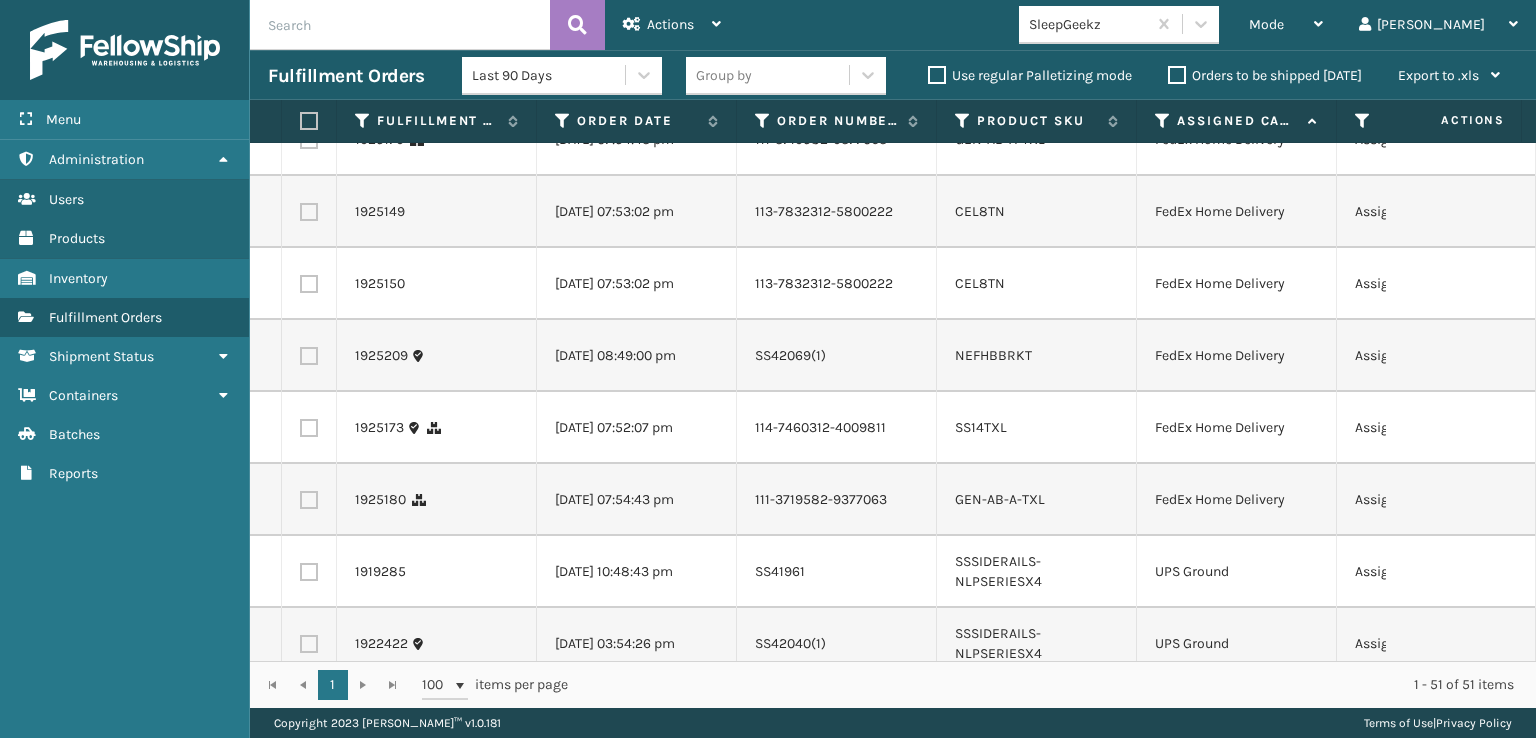 scroll, scrollTop: 2100, scrollLeft: 0, axis: vertical 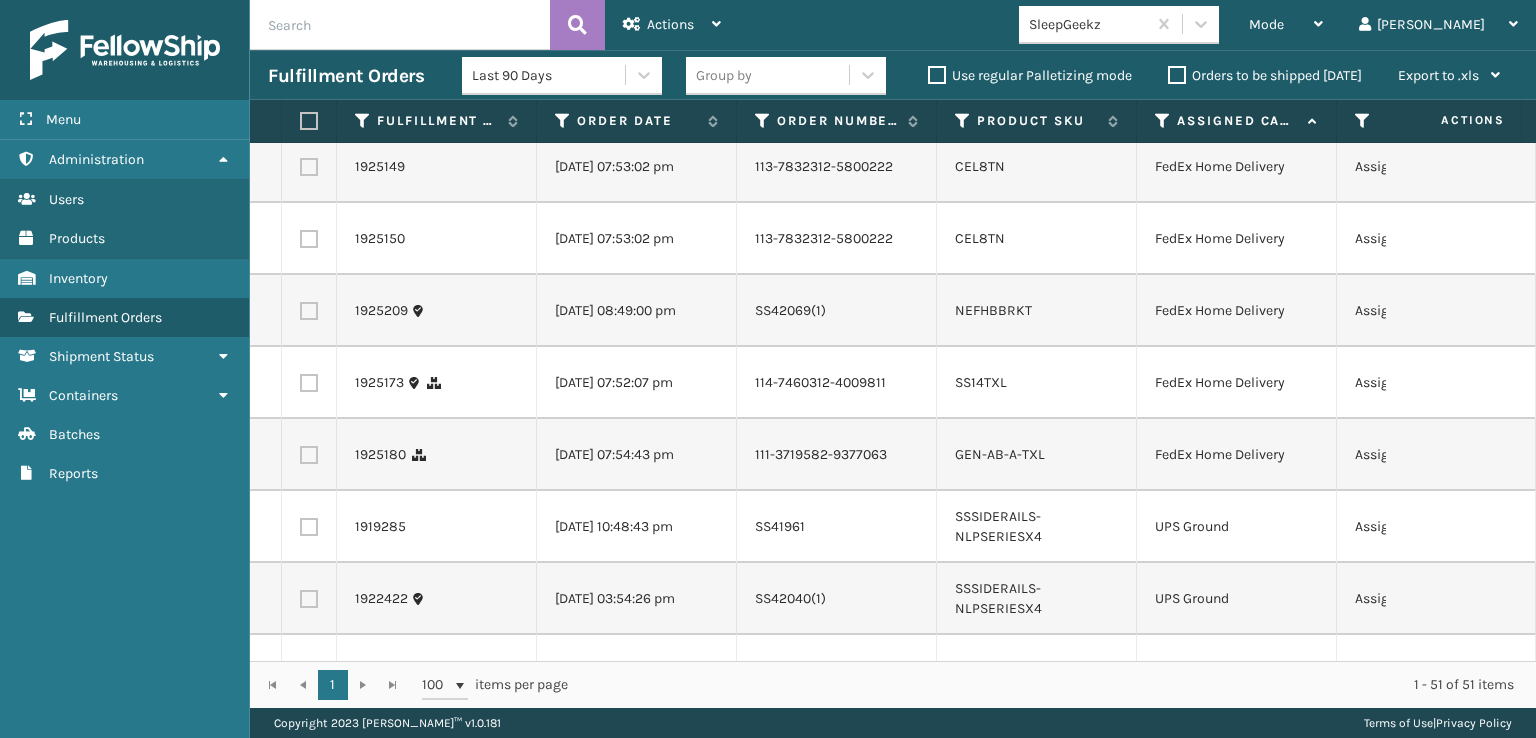 click at bounding box center (309, 95) 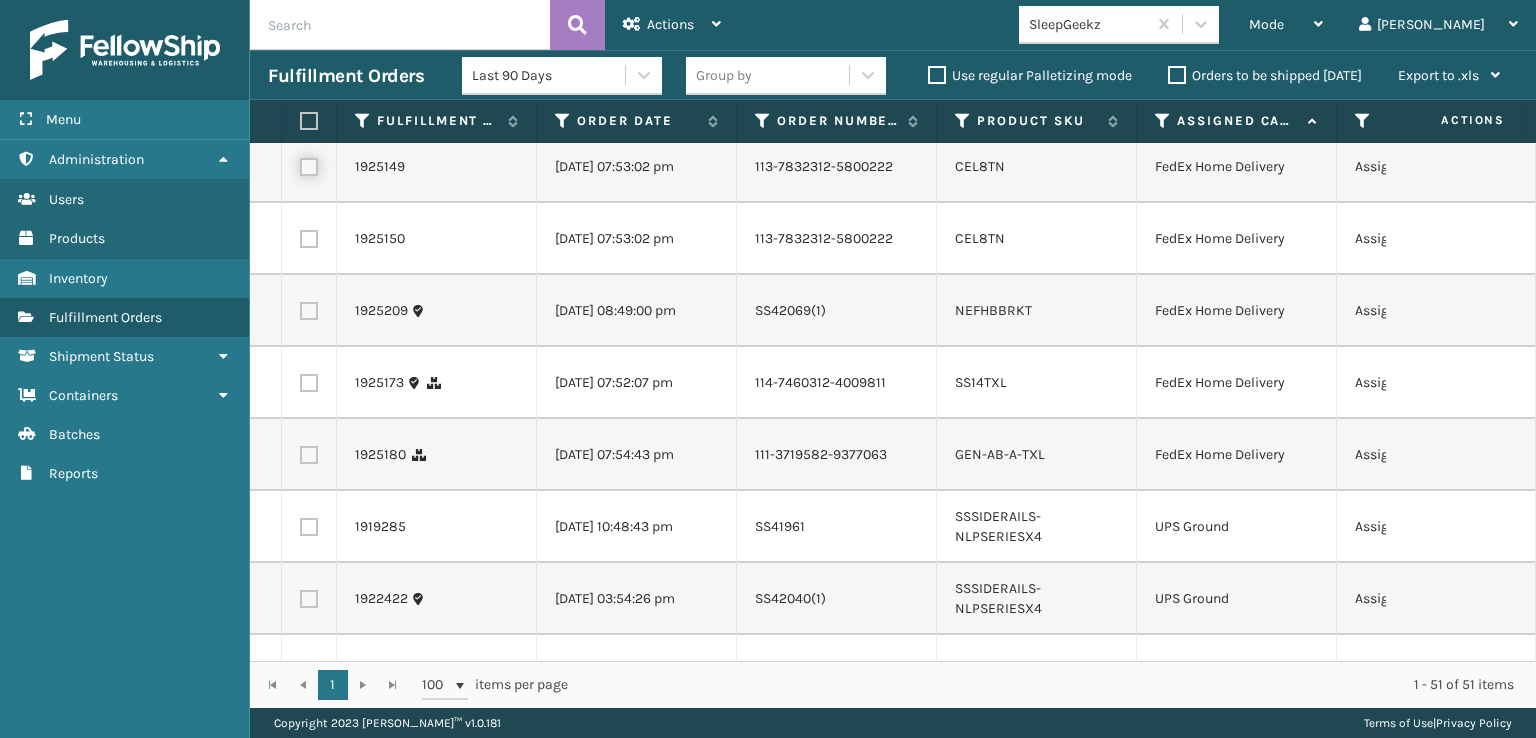 click at bounding box center (300, 164) 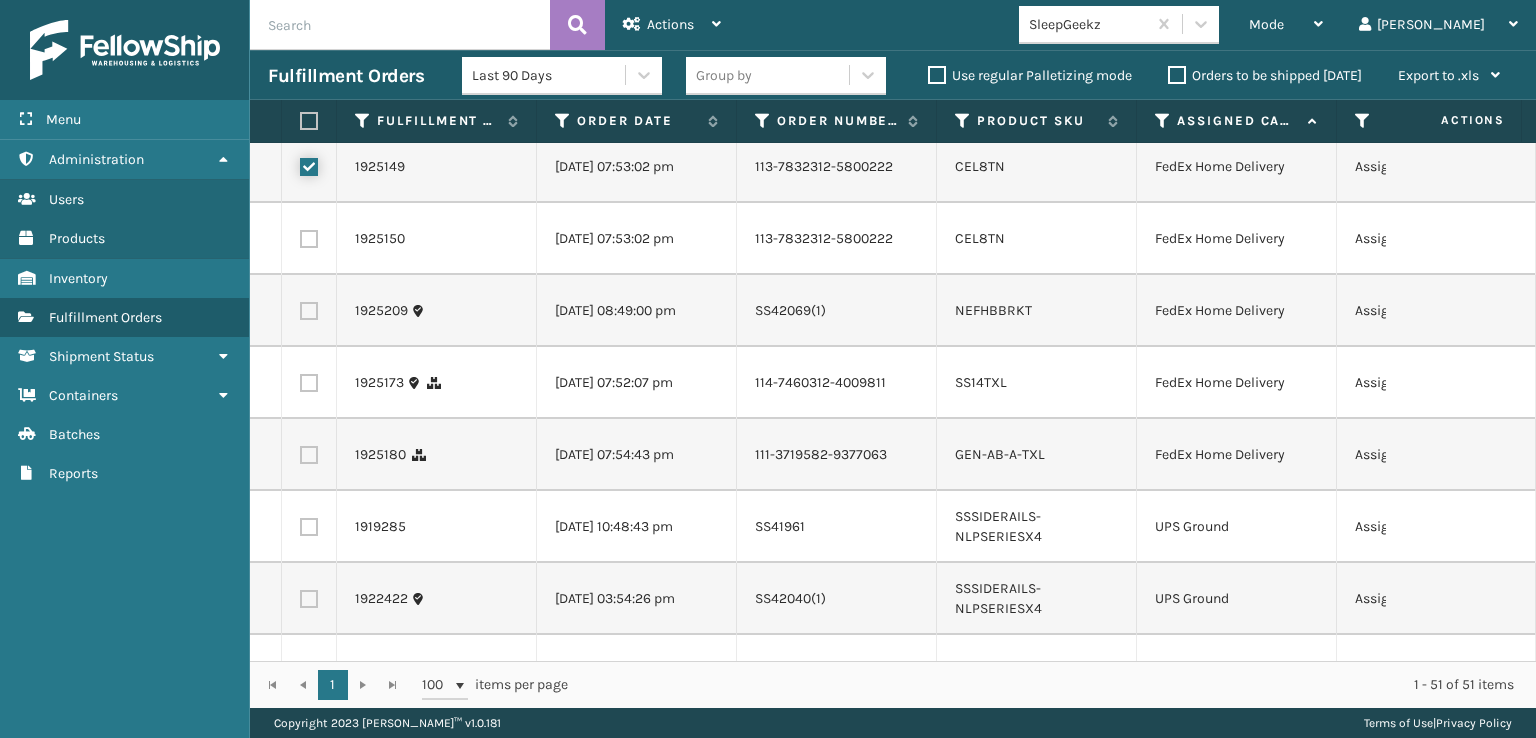 checkbox on "true" 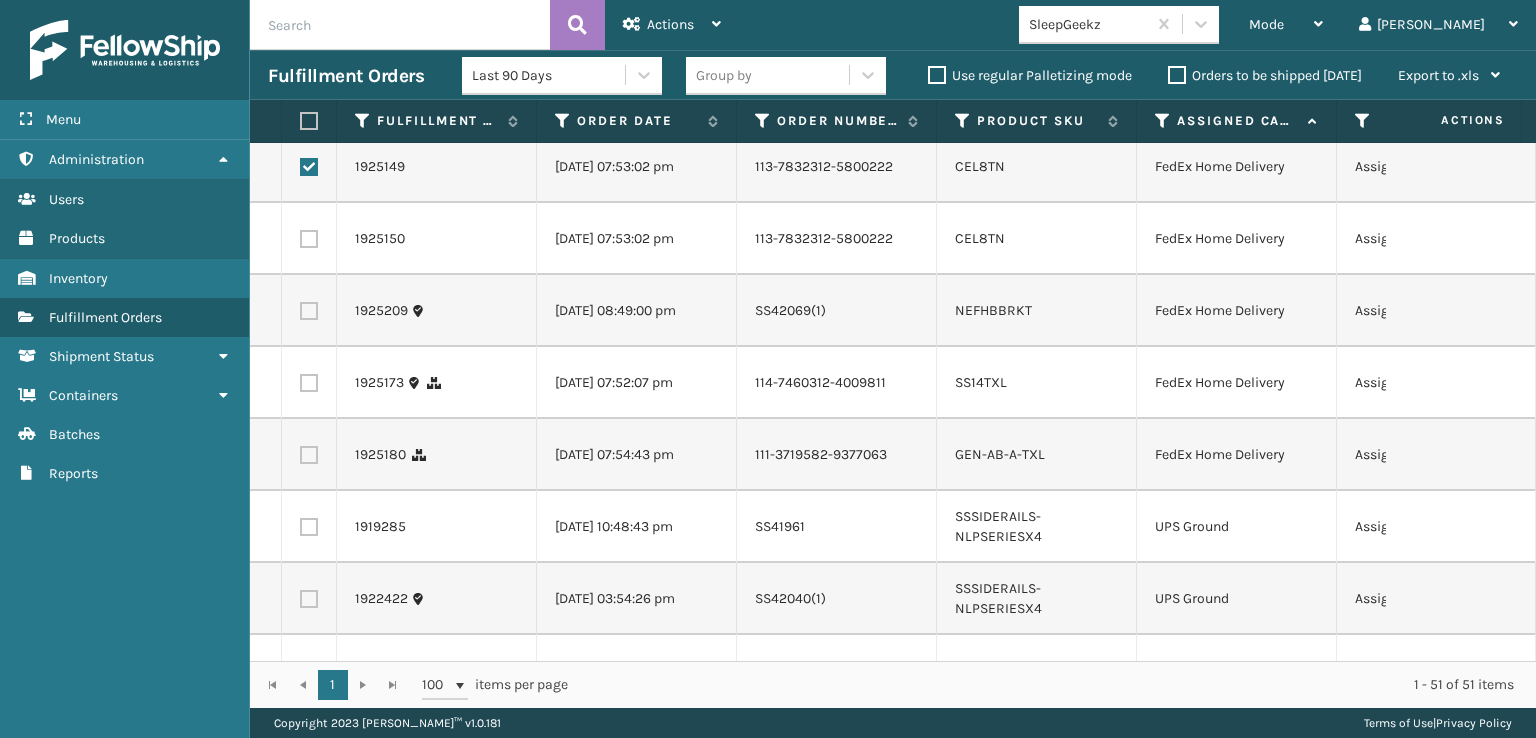 click at bounding box center (309, 95) 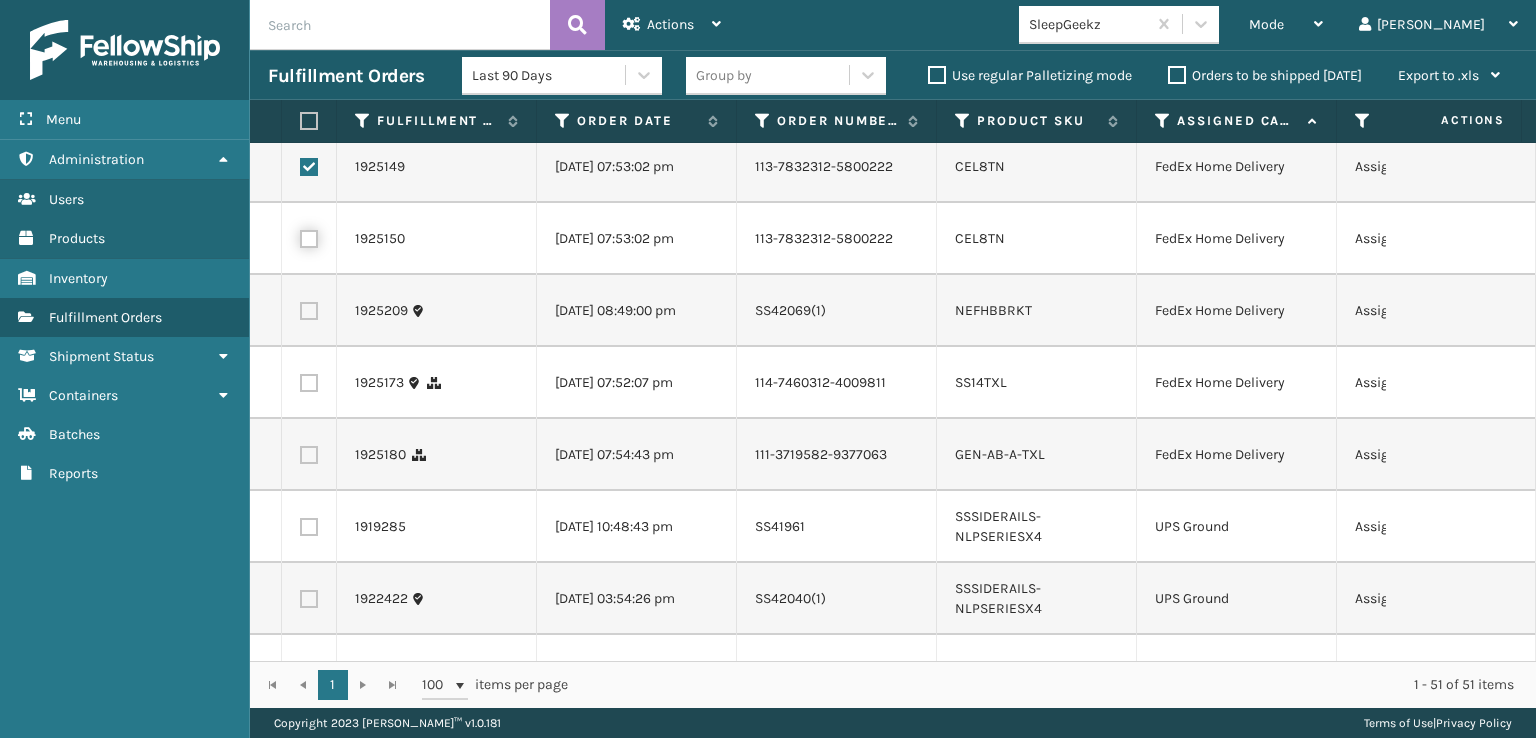 click at bounding box center [300, 236] 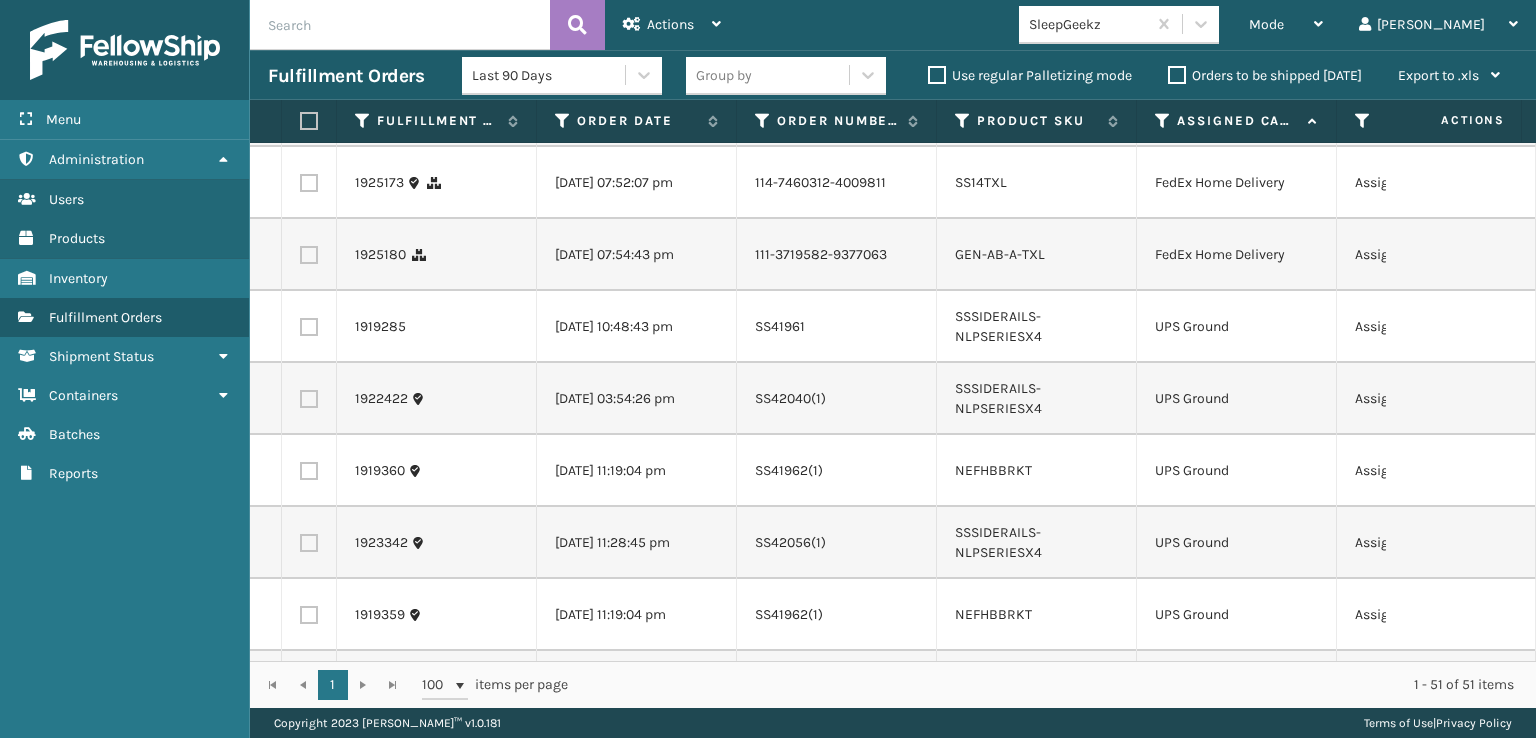 scroll, scrollTop: 2400, scrollLeft: 0, axis: vertical 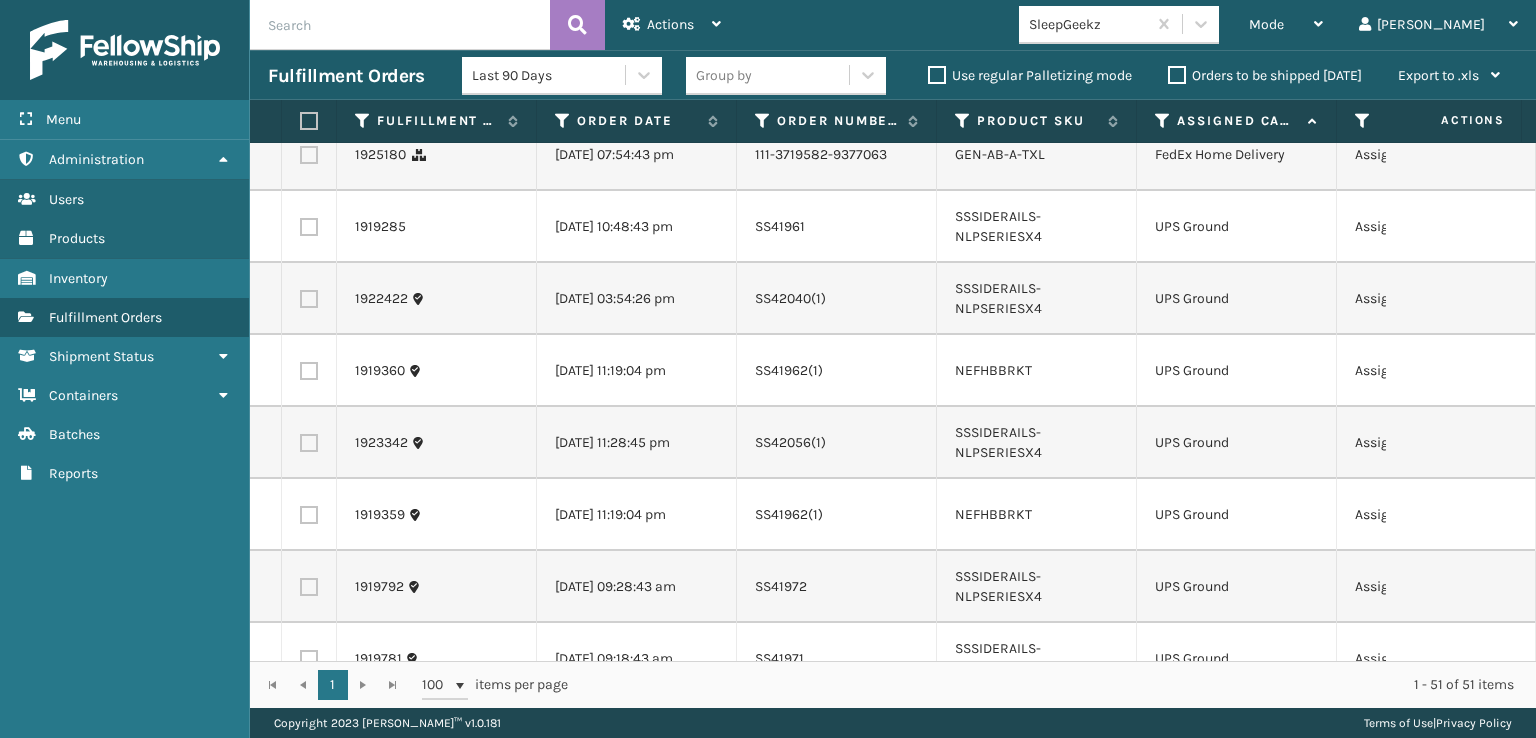 click at bounding box center (309, 83) 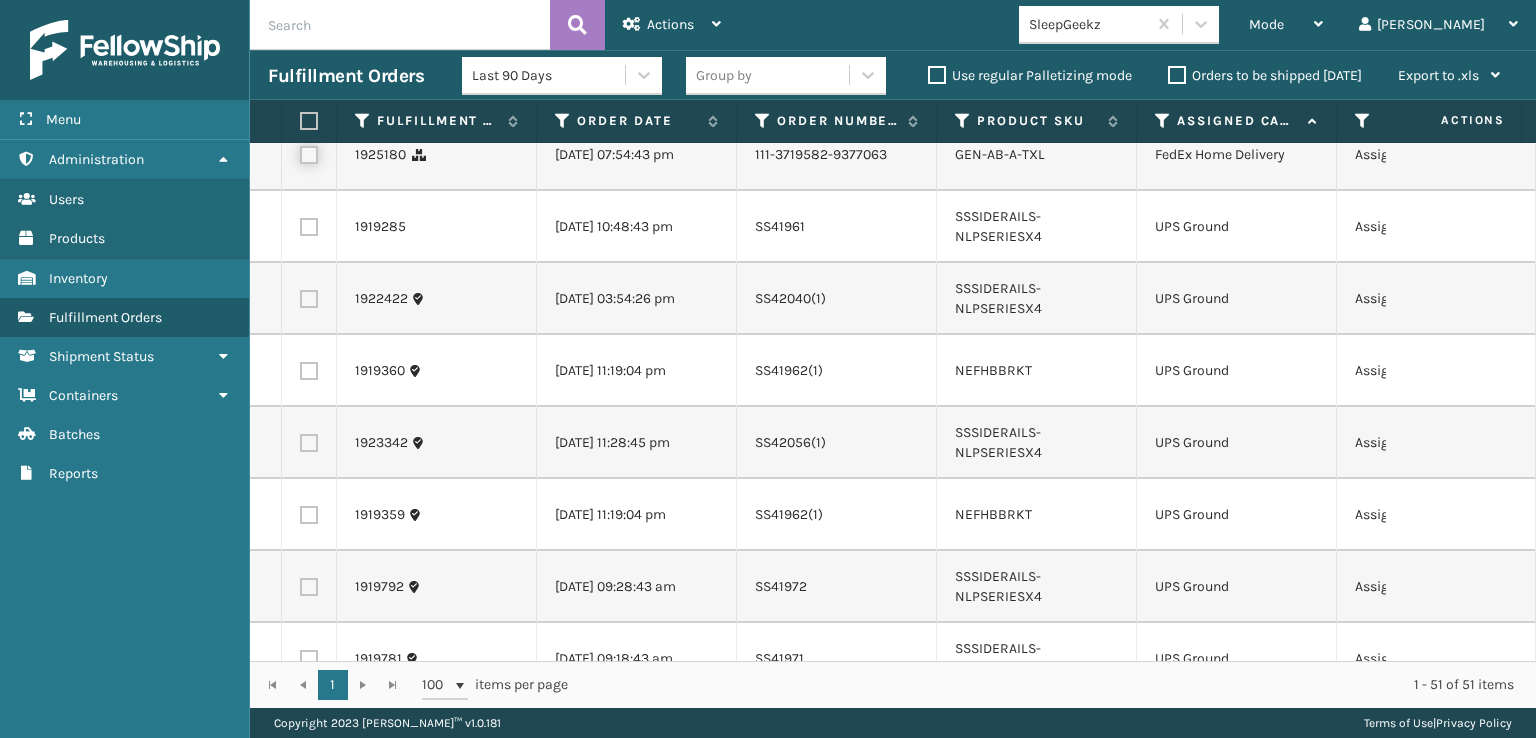 click at bounding box center (300, 152) 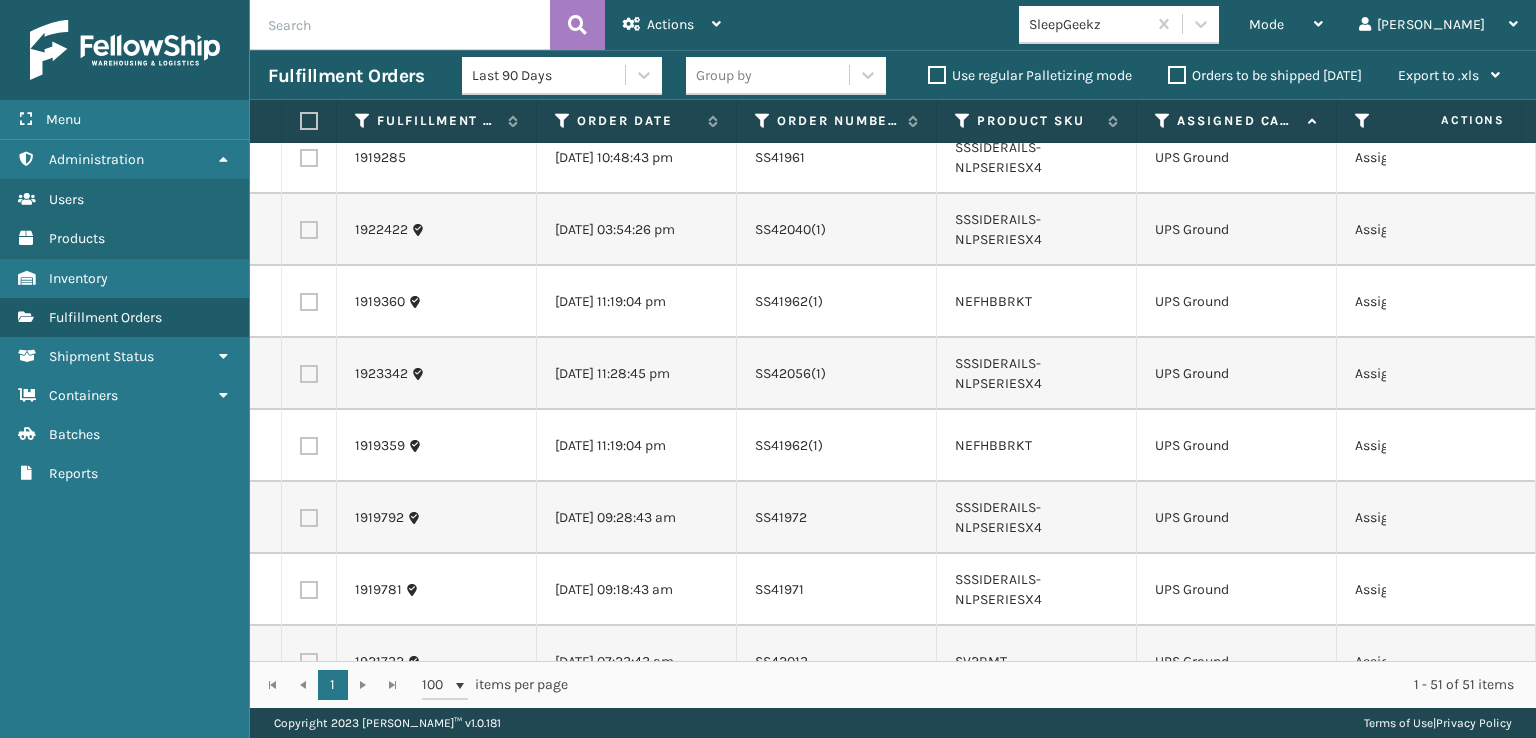 scroll, scrollTop: 2500, scrollLeft: 0, axis: vertical 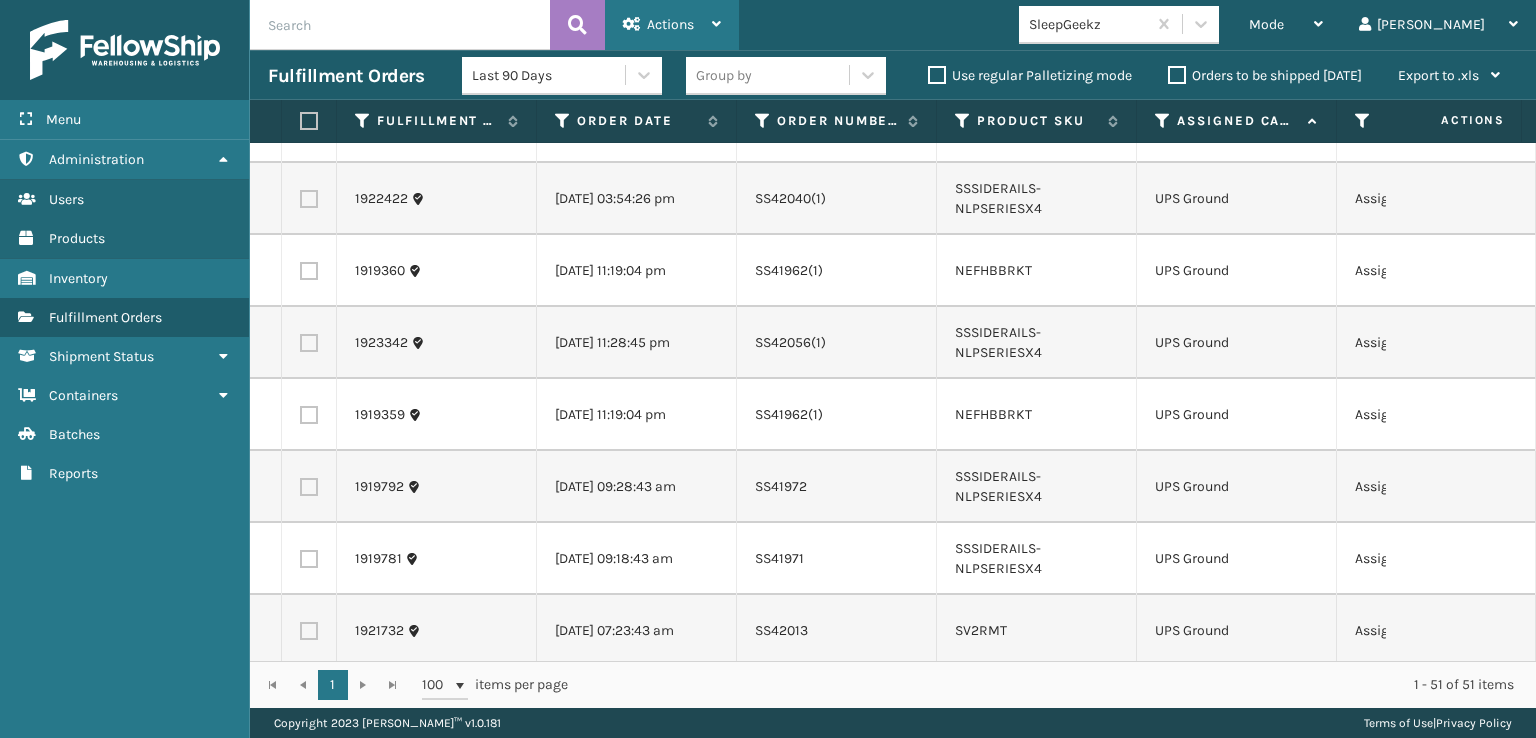 click on "Actions" at bounding box center [670, 24] 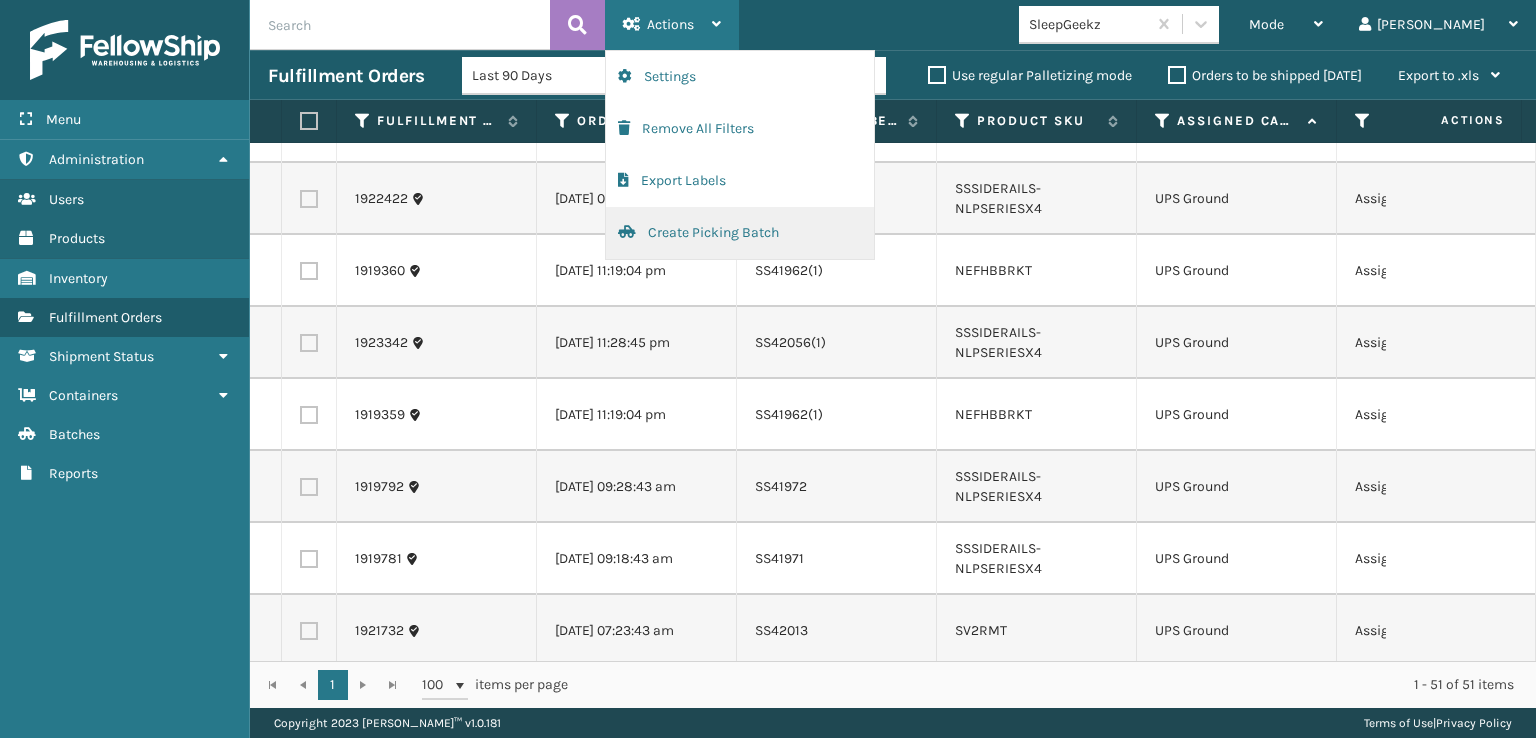 click on "Create Picking Batch" at bounding box center [740, 233] 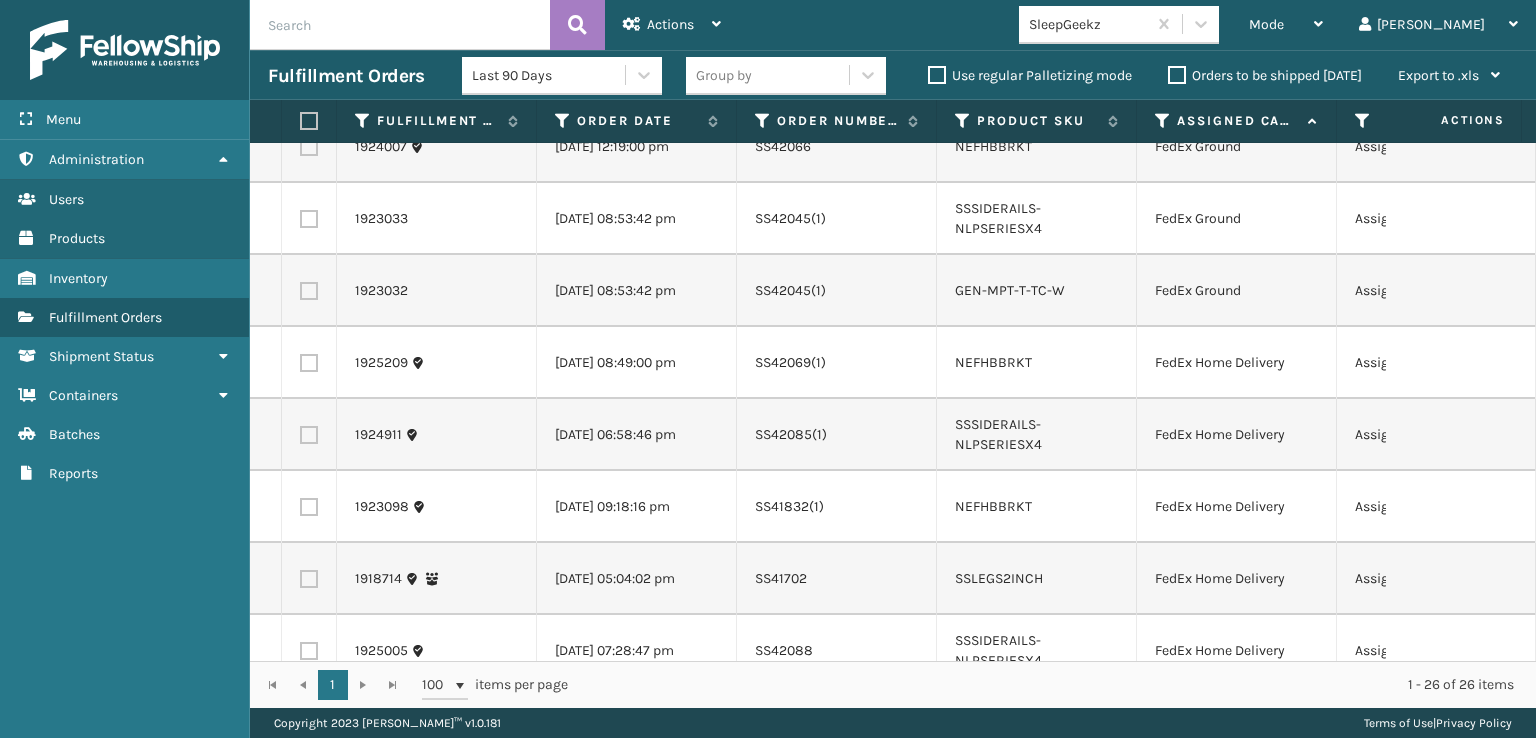 scroll, scrollTop: 0, scrollLeft: 0, axis: both 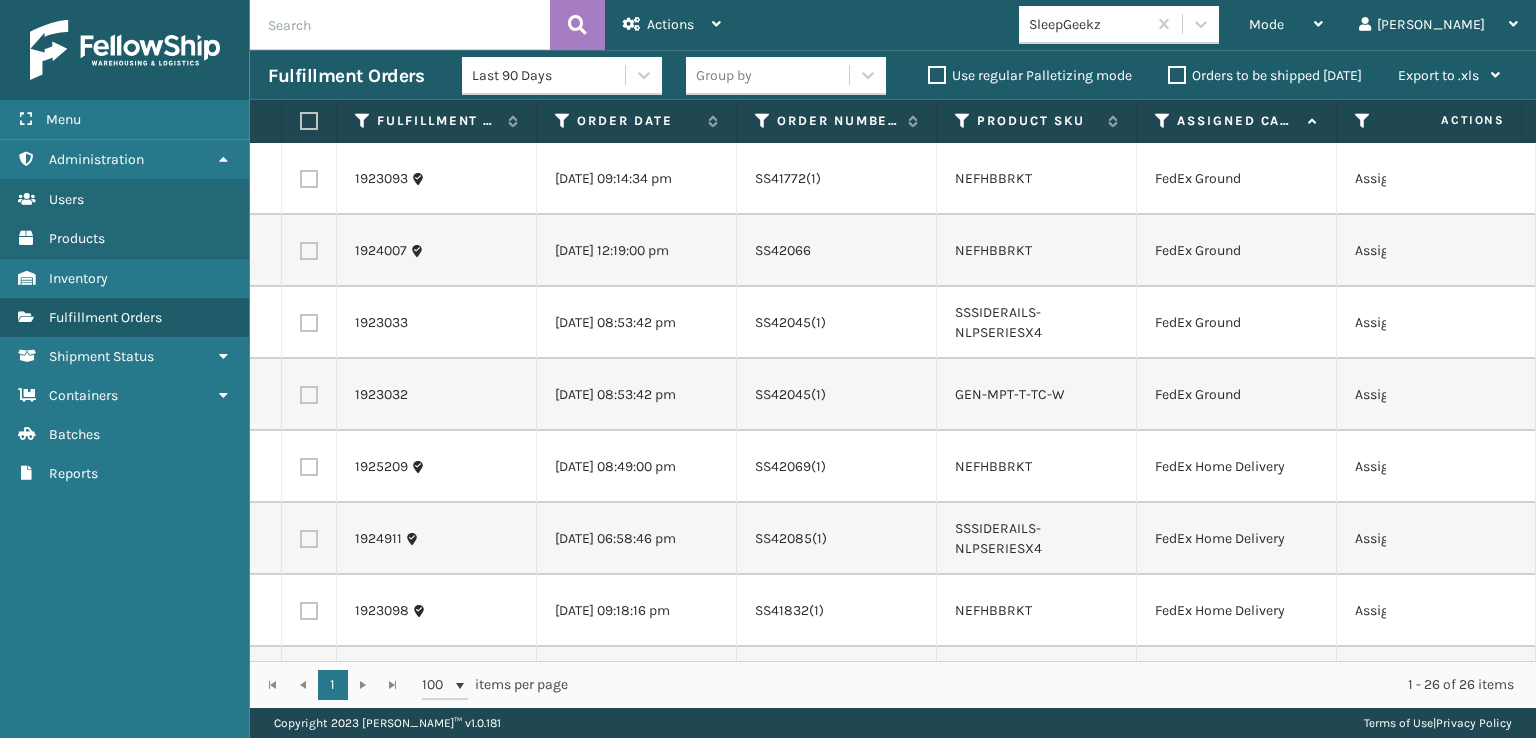 click at bounding box center (309, 179) 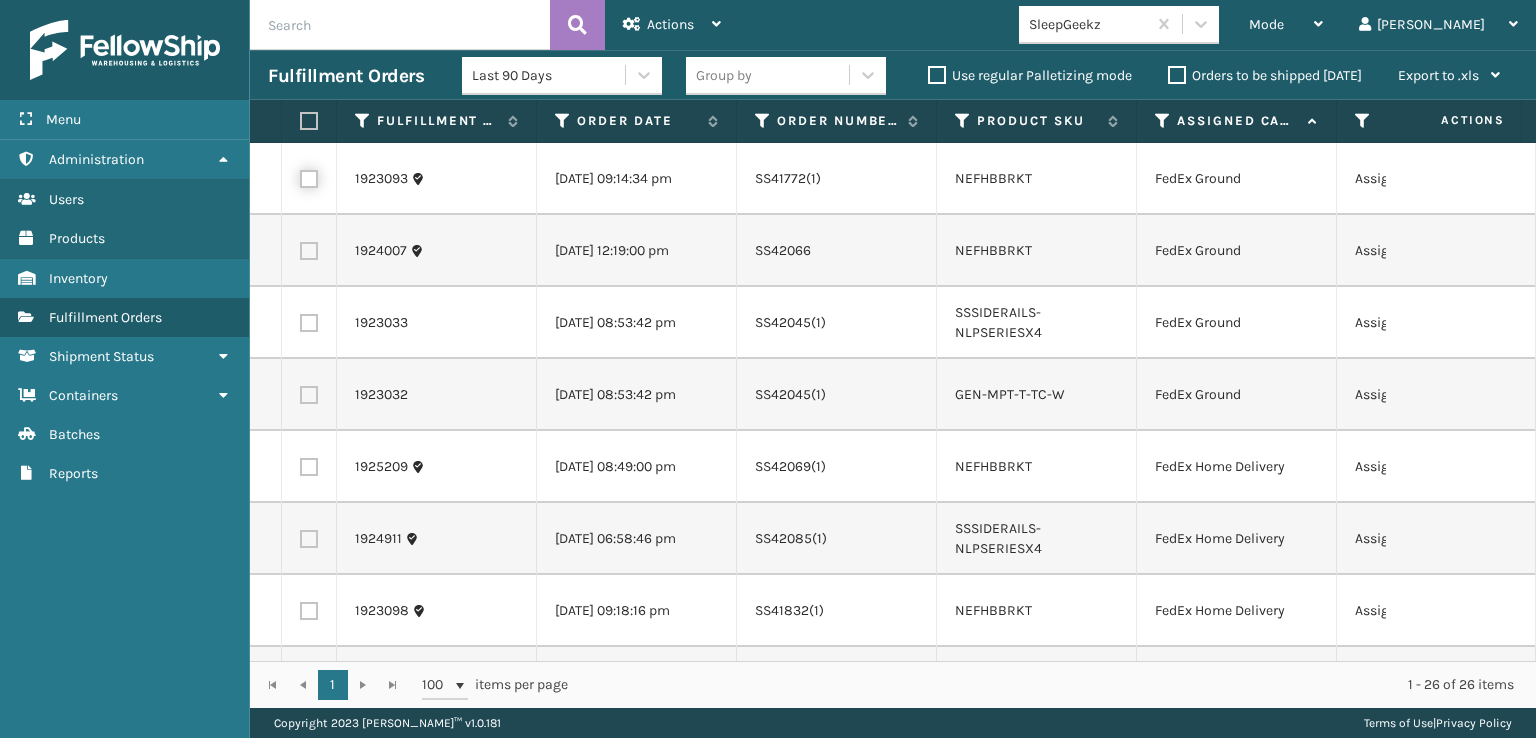 click at bounding box center (300, 176) 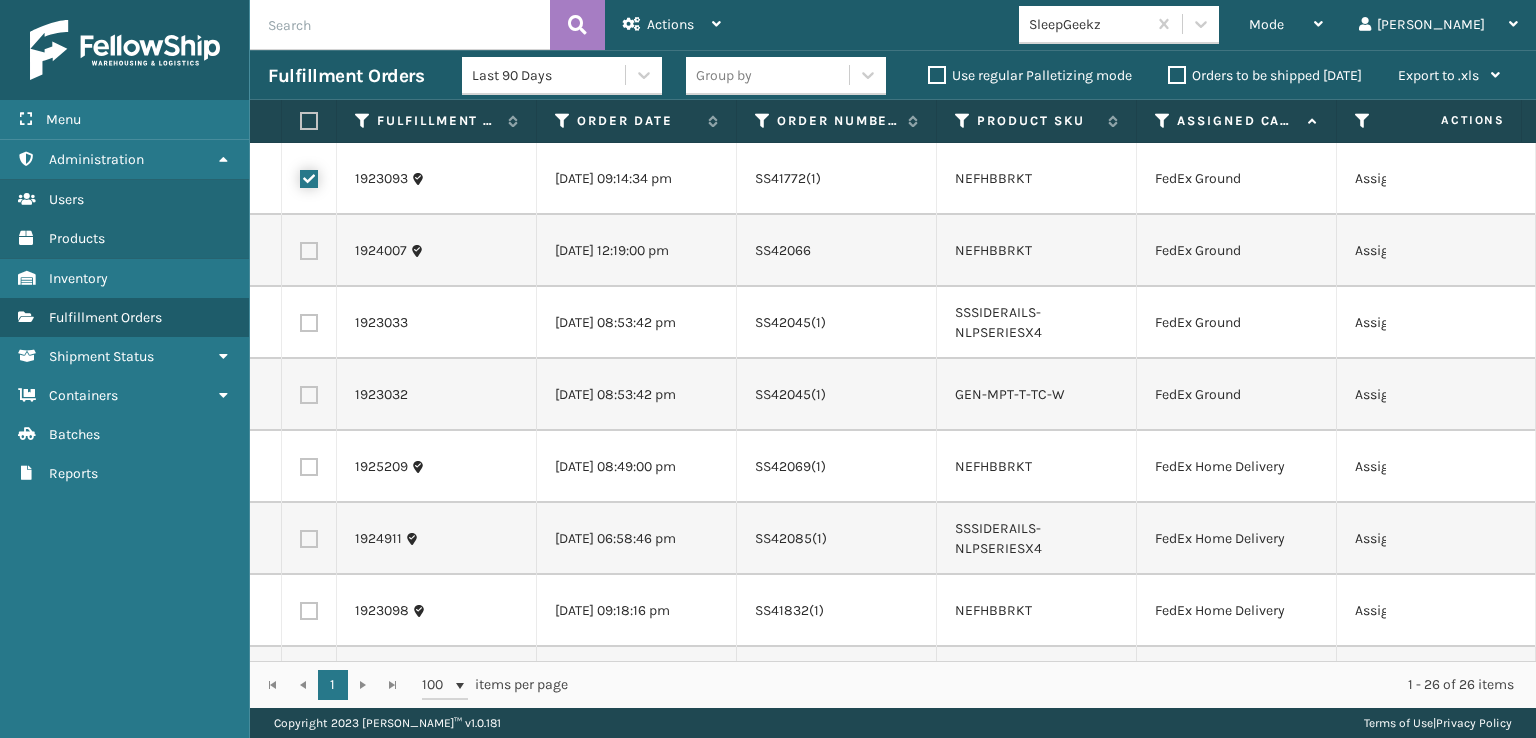 checkbox on "true" 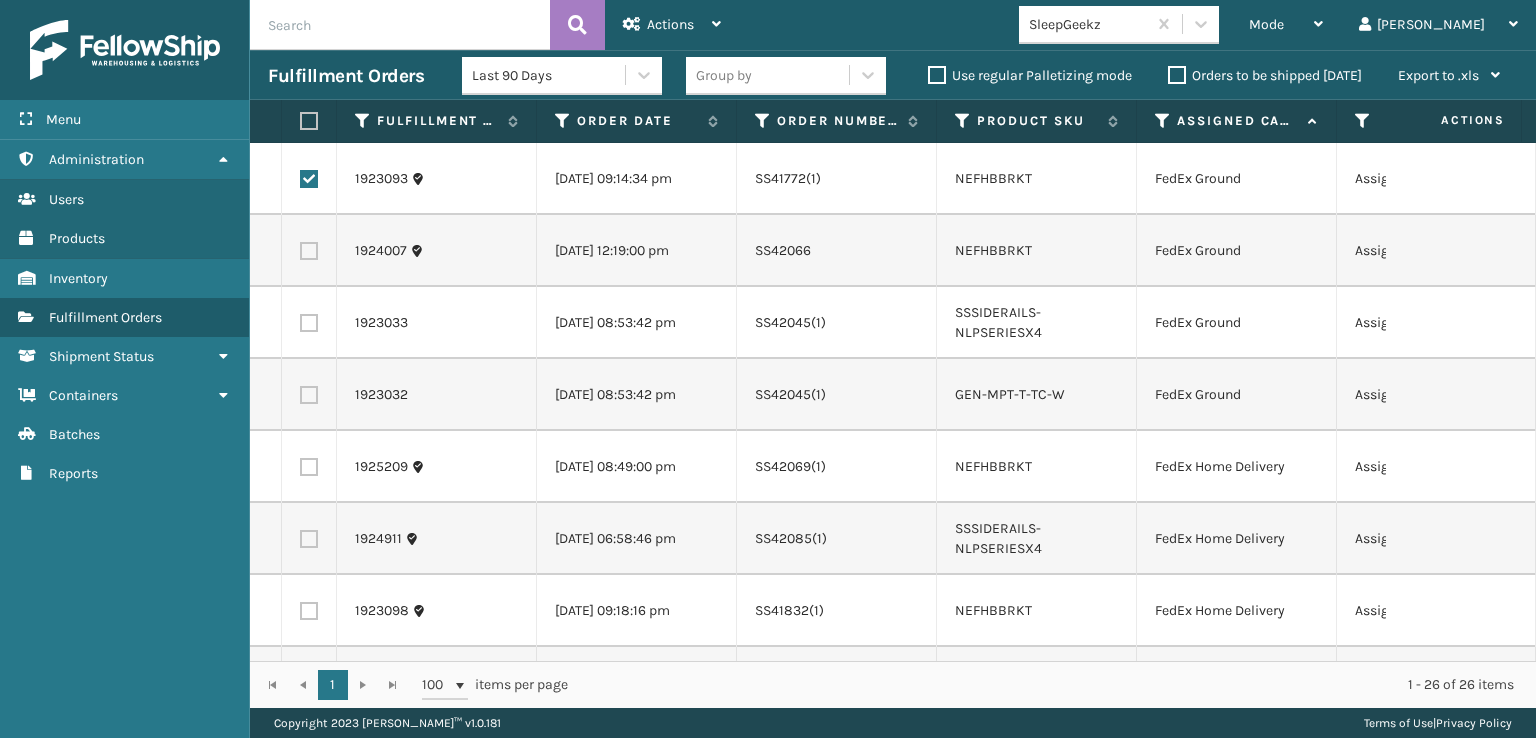 click at bounding box center (309, 251) 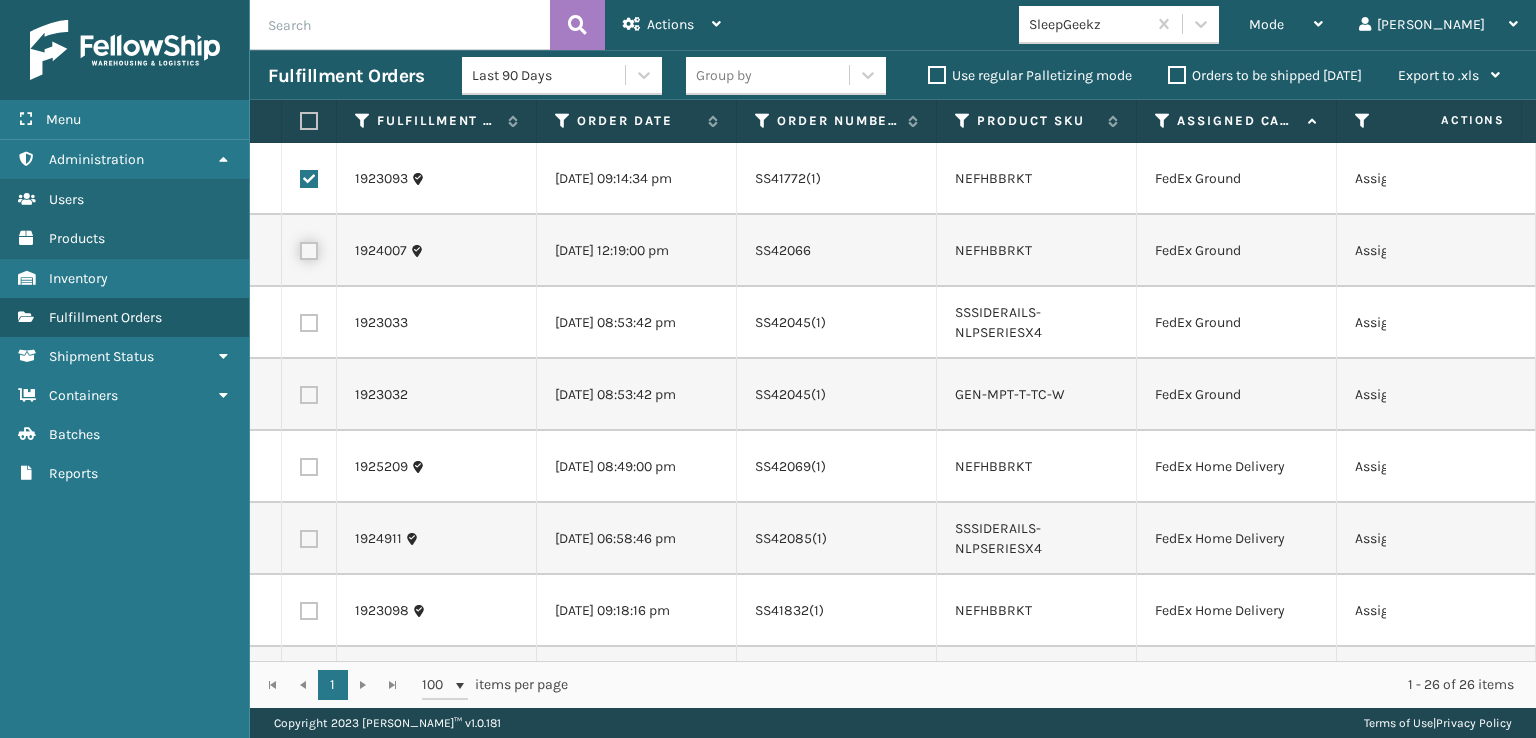 click at bounding box center [300, 248] 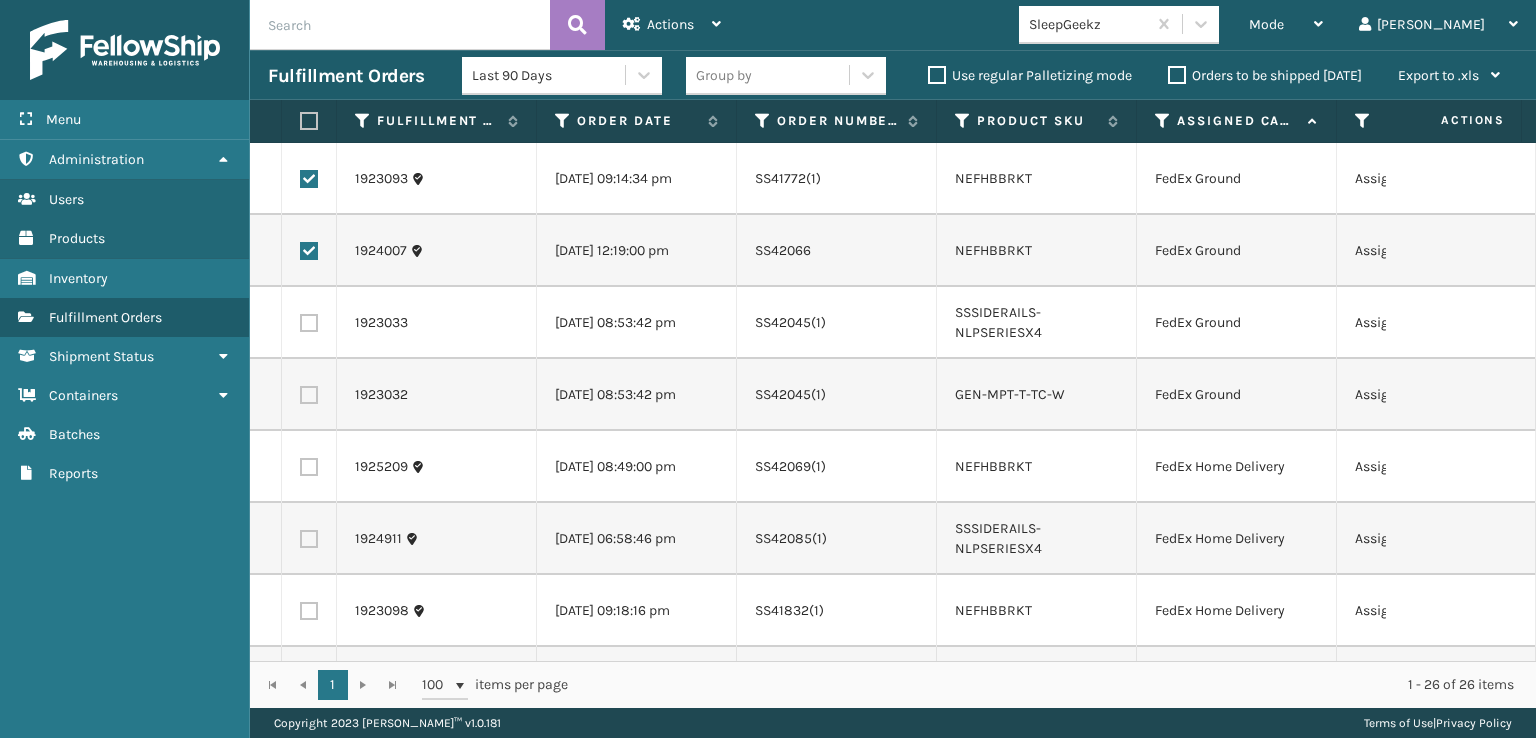 click at bounding box center (309, 323) 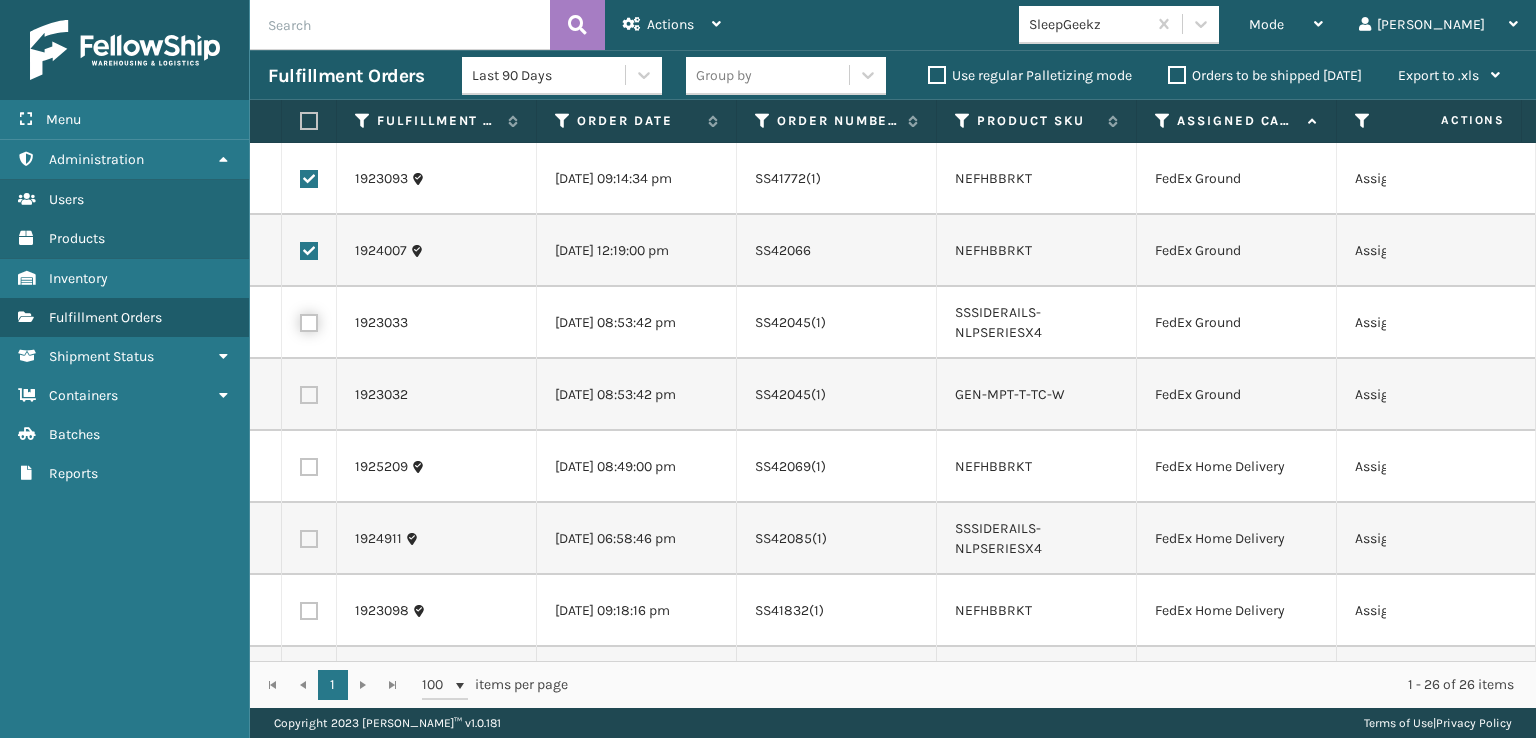 click at bounding box center [300, 320] 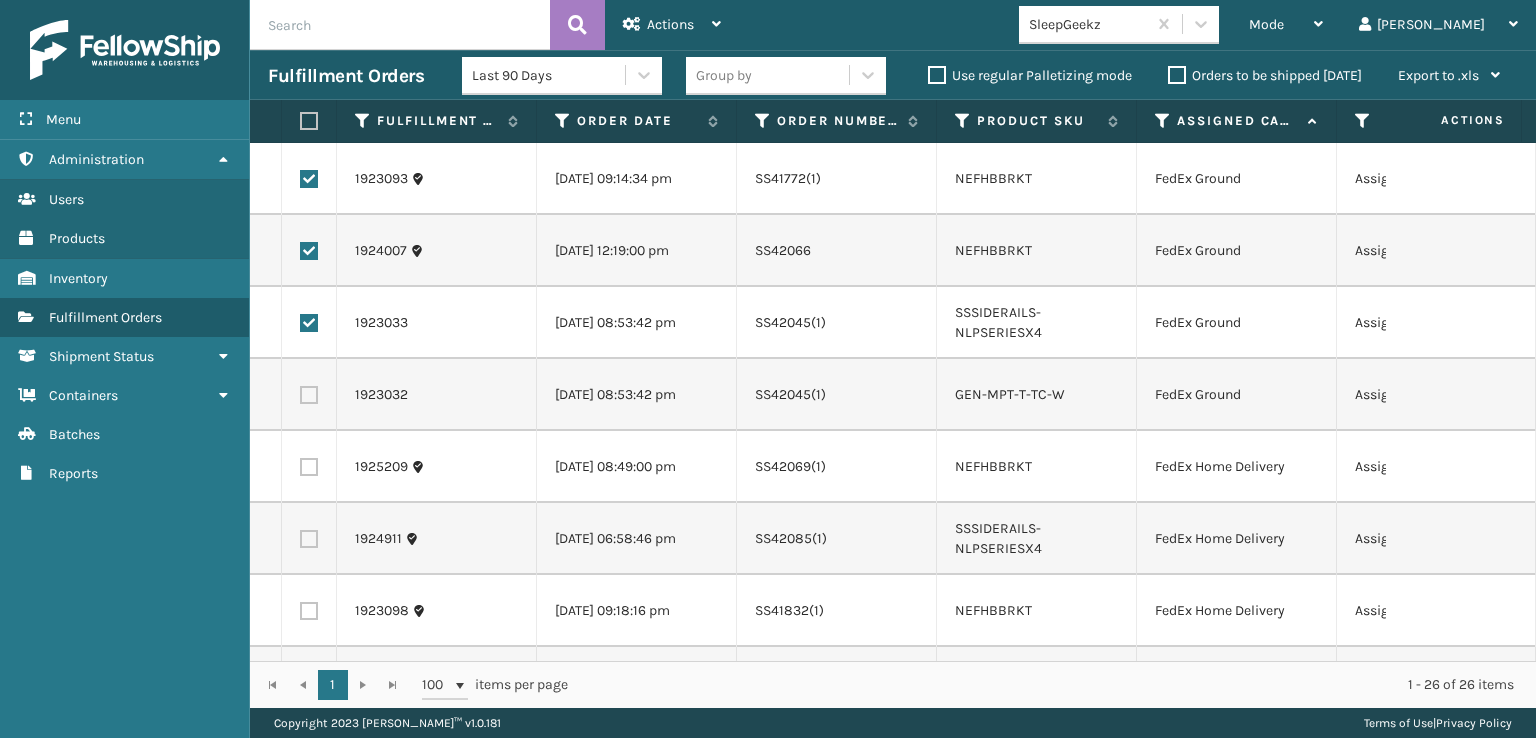 click at bounding box center [309, 395] 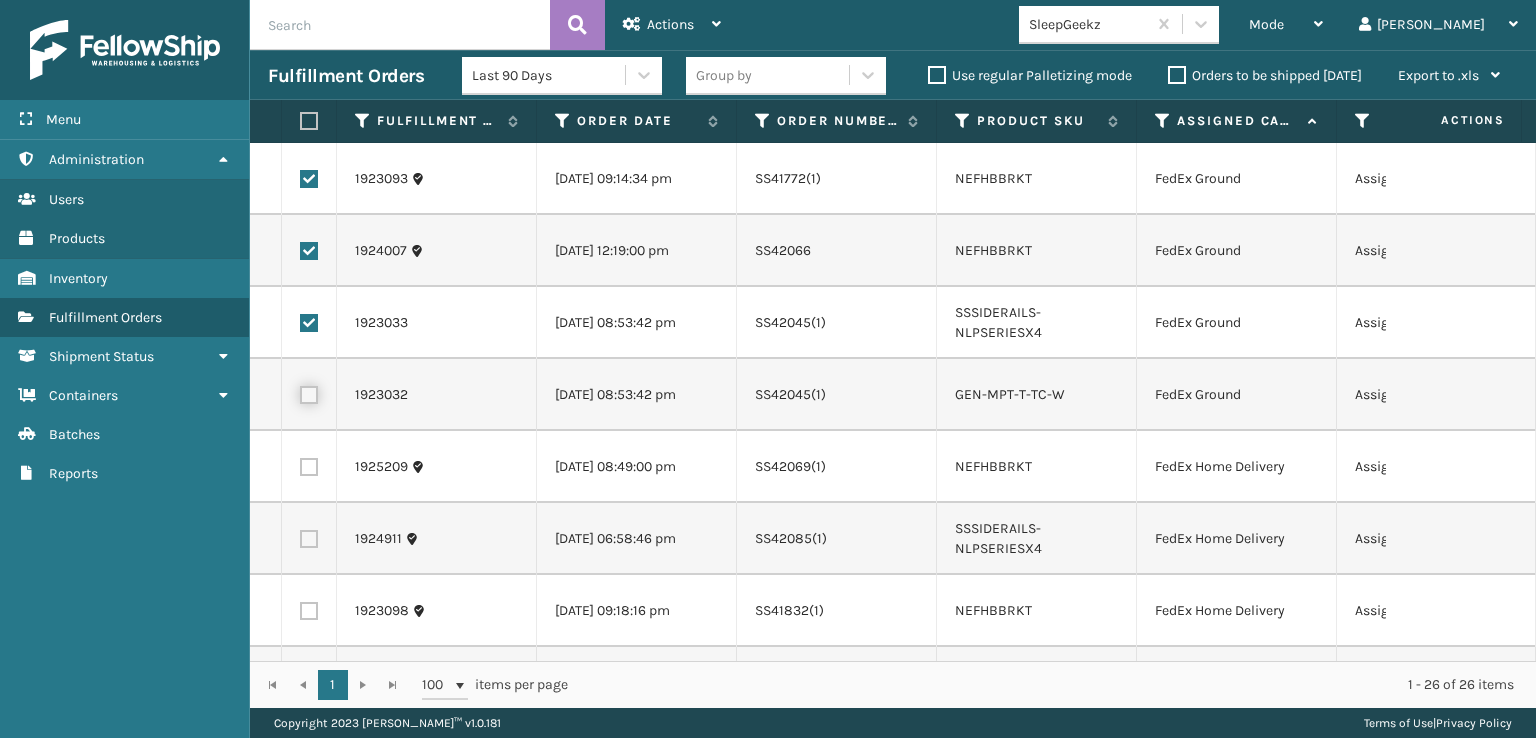 click at bounding box center (300, 392) 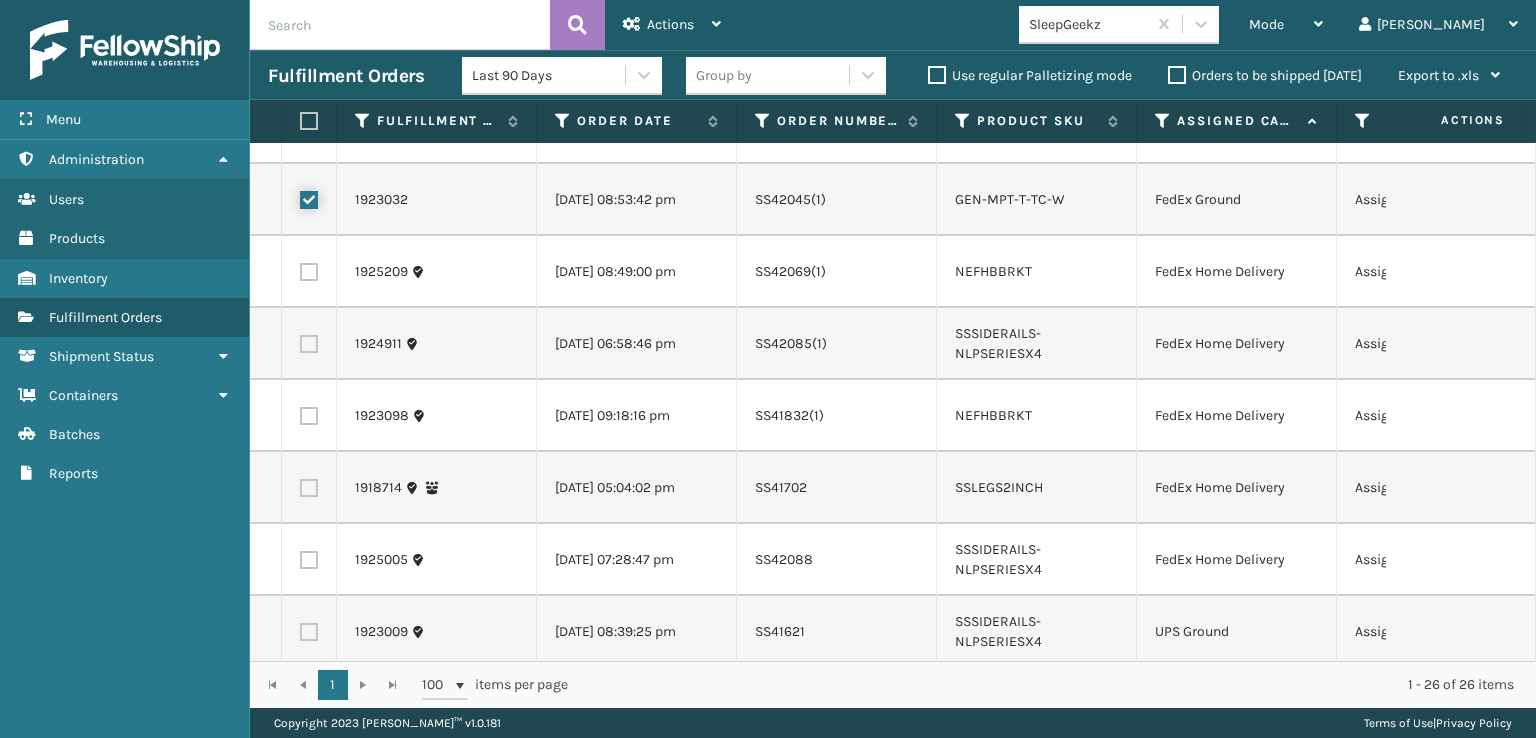 scroll, scrollTop: 200, scrollLeft: 0, axis: vertical 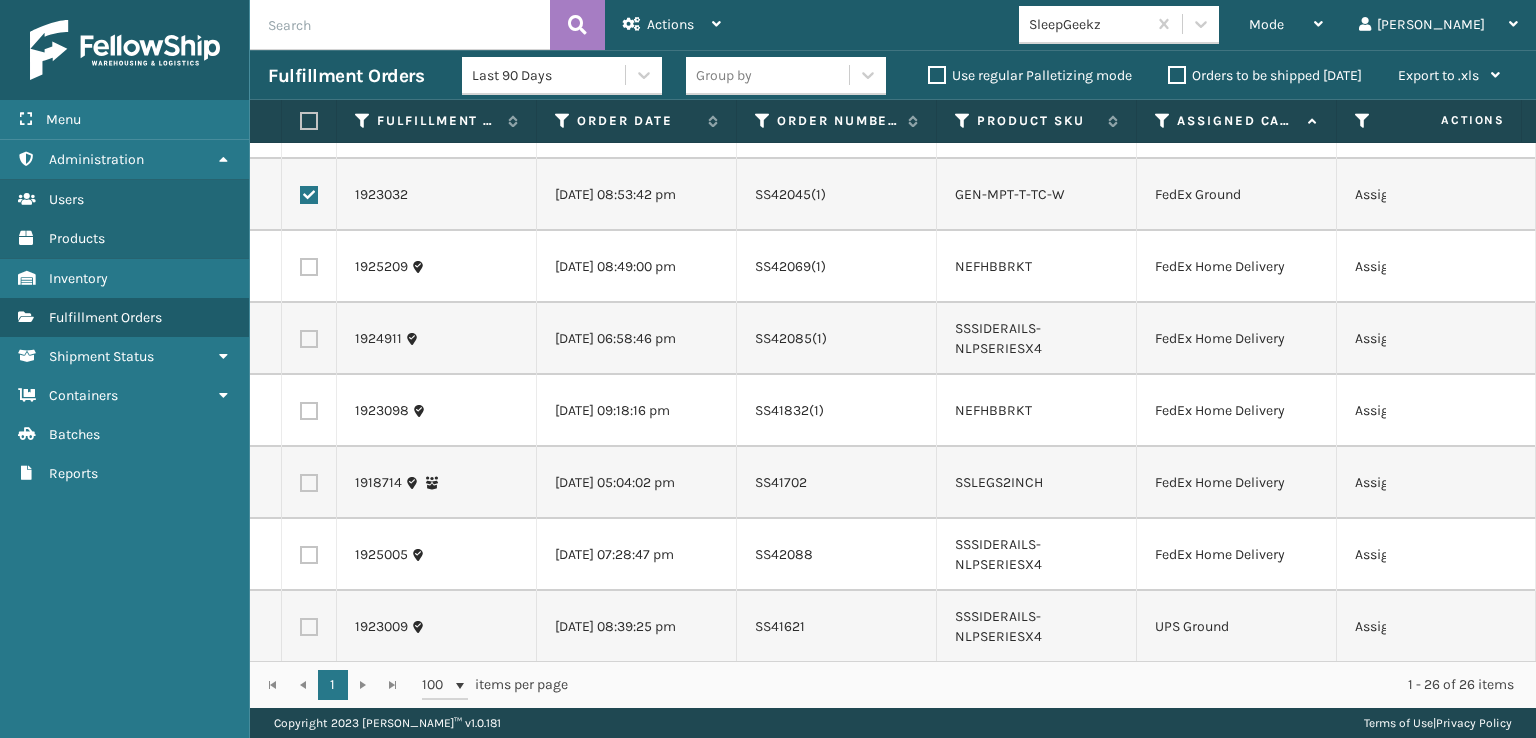 click at bounding box center [309, 267] 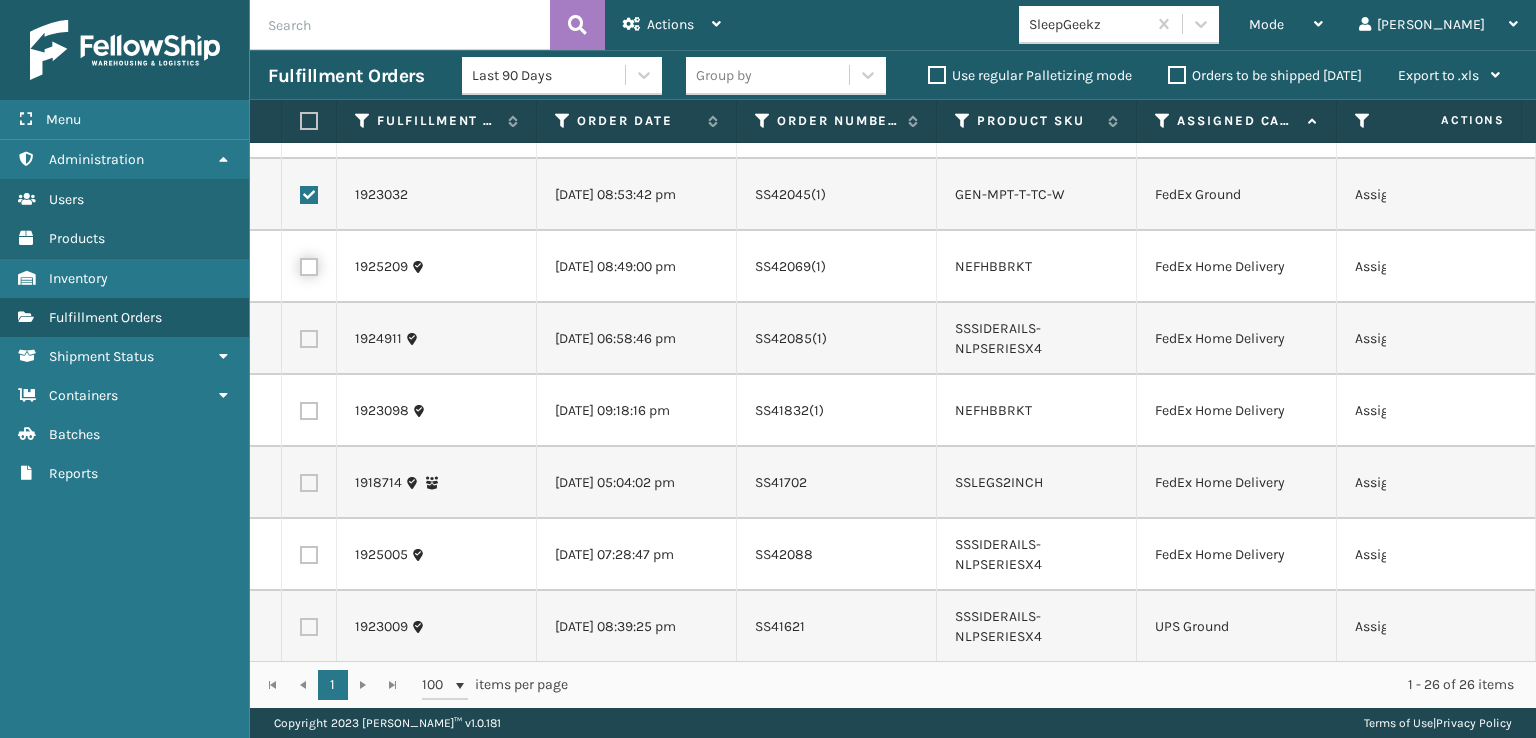 click at bounding box center (300, 264) 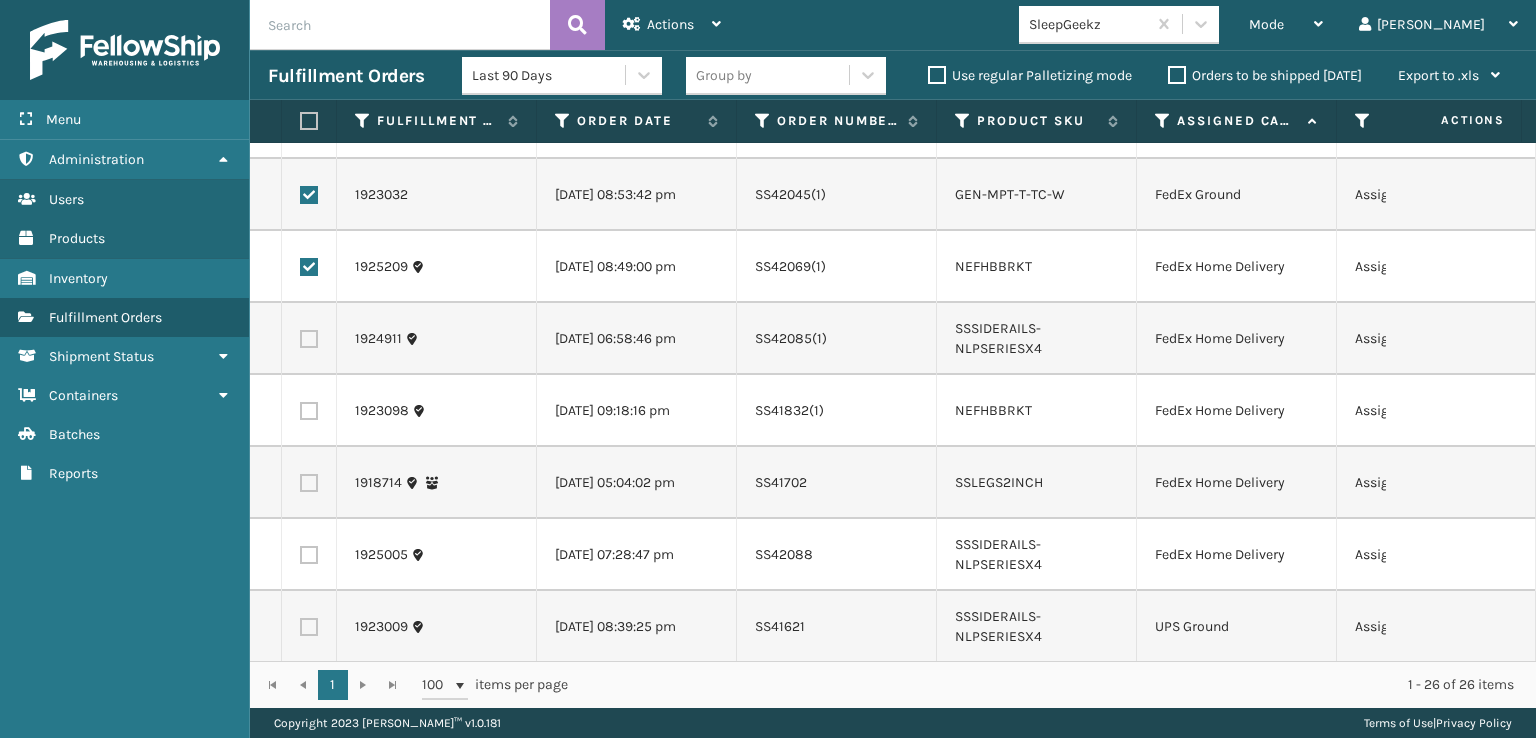 click at bounding box center (309, 339) 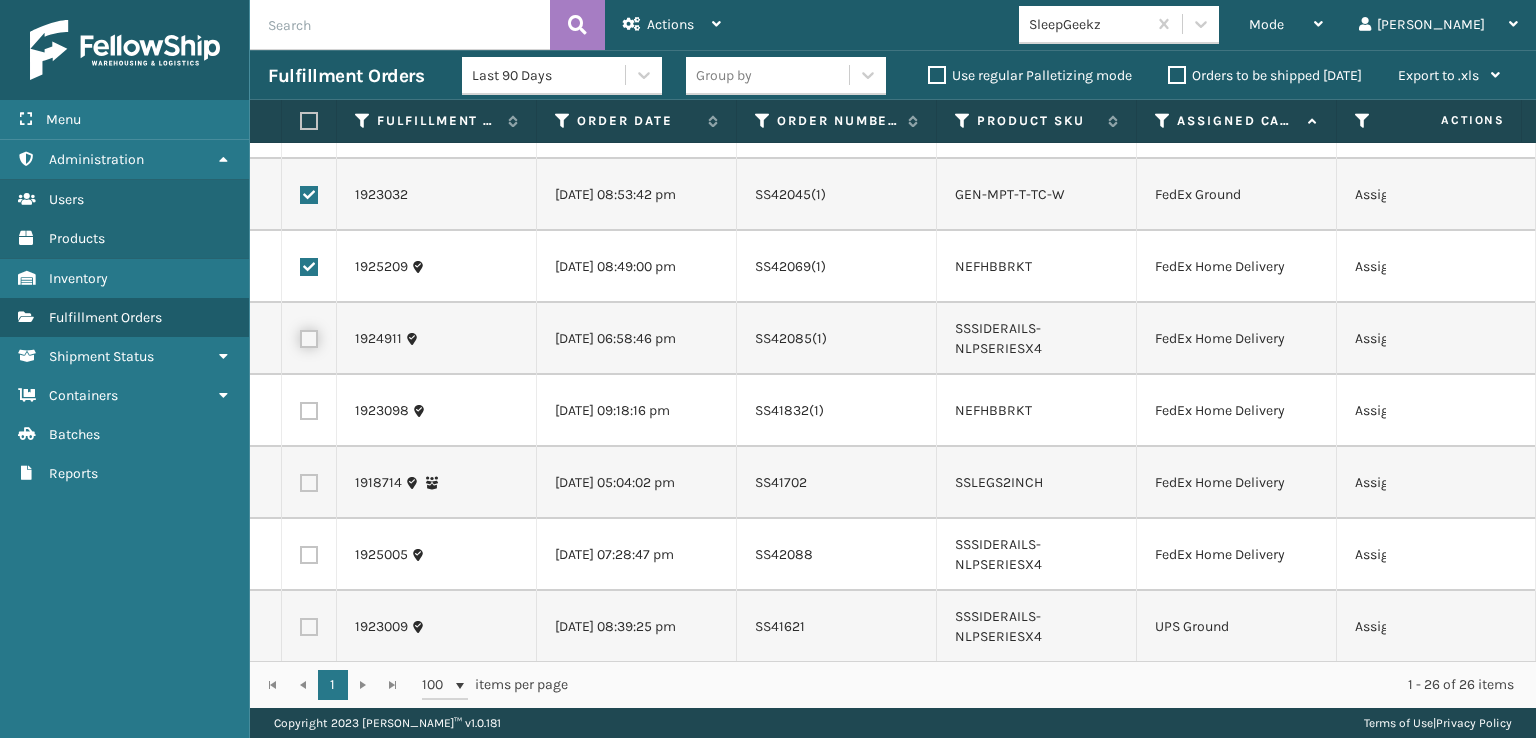 click at bounding box center [300, 336] 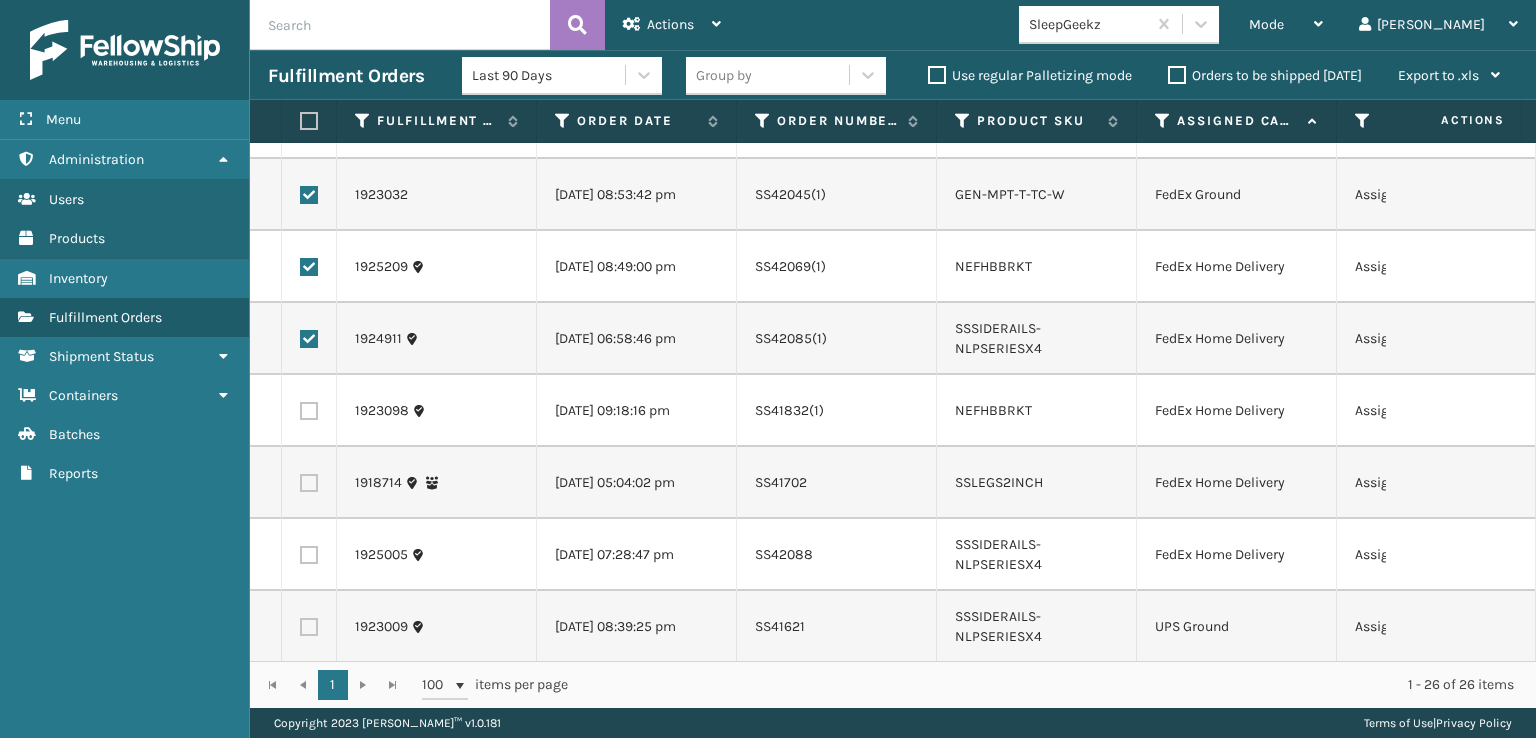 click at bounding box center [309, 411] 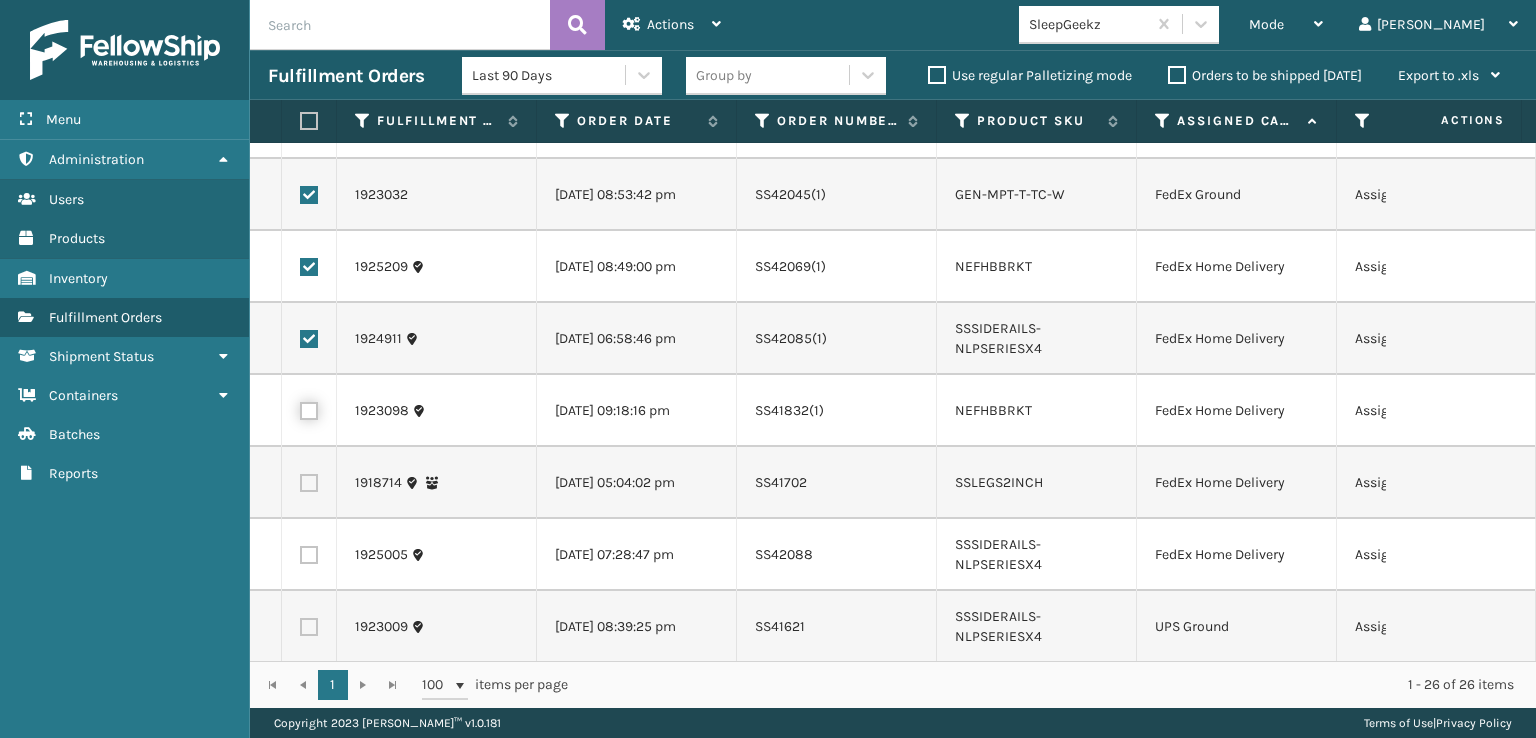 click at bounding box center [300, 408] 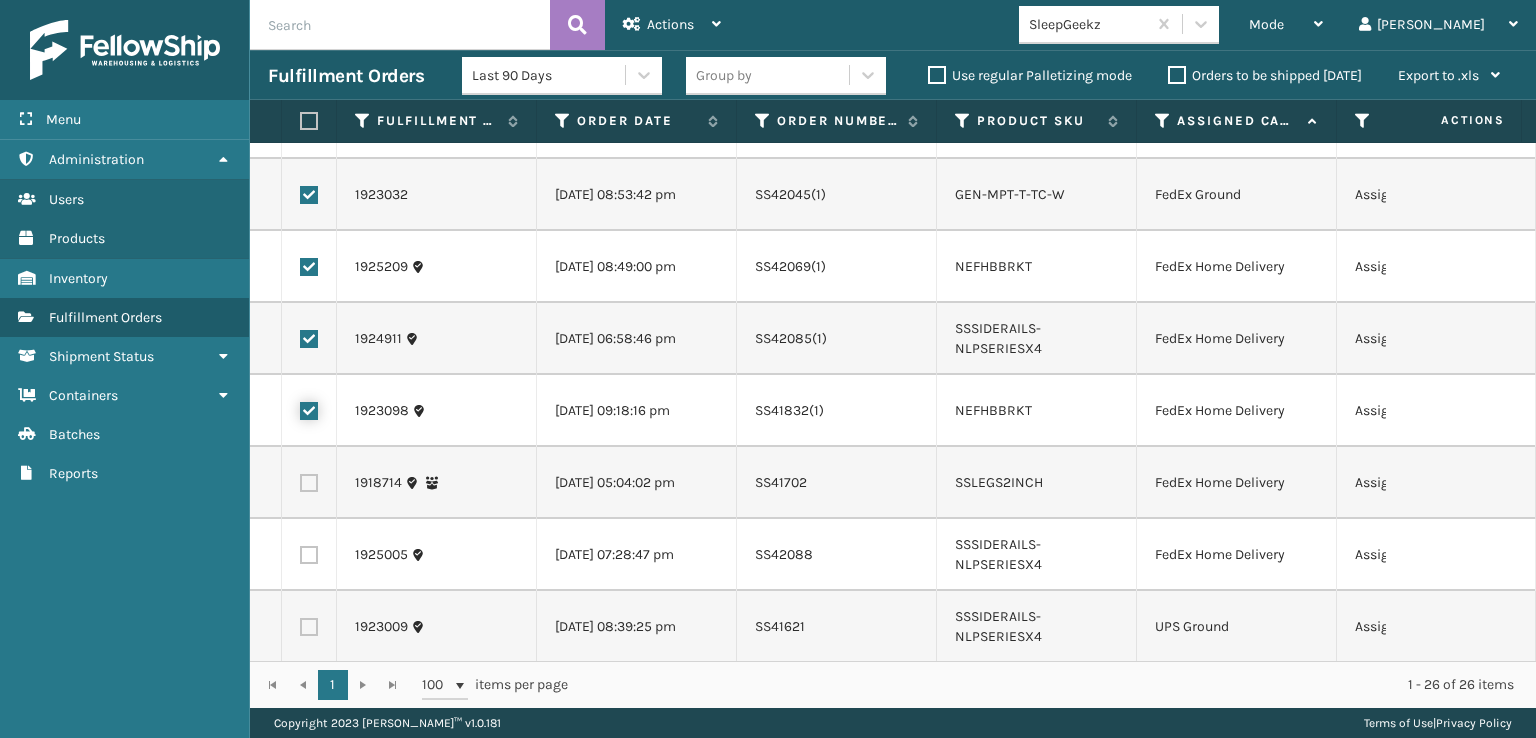 checkbox on "true" 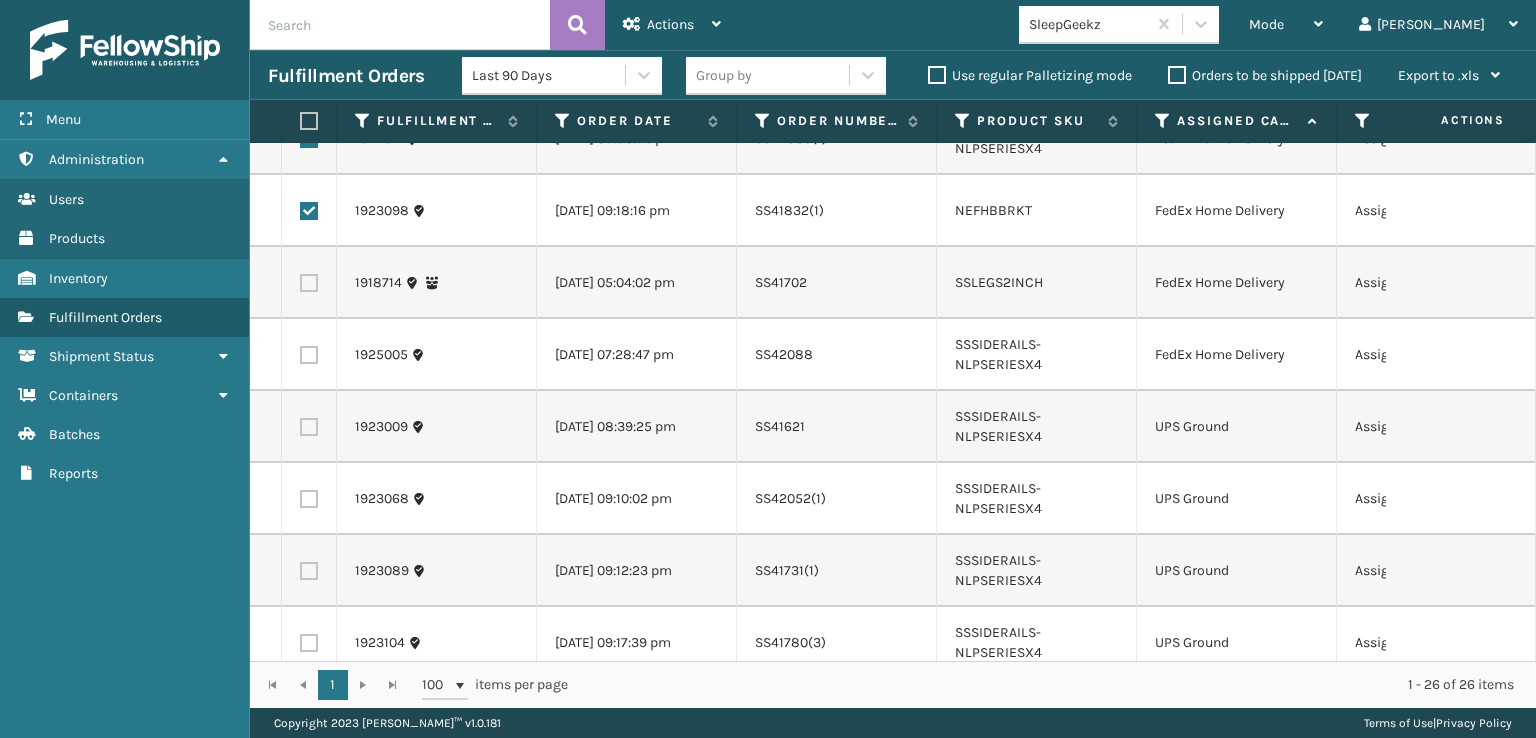 click at bounding box center (309, 283) 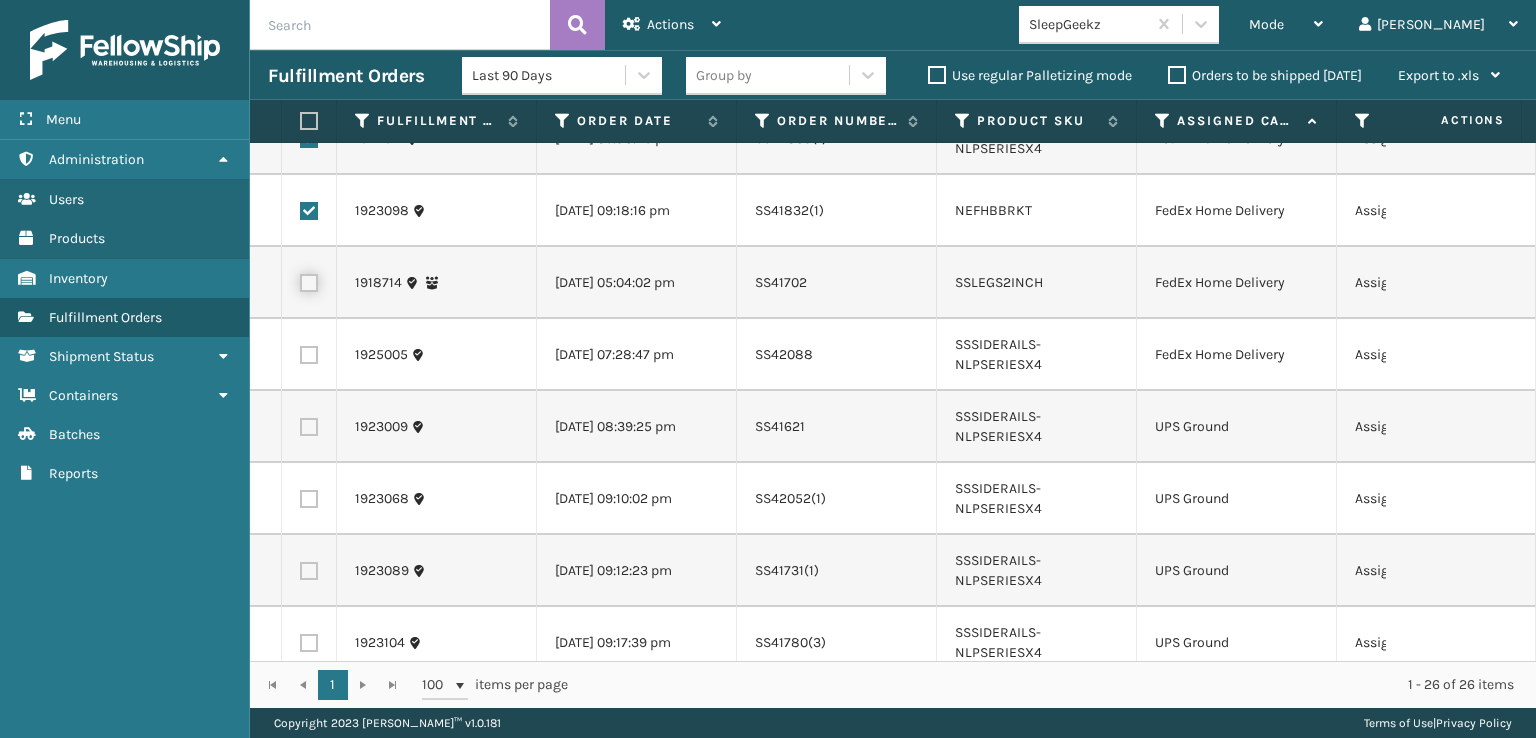 click at bounding box center [300, 280] 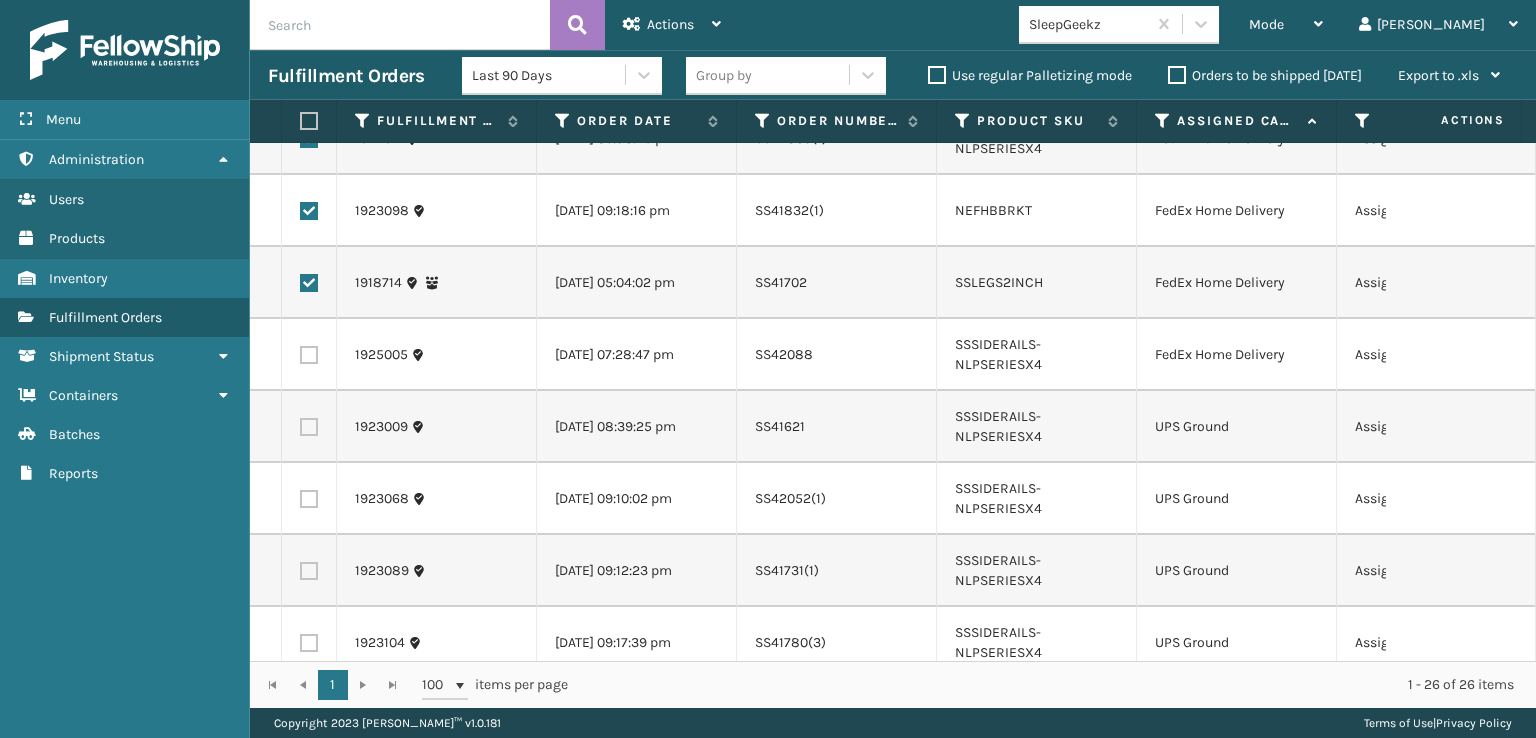 click at bounding box center [309, 355] 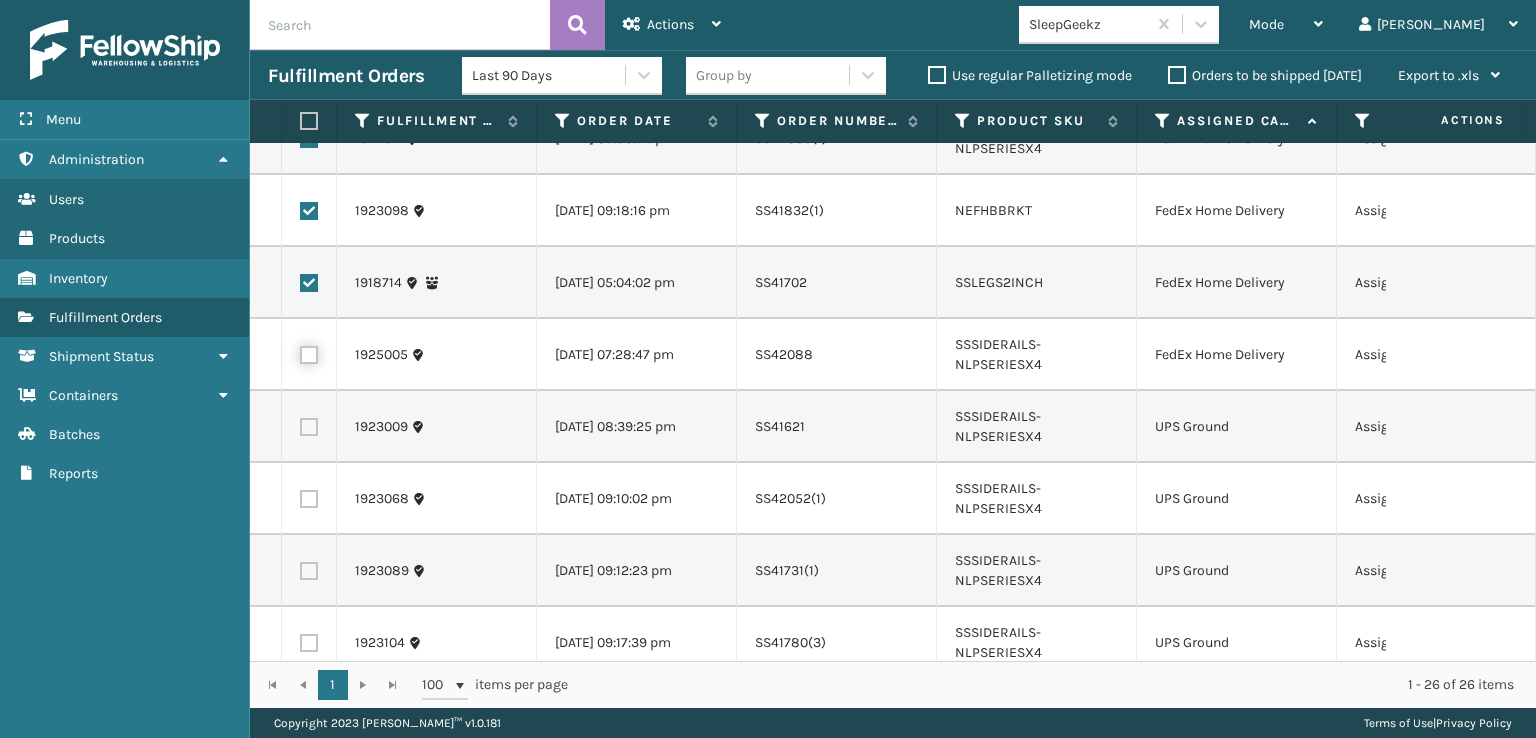 click at bounding box center [300, 352] 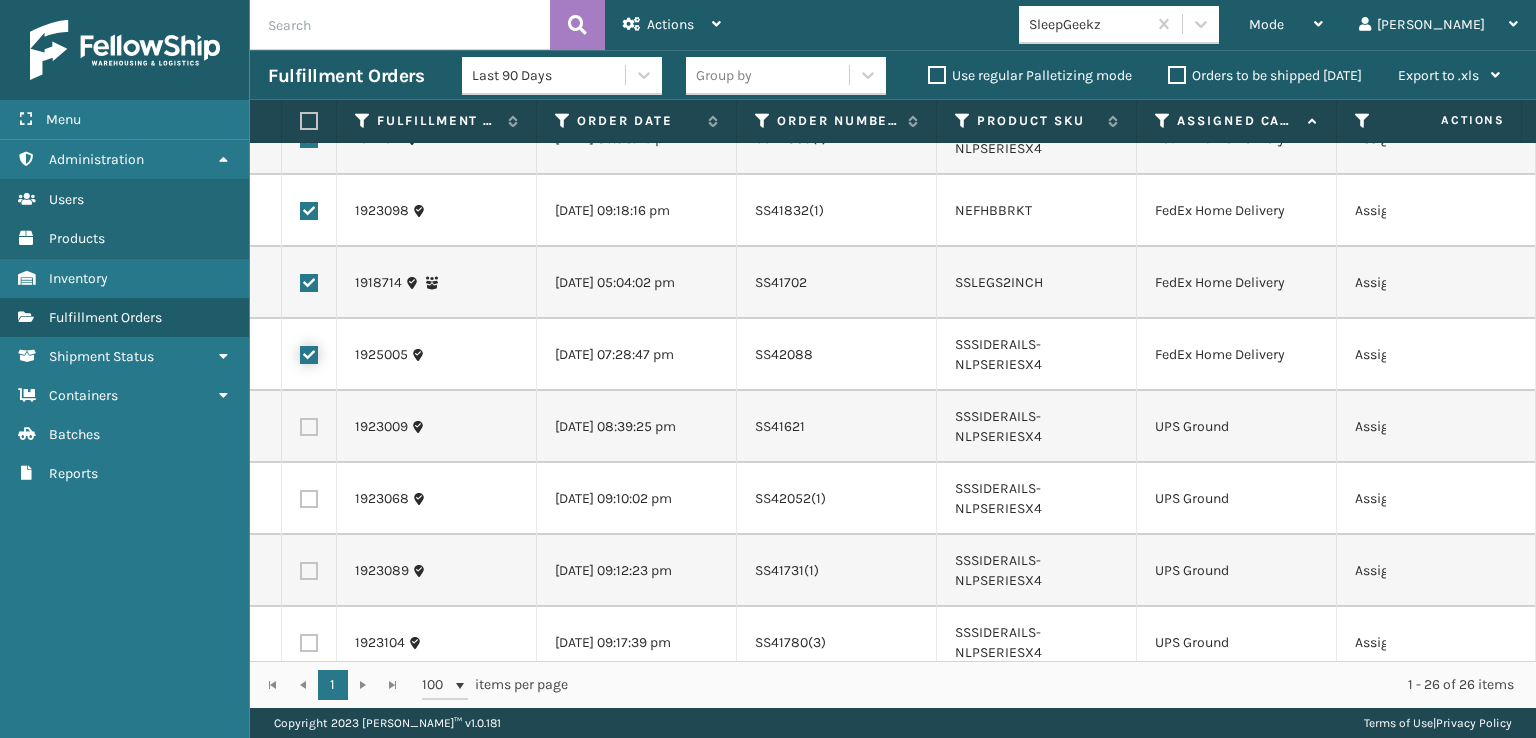 scroll, scrollTop: 300, scrollLeft: 0, axis: vertical 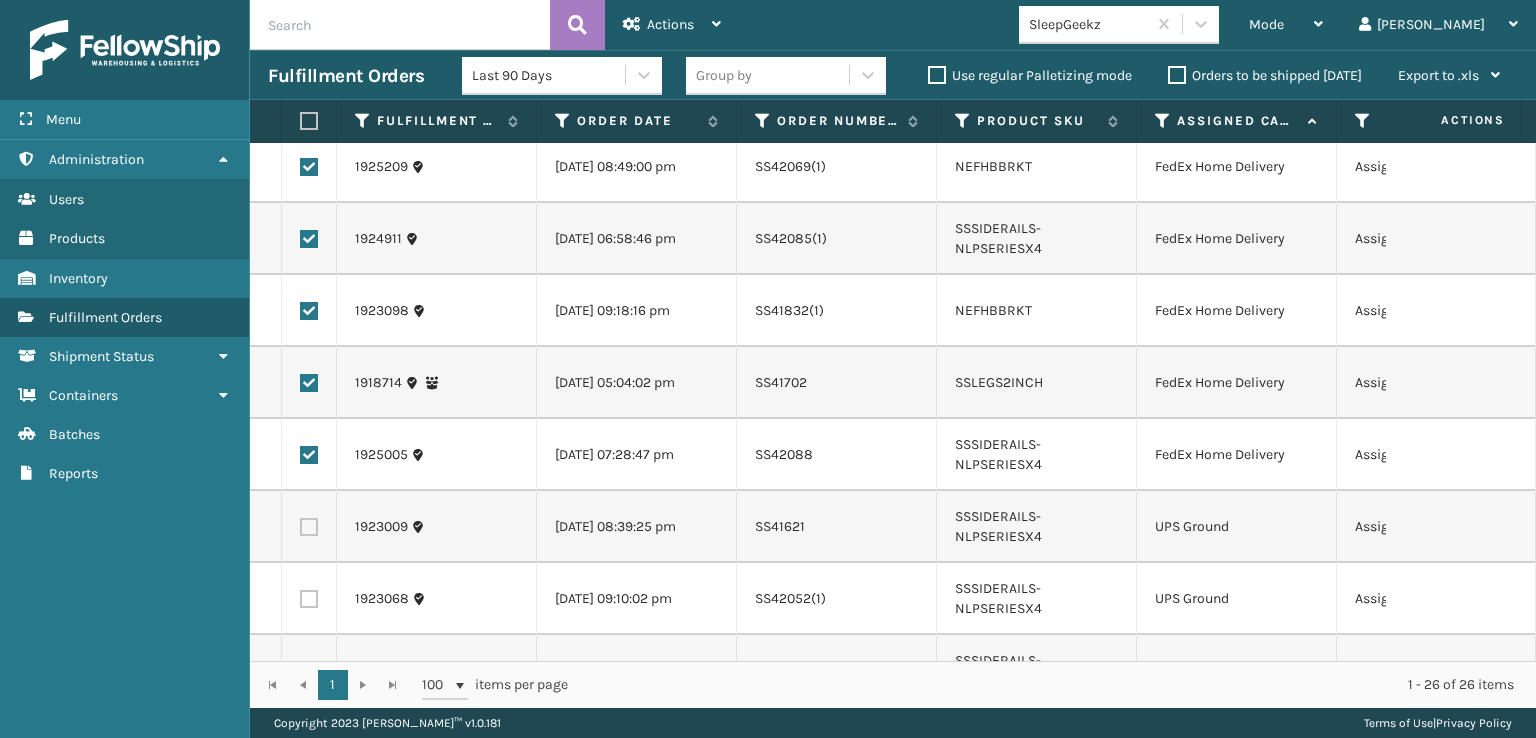 click at bounding box center (309, 455) 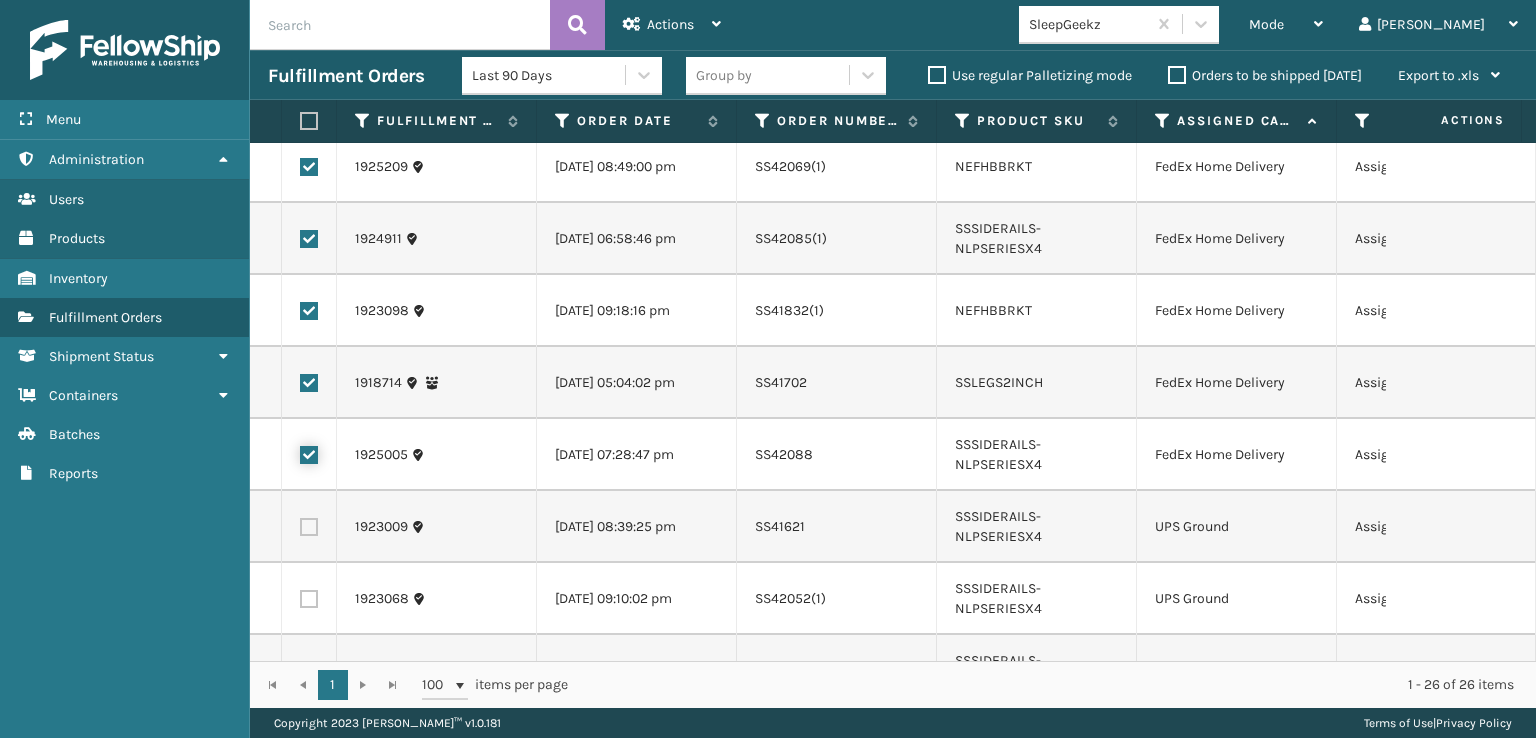 click at bounding box center (300, 452) 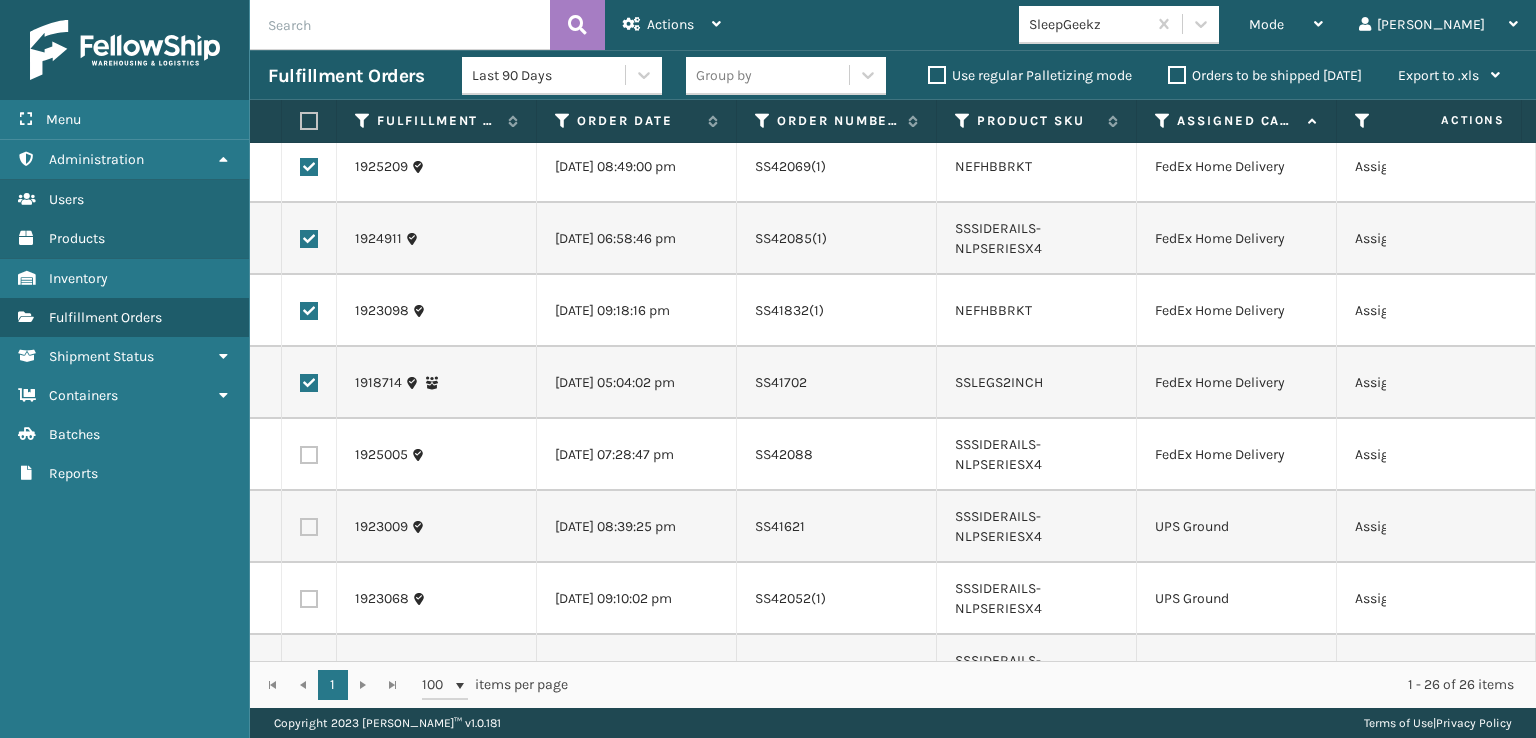 click at bounding box center (309, 383) 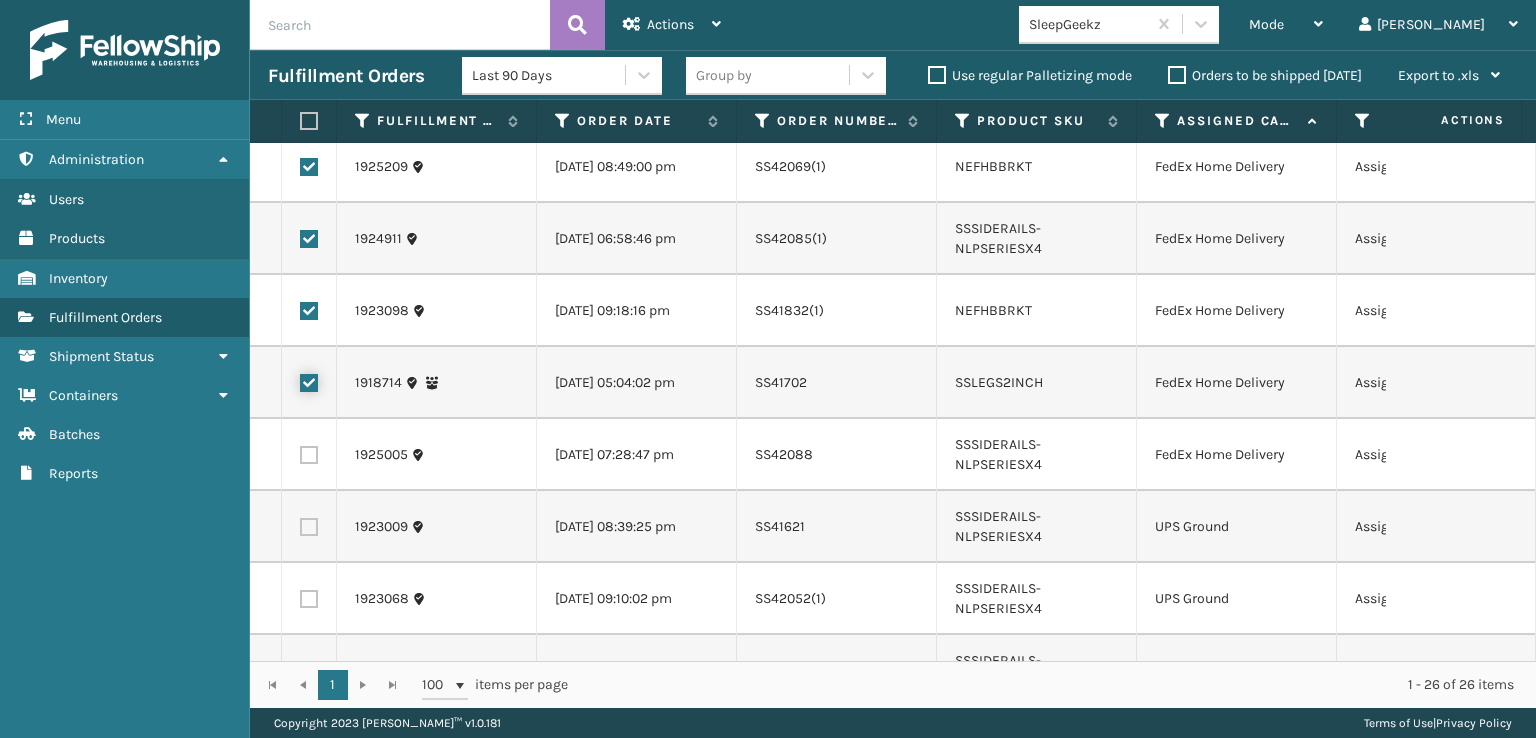 click at bounding box center [300, 380] 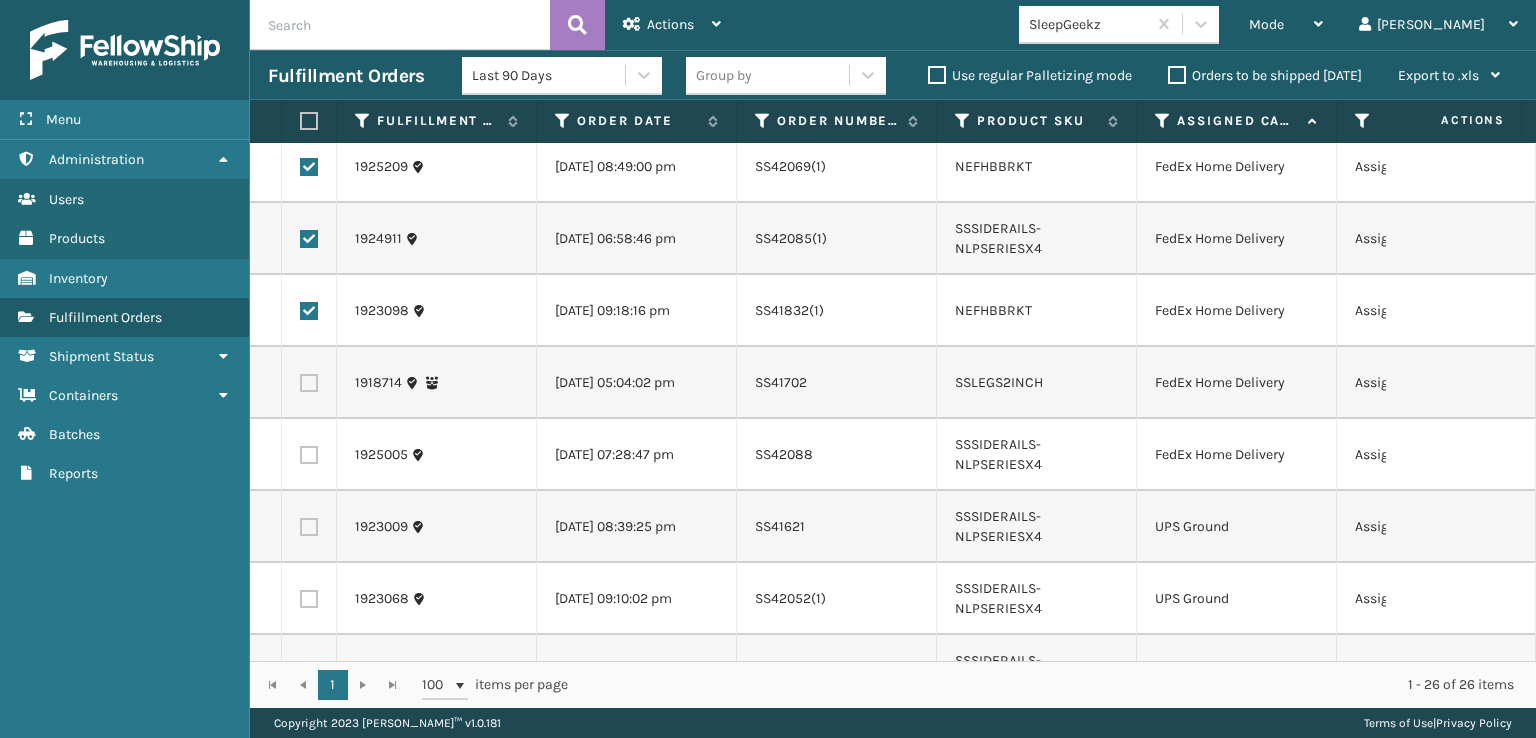 click at bounding box center [309, 311] 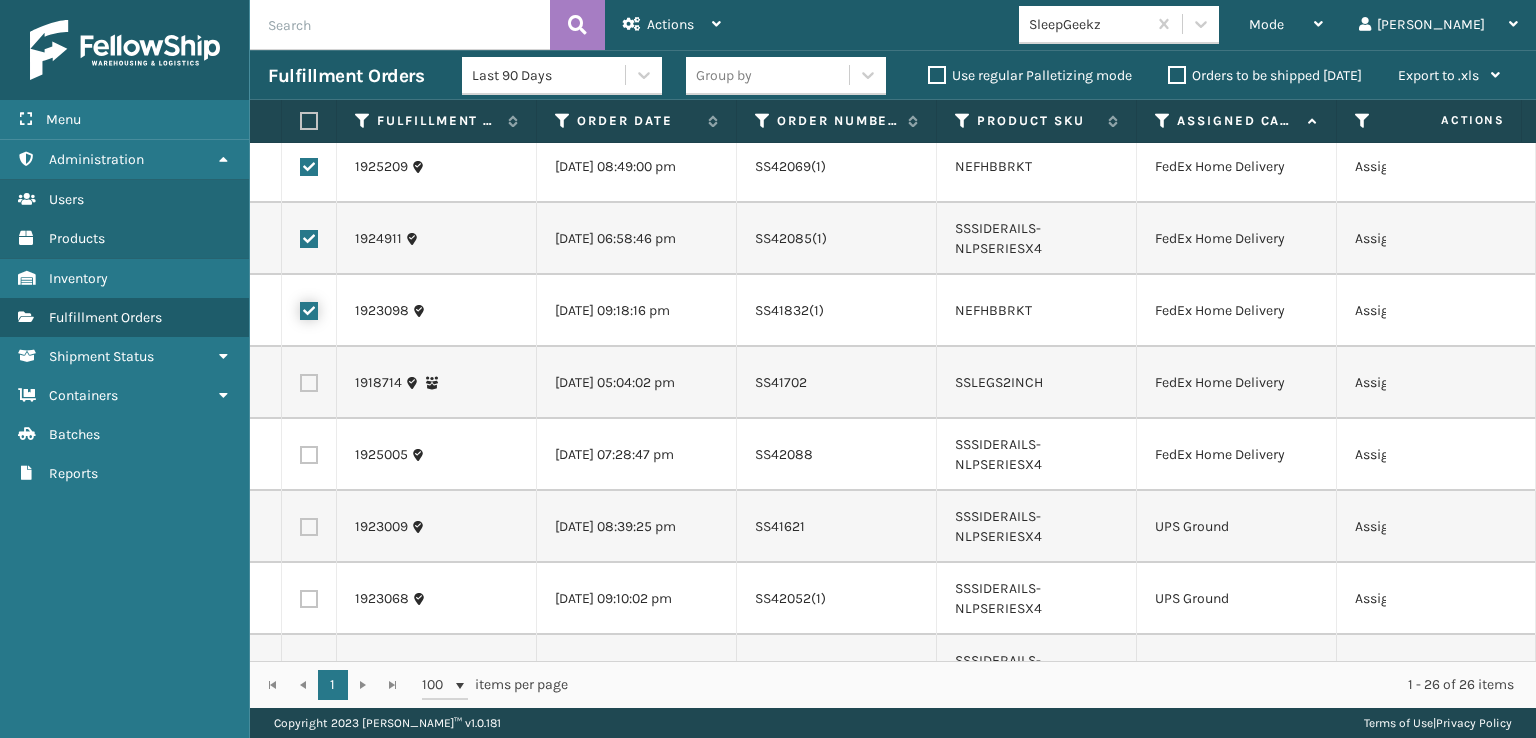 click at bounding box center (300, 308) 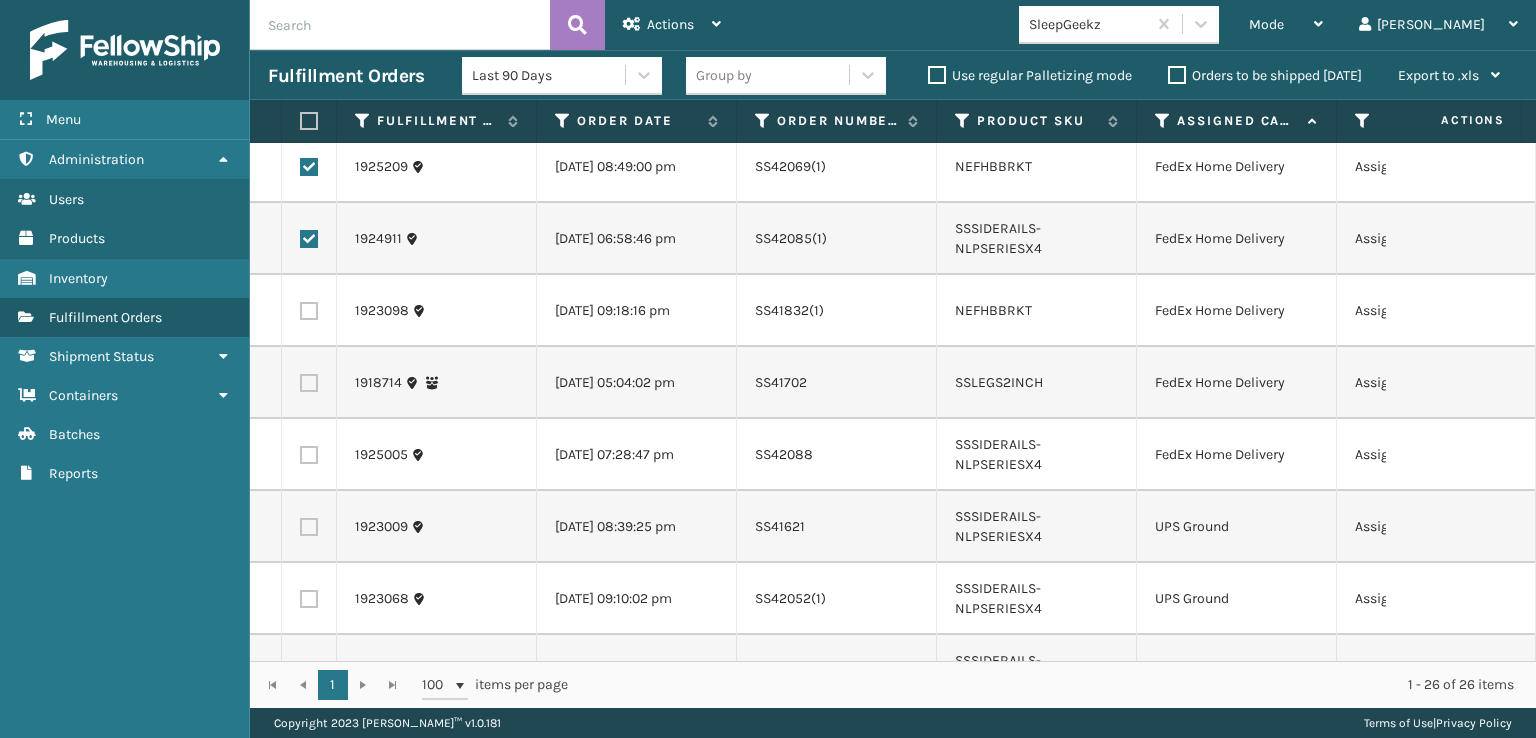 click at bounding box center (309, 239) 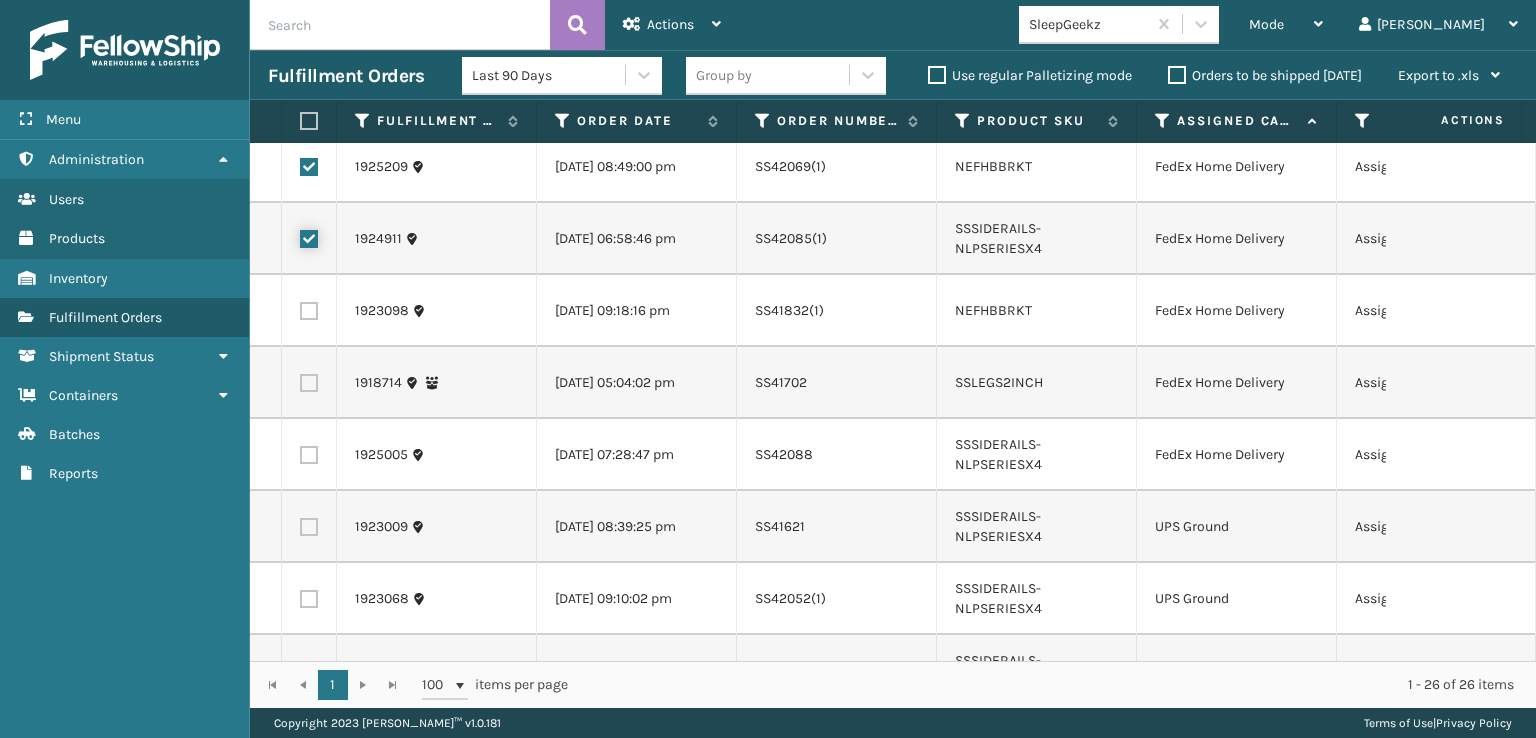 click at bounding box center (300, 236) 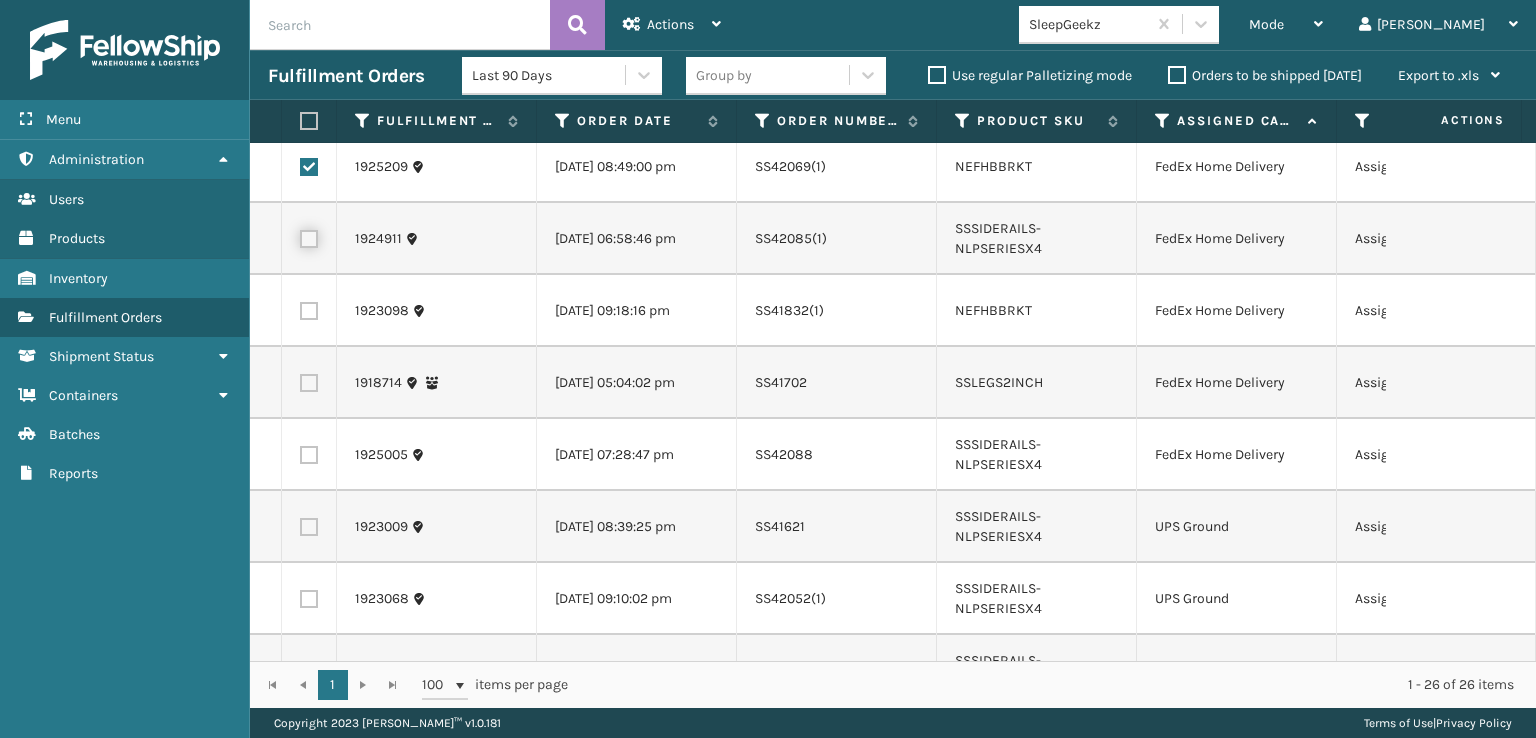 scroll, scrollTop: 100, scrollLeft: 0, axis: vertical 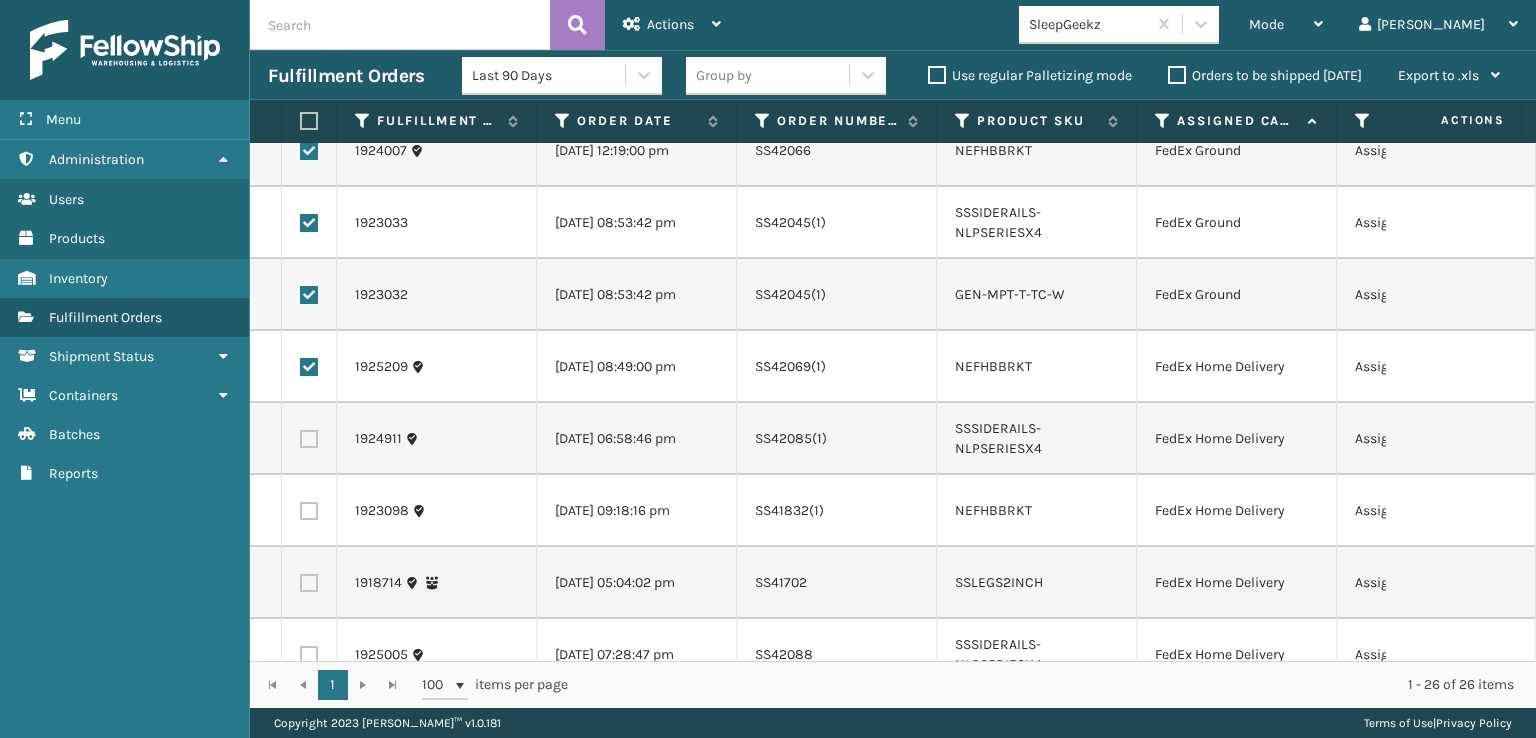 click at bounding box center [309, 367] 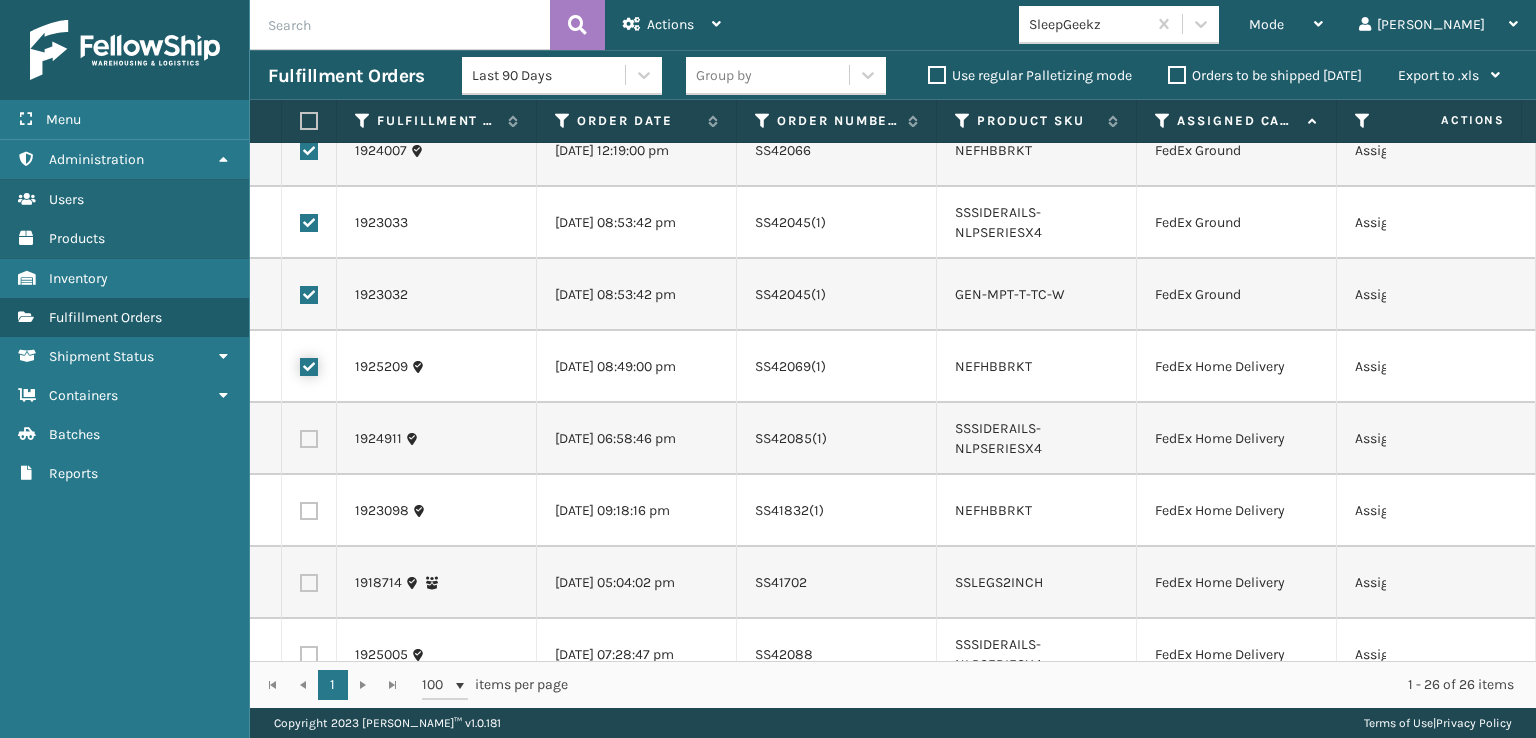 click at bounding box center [300, 364] 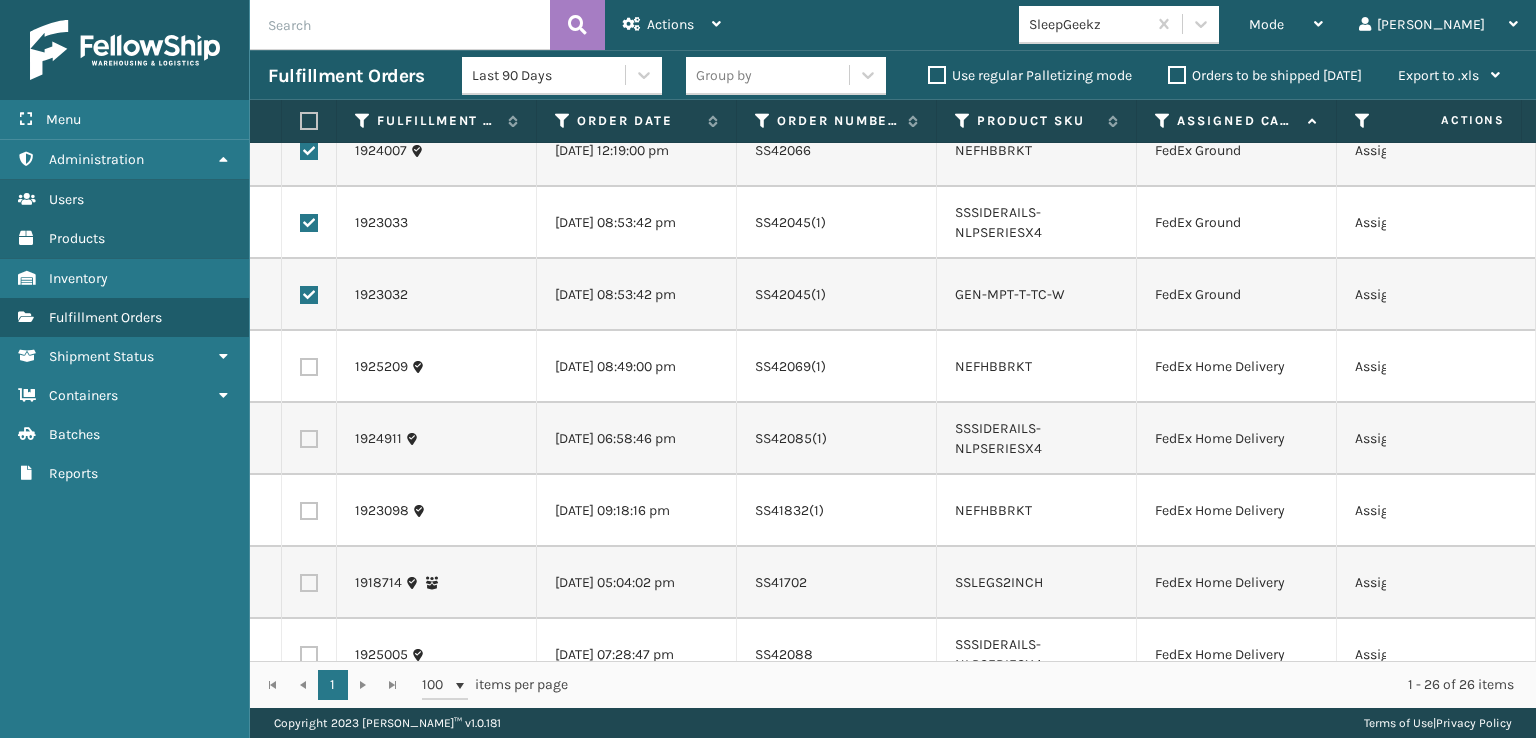 click at bounding box center [309, 295] 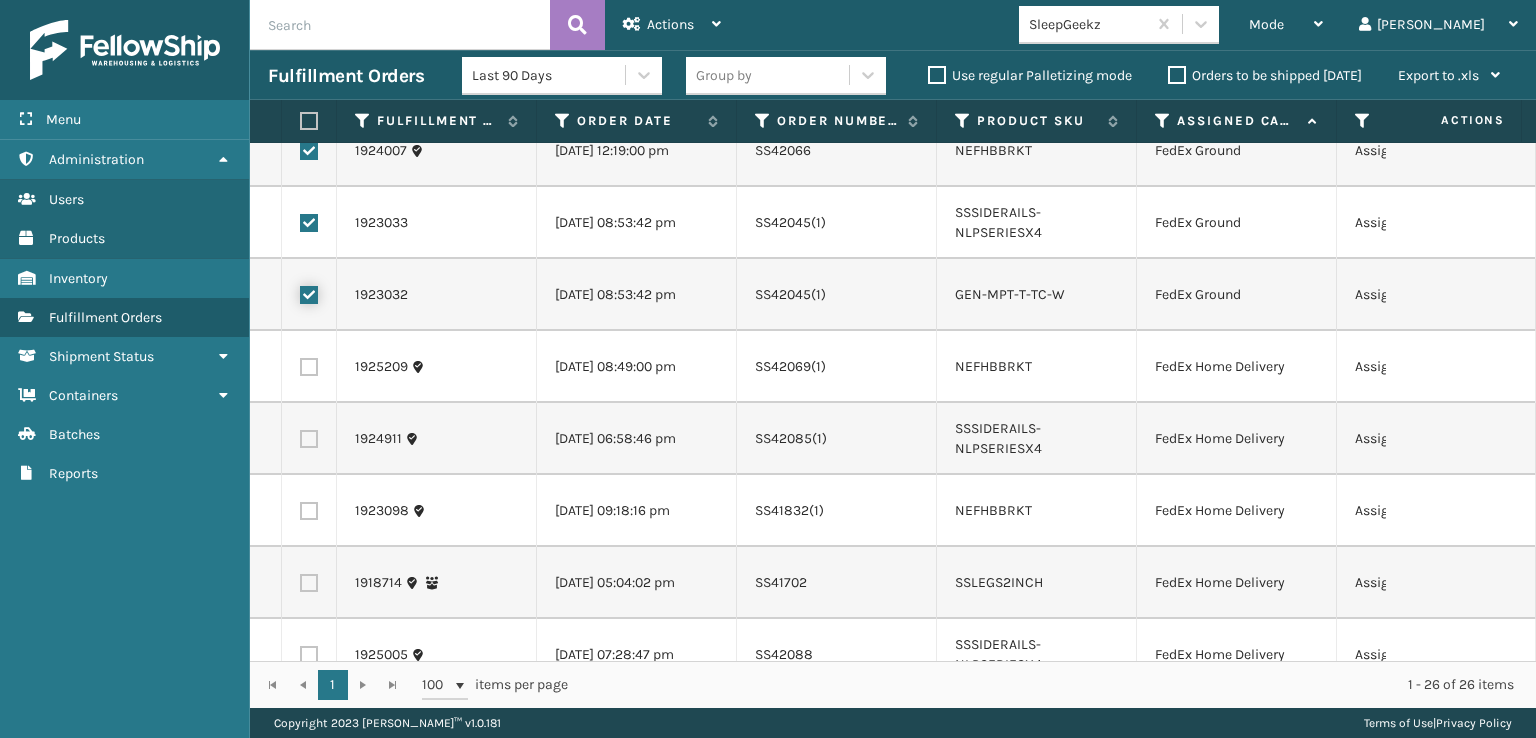 click at bounding box center [300, 292] 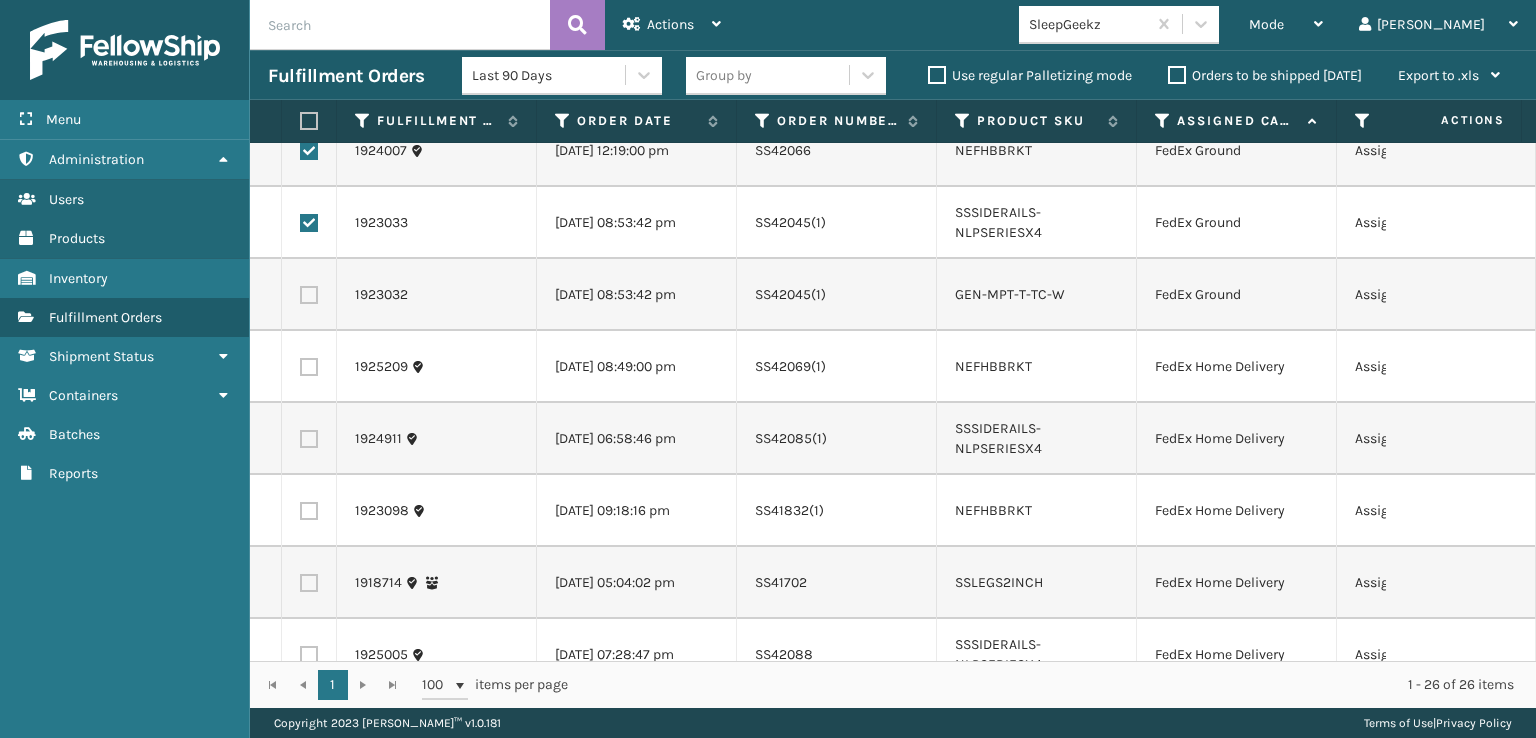 click at bounding box center [309, 223] 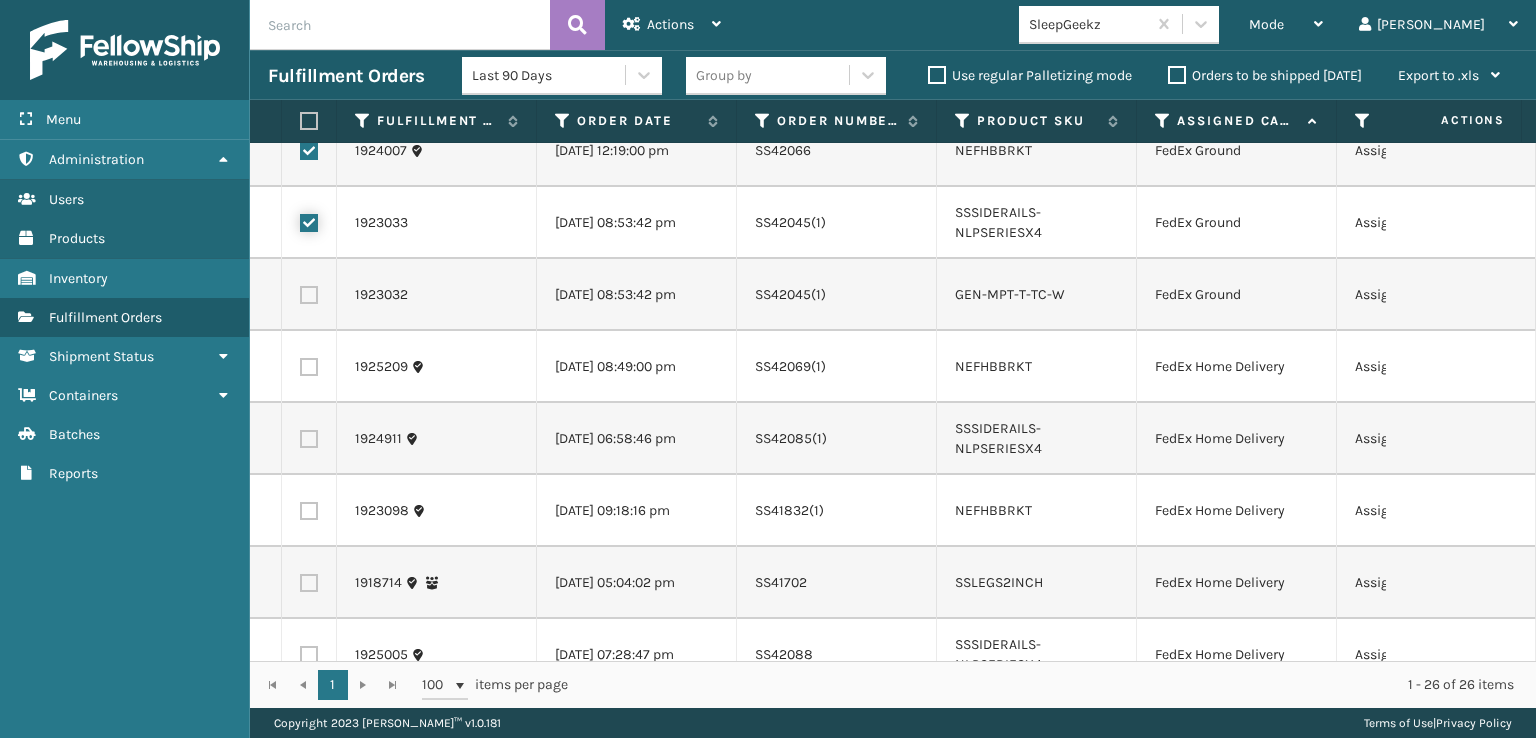 click at bounding box center (300, 220) 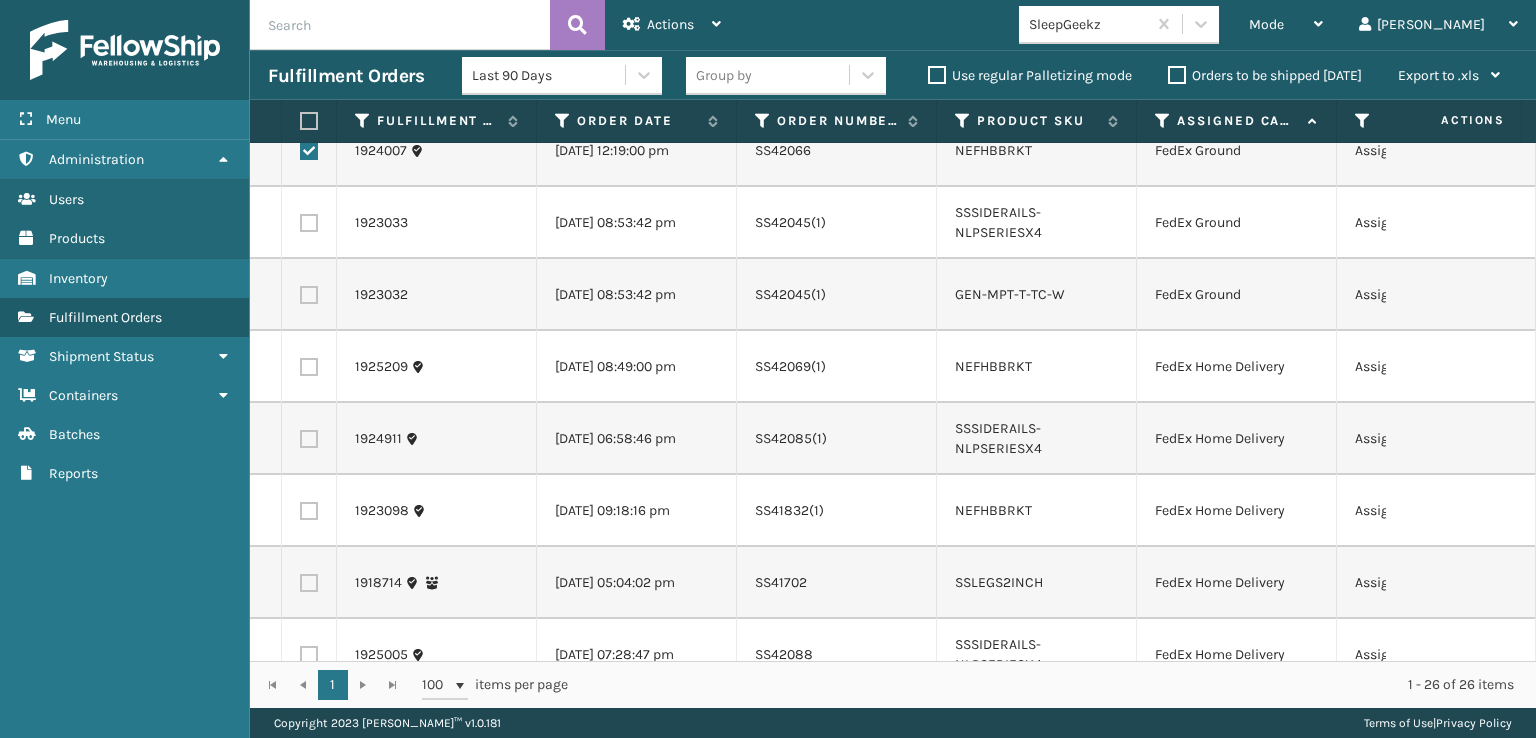 click at bounding box center [309, 223] 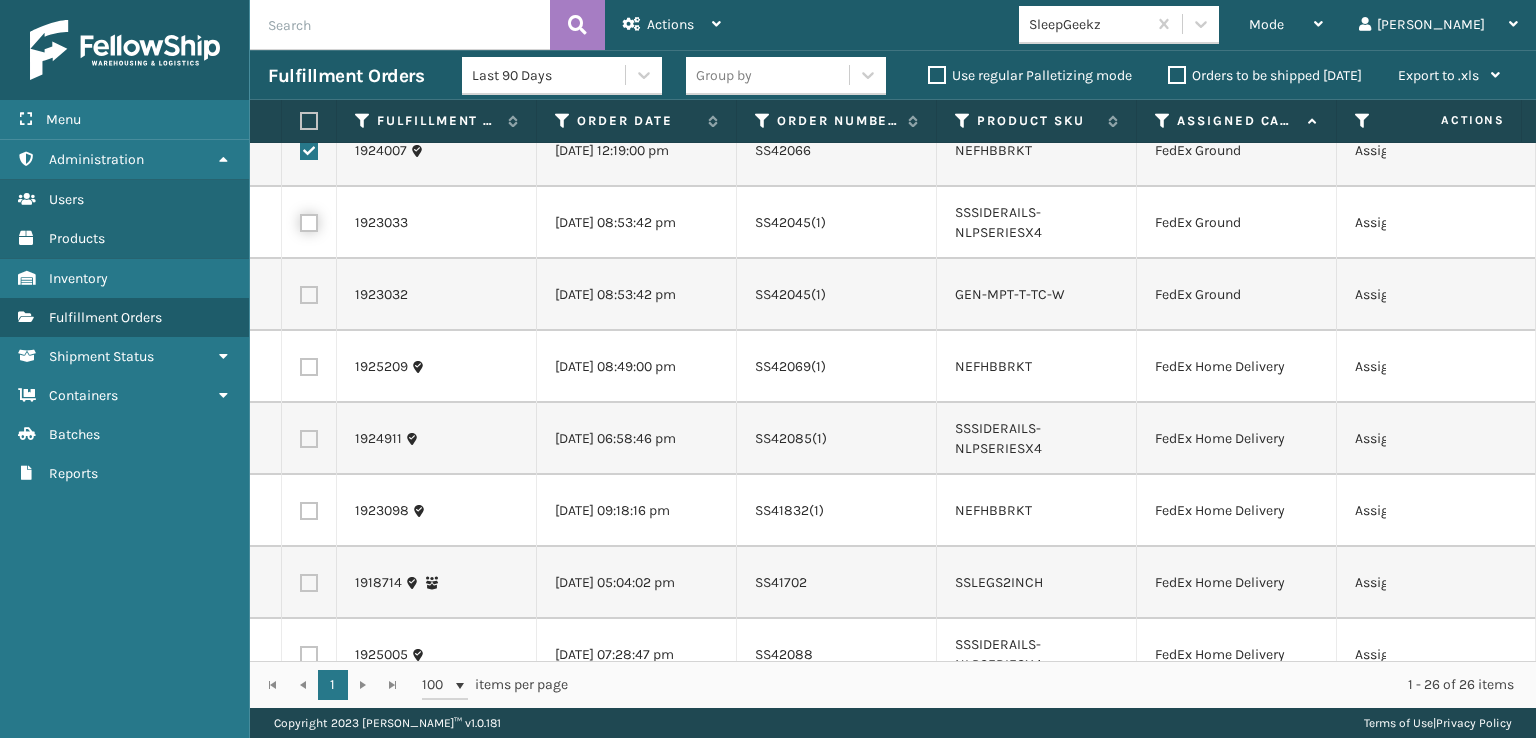 click at bounding box center [300, 220] 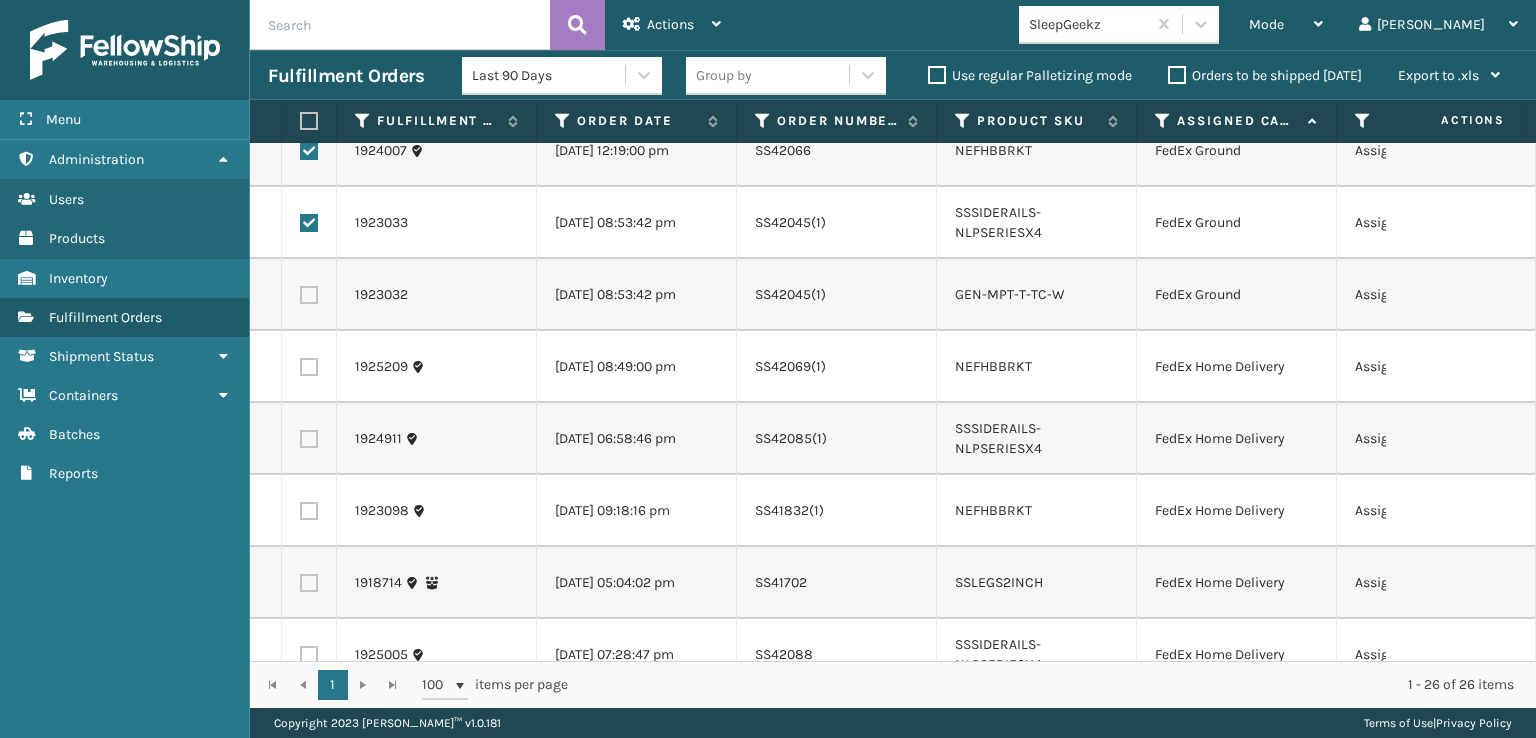 click at bounding box center [309, 151] 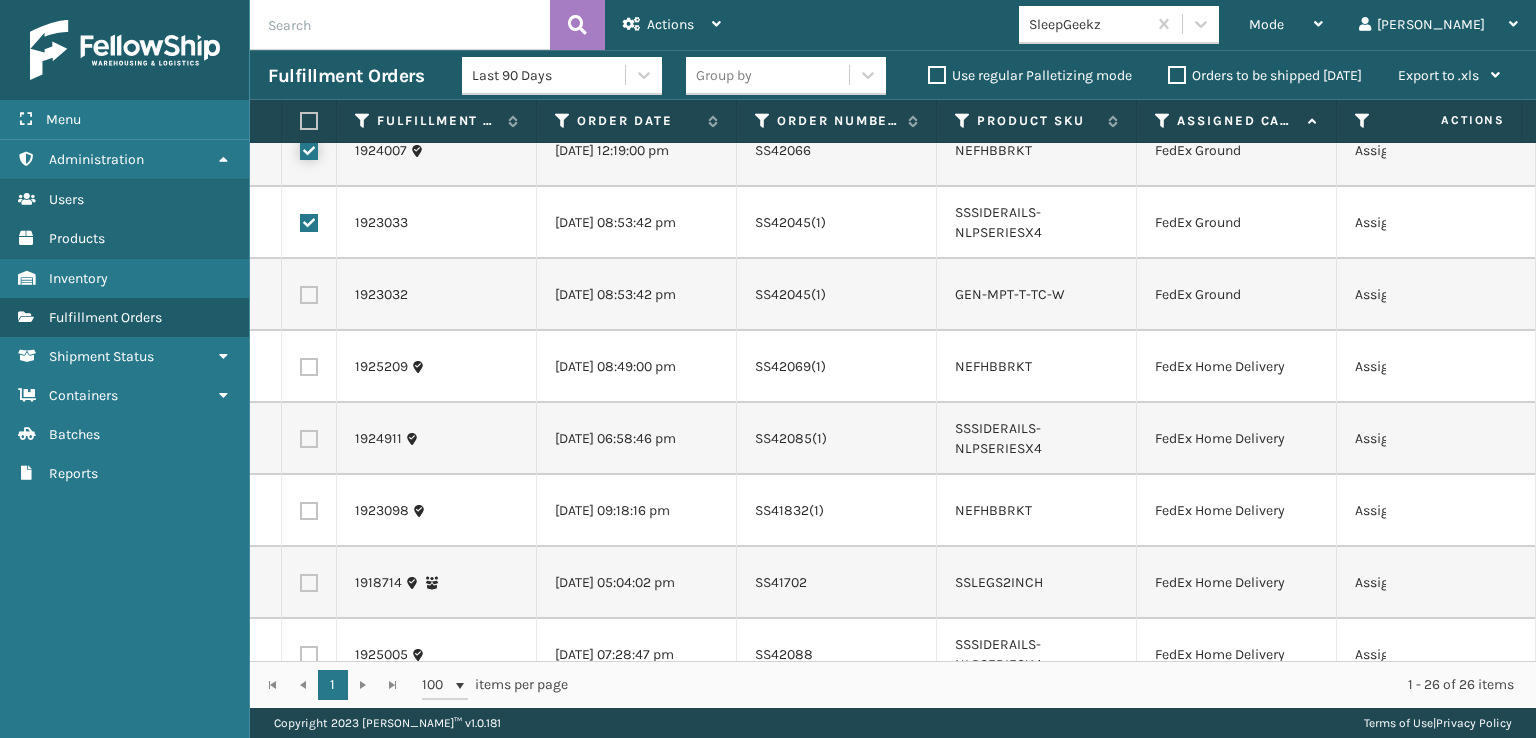 click at bounding box center [300, 148] 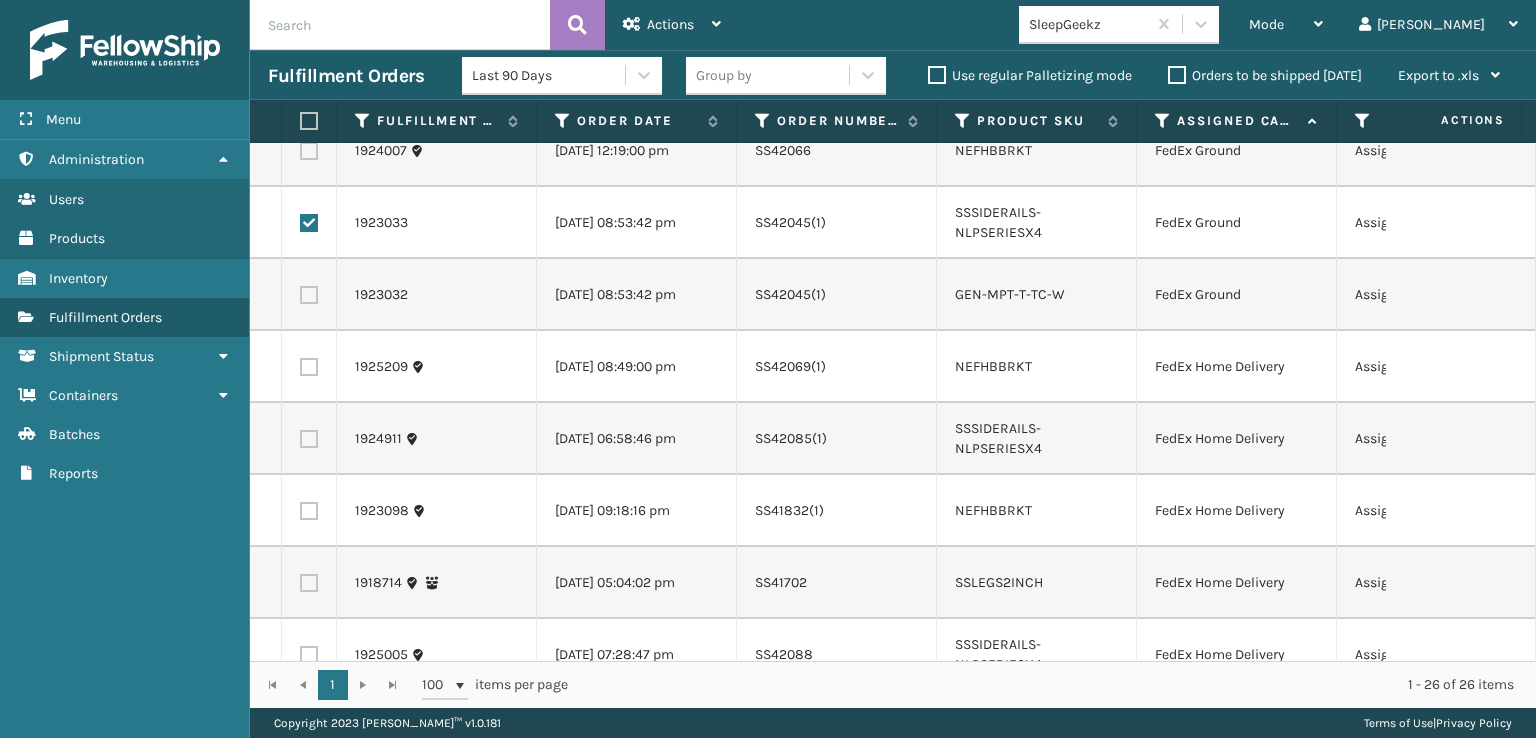 click at bounding box center [309, 223] 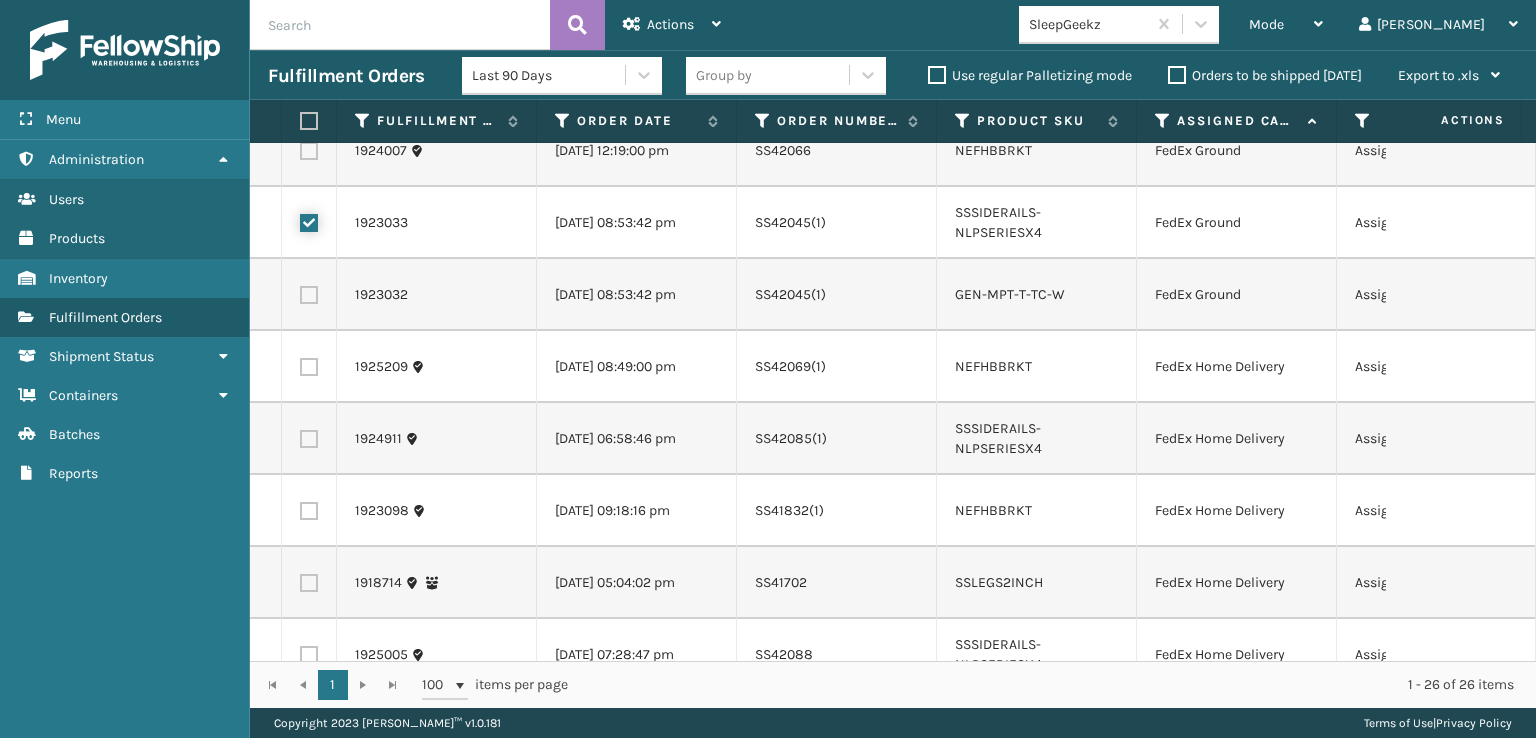 click at bounding box center (300, 220) 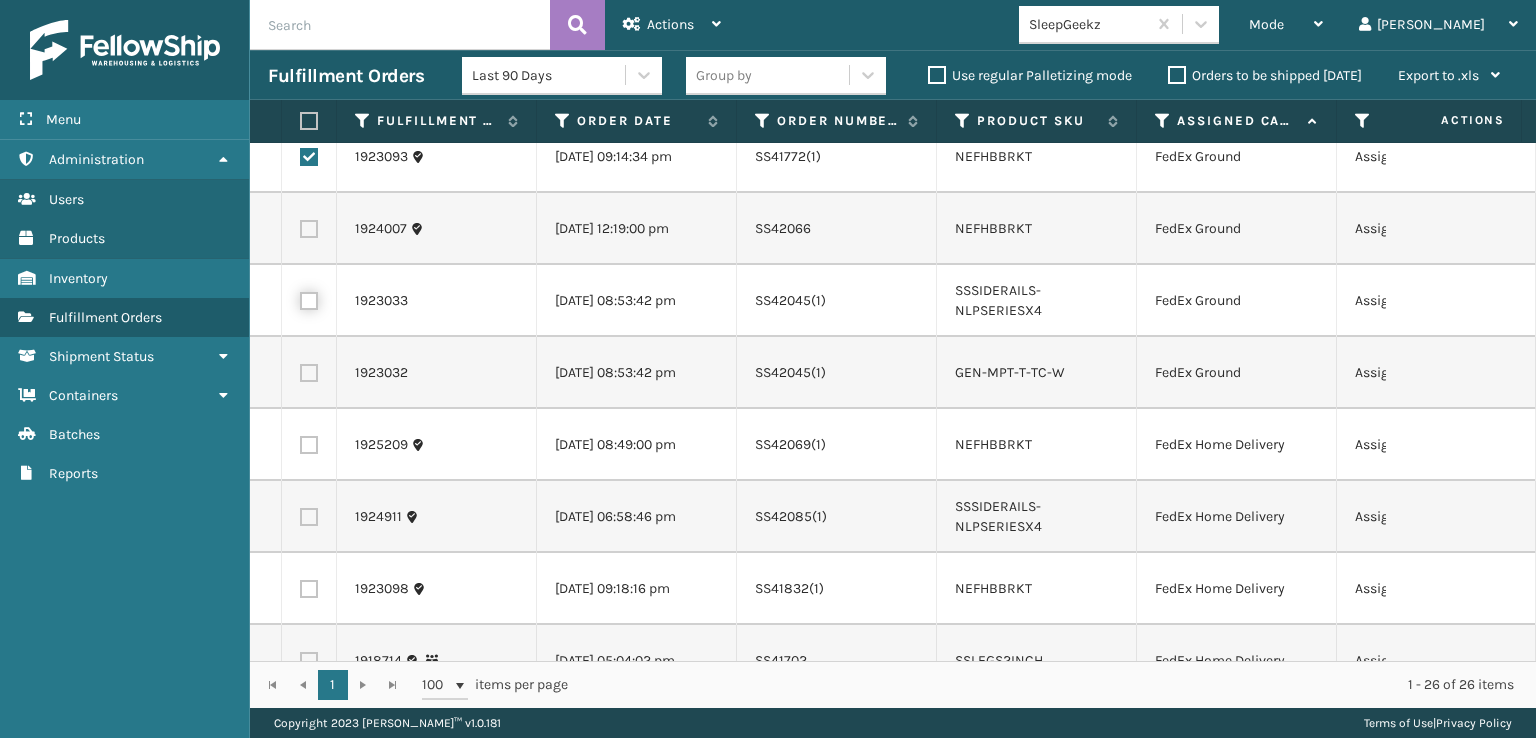 scroll, scrollTop: 0, scrollLeft: 0, axis: both 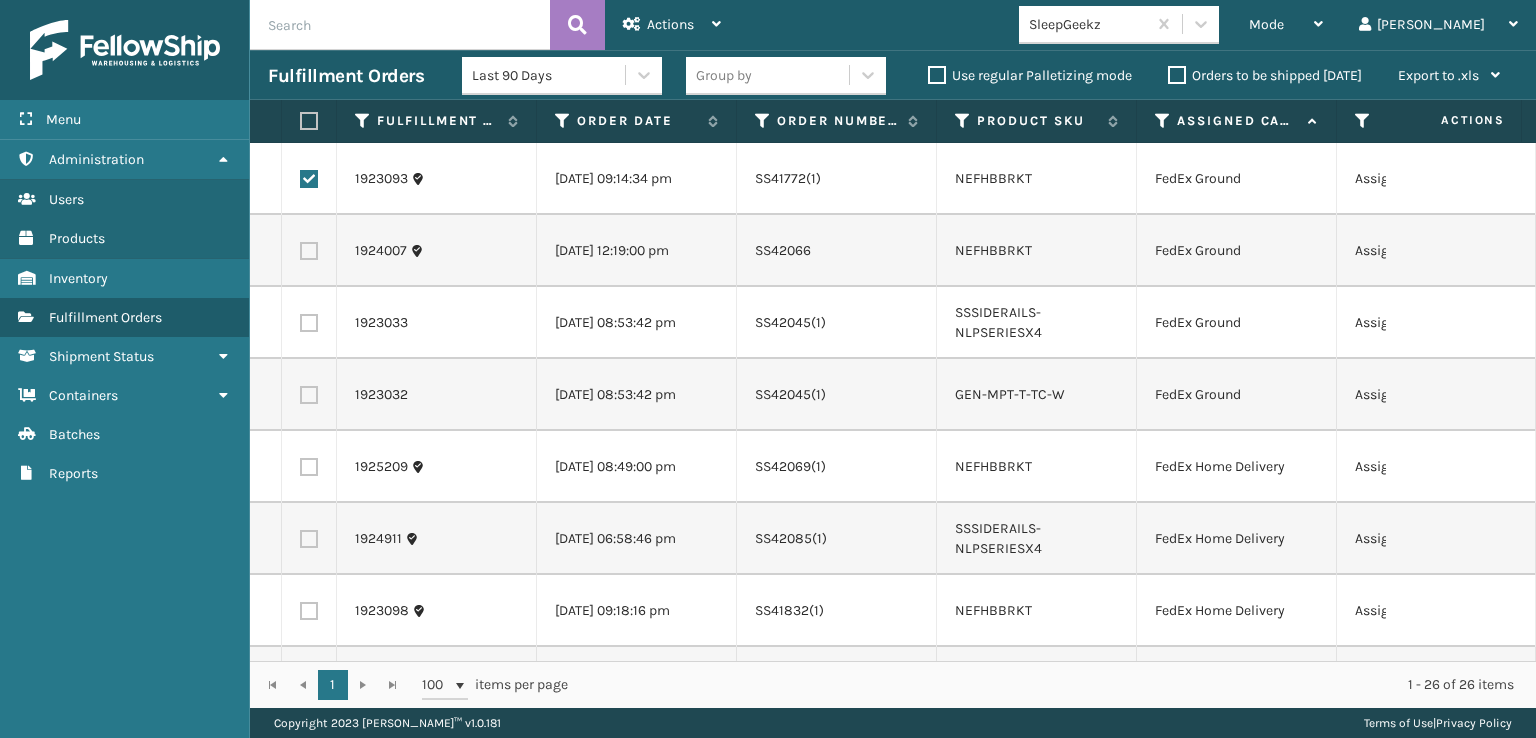 click at bounding box center (309, 179) 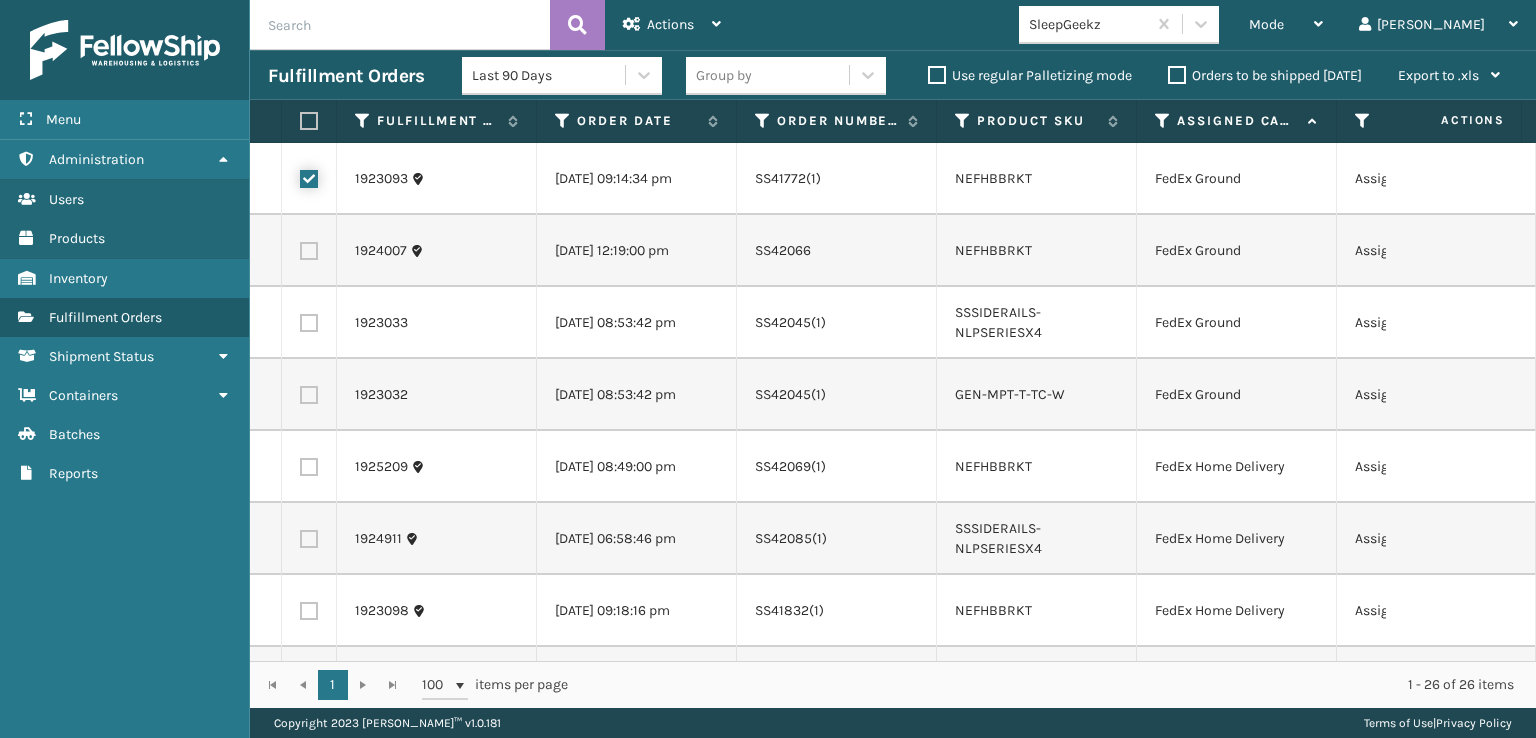 click at bounding box center [300, 176] 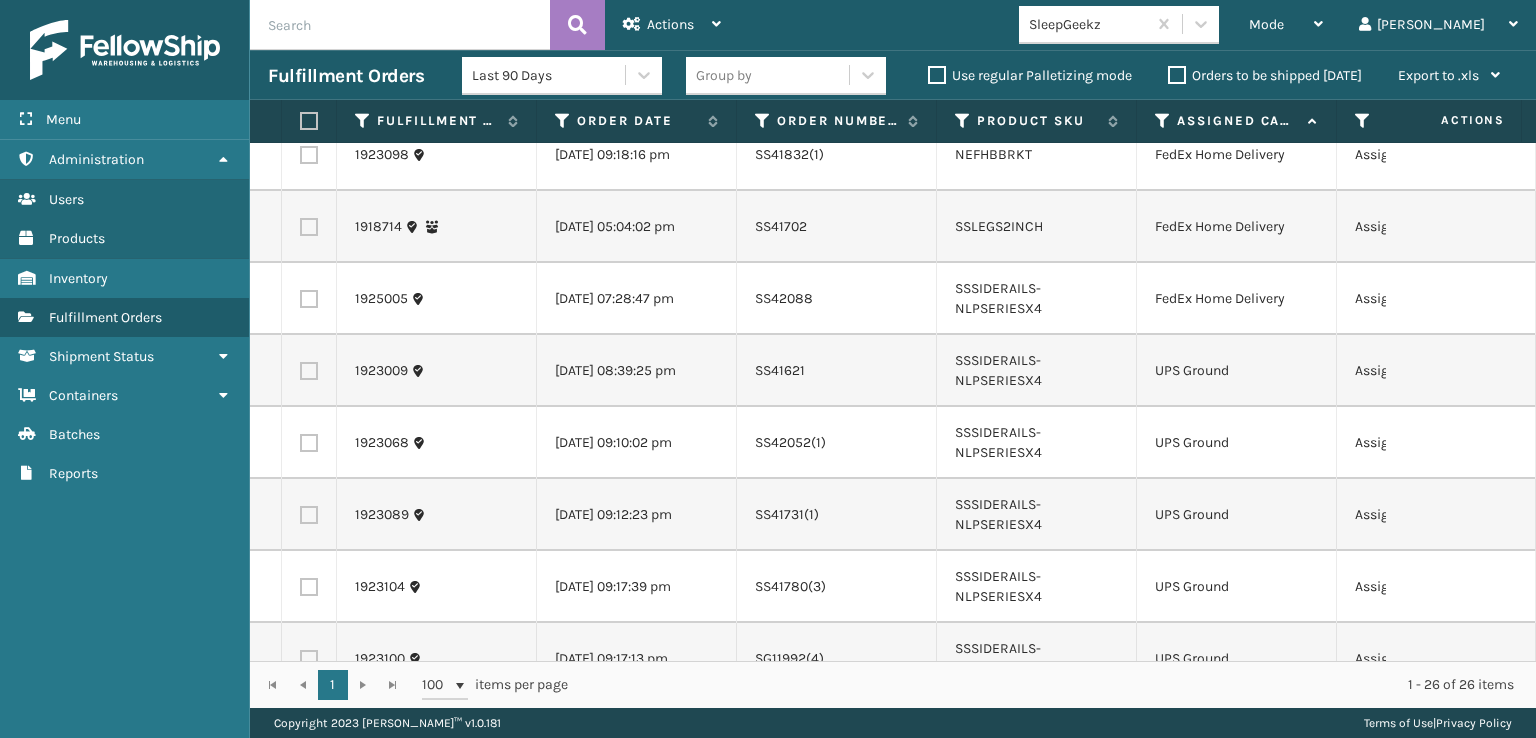 scroll, scrollTop: 500, scrollLeft: 0, axis: vertical 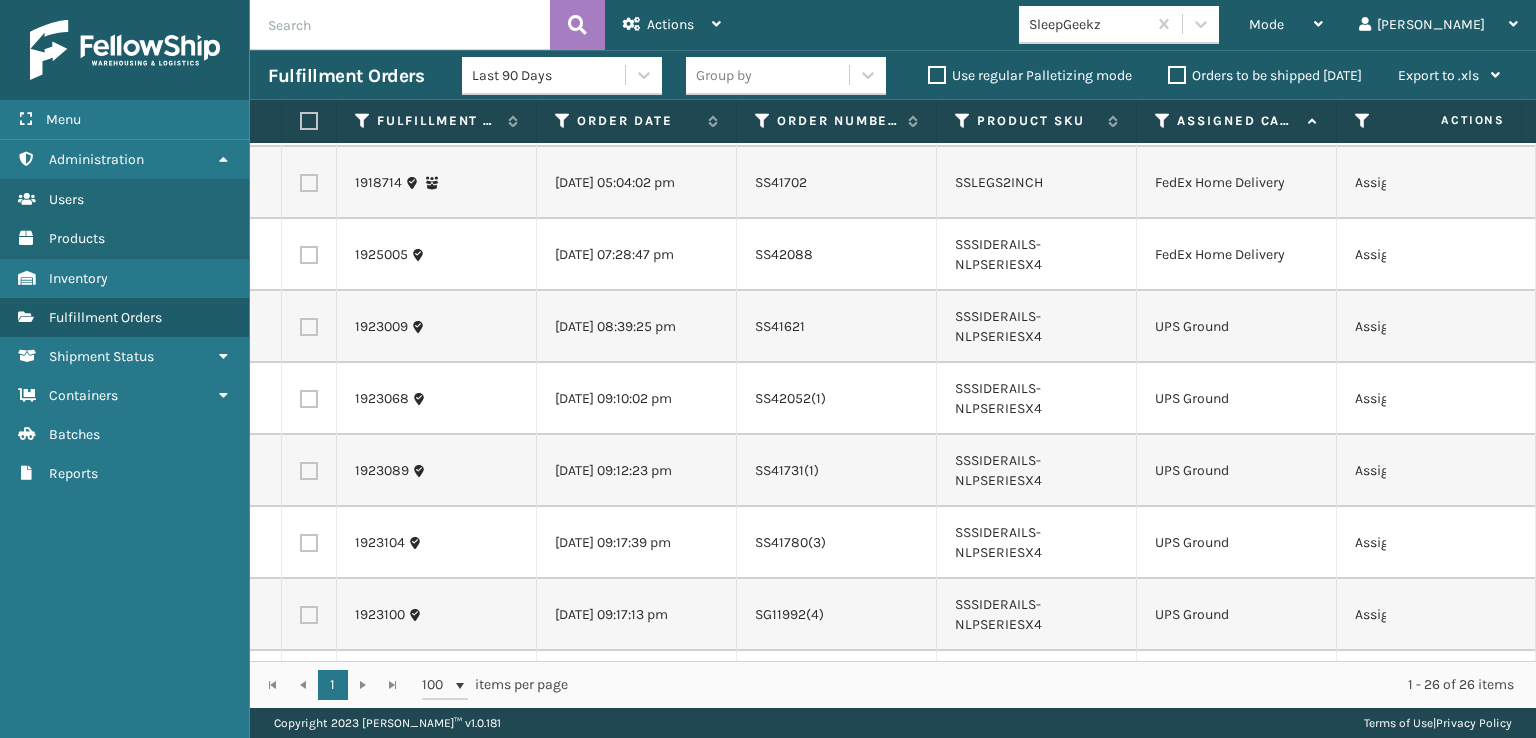 click at bounding box center (309, 327) 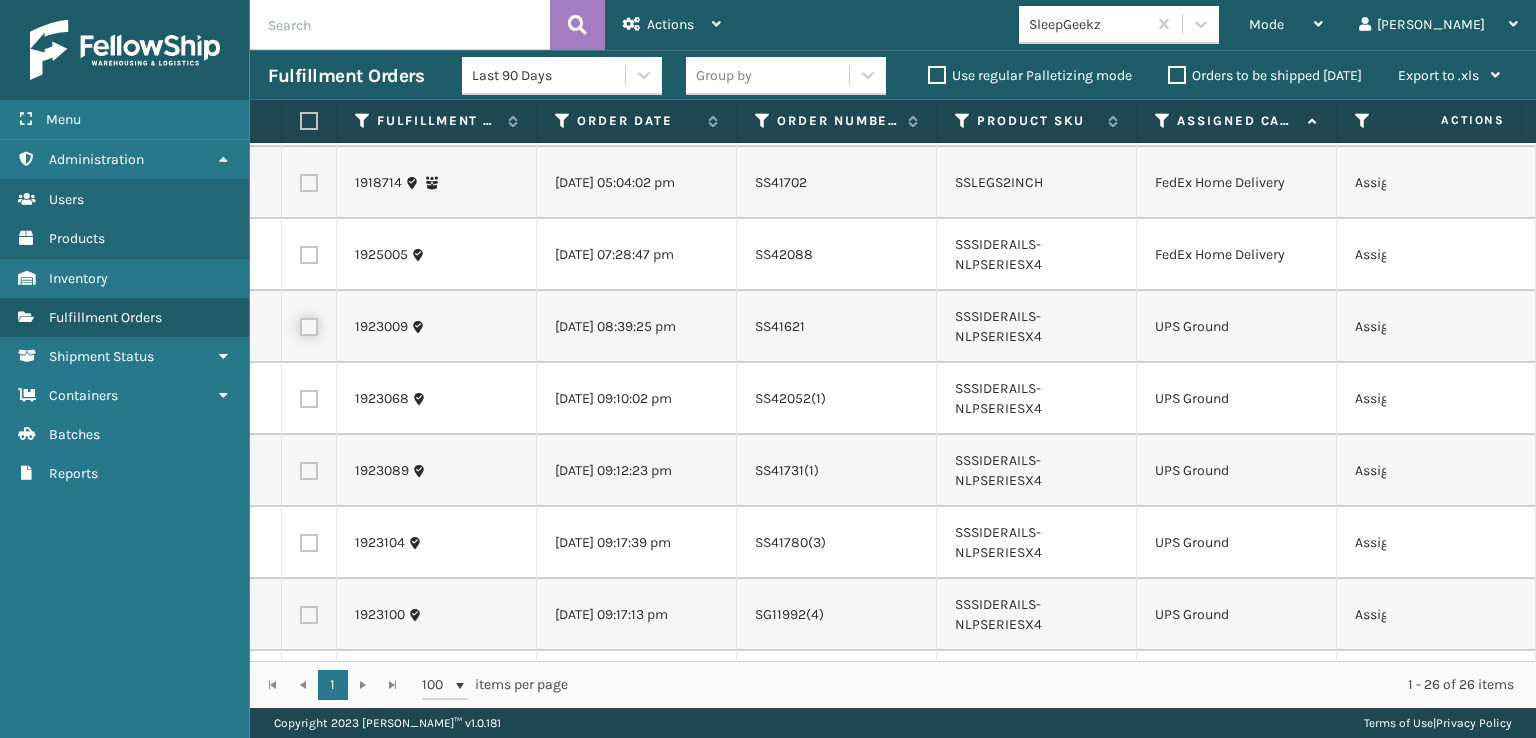click at bounding box center [300, 324] 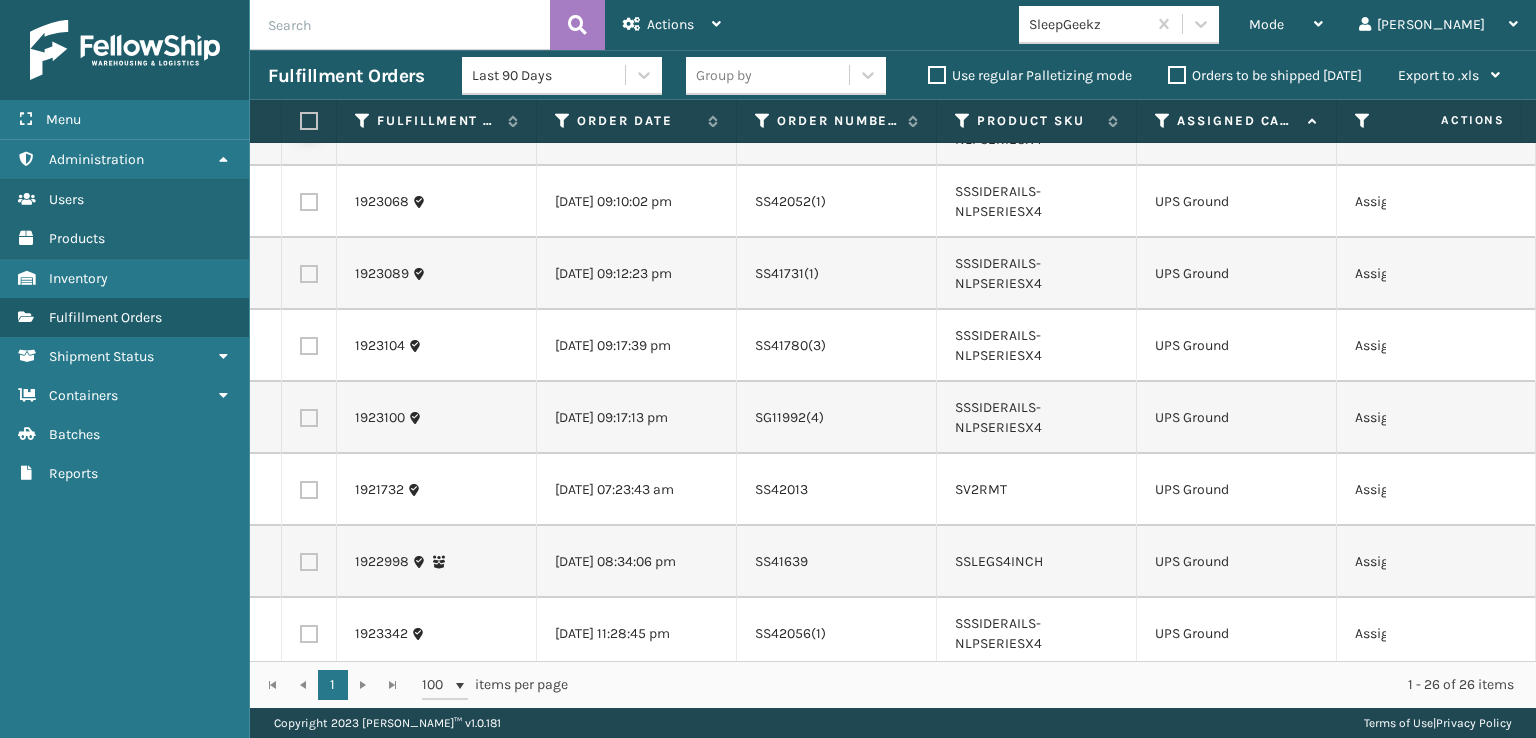 scroll, scrollTop: 700, scrollLeft: 0, axis: vertical 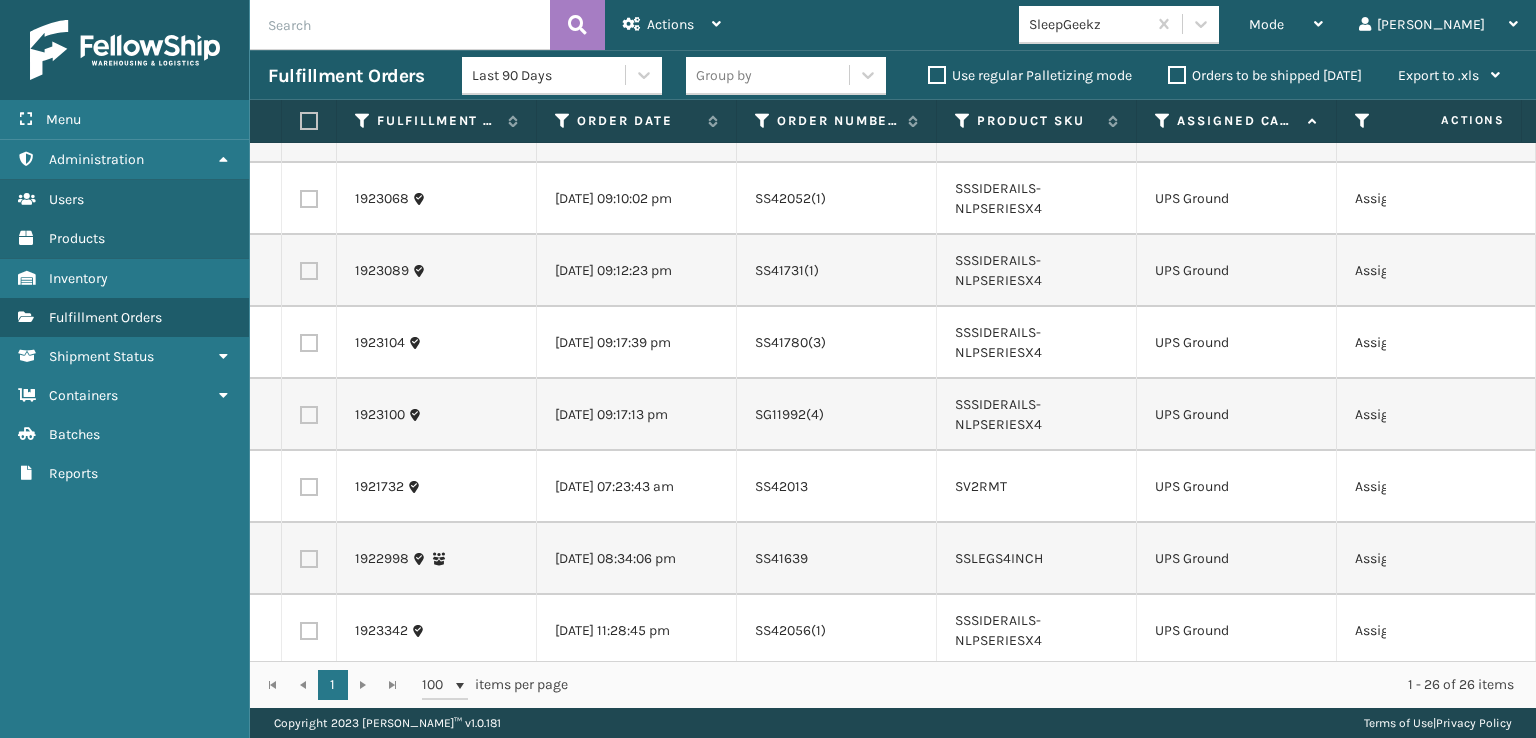 click at bounding box center (309, 199) 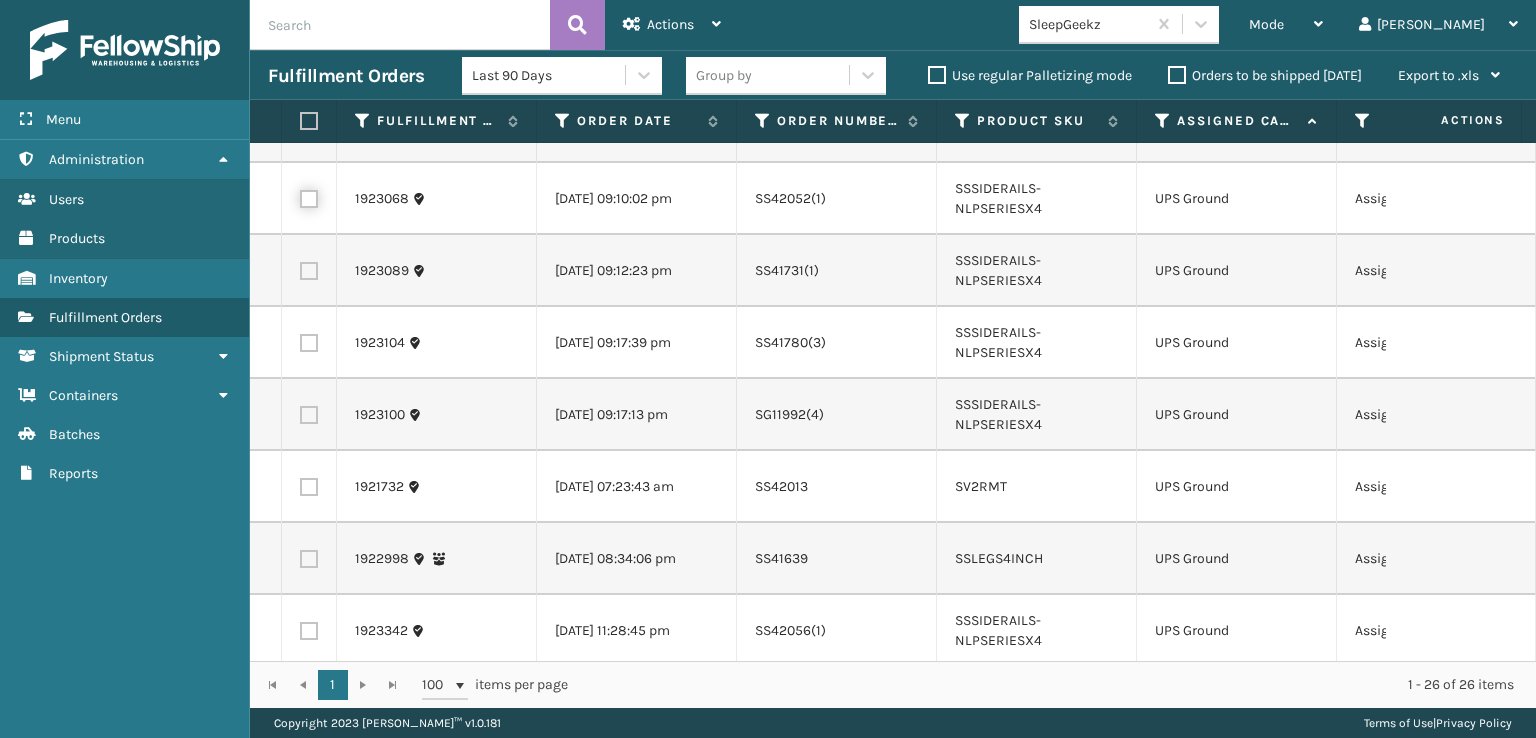 click at bounding box center [300, 196] 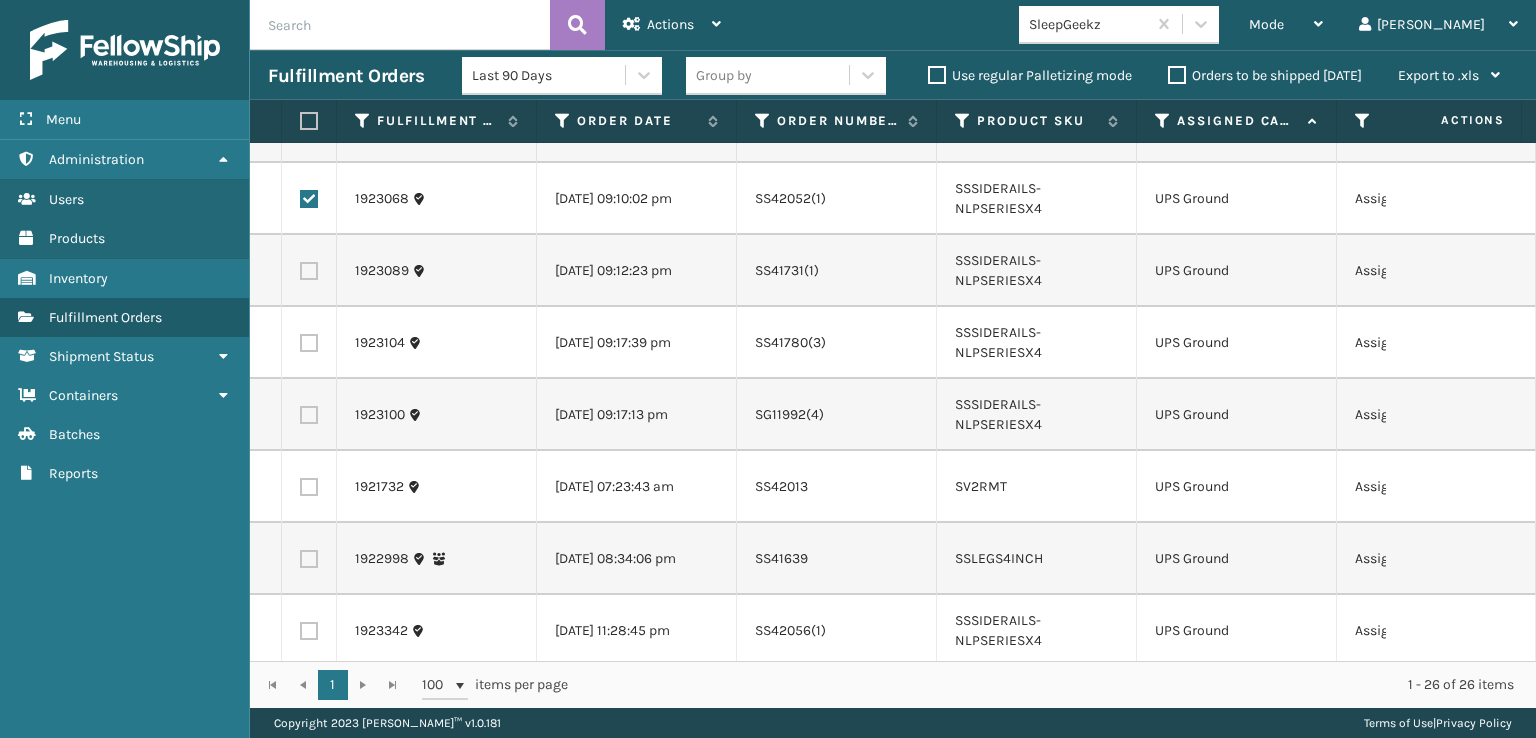 click at bounding box center [309, 271] 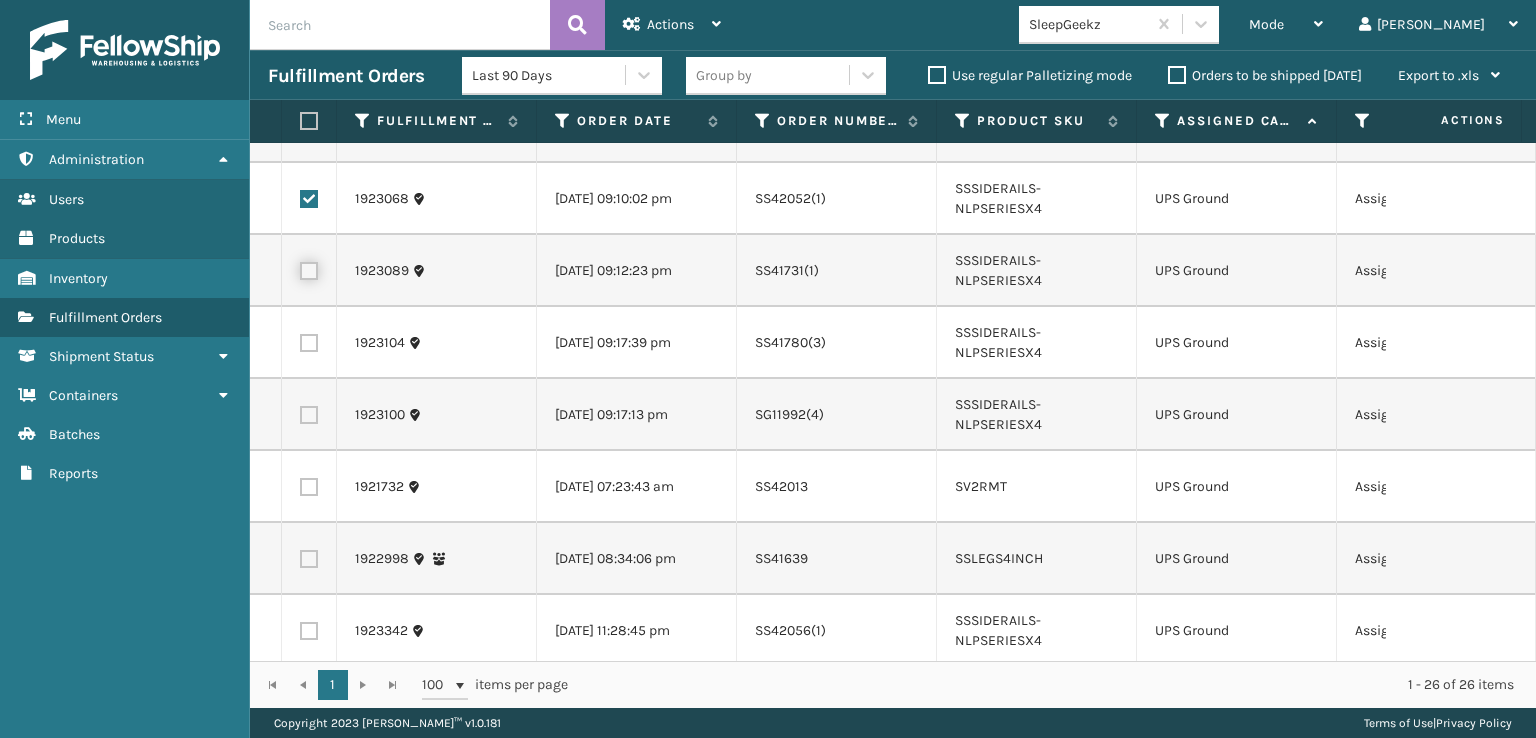 click at bounding box center (300, 268) 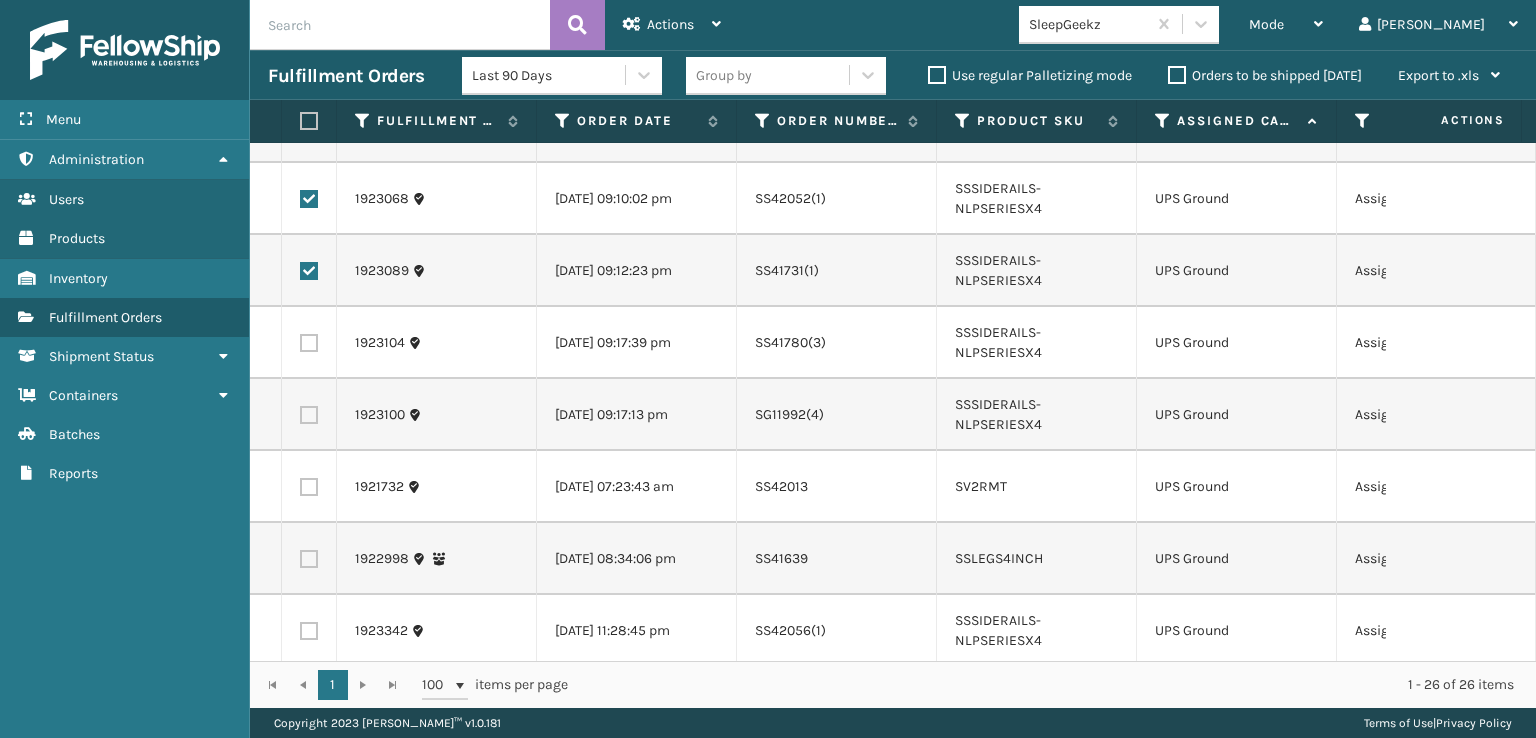 click at bounding box center [309, 343] 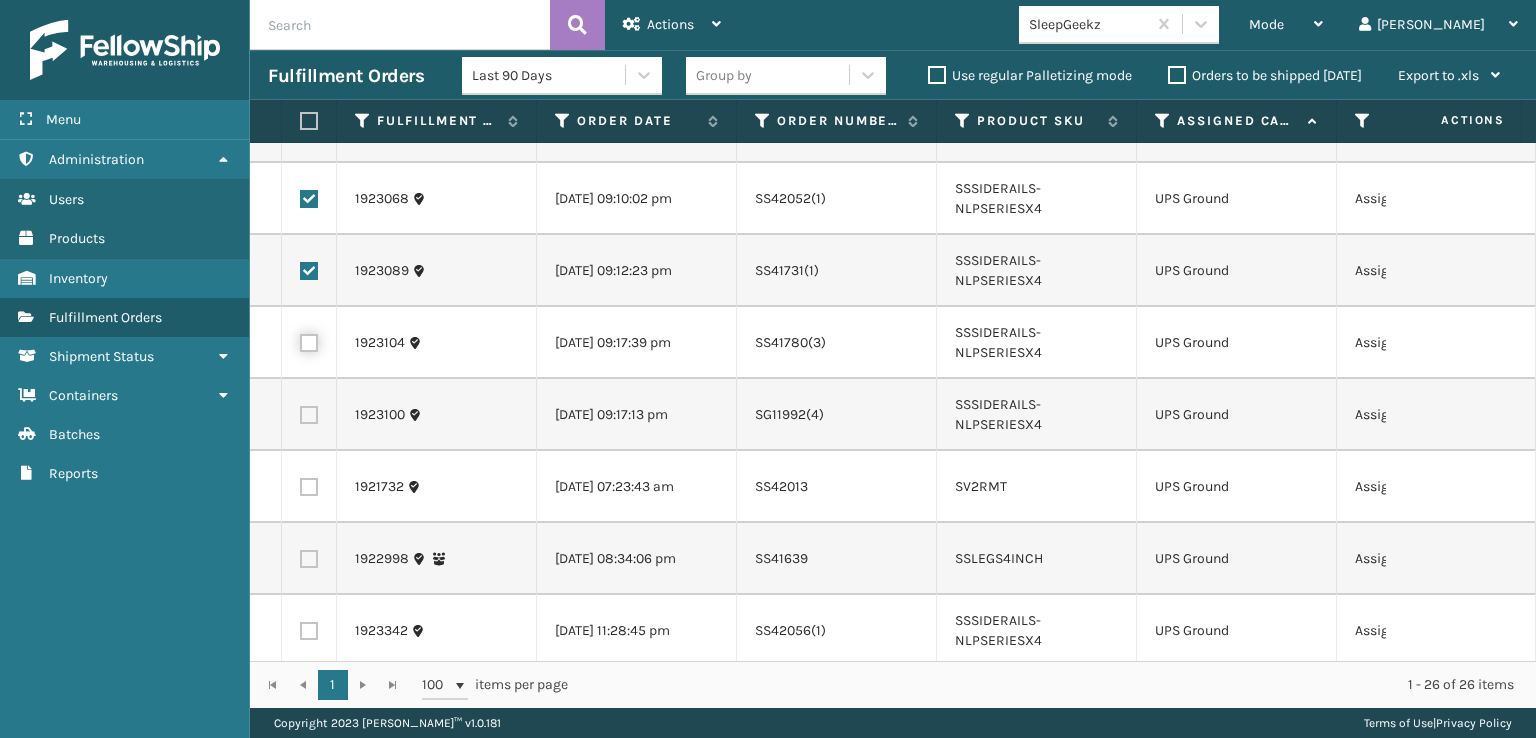 click at bounding box center (300, 340) 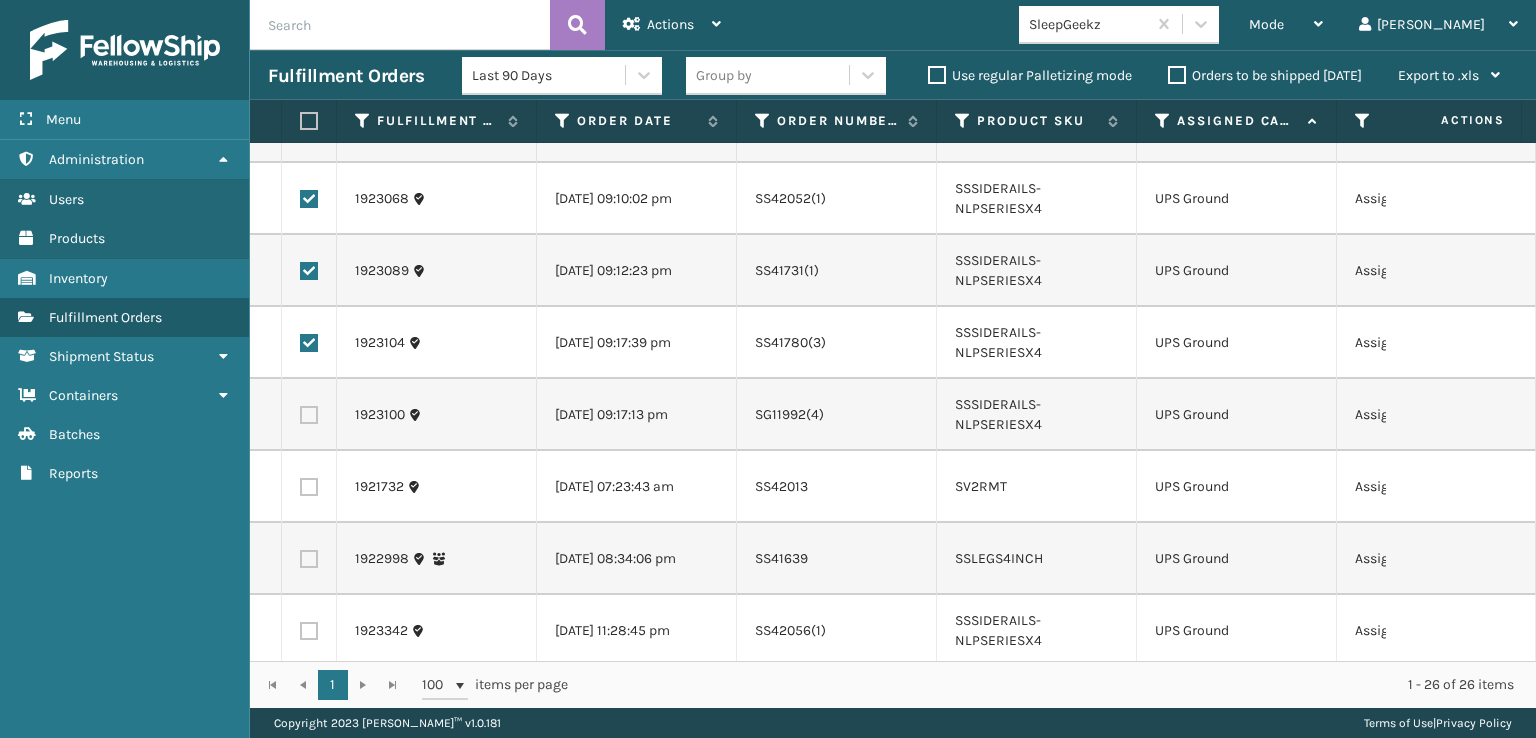click at bounding box center [309, 415] 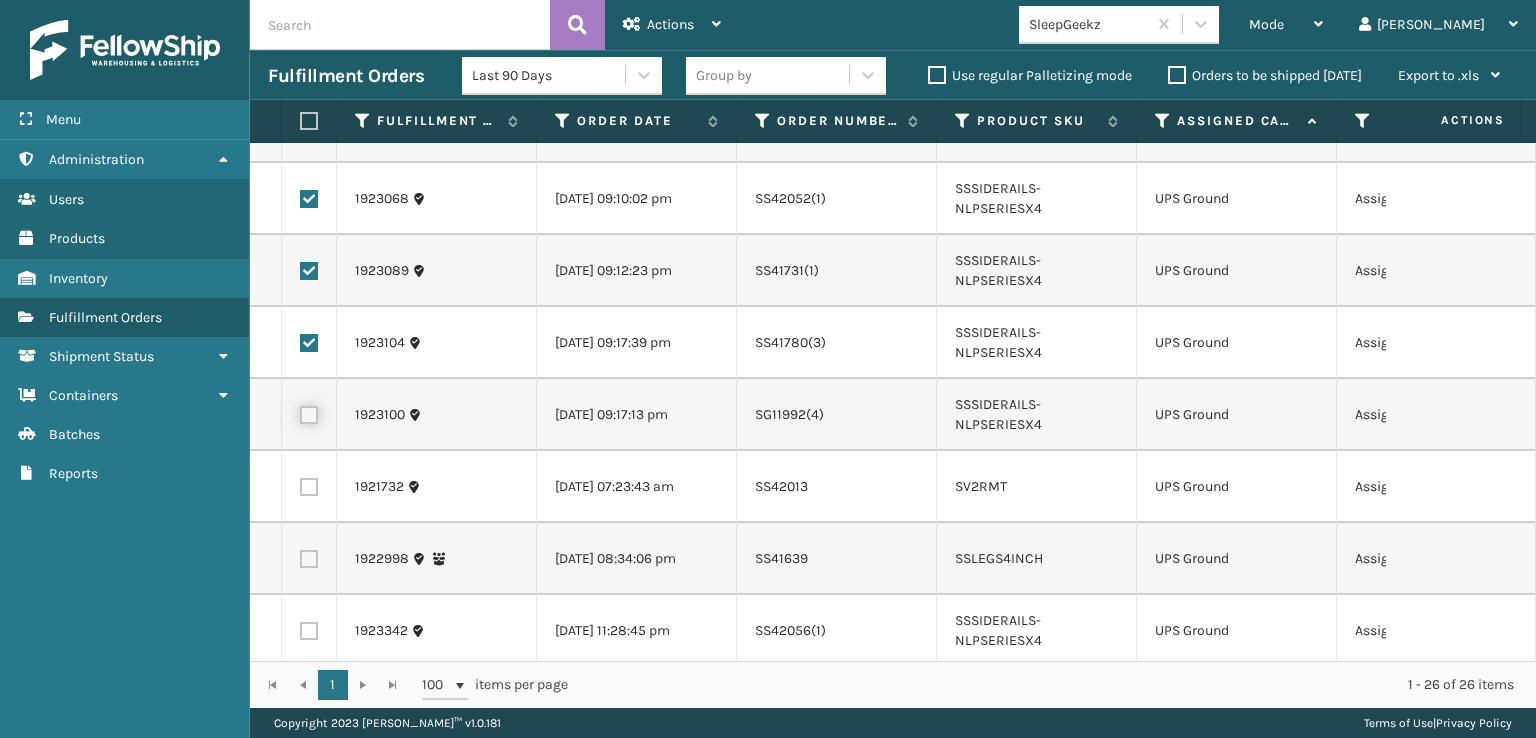 click at bounding box center (300, 412) 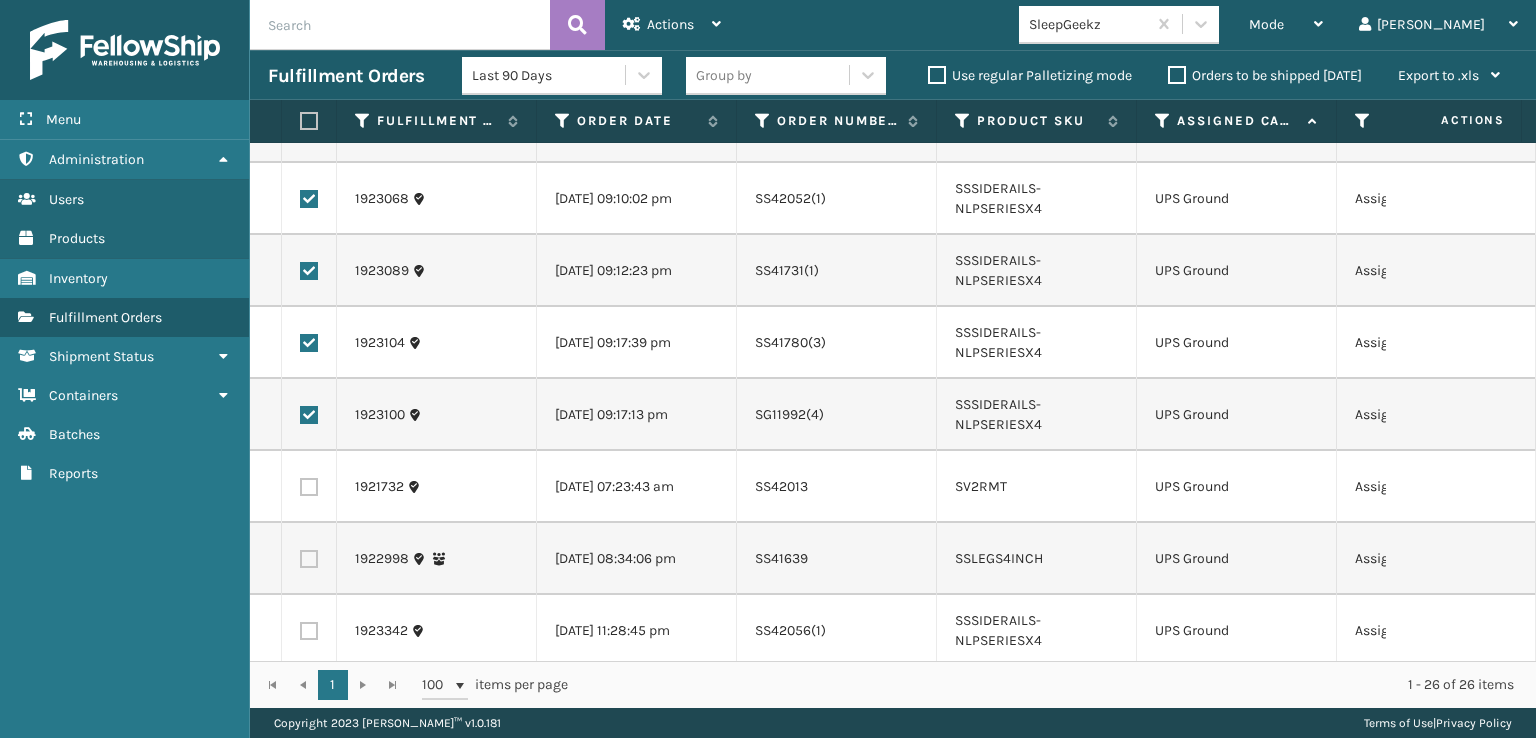 click at bounding box center (309, 487) 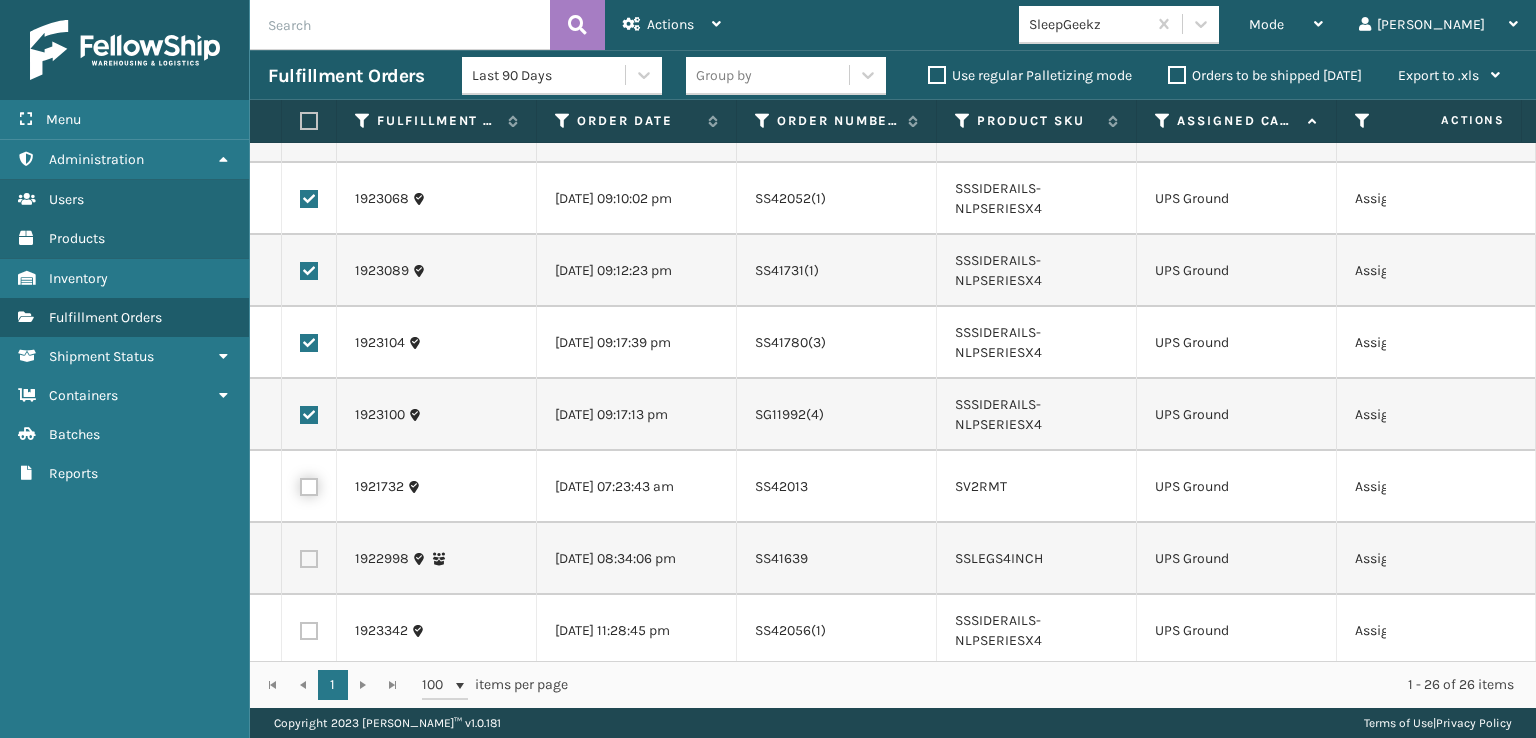 click at bounding box center [300, 484] 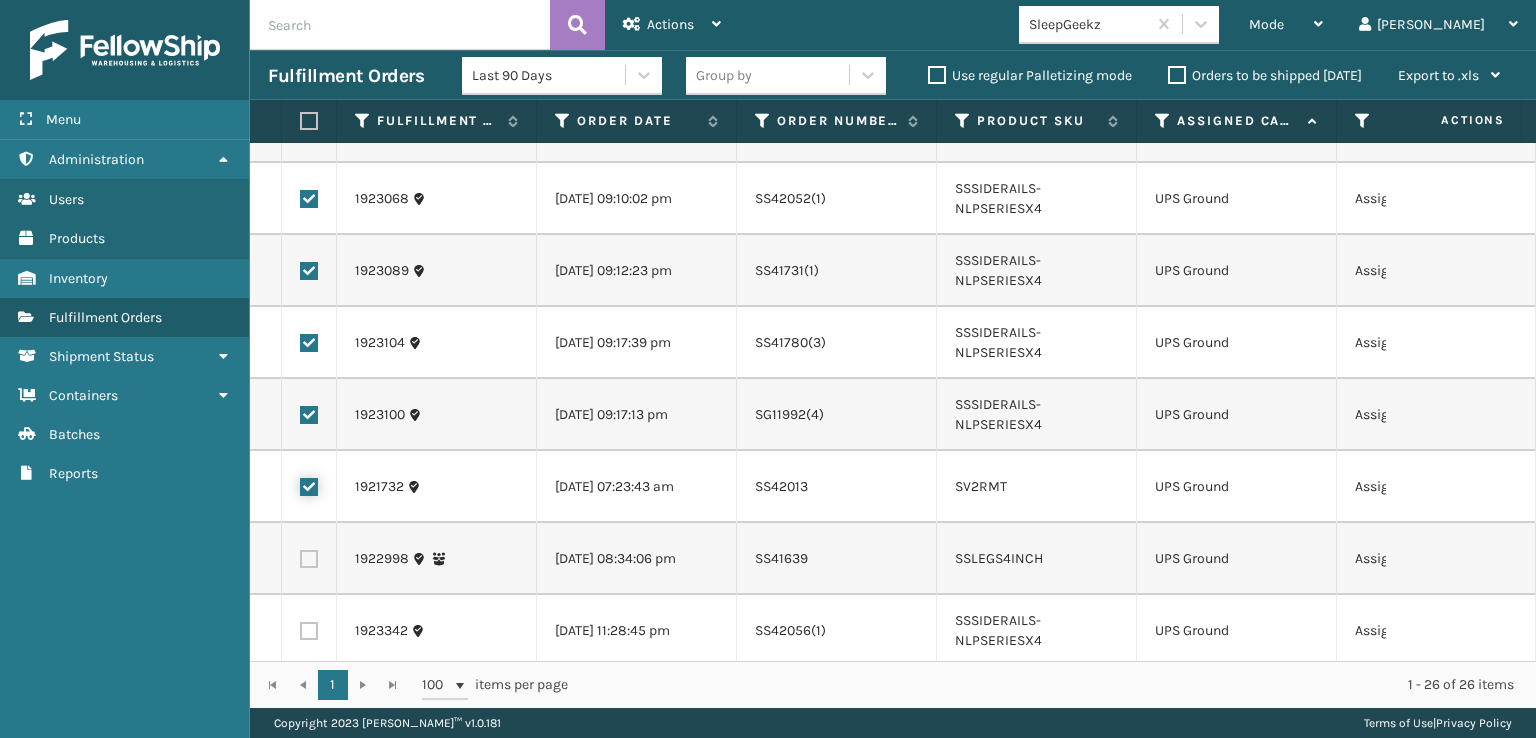 checkbox on "true" 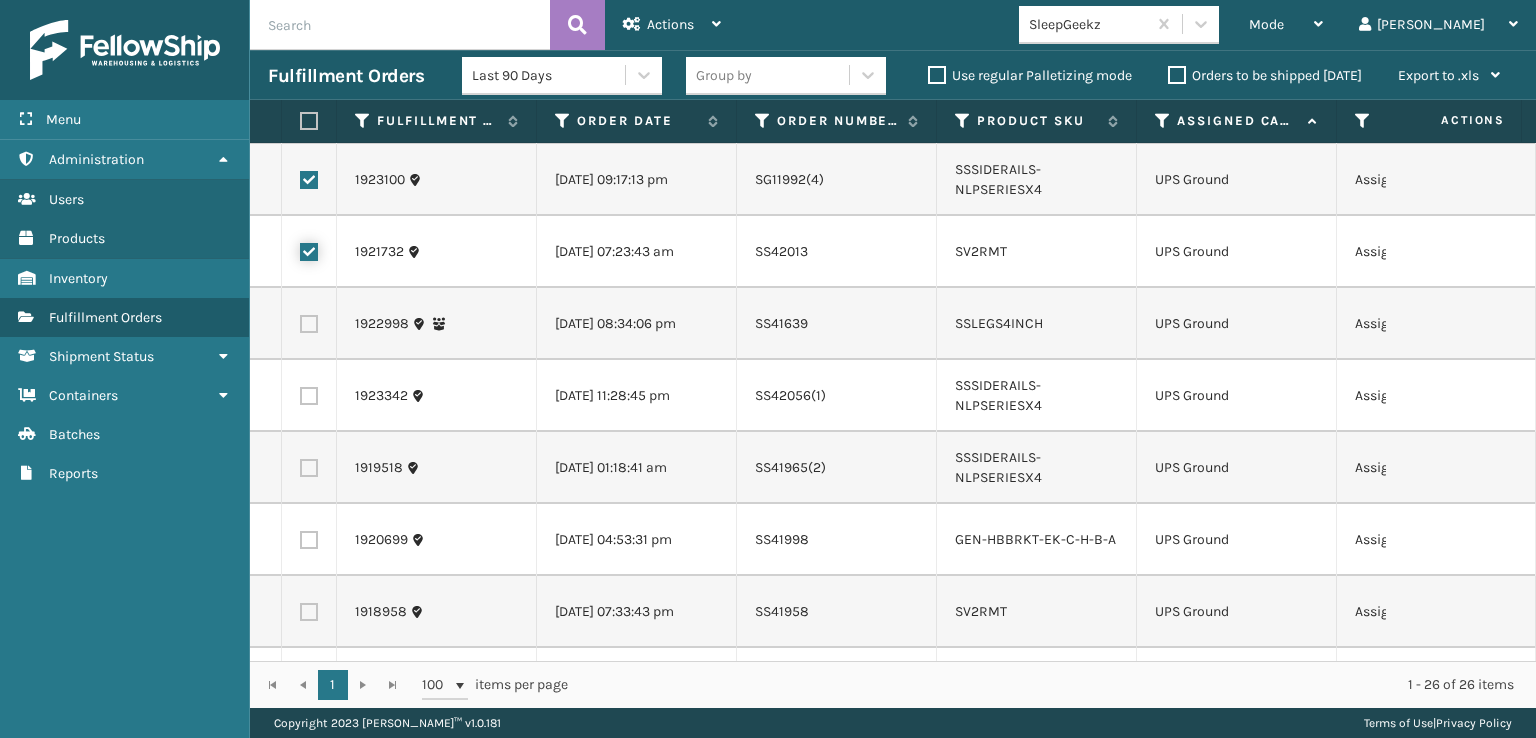 scroll, scrollTop: 1100, scrollLeft: 0, axis: vertical 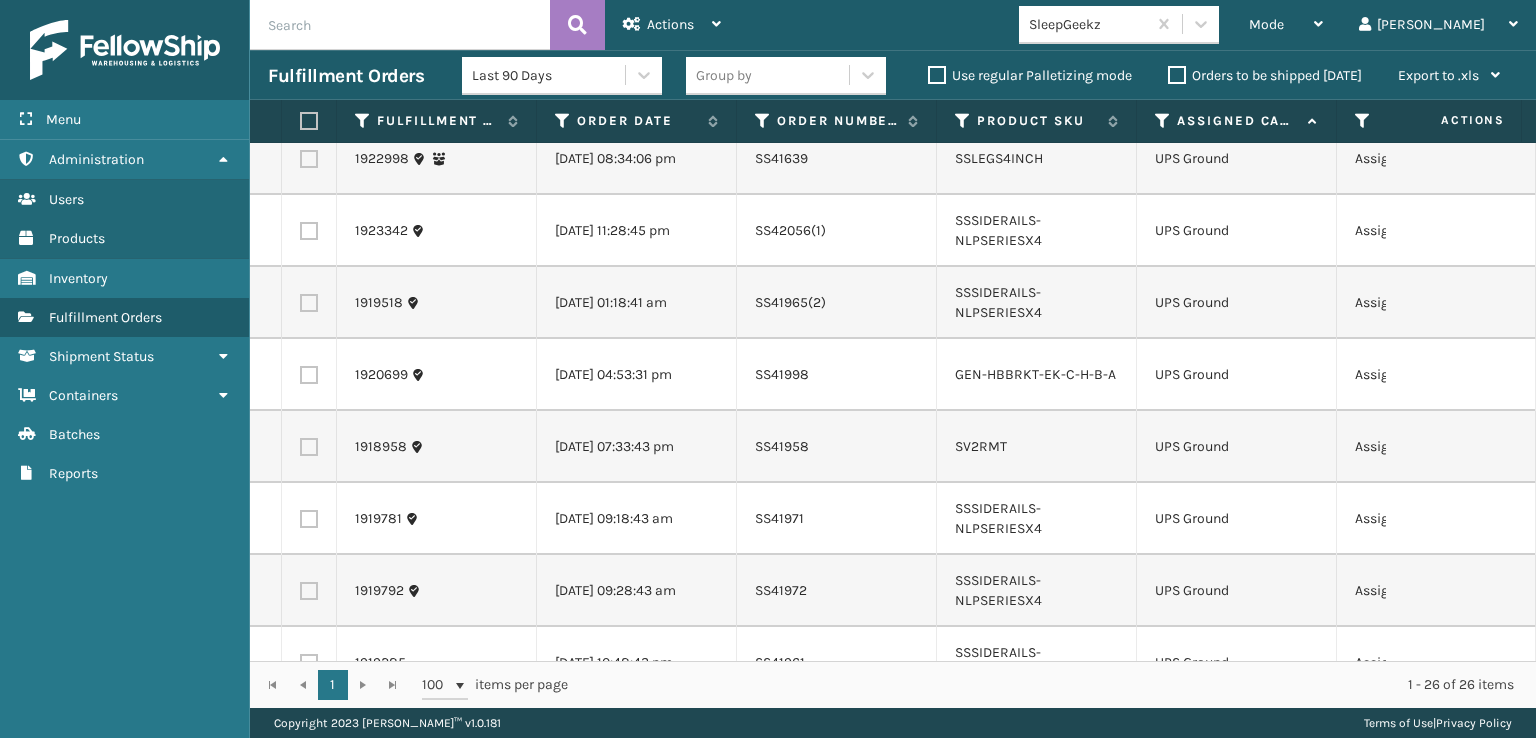 click at bounding box center (309, 159) 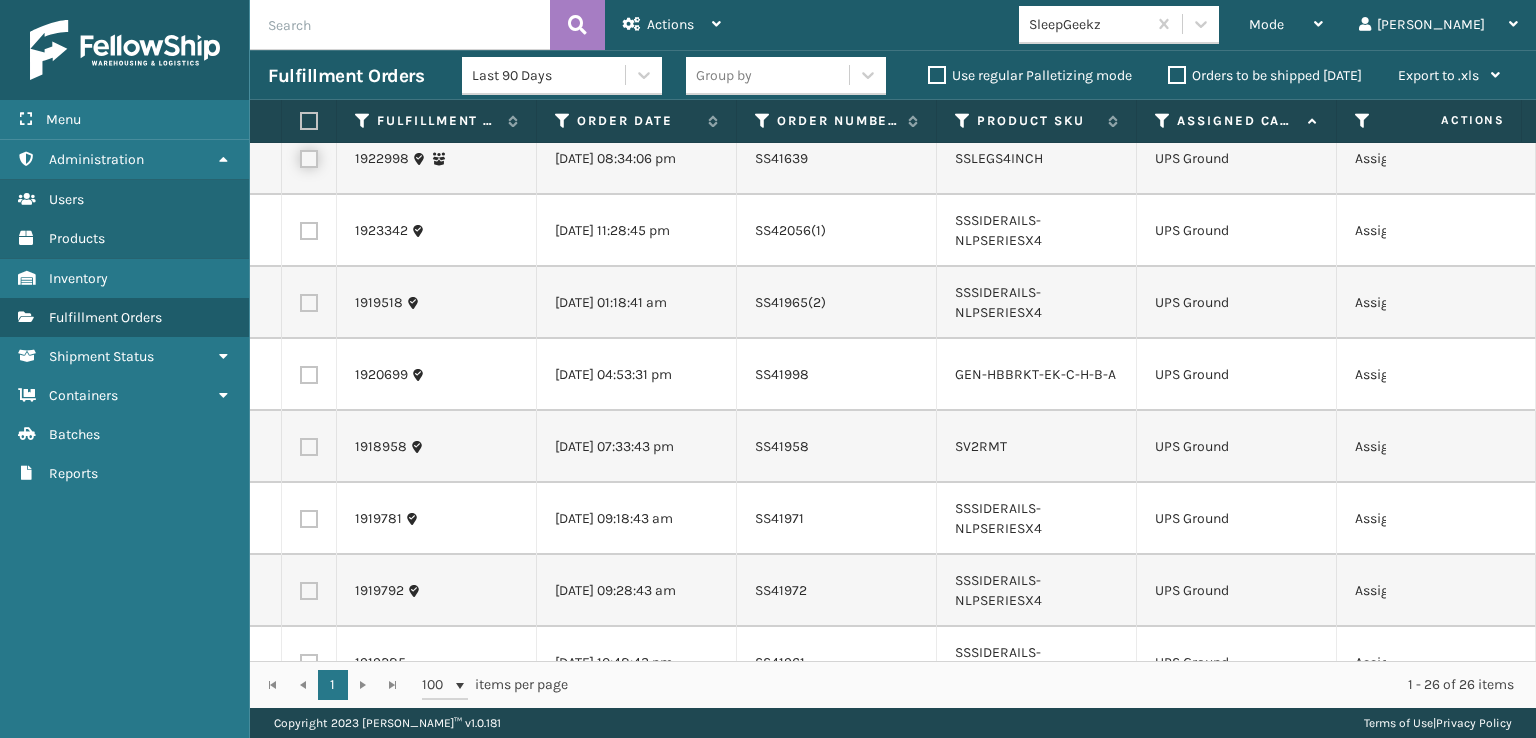 click at bounding box center [300, 156] 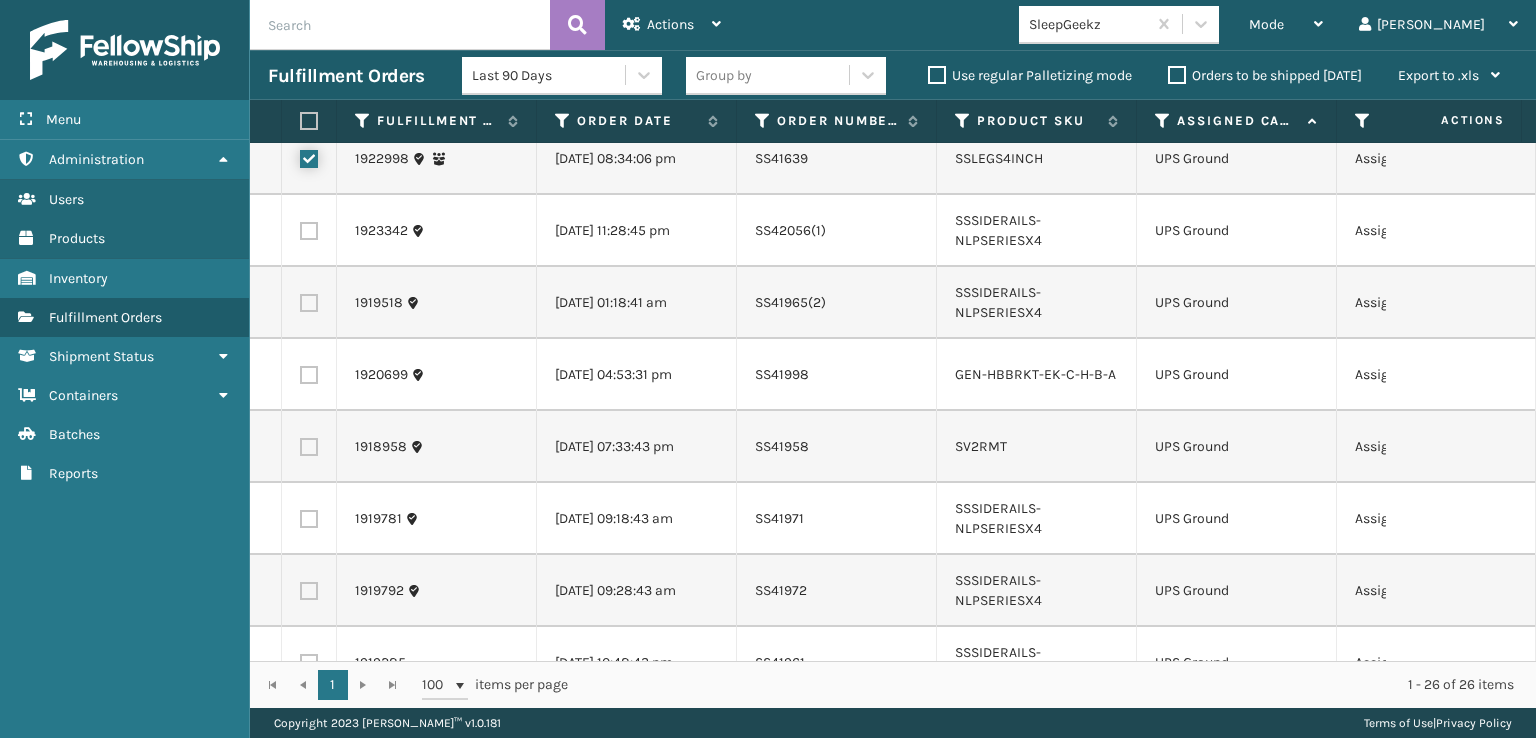 checkbox on "true" 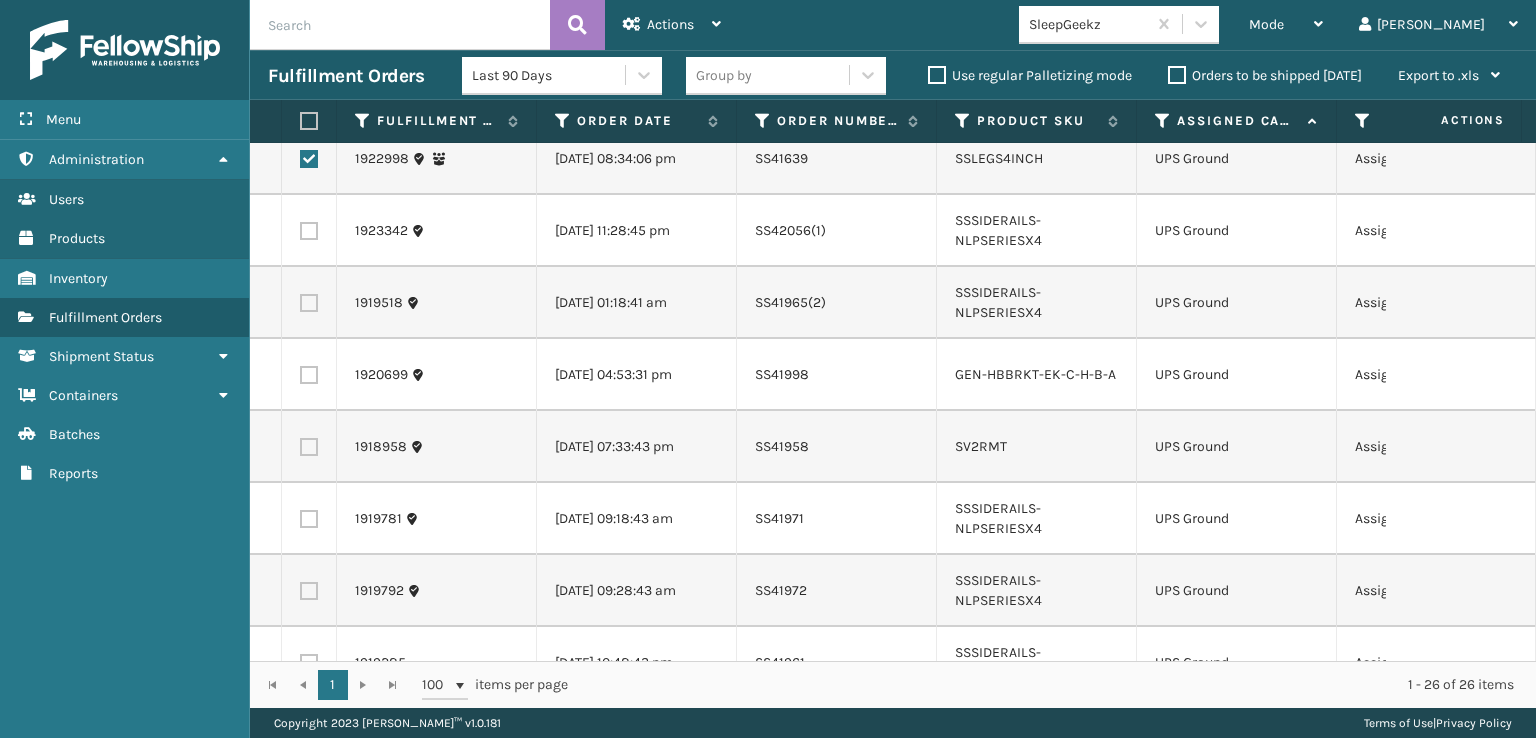 drag, startPoint x: 304, startPoint y: 340, endPoint x: 304, endPoint y: 359, distance: 19 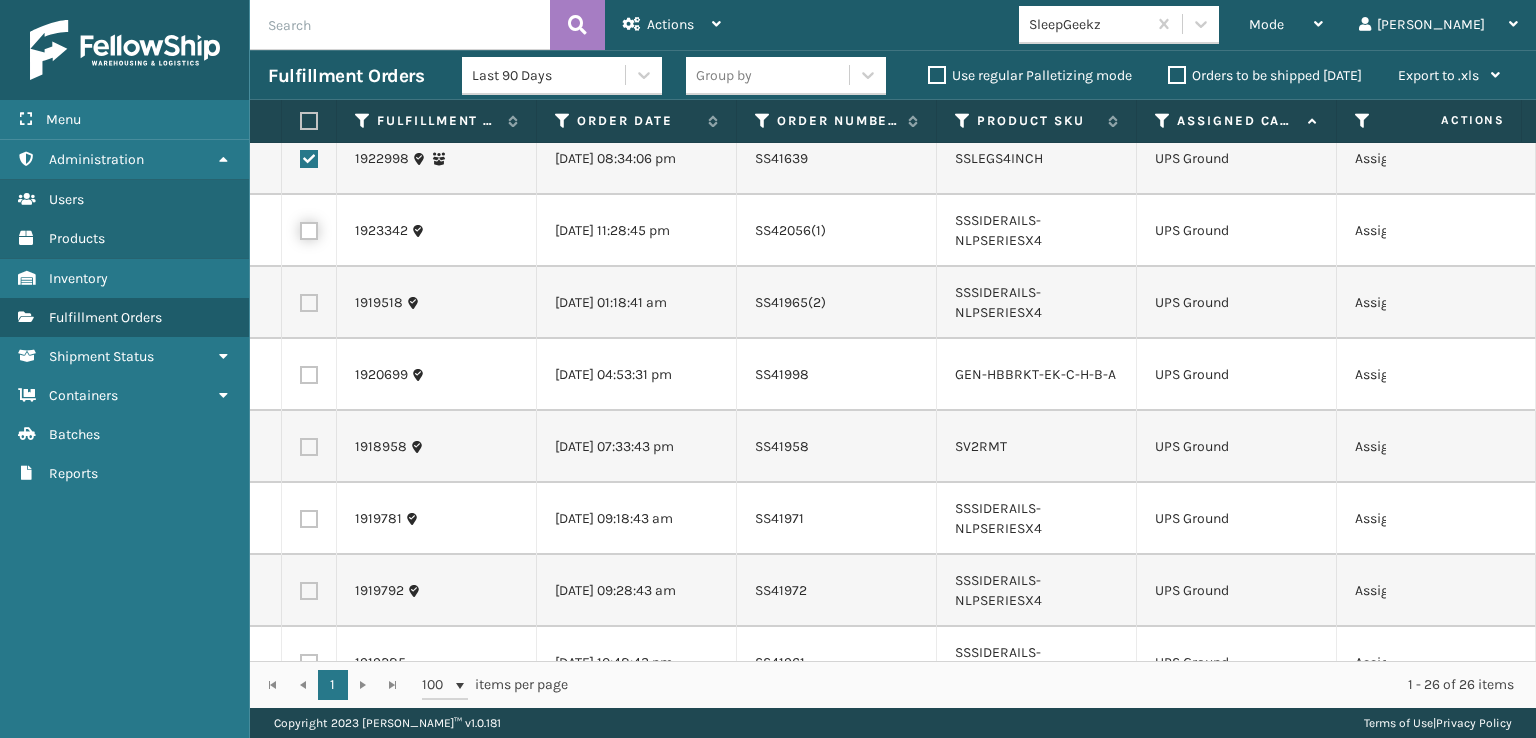 click at bounding box center (300, 228) 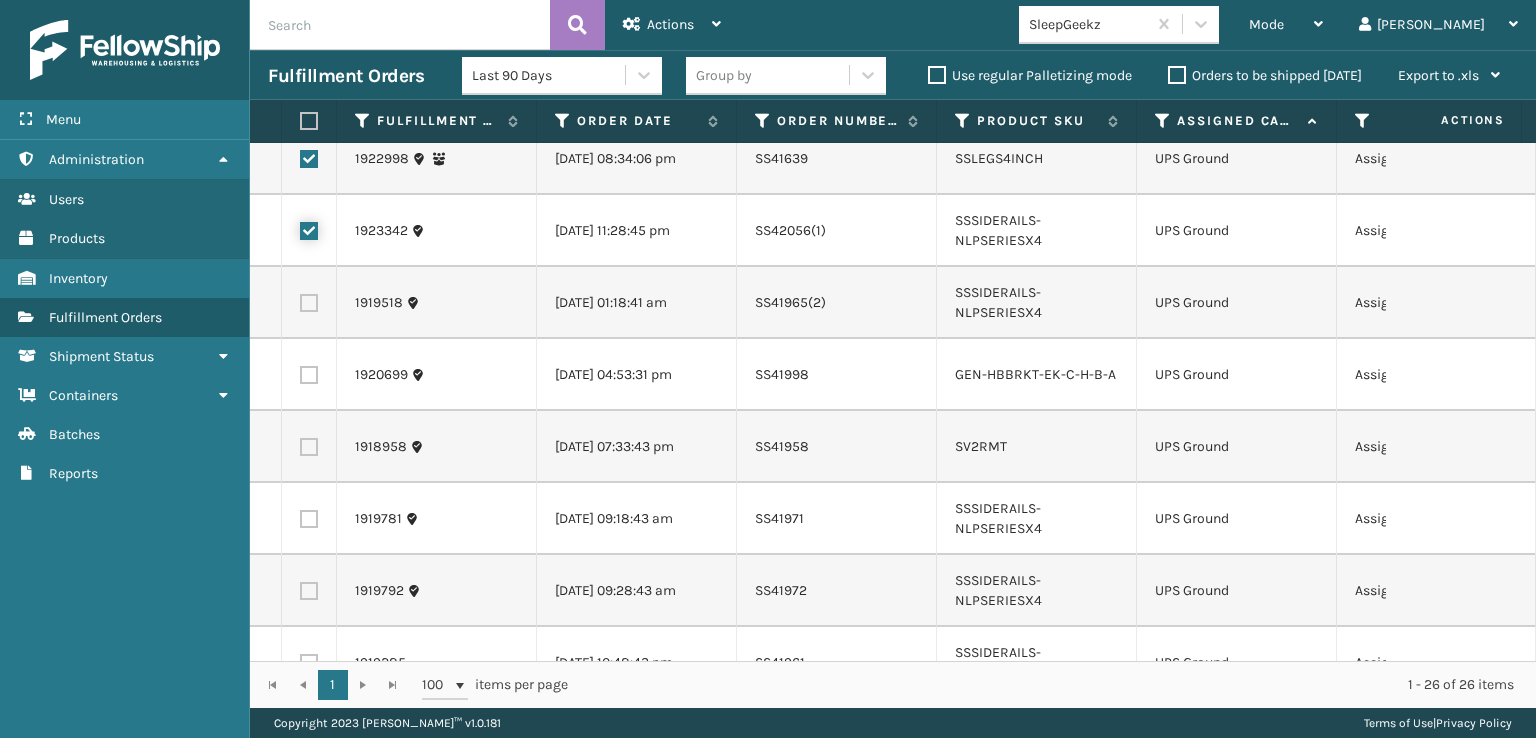 checkbox on "true" 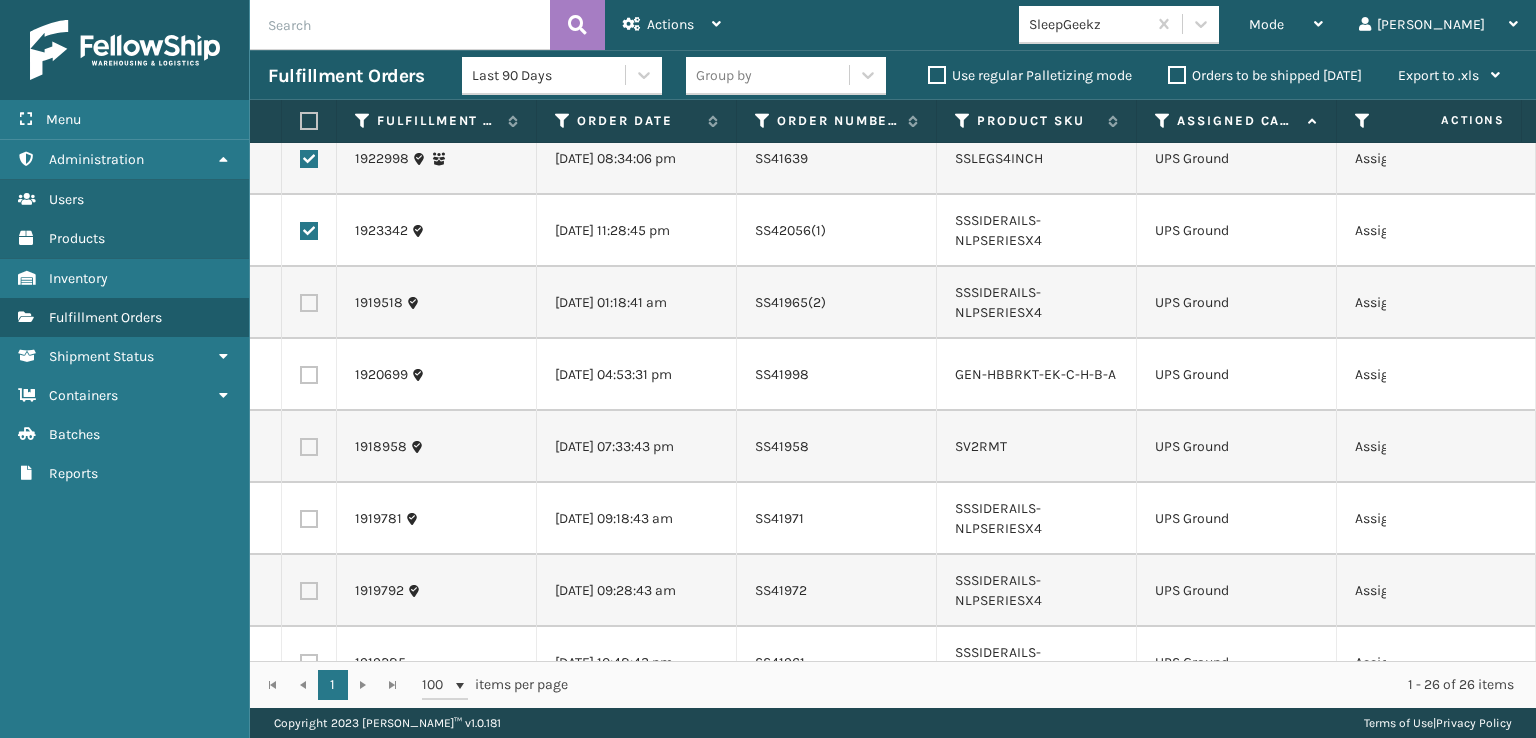click at bounding box center (309, 303) 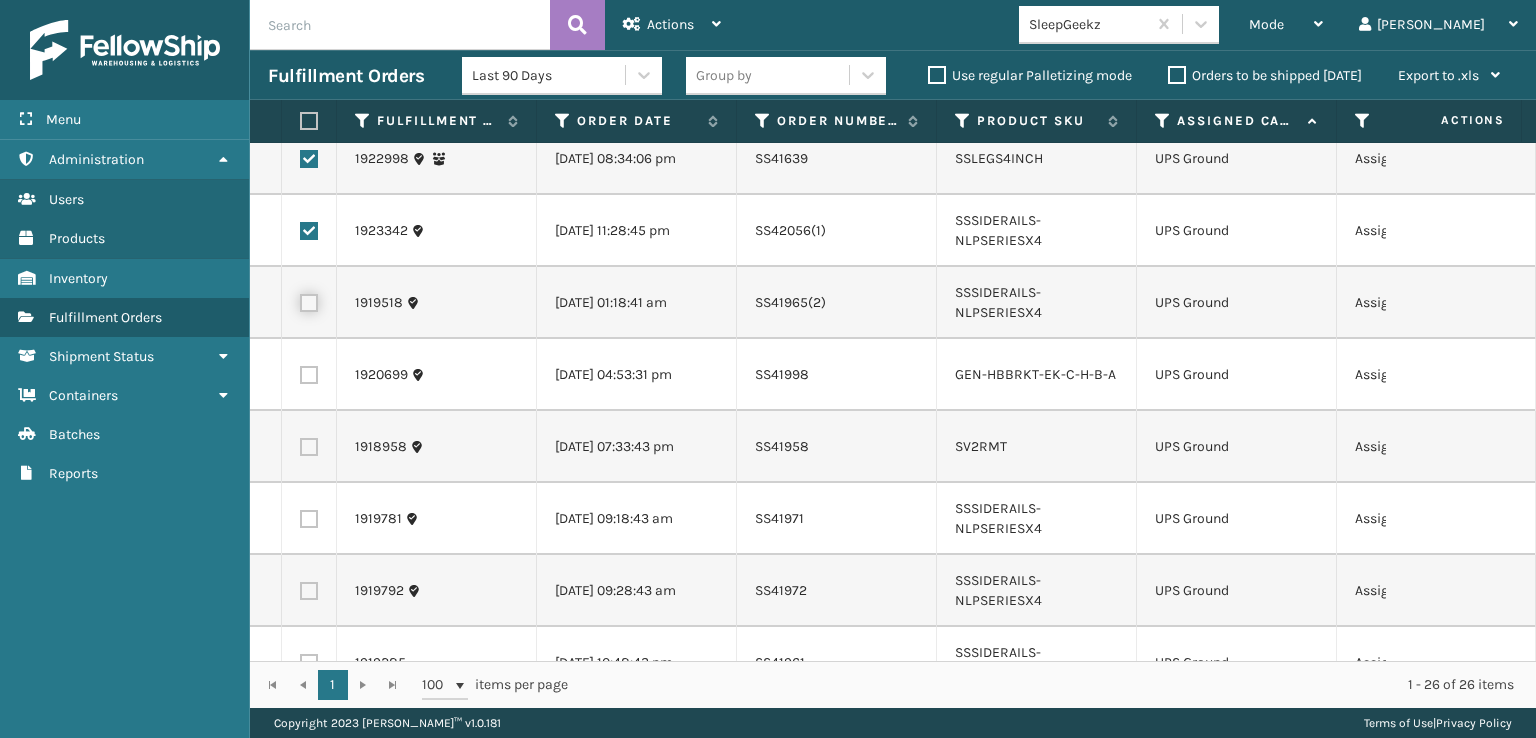 click at bounding box center (300, 300) 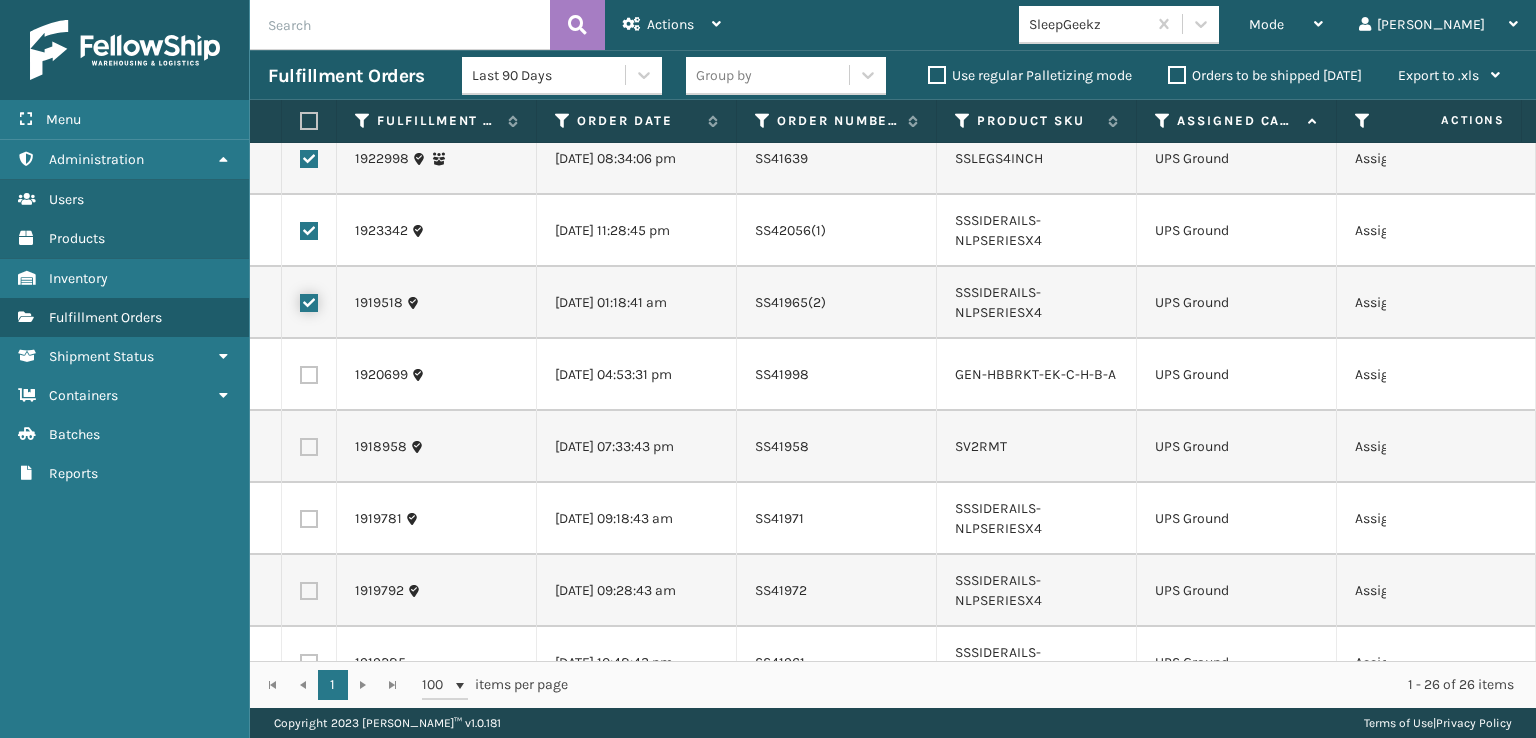 checkbox on "true" 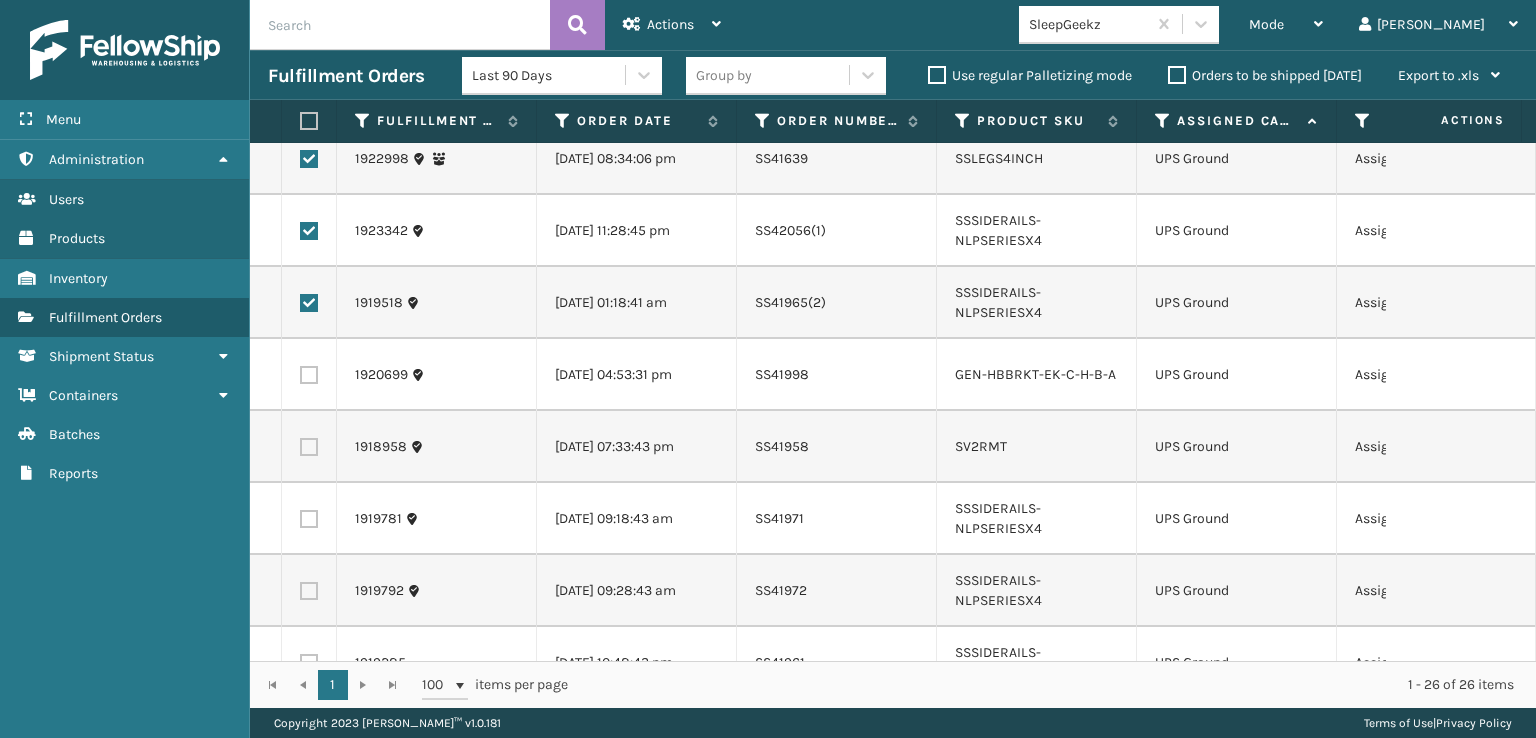 drag, startPoint x: 310, startPoint y: 485, endPoint x: 310, endPoint y: 498, distance: 13 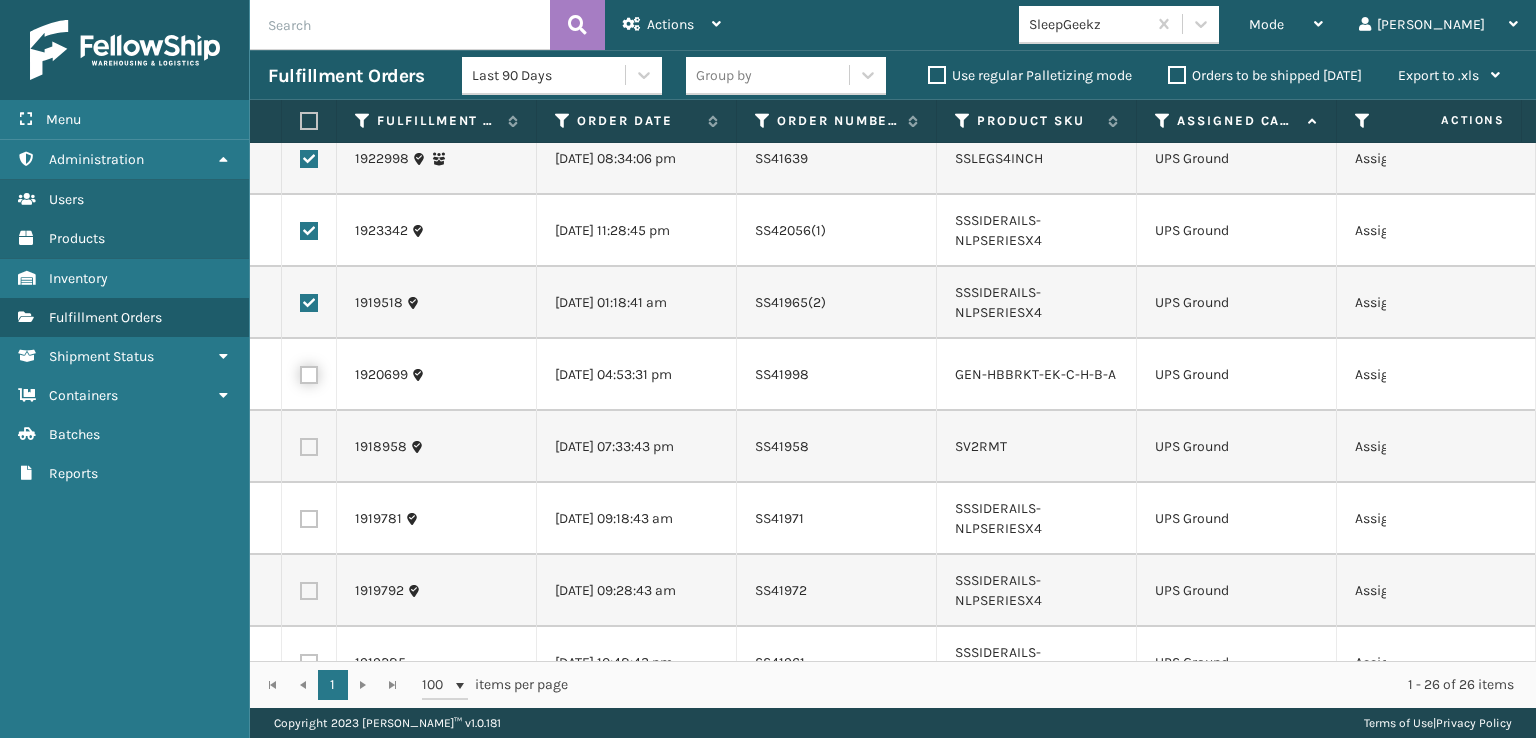 click at bounding box center (300, 372) 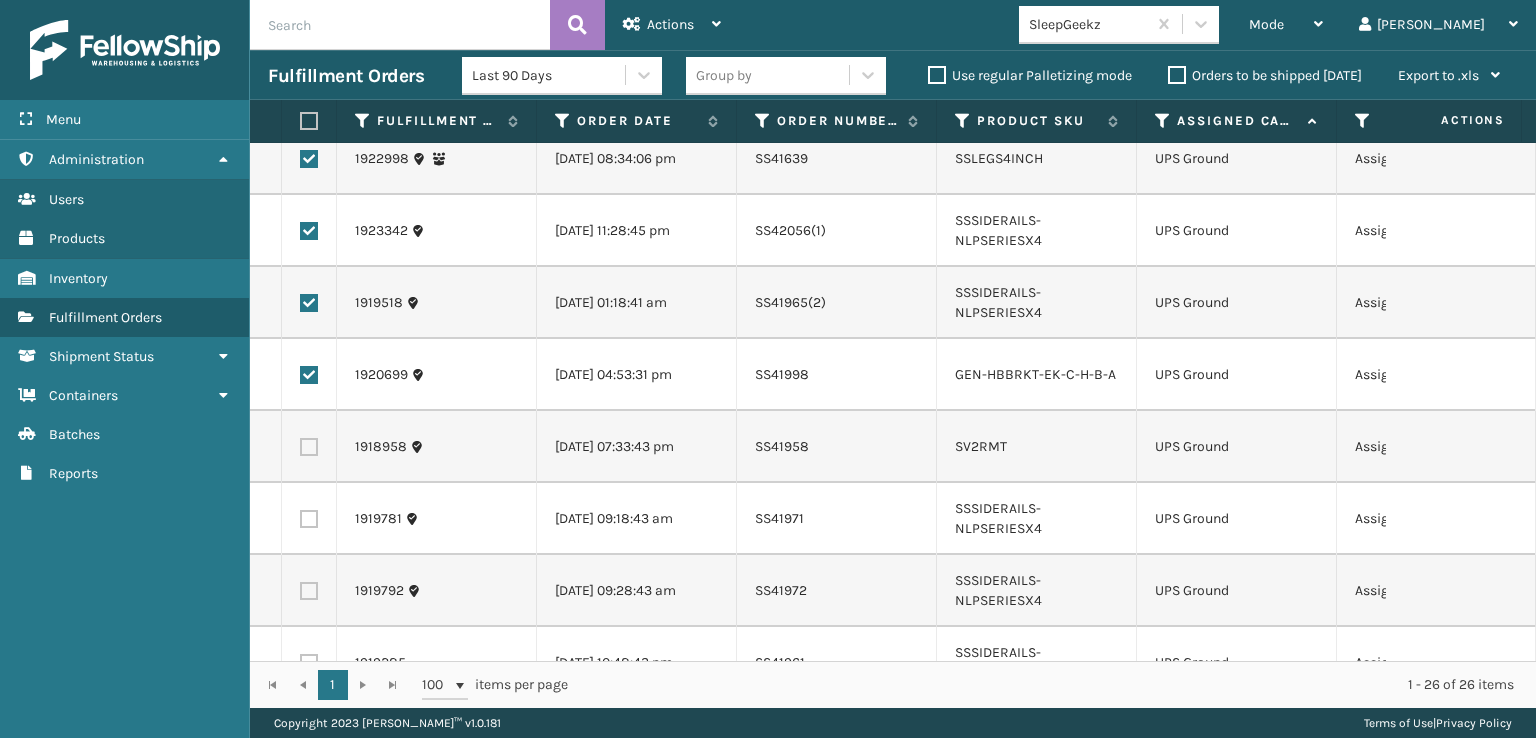 click at bounding box center [309, 447] 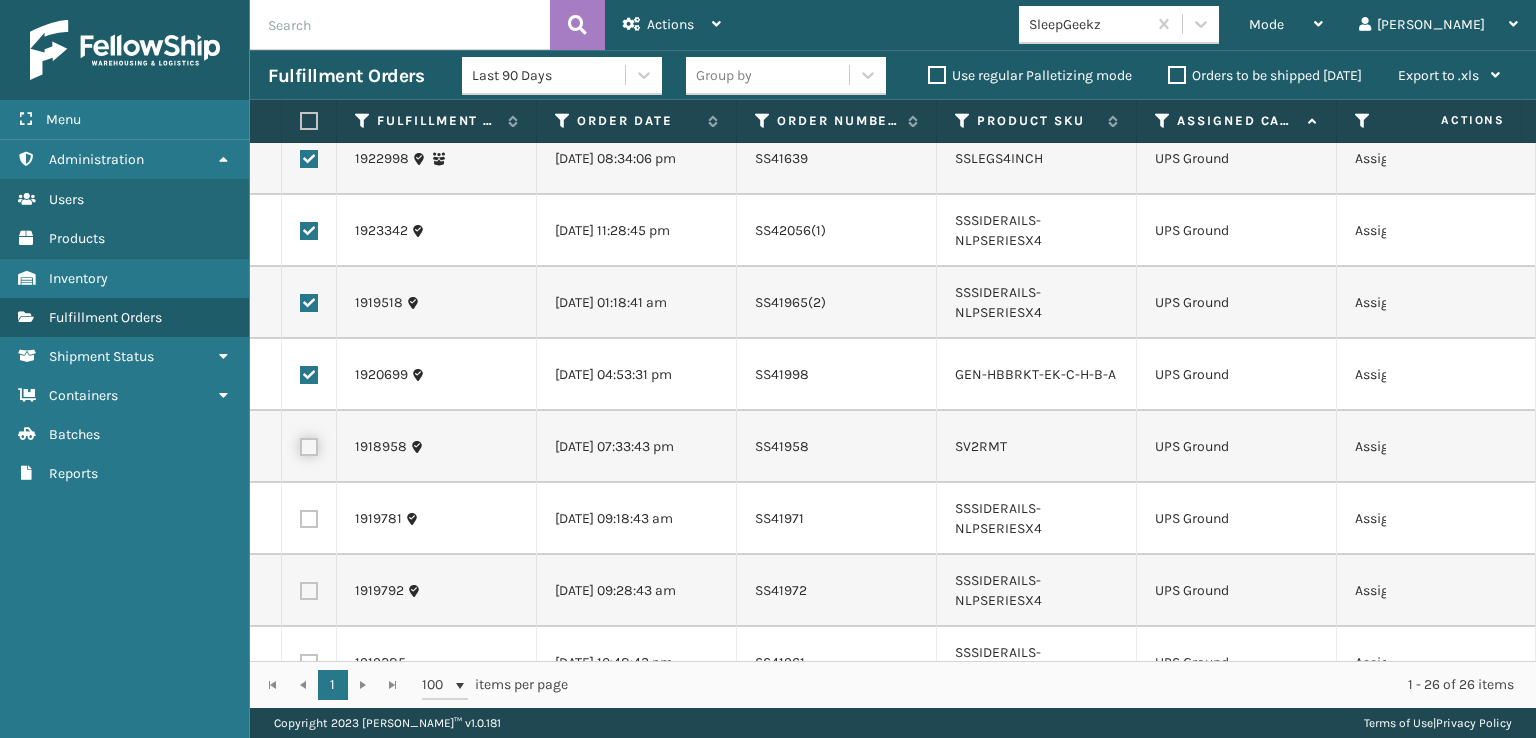 click at bounding box center [300, 444] 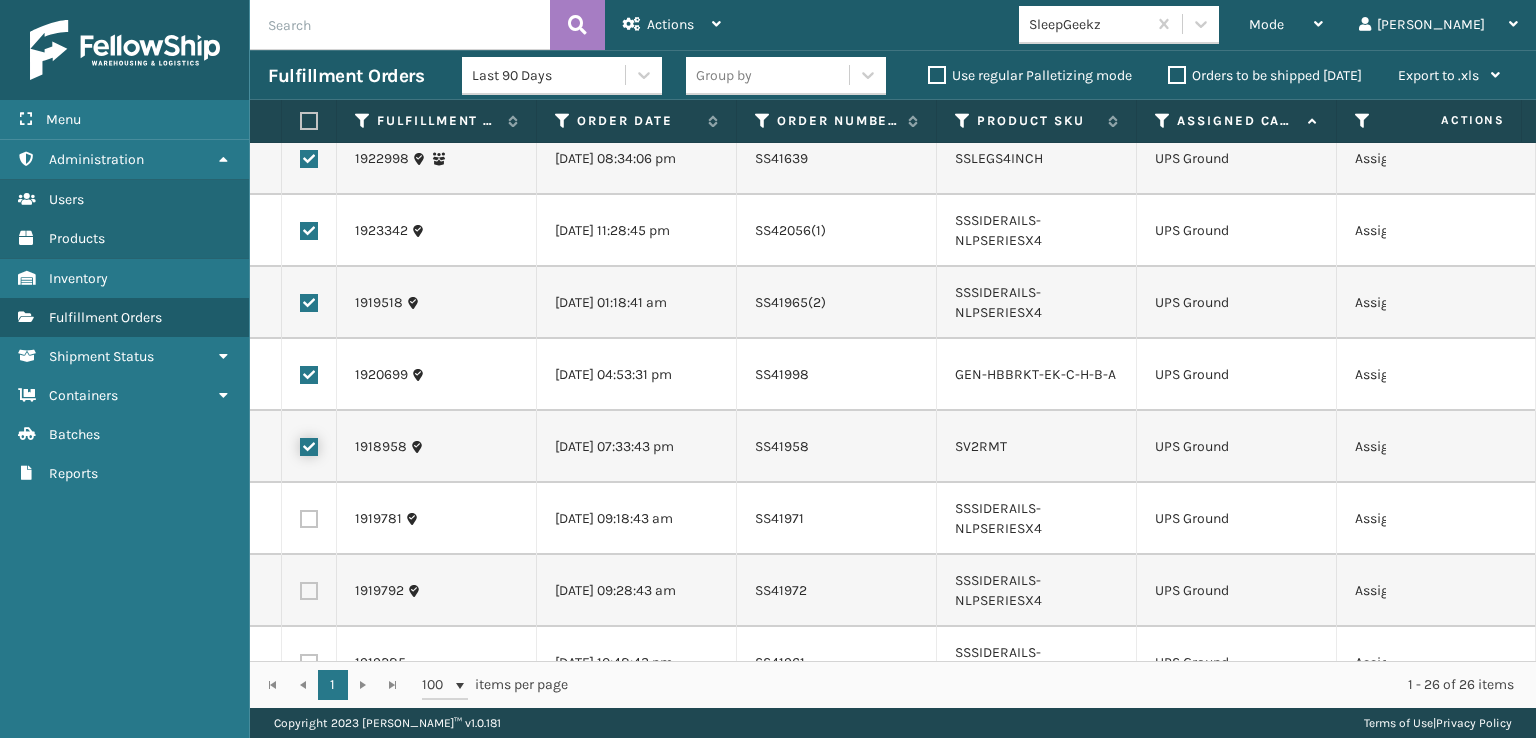 checkbox on "true" 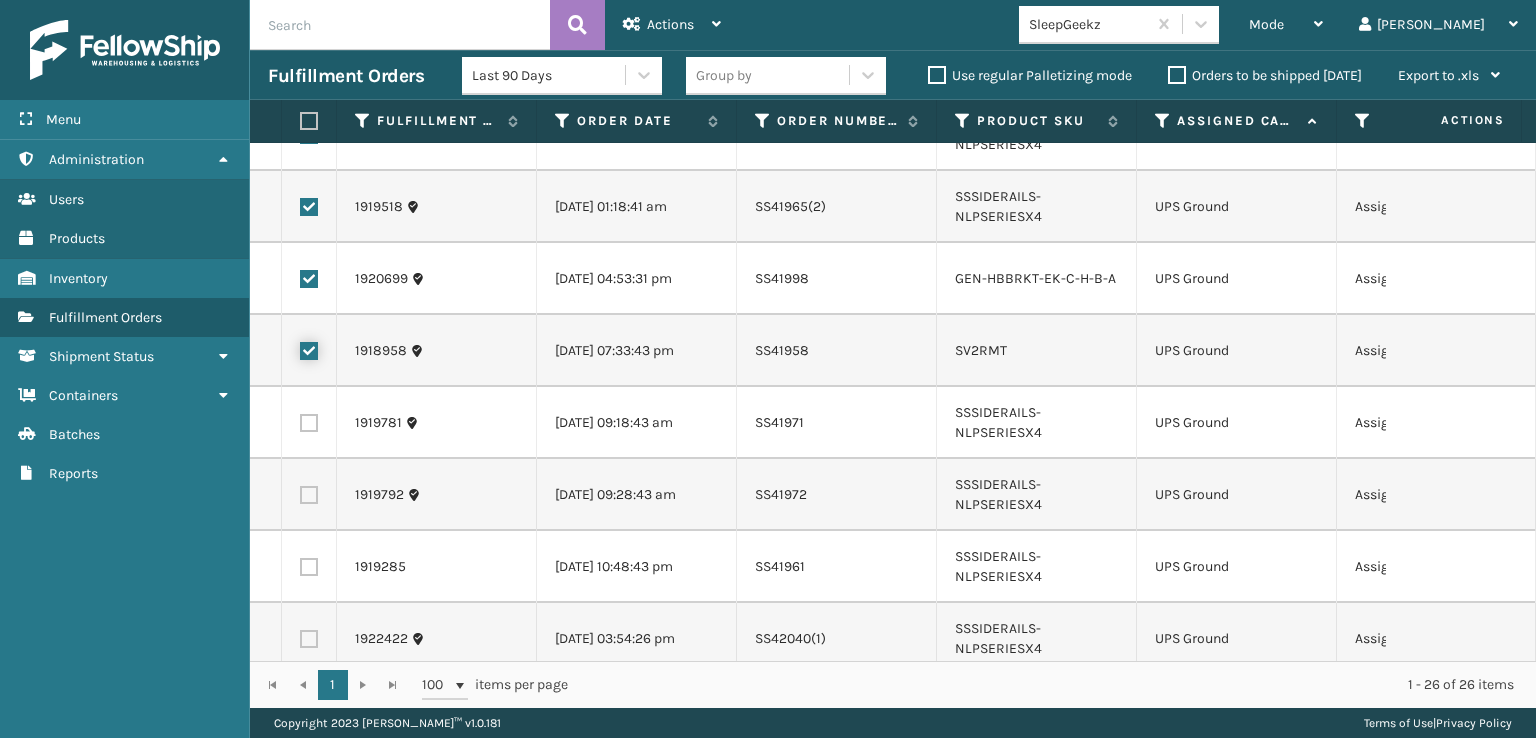 scroll, scrollTop: 1300, scrollLeft: 0, axis: vertical 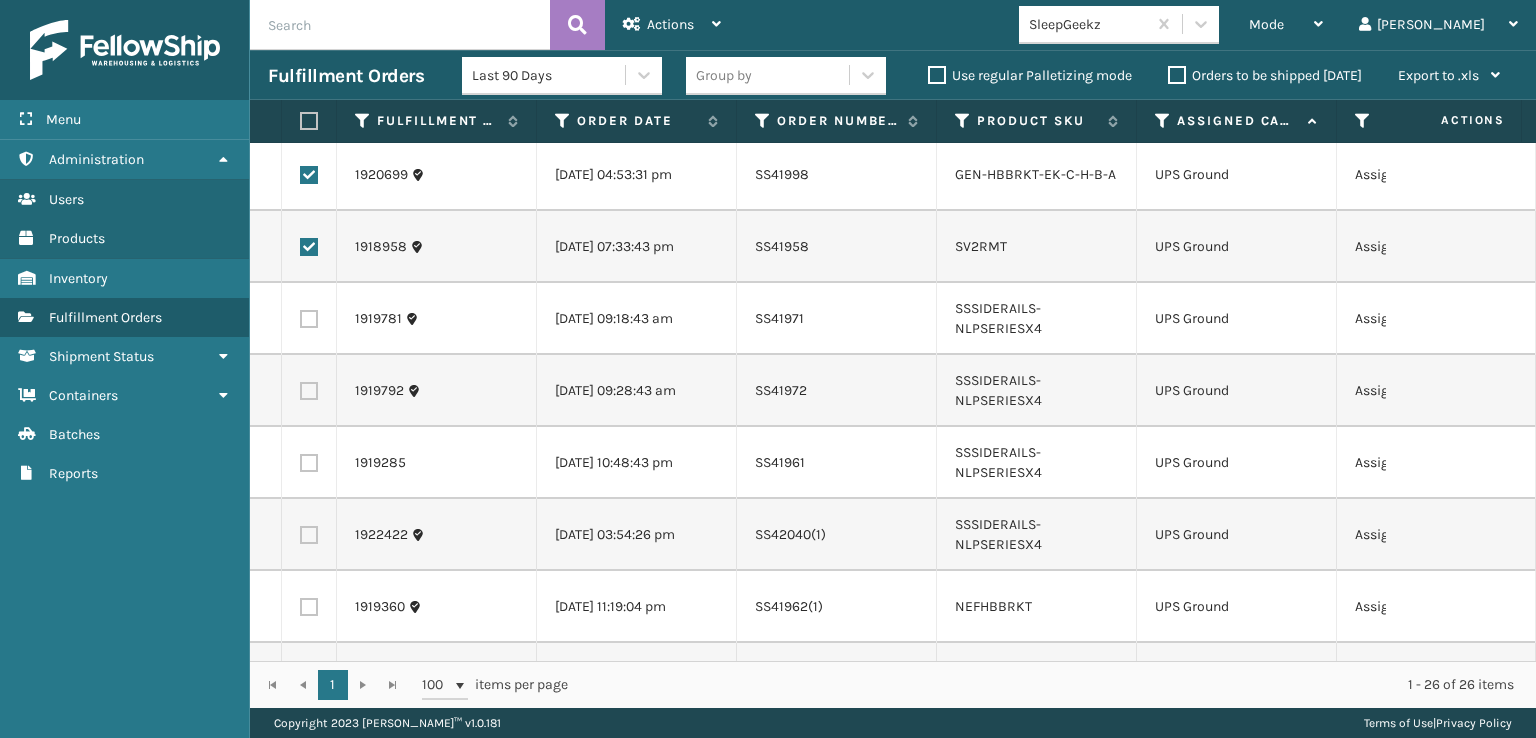 click at bounding box center (309, 319) 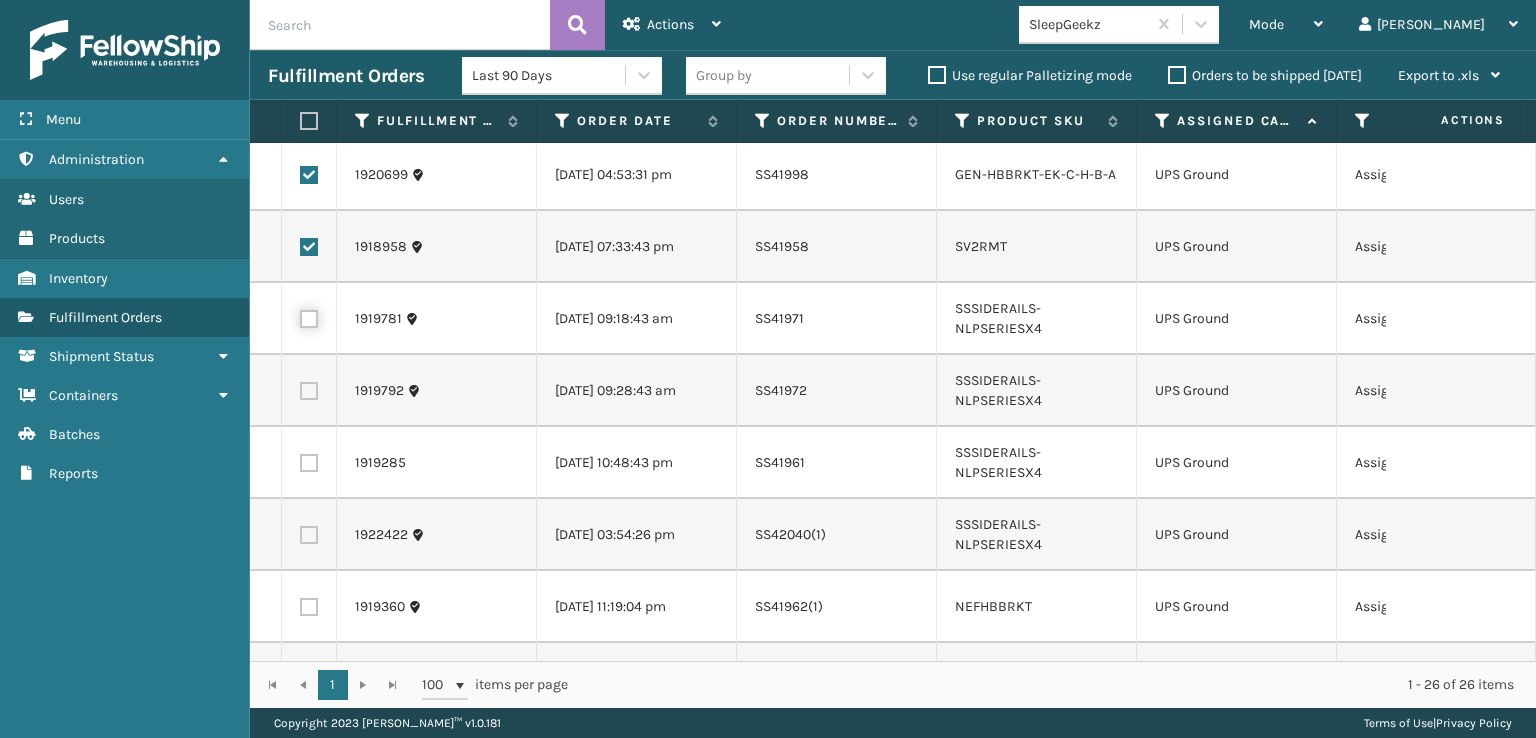 click at bounding box center [300, 316] 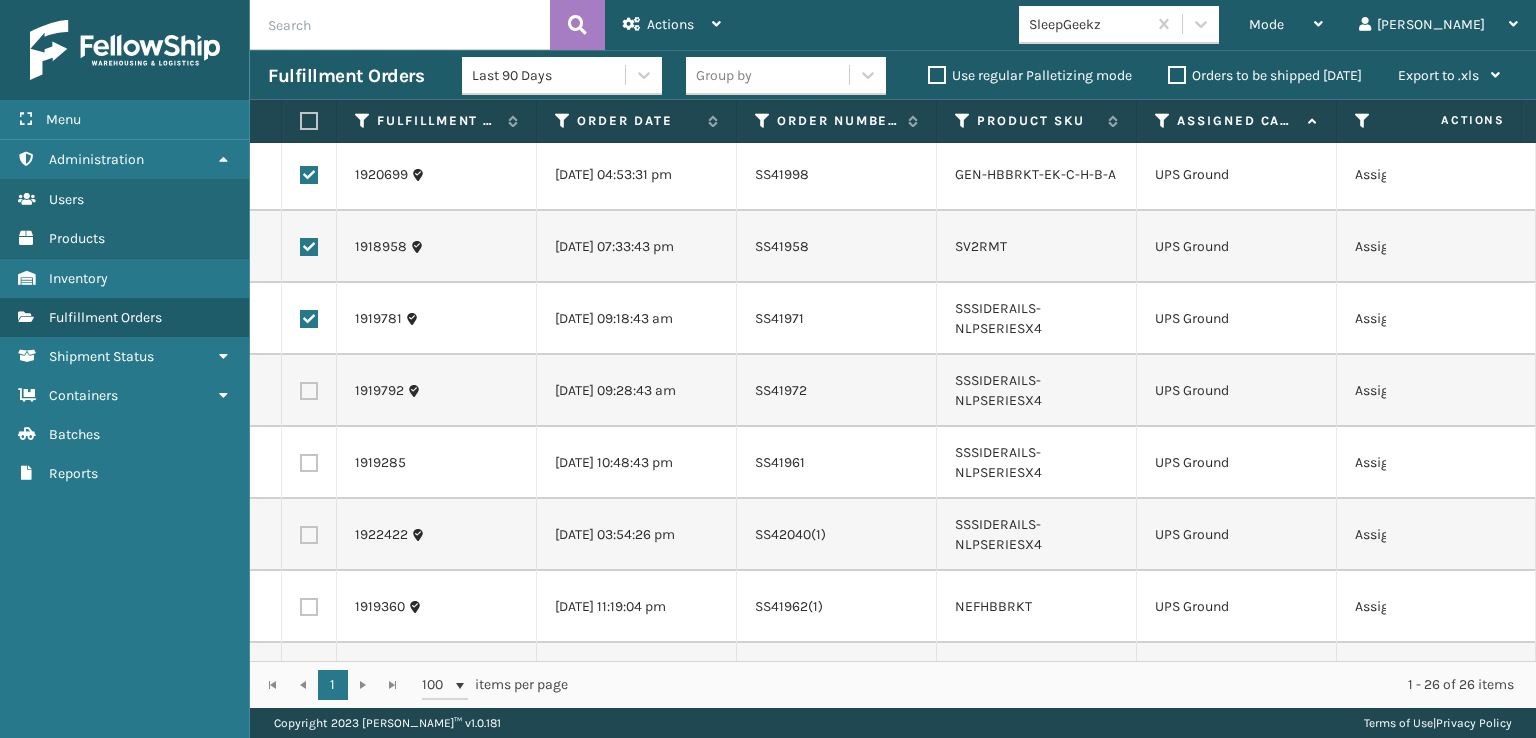 click at bounding box center (309, 391) 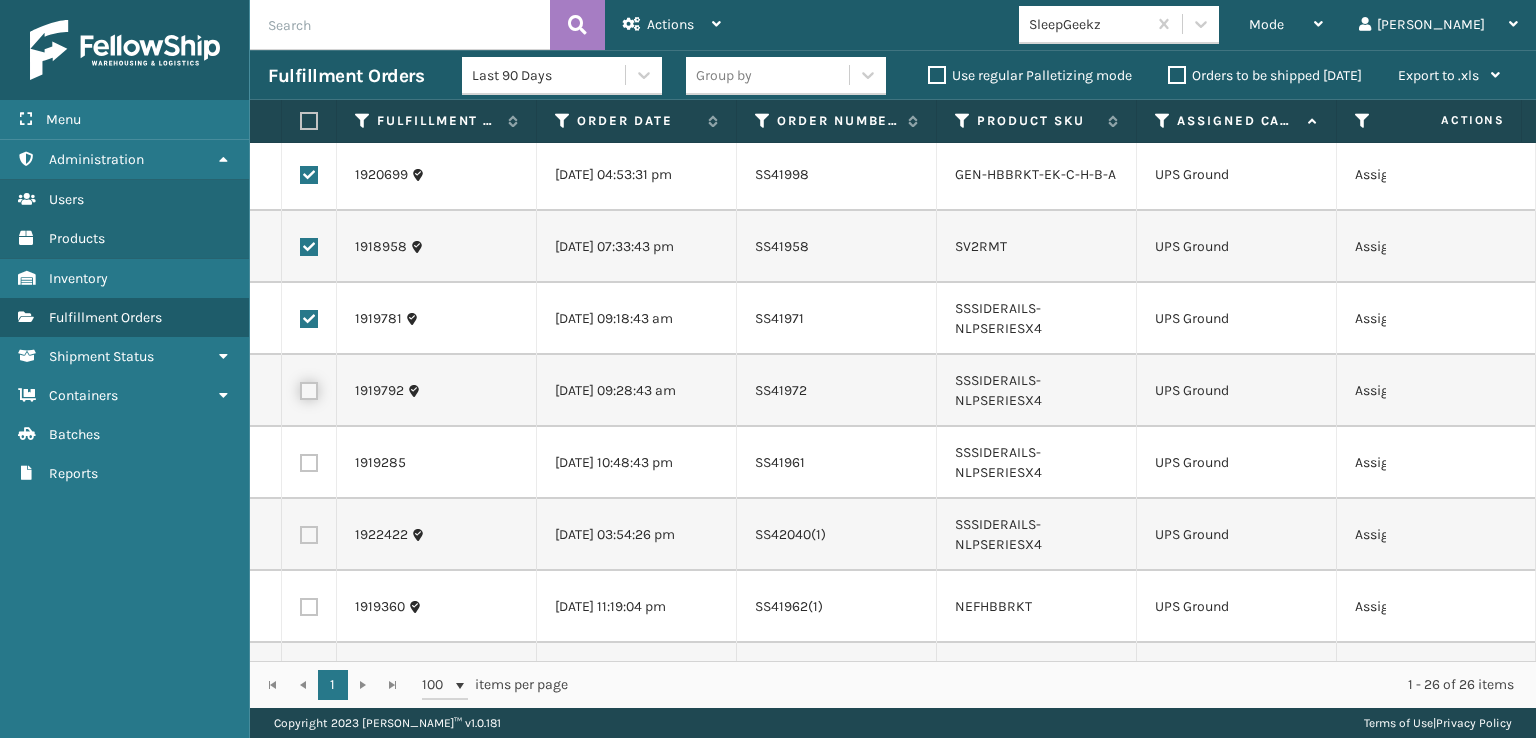 click at bounding box center [300, 388] 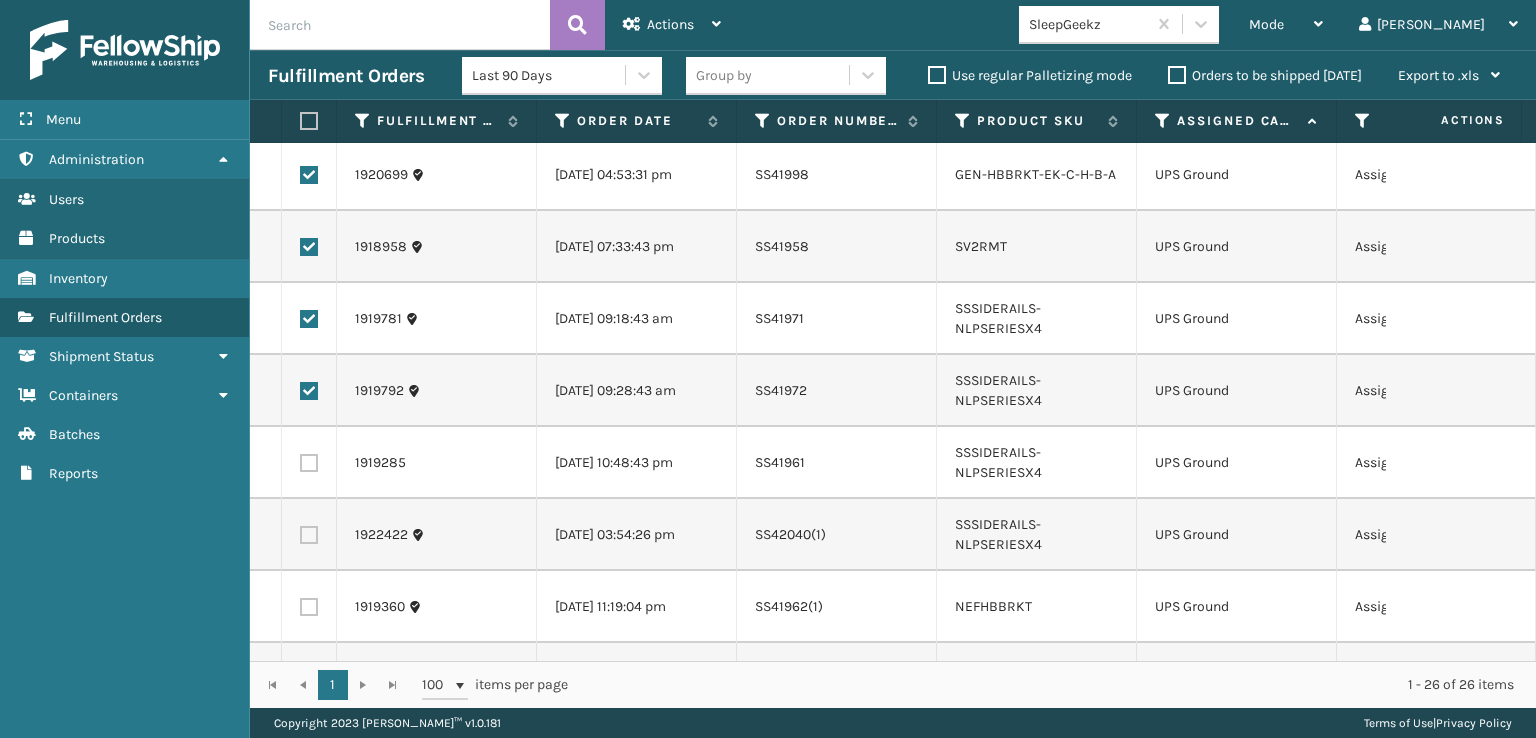 click at bounding box center (309, 463) 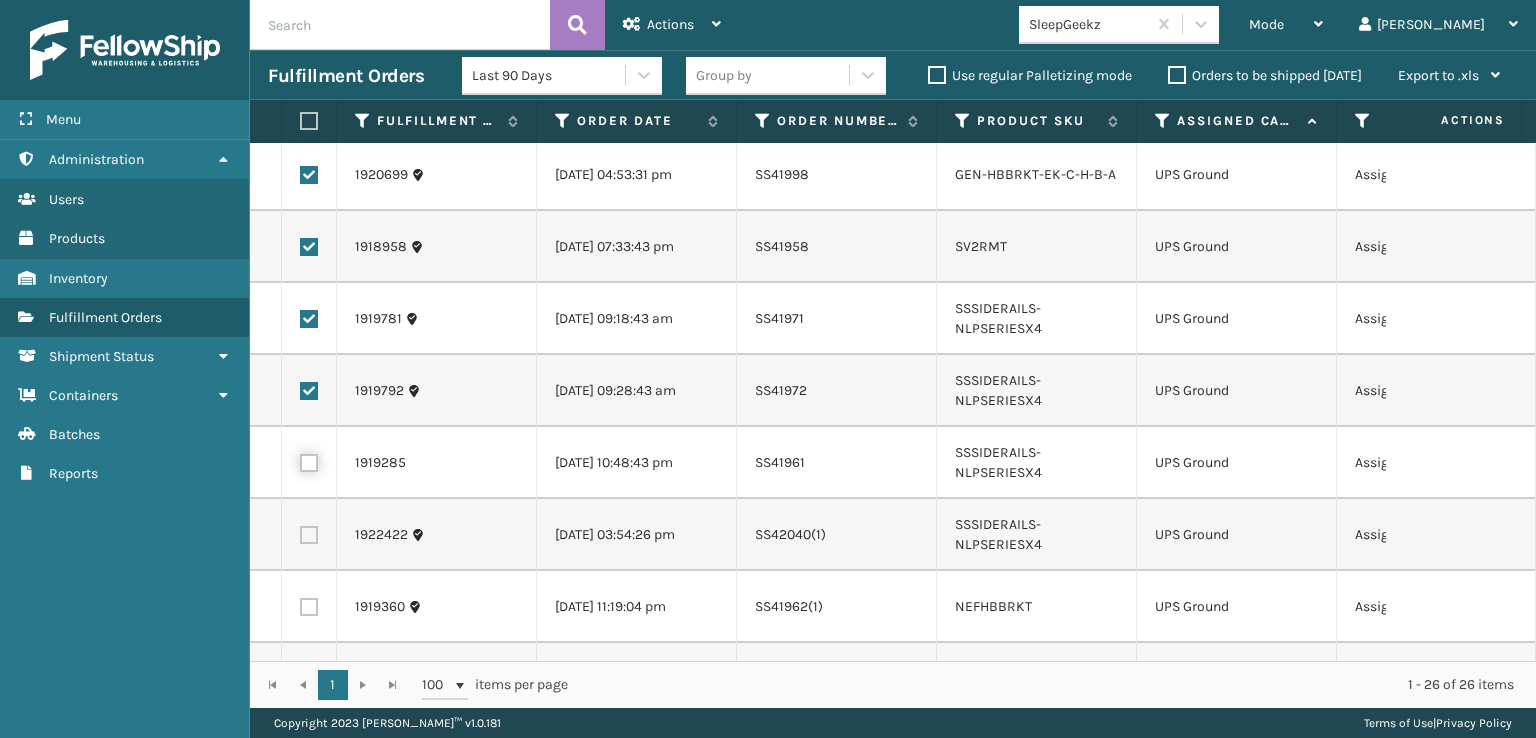 click at bounding box center (300, 460) 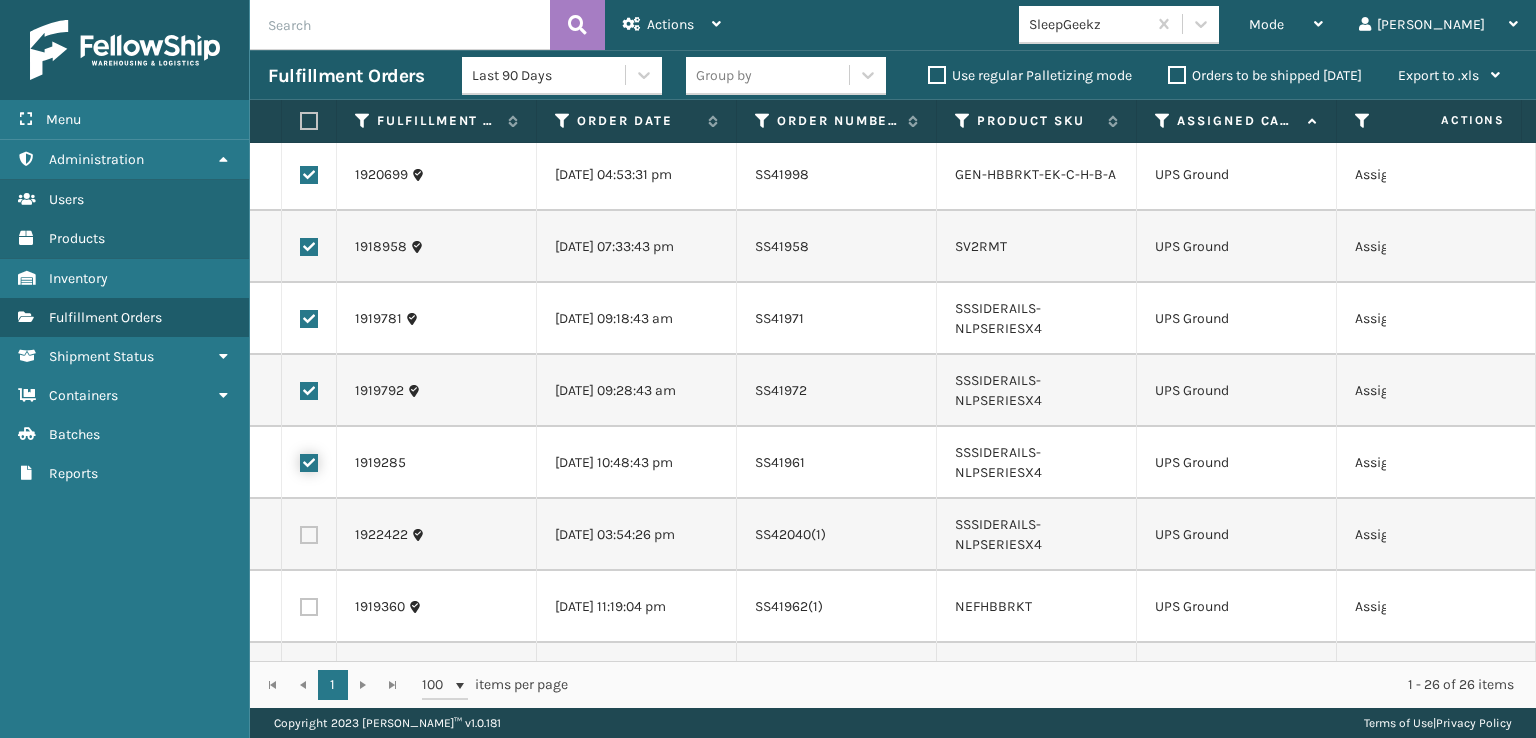 checkbox on "true" 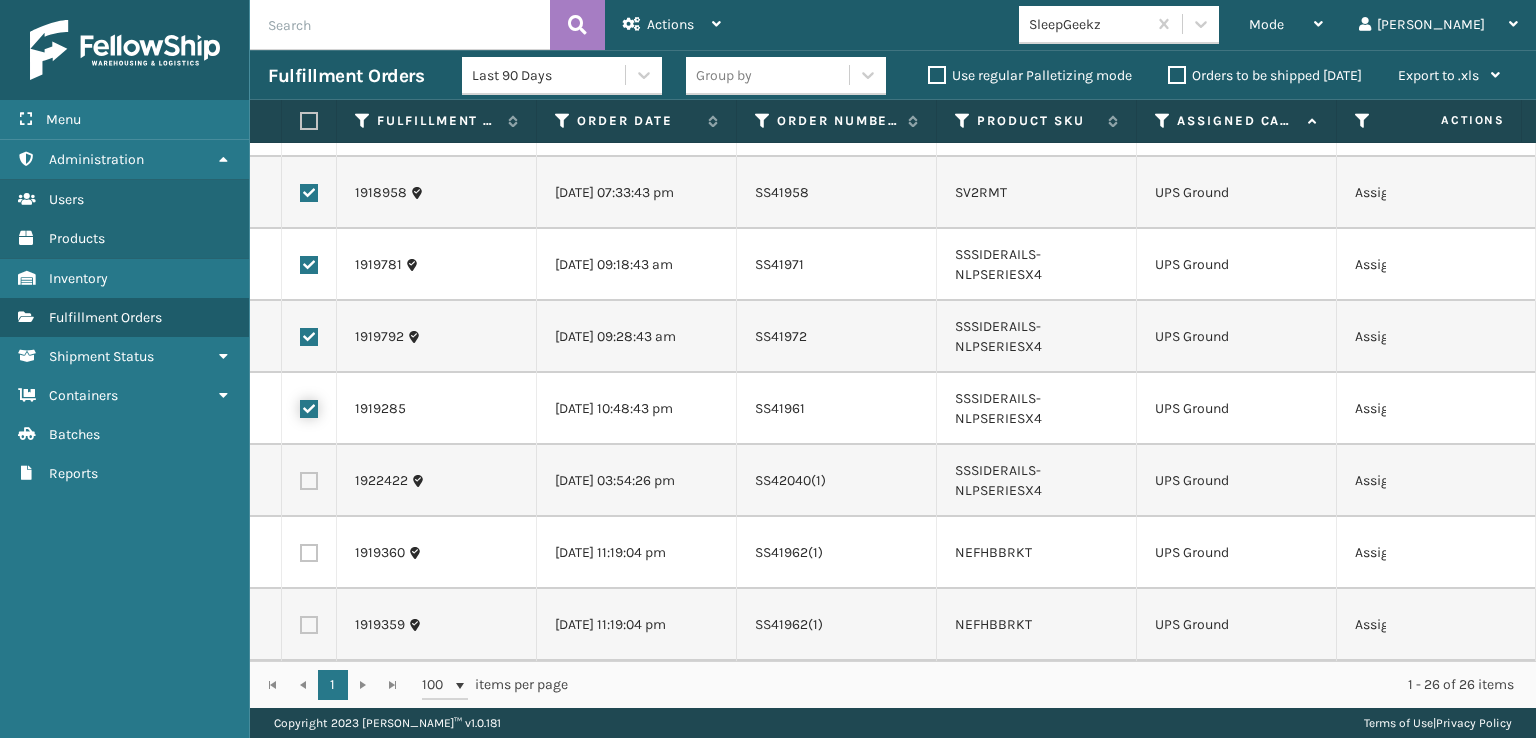 scroll, scrollTop: 1476, scrollLeft: 0, axis: vertical 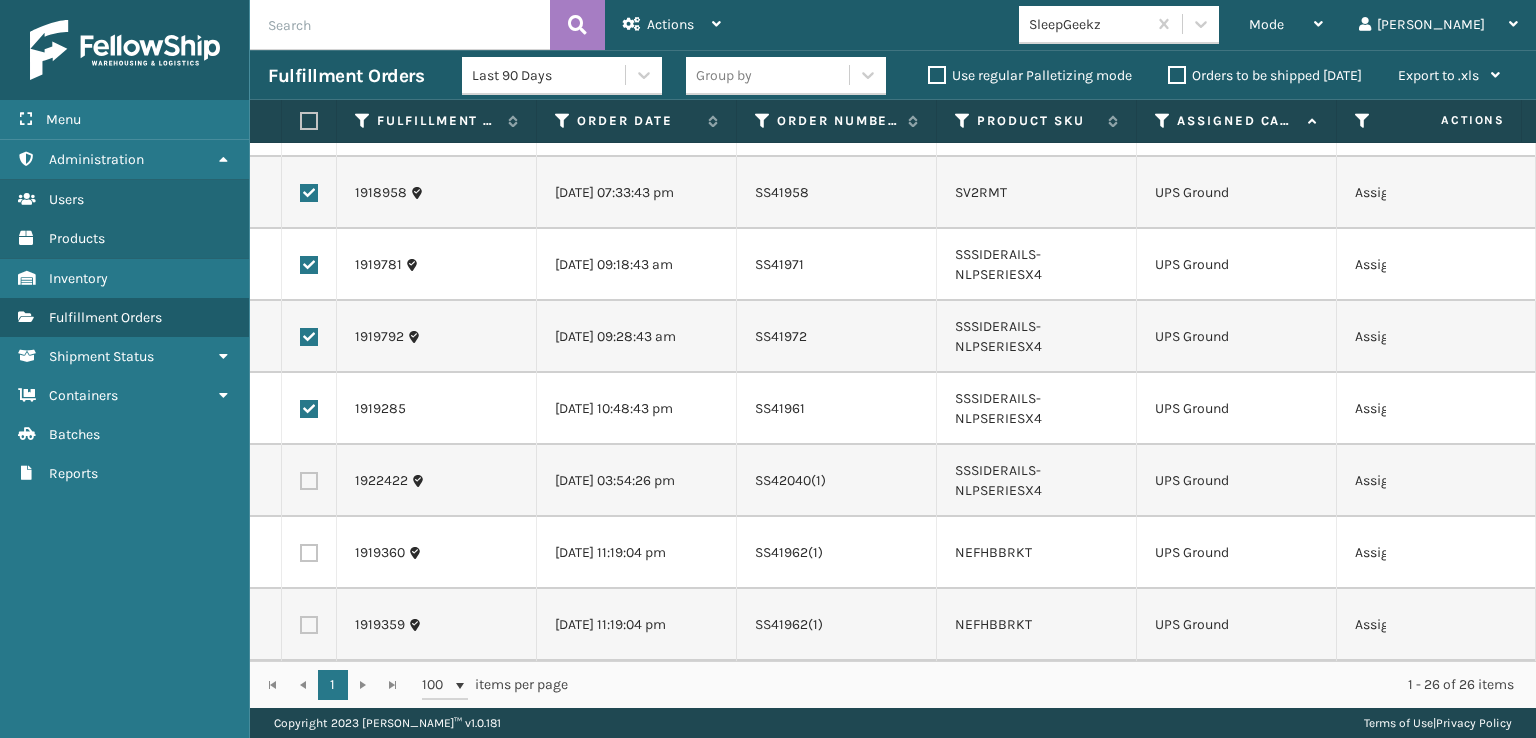 click at bounding box center (309, 481) 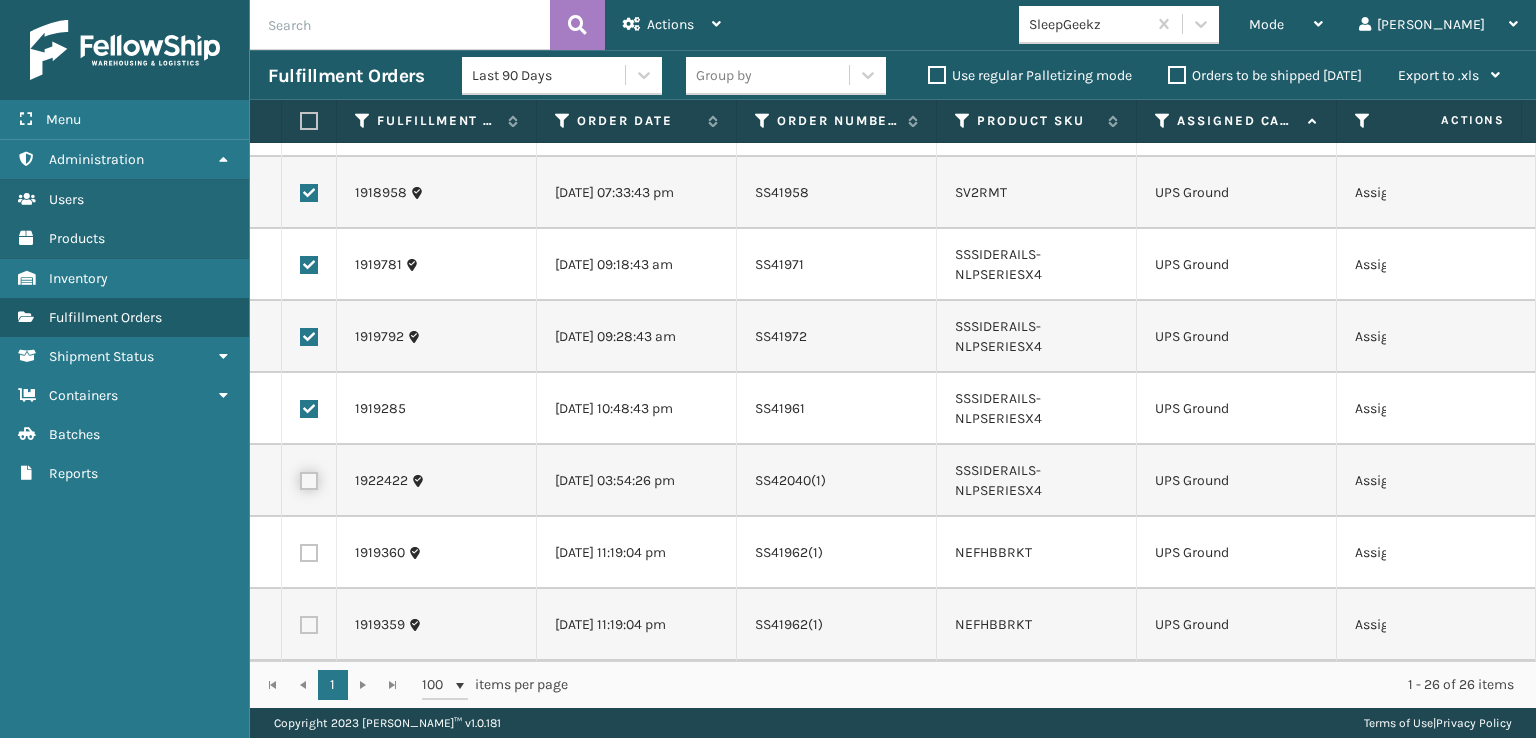click at bounding box center (300, 478) 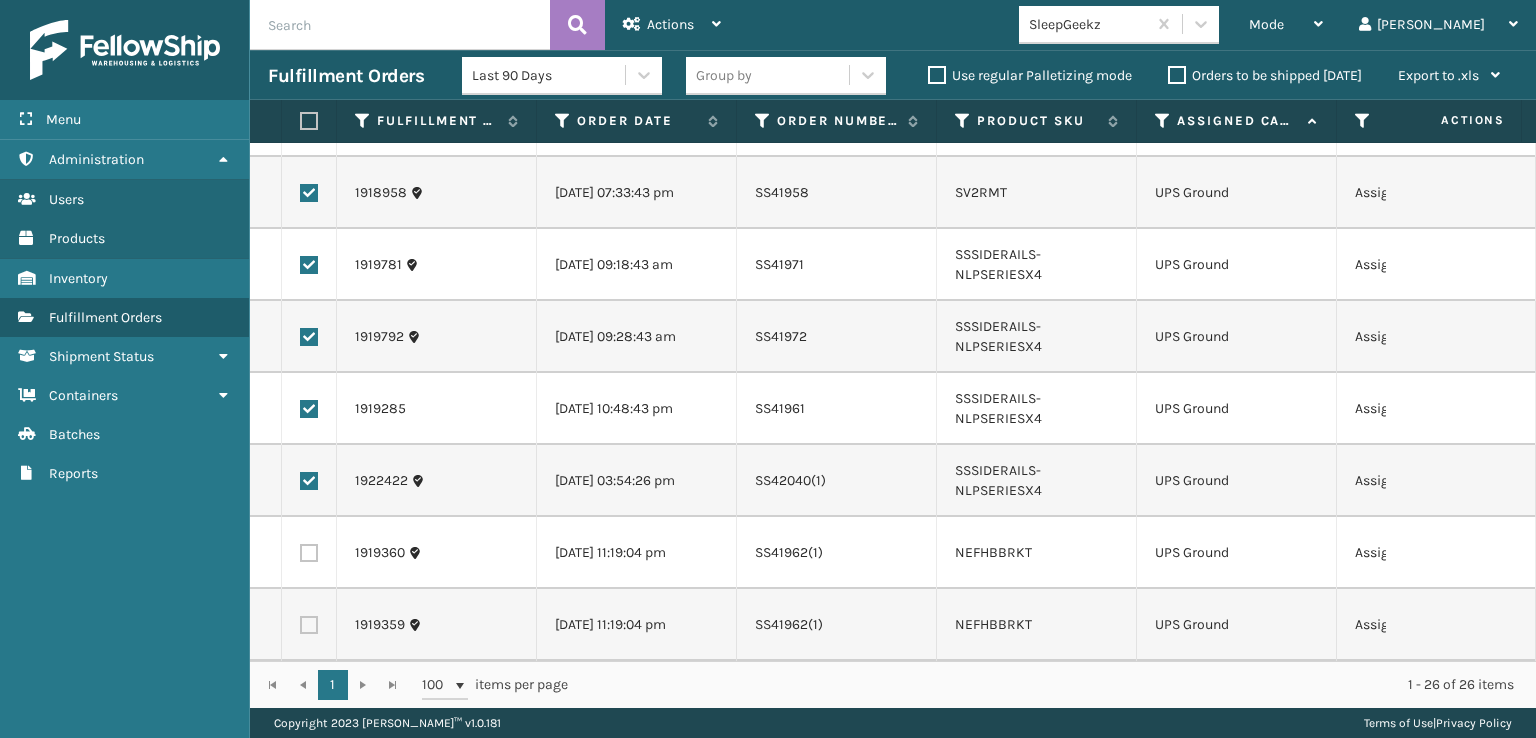 click at bounding box center [309, 553] 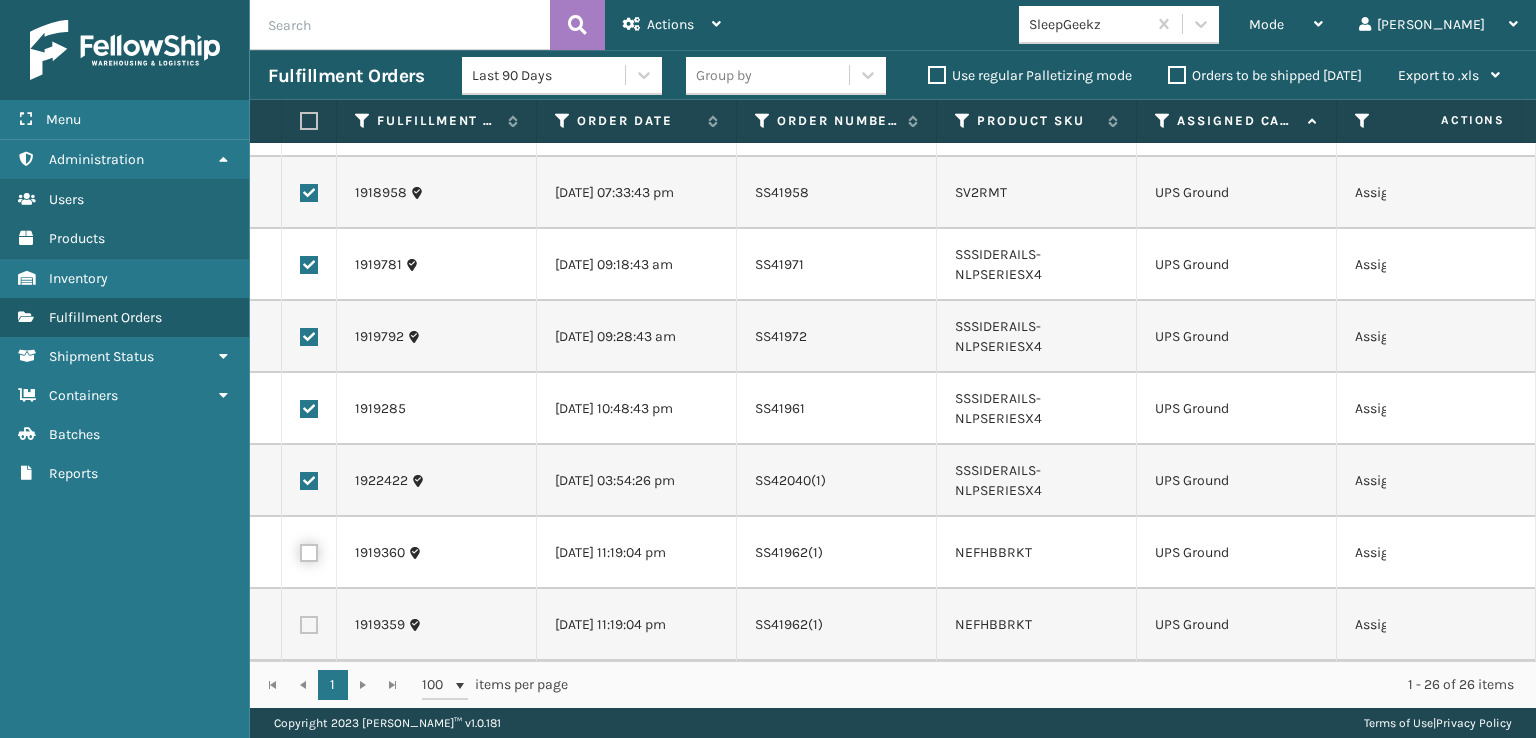 click at bounding box center [300, 550] 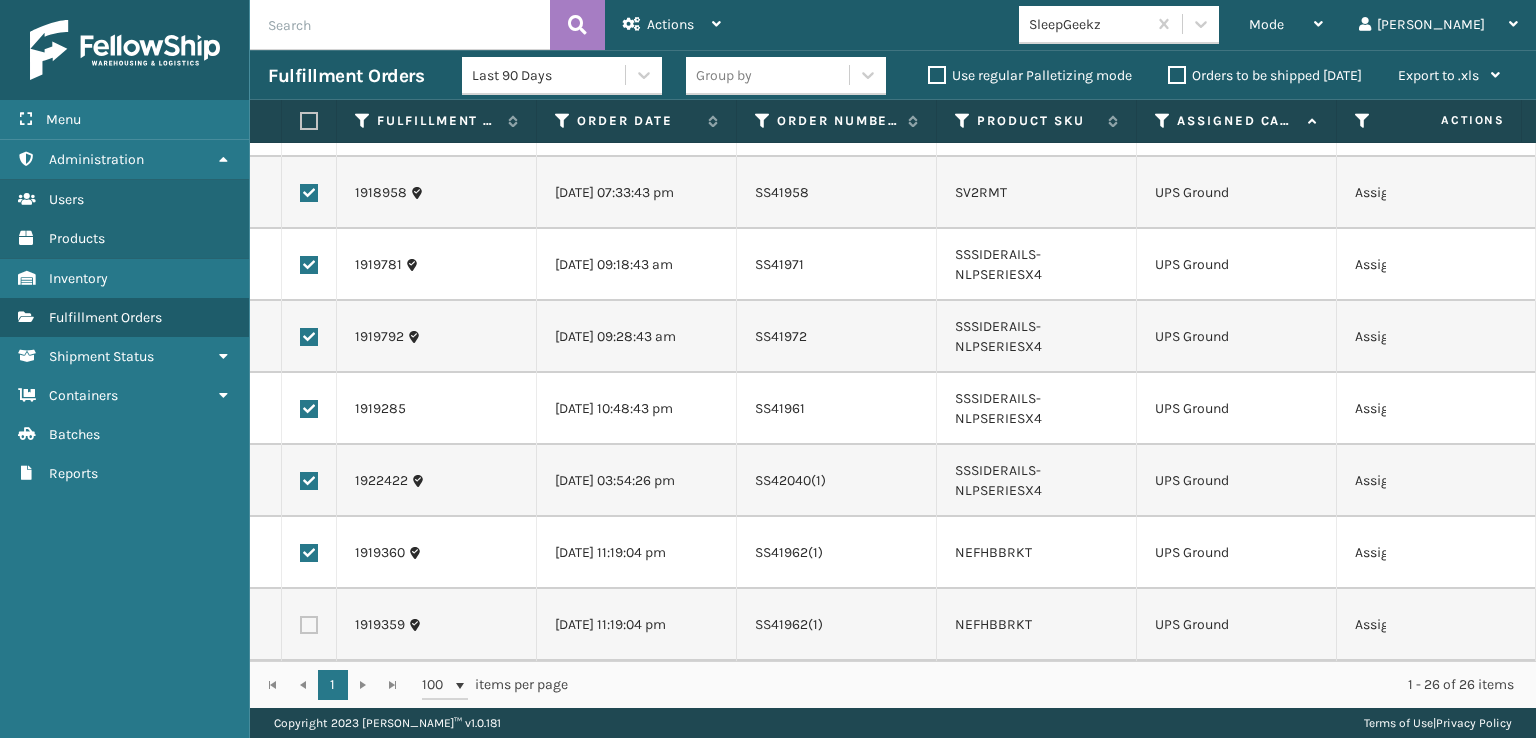click at bounding box center (309, 625) 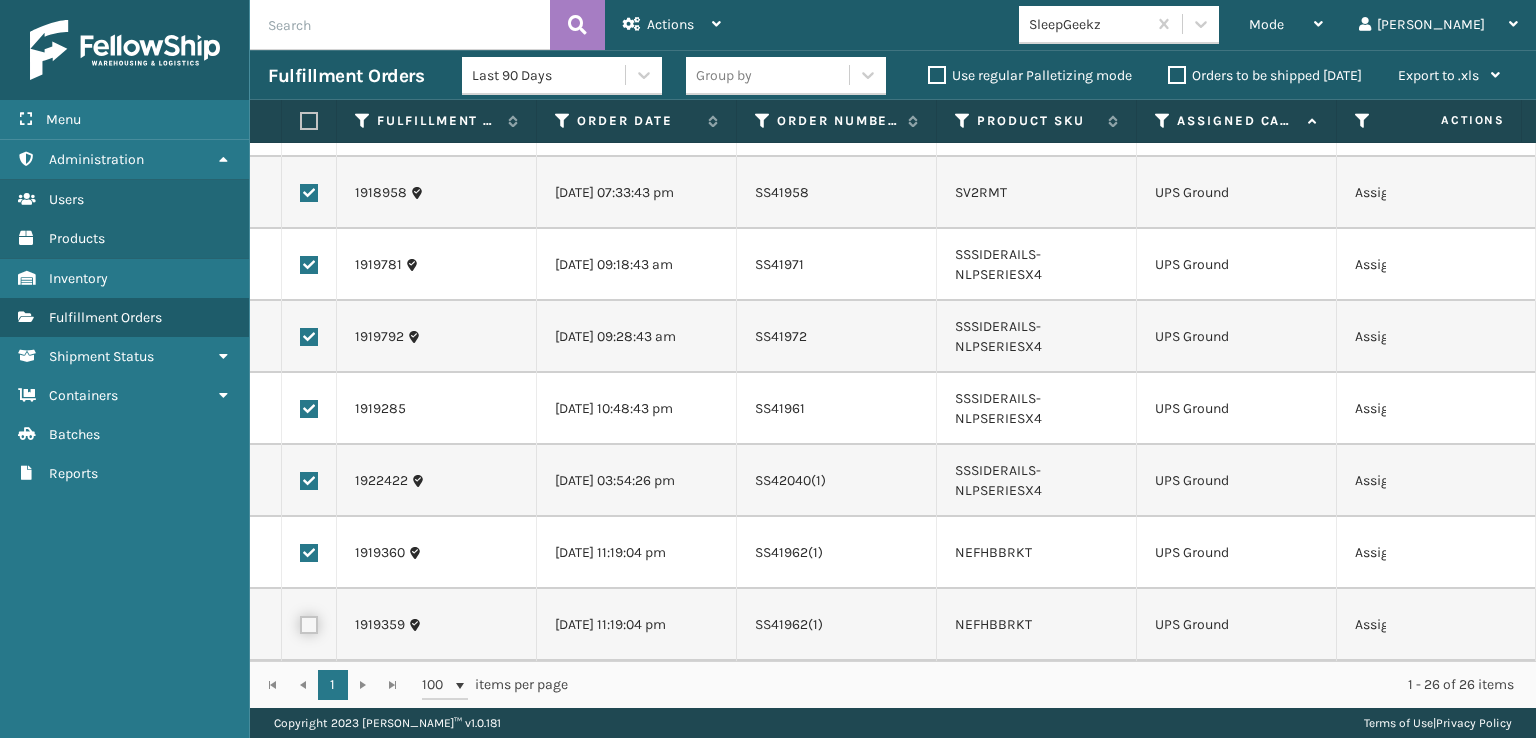 click at bounding box center (300, 622) 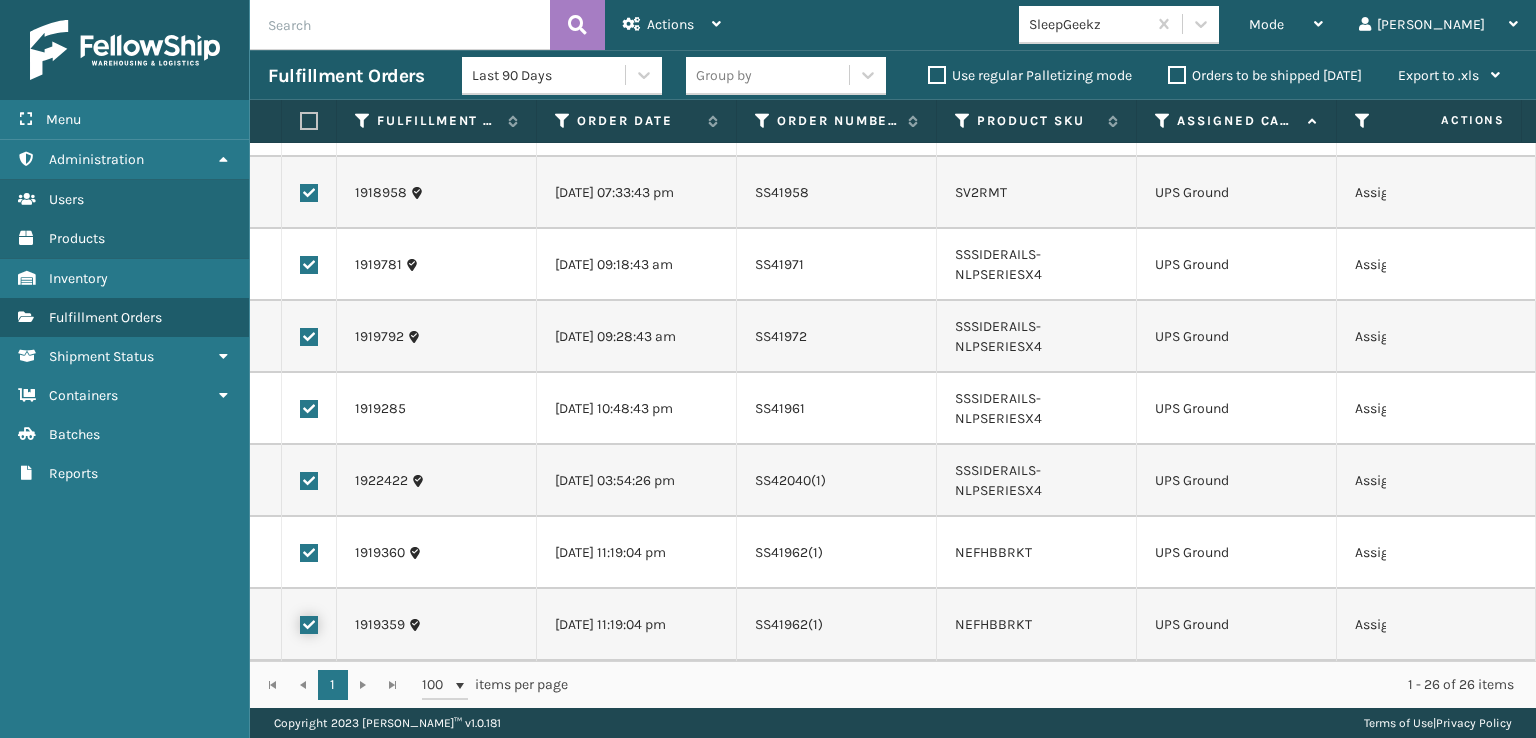 checkbox on "true" 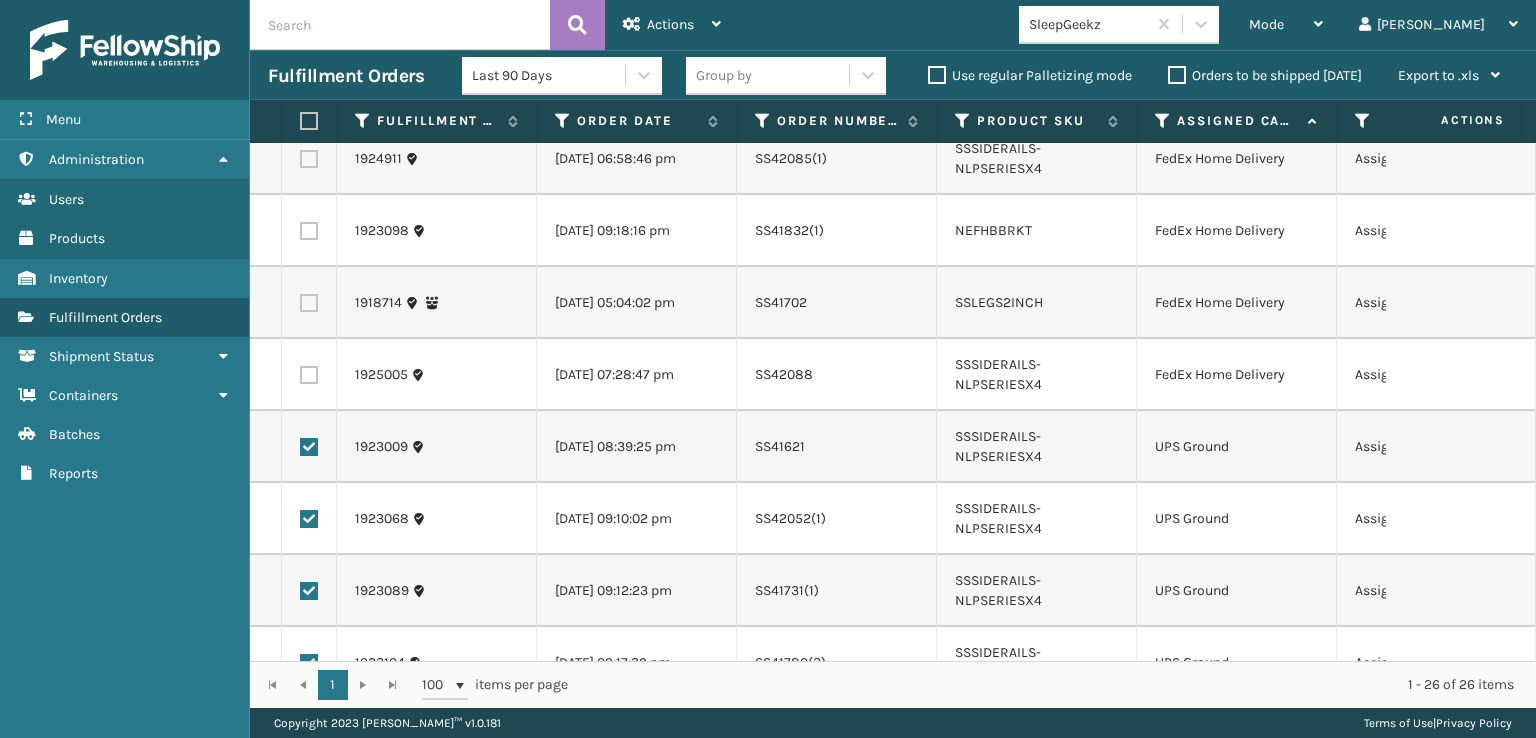 scroll, scrollTop: 376, scrollLeft: 0, axis: vertical 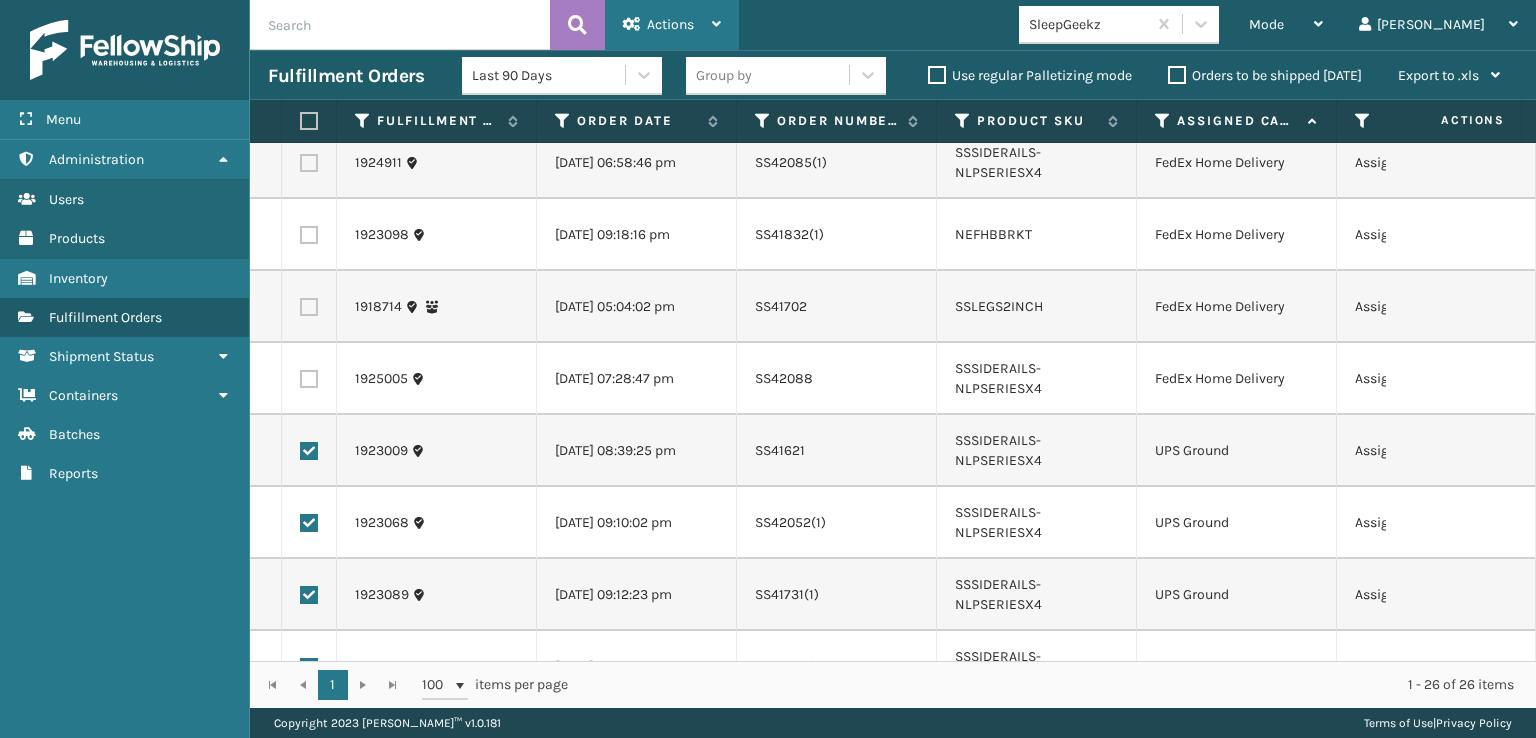 click at bounding box center (716, 24) 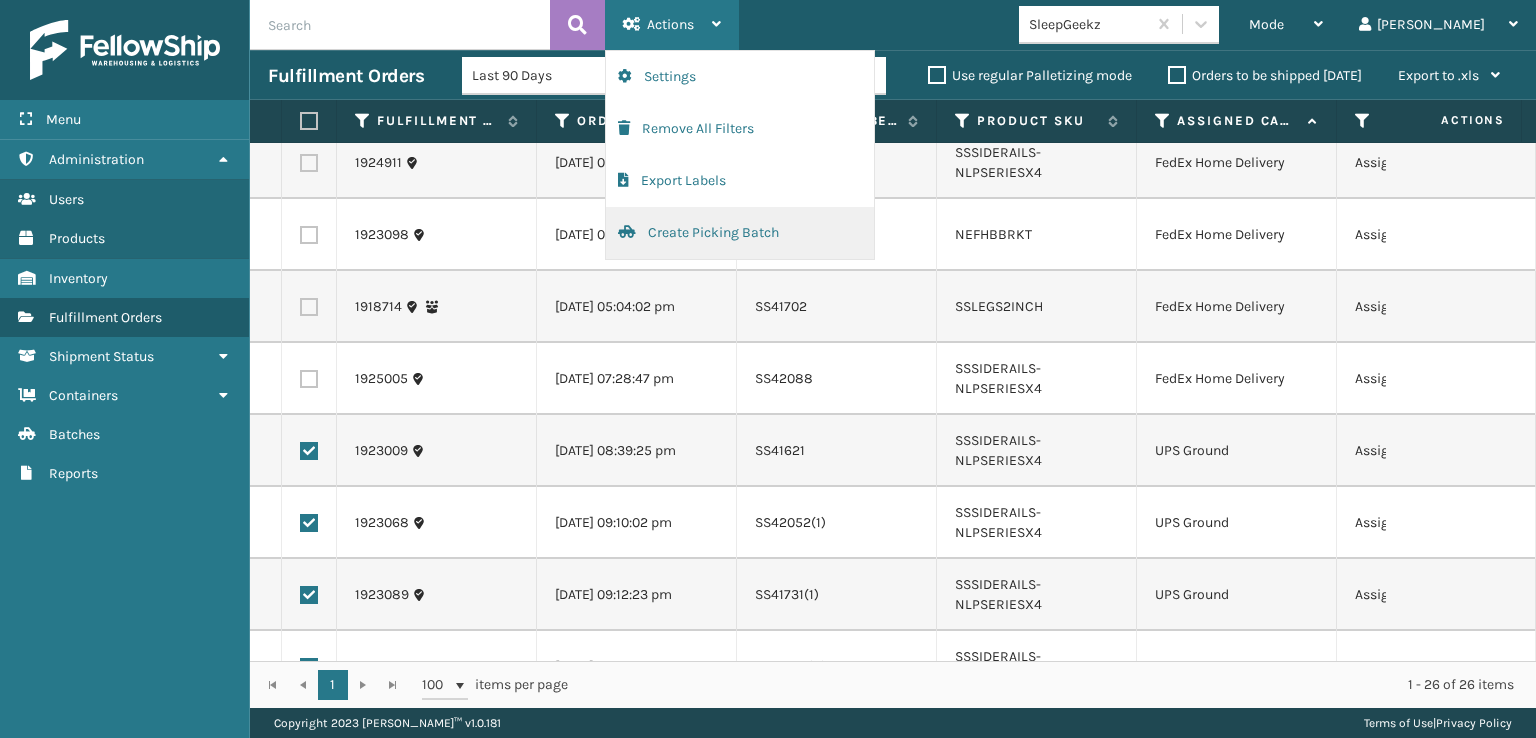 click on "Create Picking Batch" at bounding box center (740, 233) 